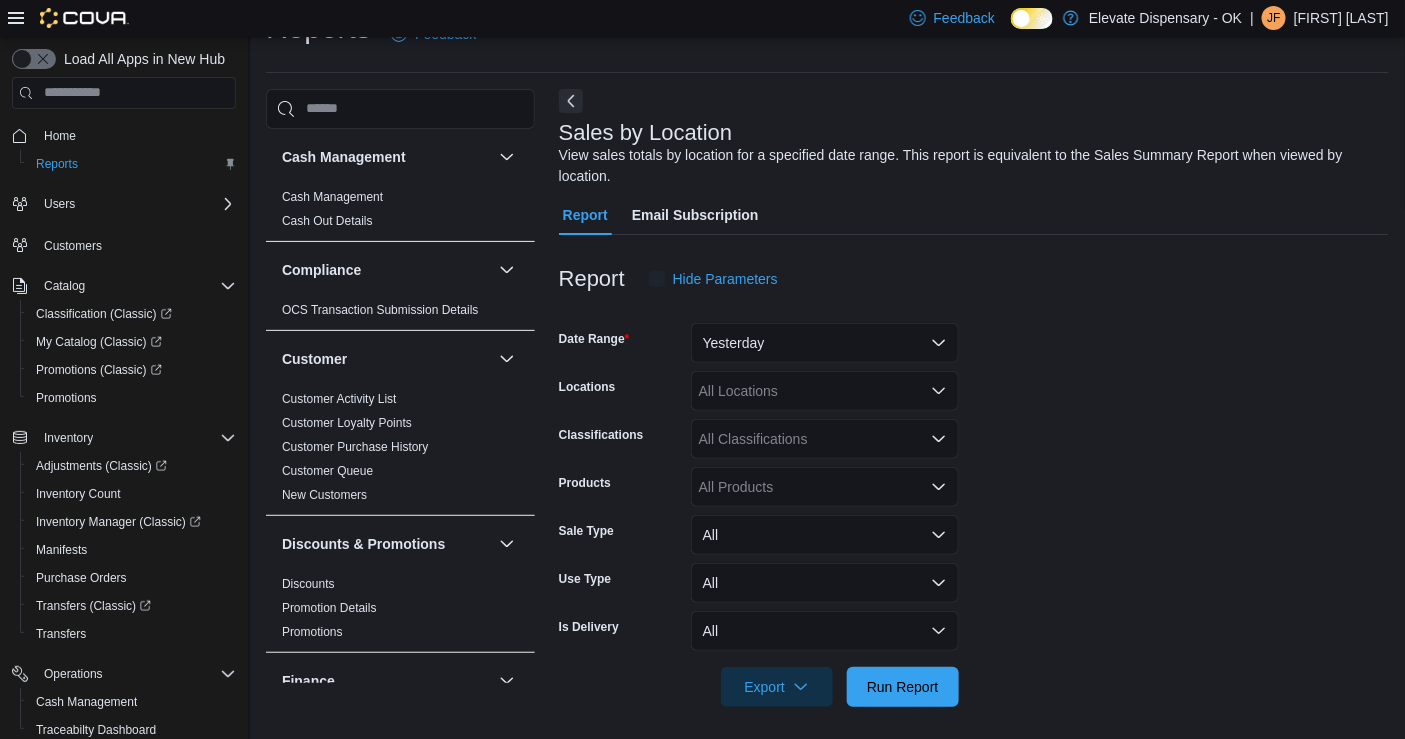 scroll, scrollTop: 52, scrollLeft: 0, axis: vertical 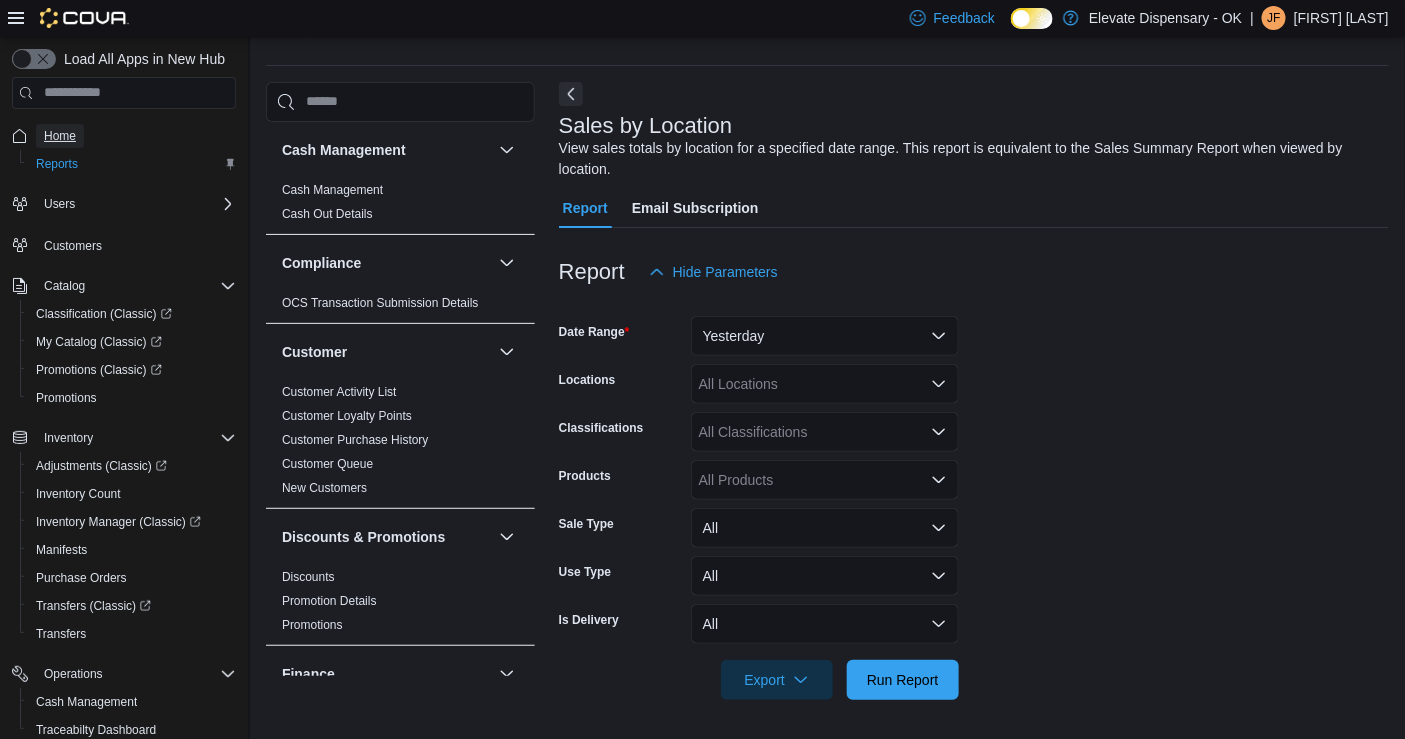 click on "Home" at bounding box center [60, 136] 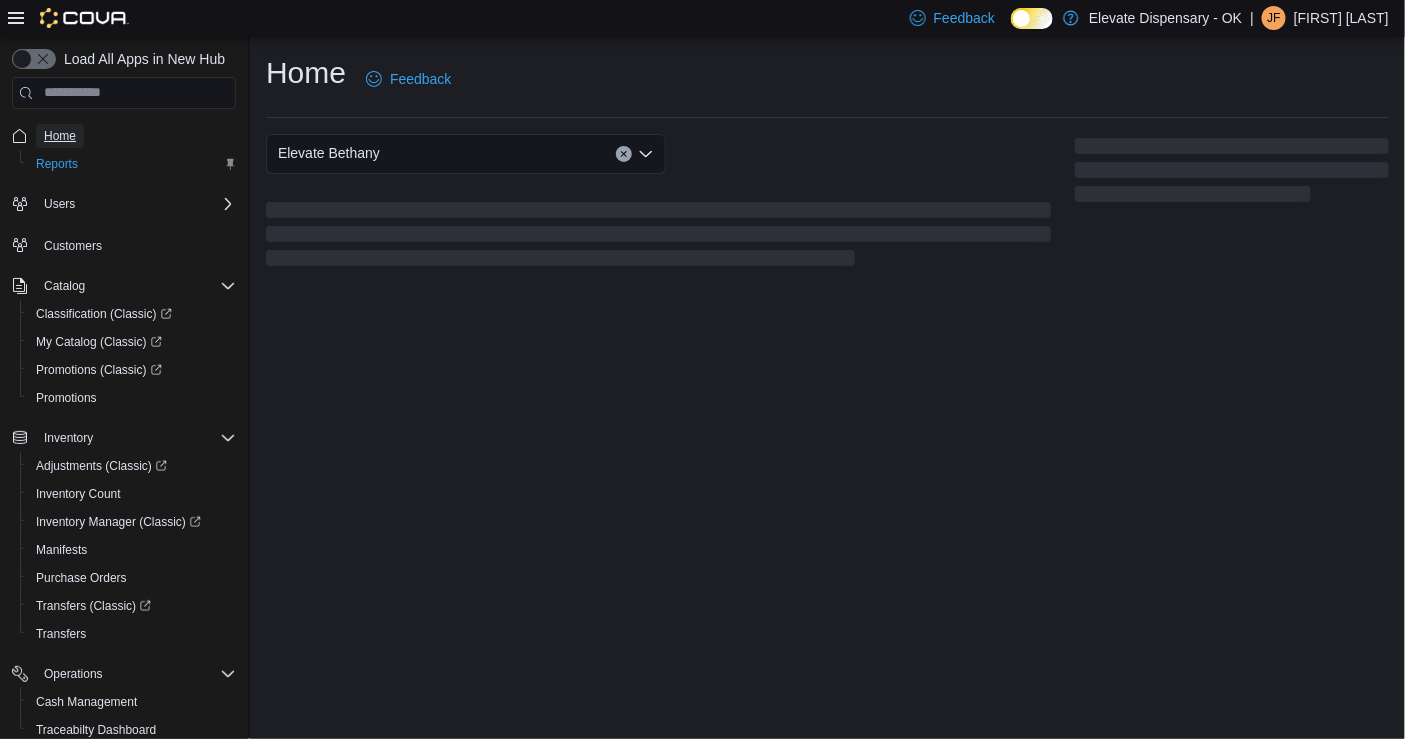 scroll, scrollTop: 0, scrollLeft: 0, axis: both 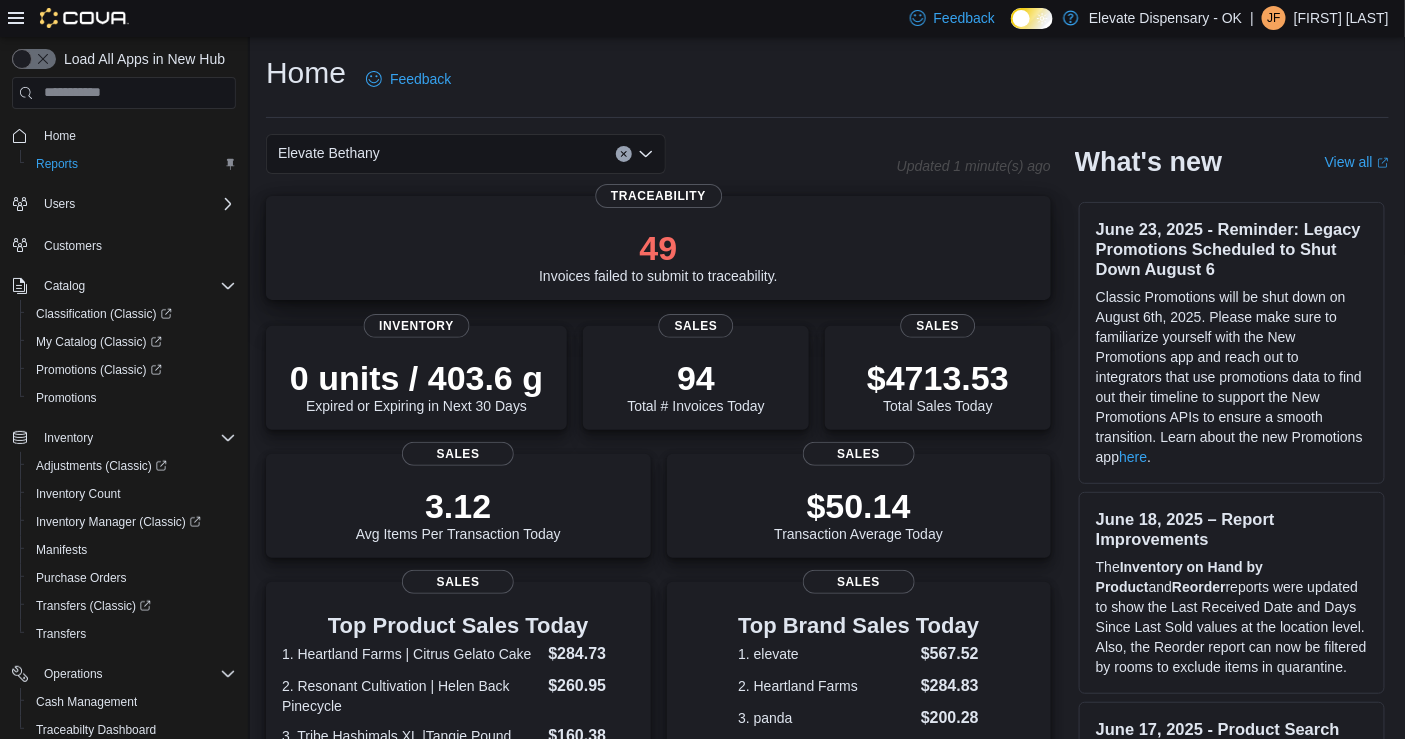 click on "49 Invoices failed to submit to traceability." at bounding box center [658, 256] 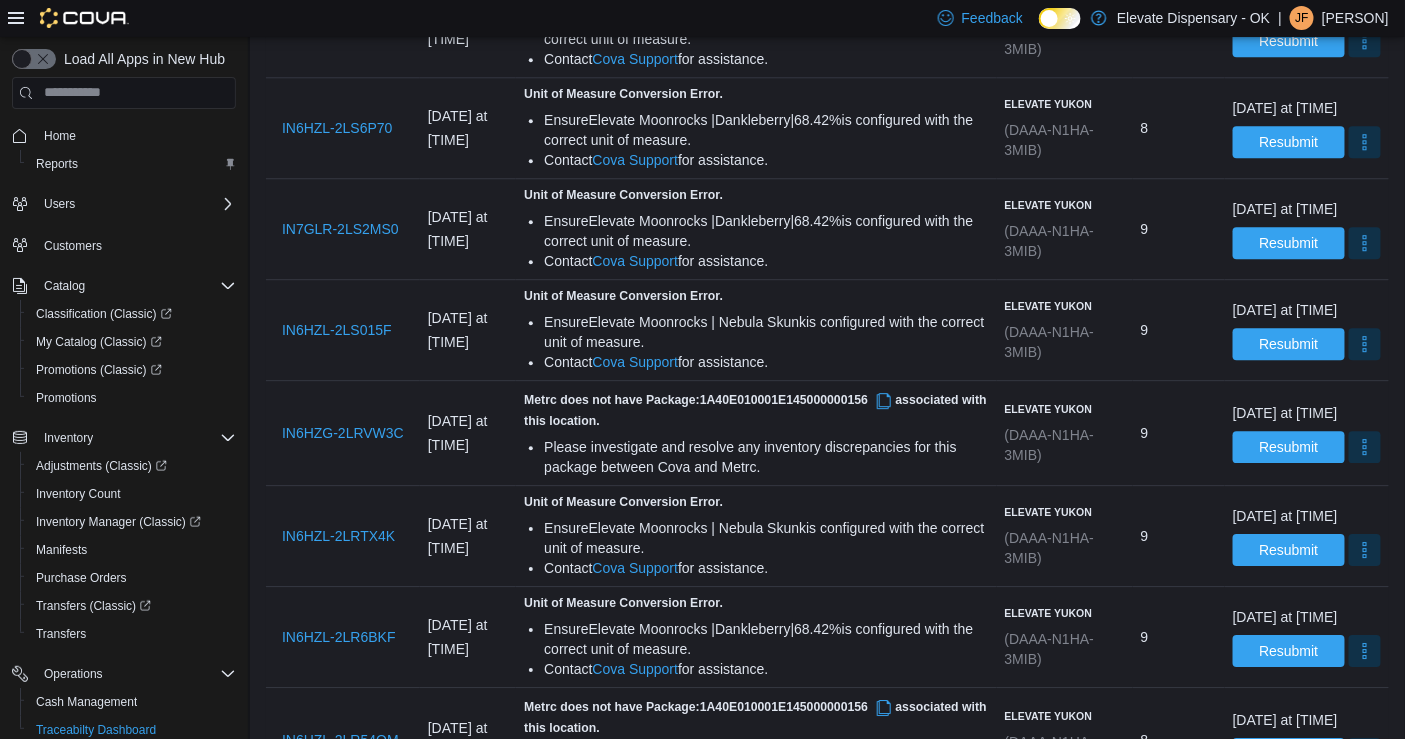 scroll, scrollTop: 2307, scrollLeft: 0, axis: vertical 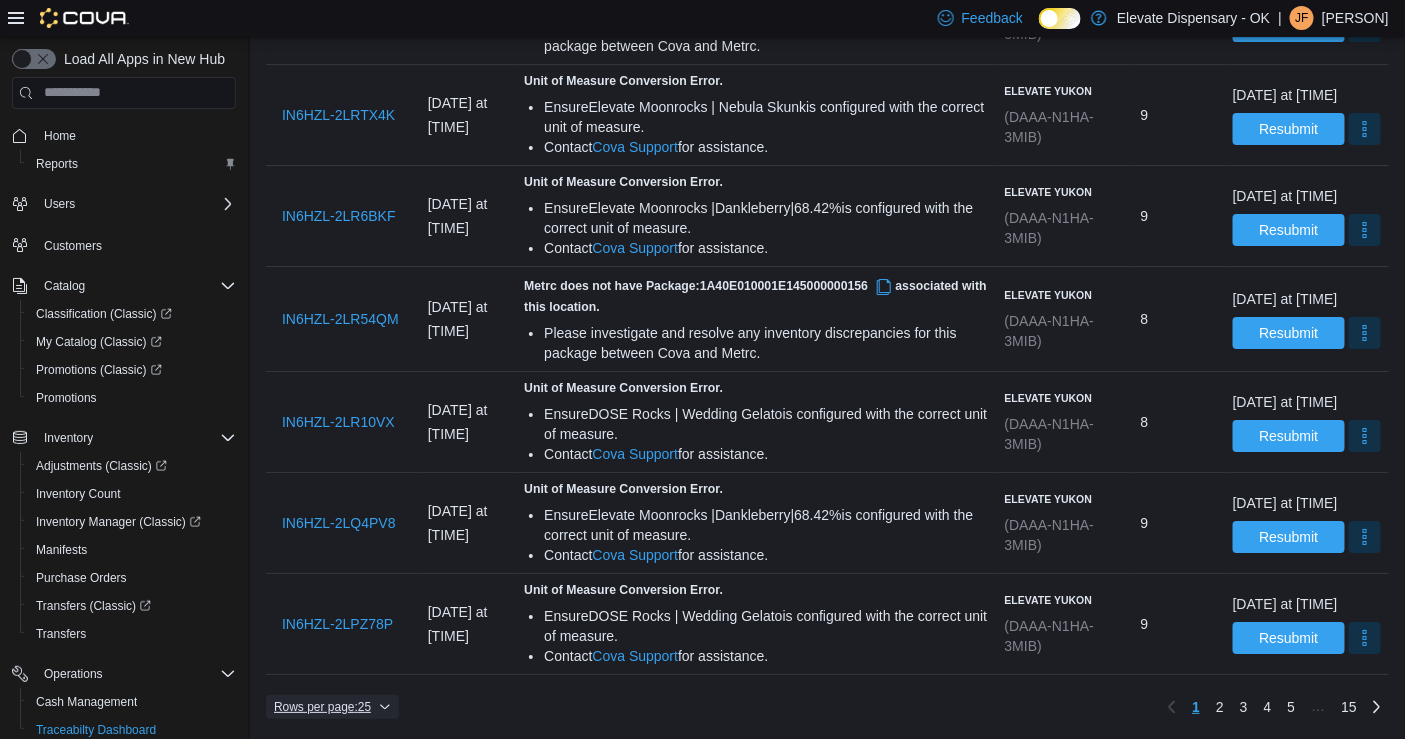 click on "Rows per page :  25" at bounding box center [322, 707] 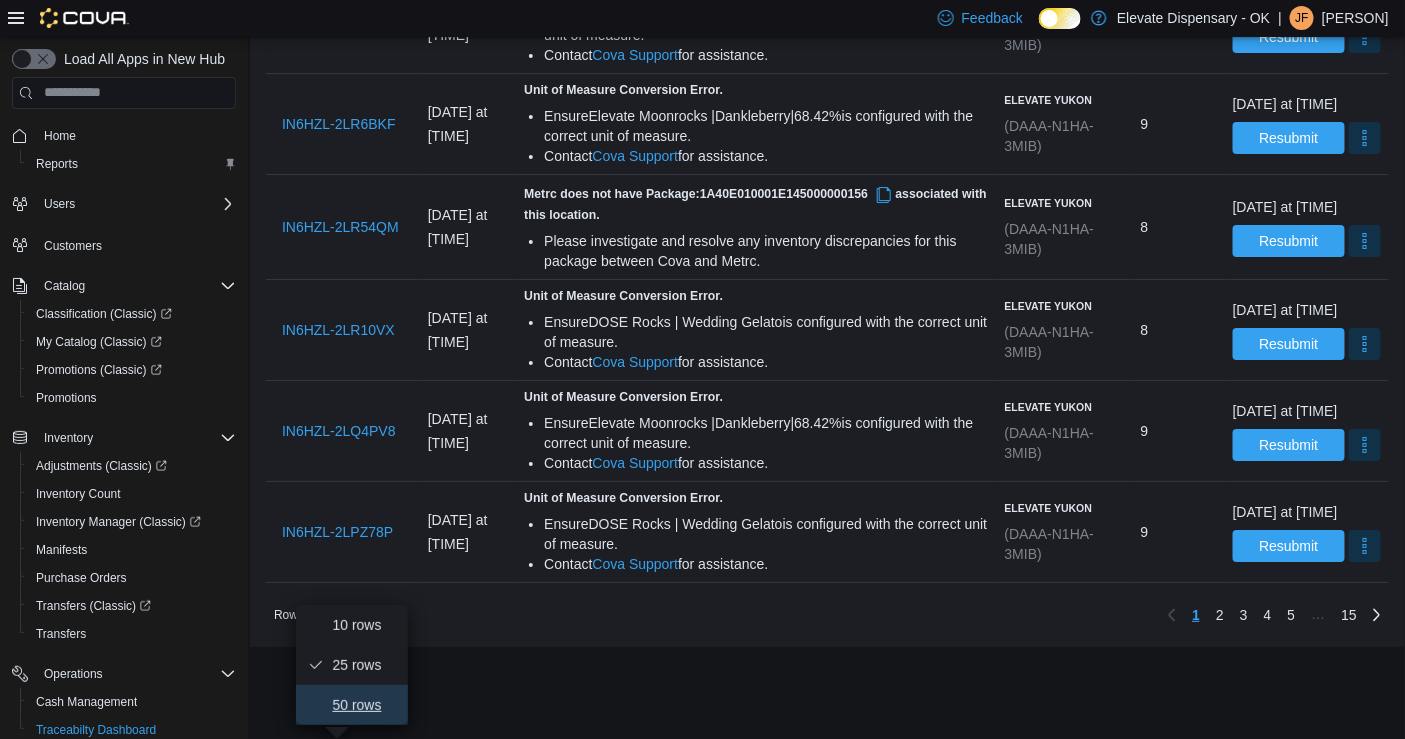 click on "50 rows" at bounding box center [364, 705] 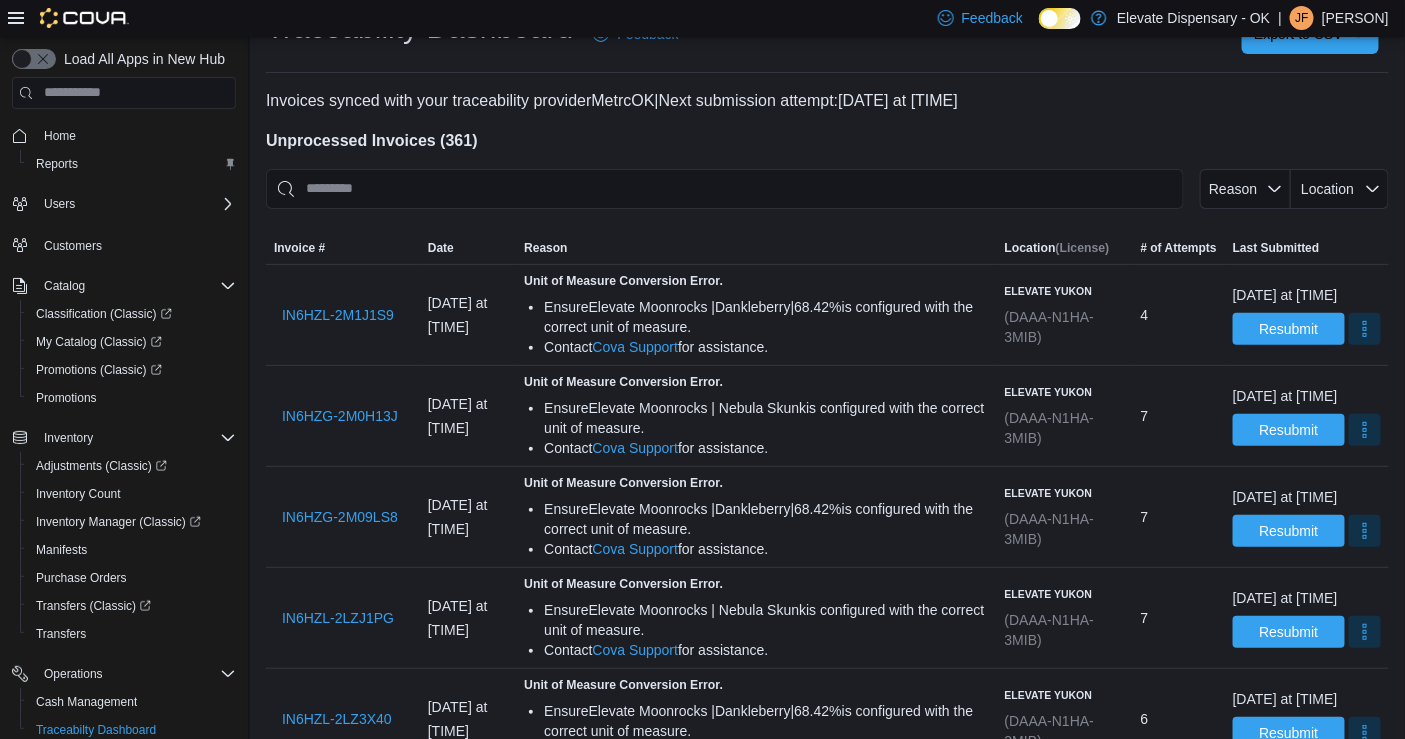 scroll, scrollTop: 0, scrollLeft: 0, axis: both 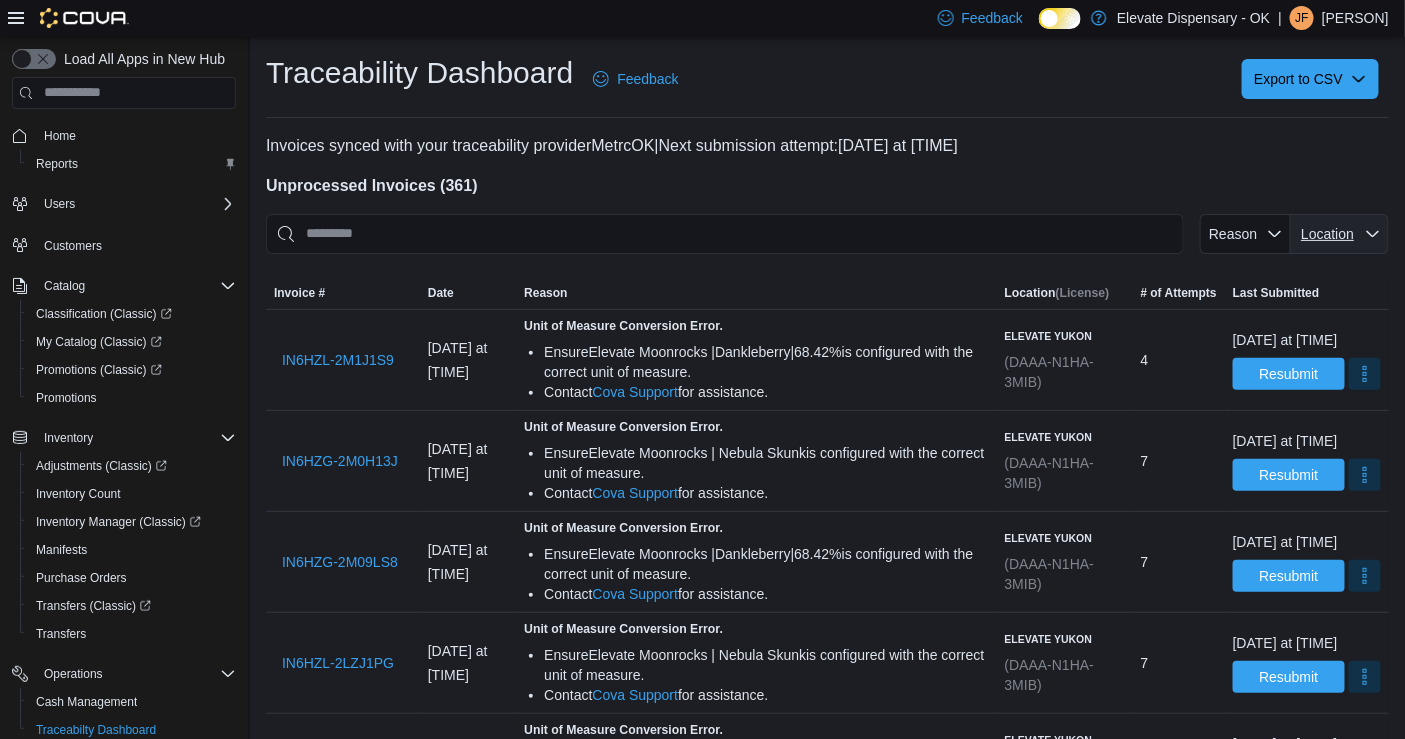 click on "Location" at bounding box center [1340, 234] 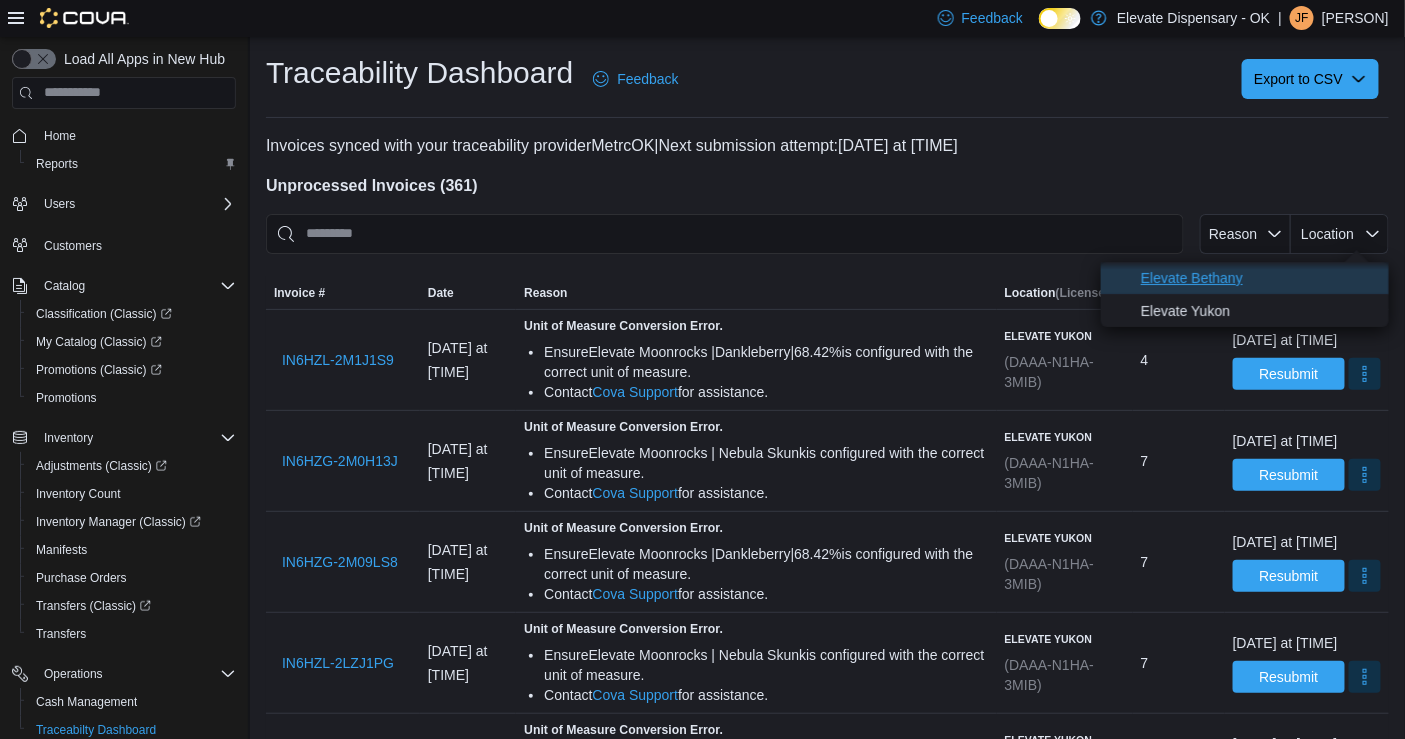 click on "Elevate Bethany" at bounding box center (1259, 278) 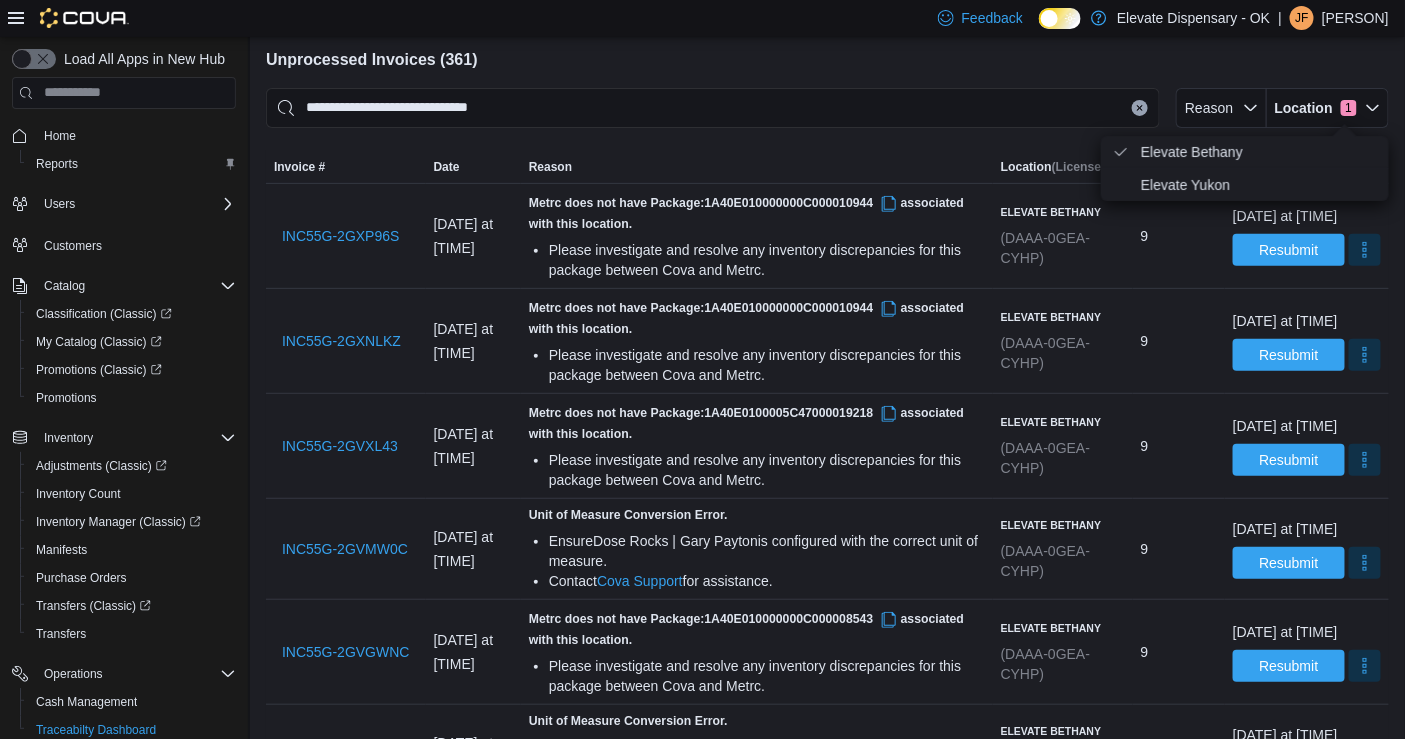 scroll, scrollTop: 0, scrollLeft: 0, axis: both 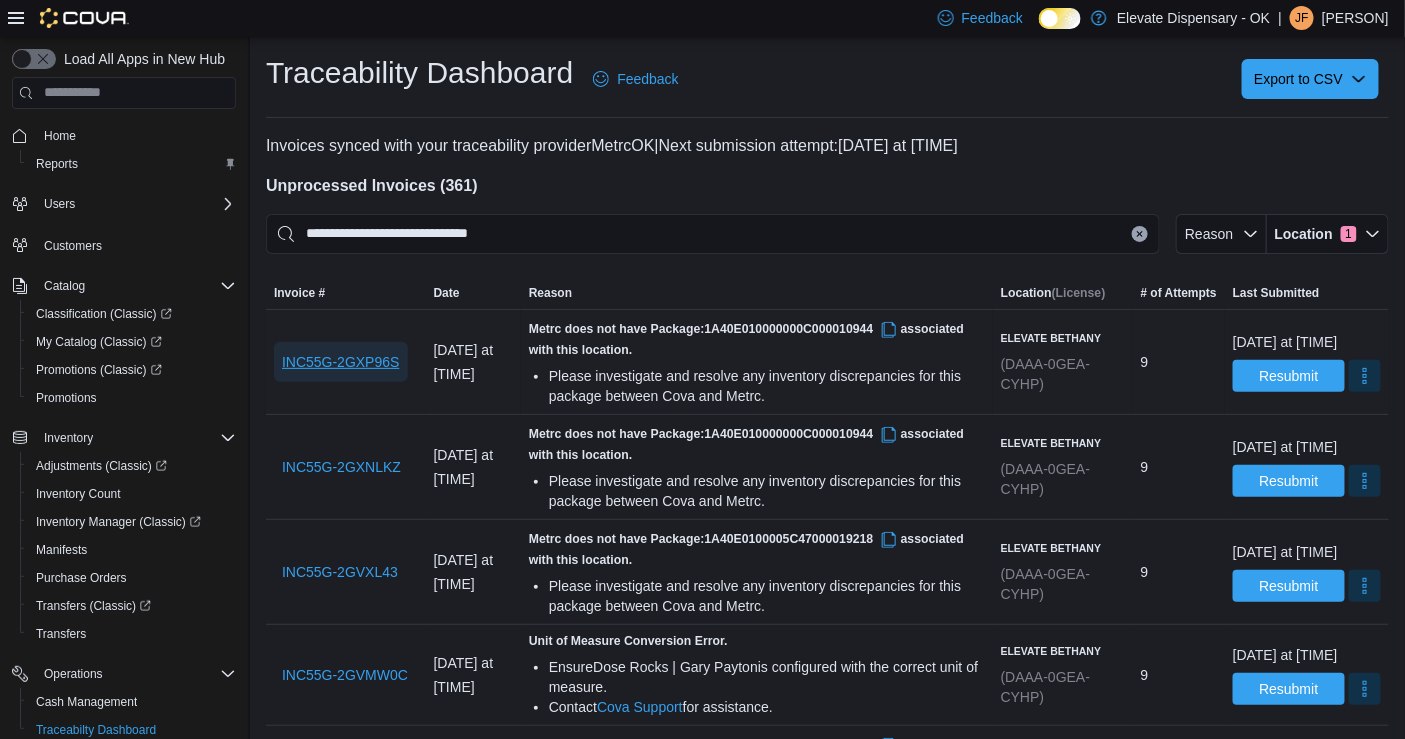 click on "INC55G-2GXP96S" at bounding box center [341, 362] 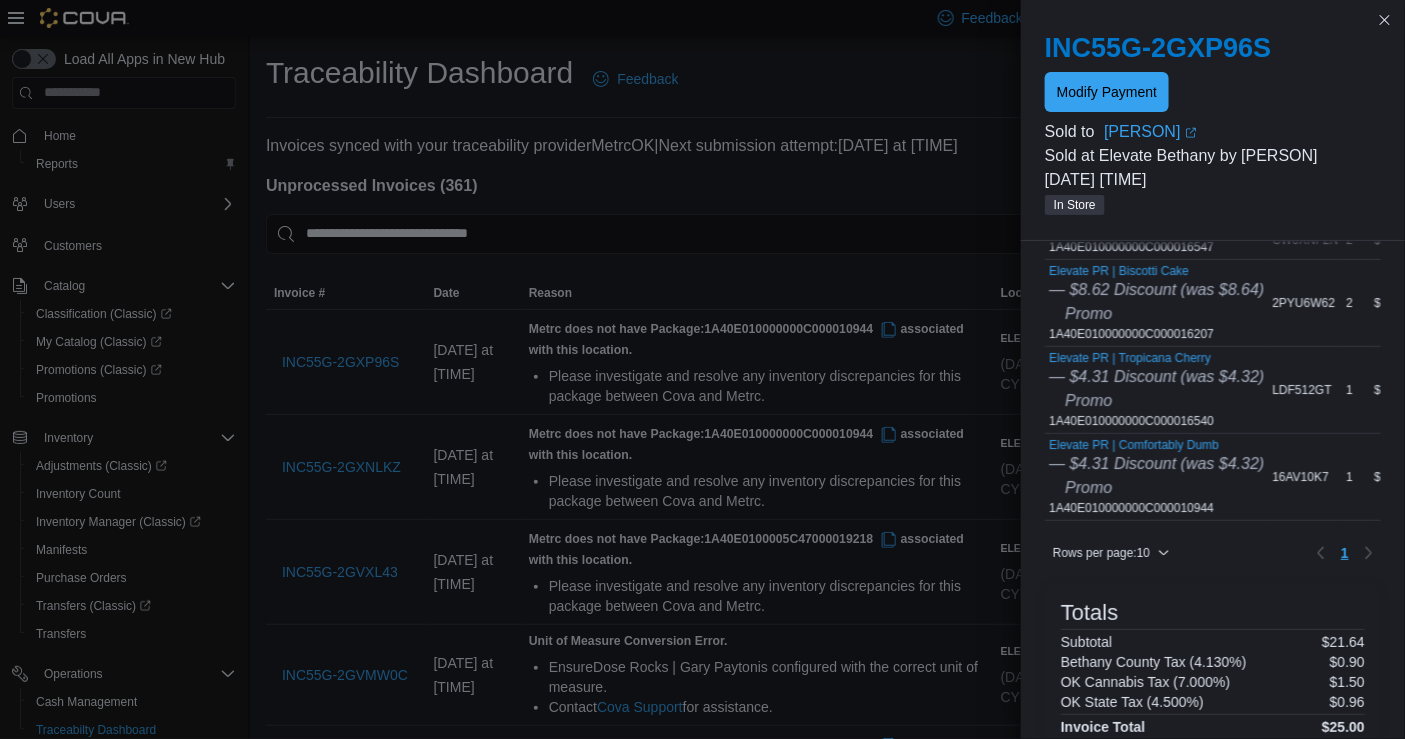 scroll, scrollTop: 297, scrollLeft: 0, axis: vertical 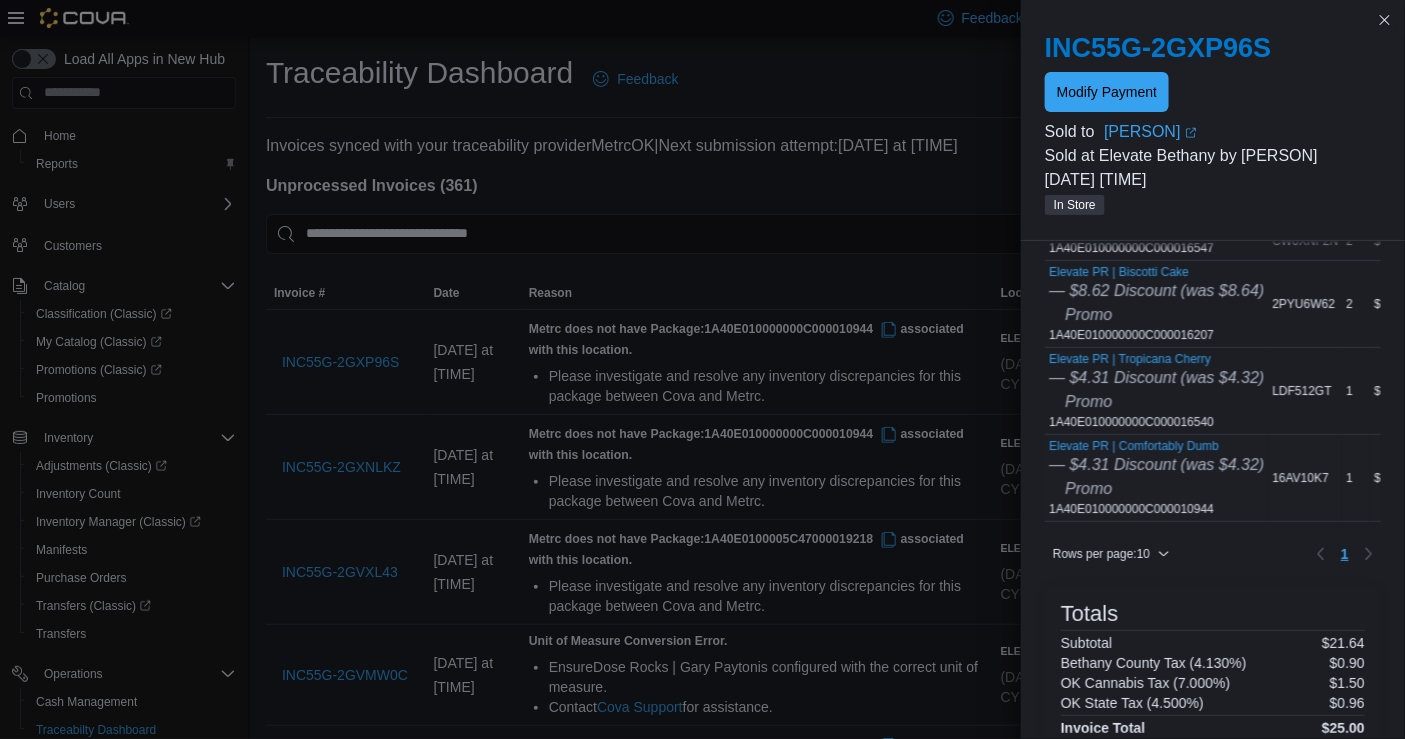 click on "Elevate PR | Comfortably Dumb — $4.31 Discount
(was $4.32) Promo 1A40E010000000C000010944" at bounding box center [1156, 478] 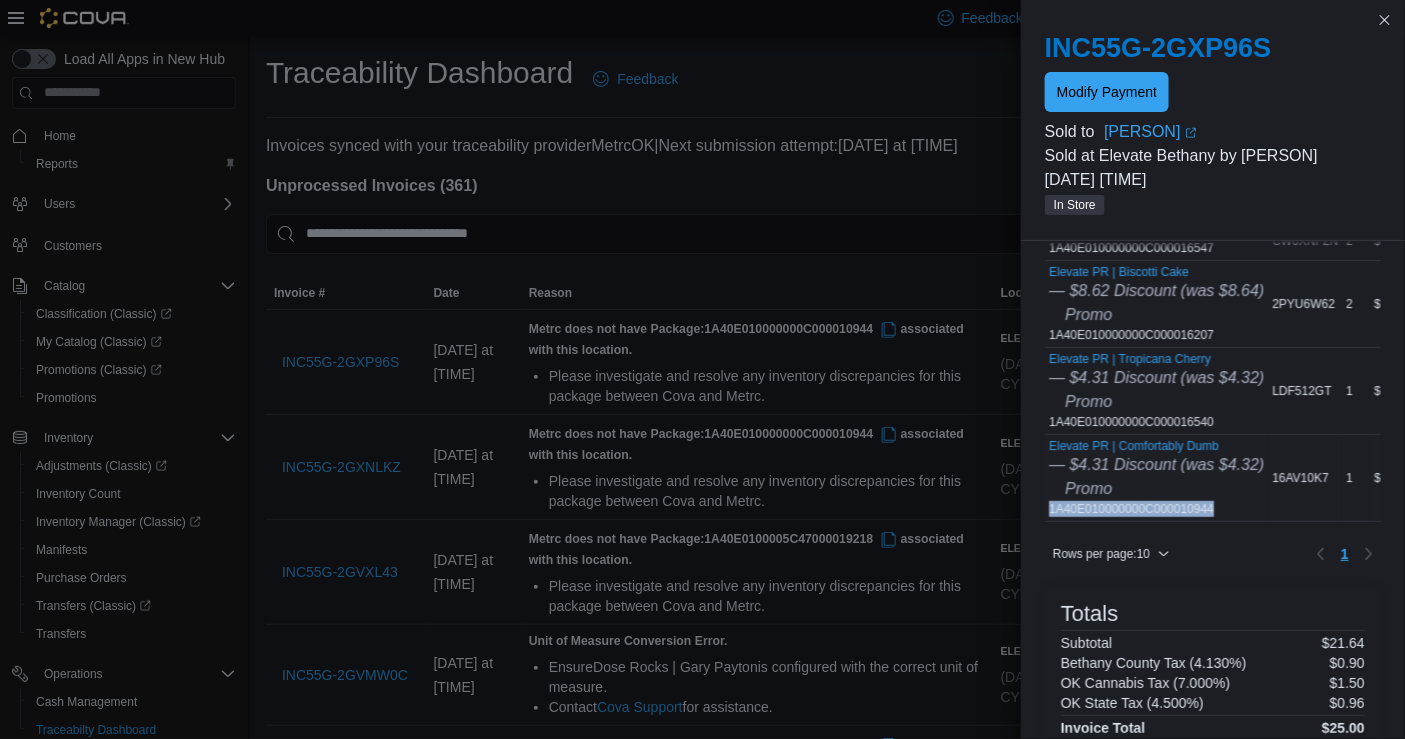 click on "Elevate PR | Comfortably Dumb — $4.31 Discount
(was $4.32) Promo 1A40E010000000C000010944" at bounding box center [1156, 478] 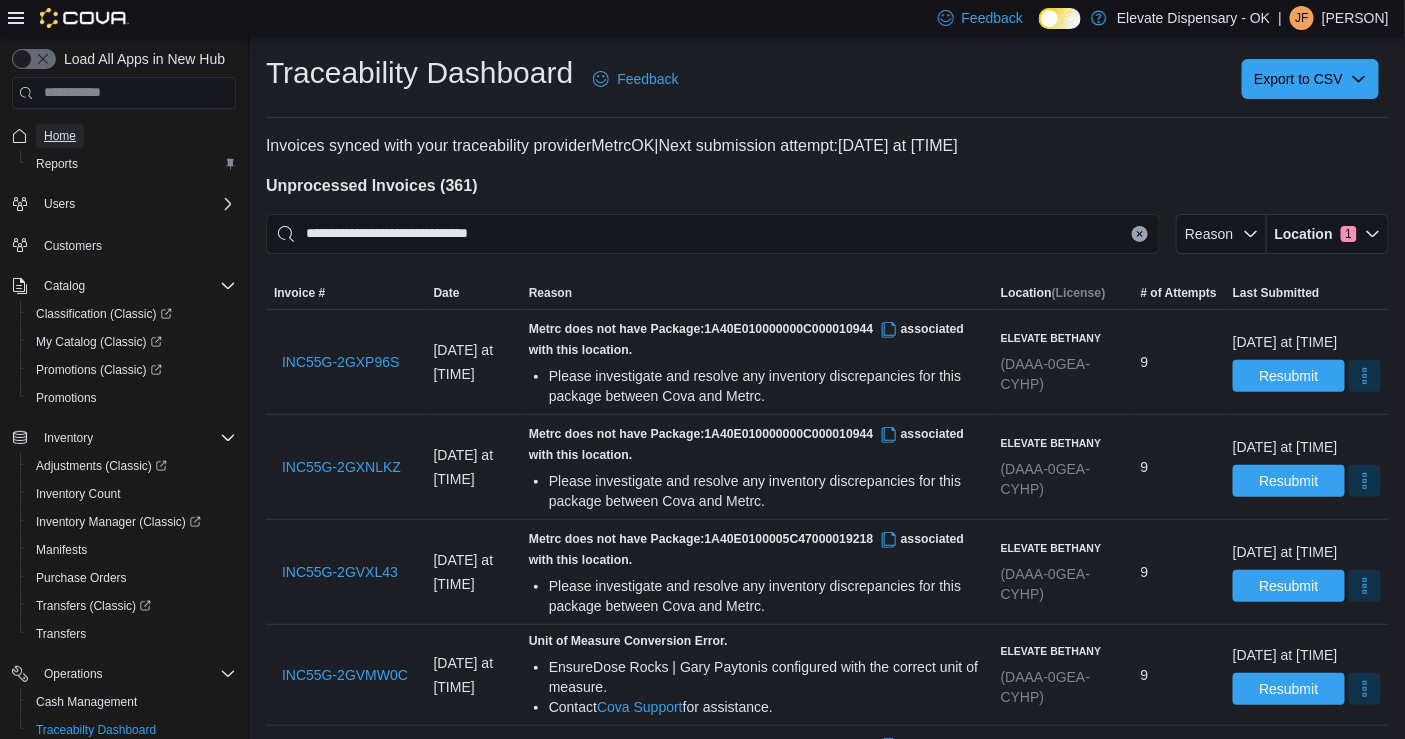 click on "Home" at bounding box center [60, 136] 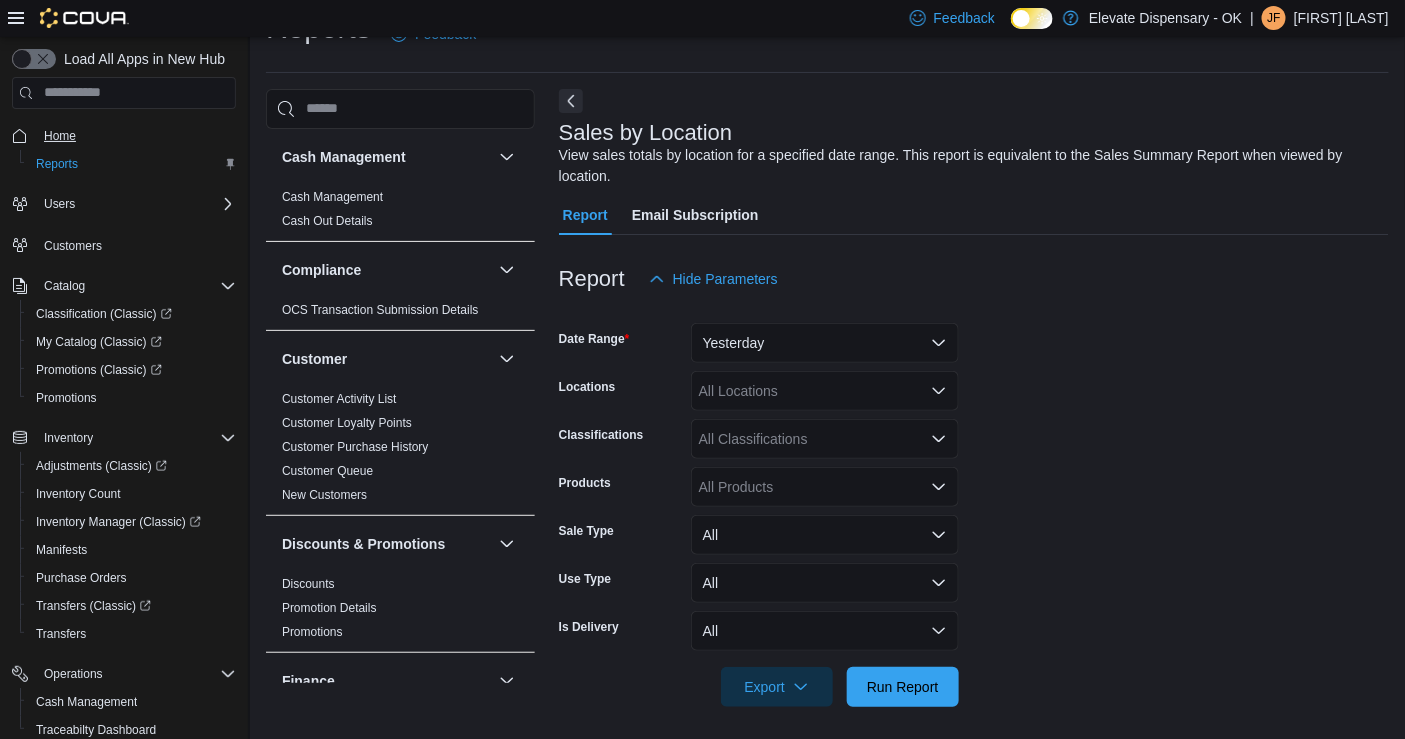 scroll, scrollTop: 52, scrollLeft: 0, axis: vertical 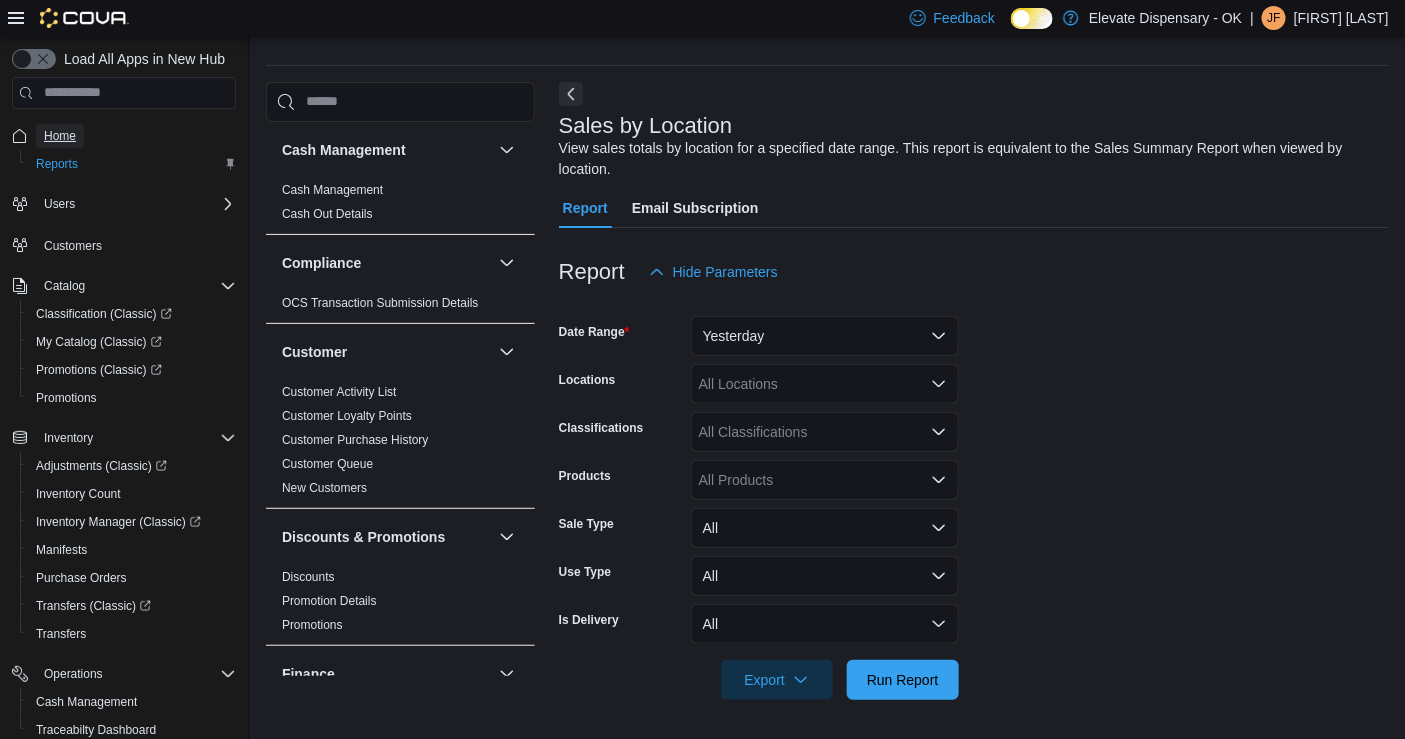 click on "Home" at bounding box center [60, 136] 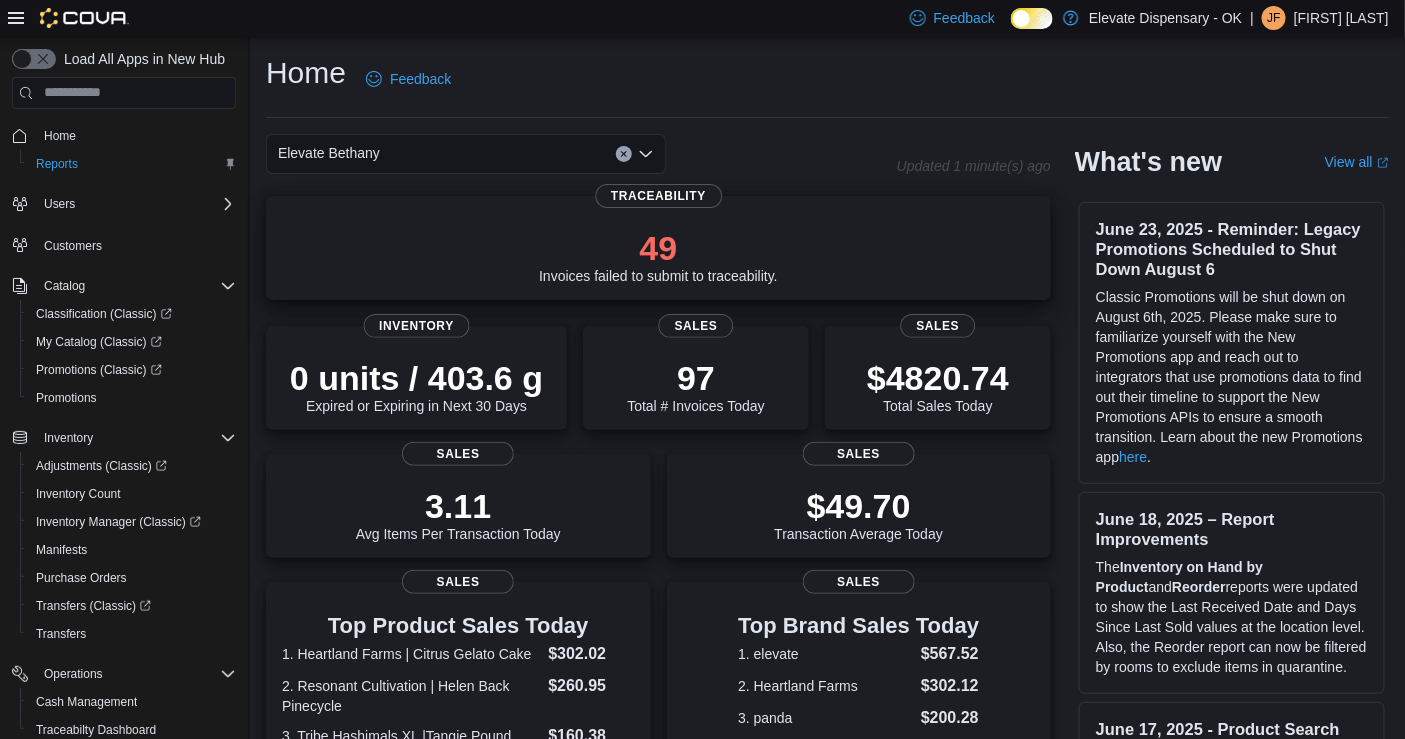 click on "49" at bounding box center (658, 248) 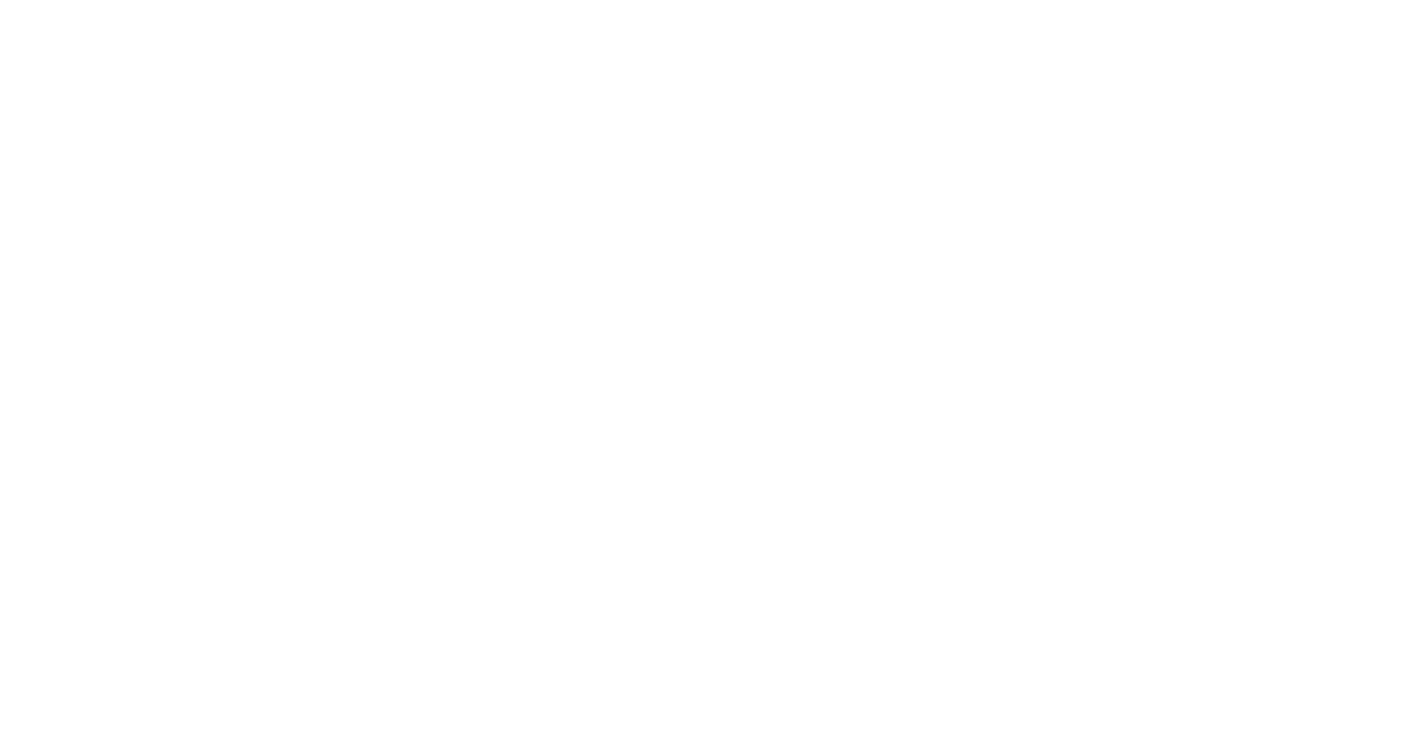 scroll, scrollTop: 0, scrollLeft: 0, axis: both 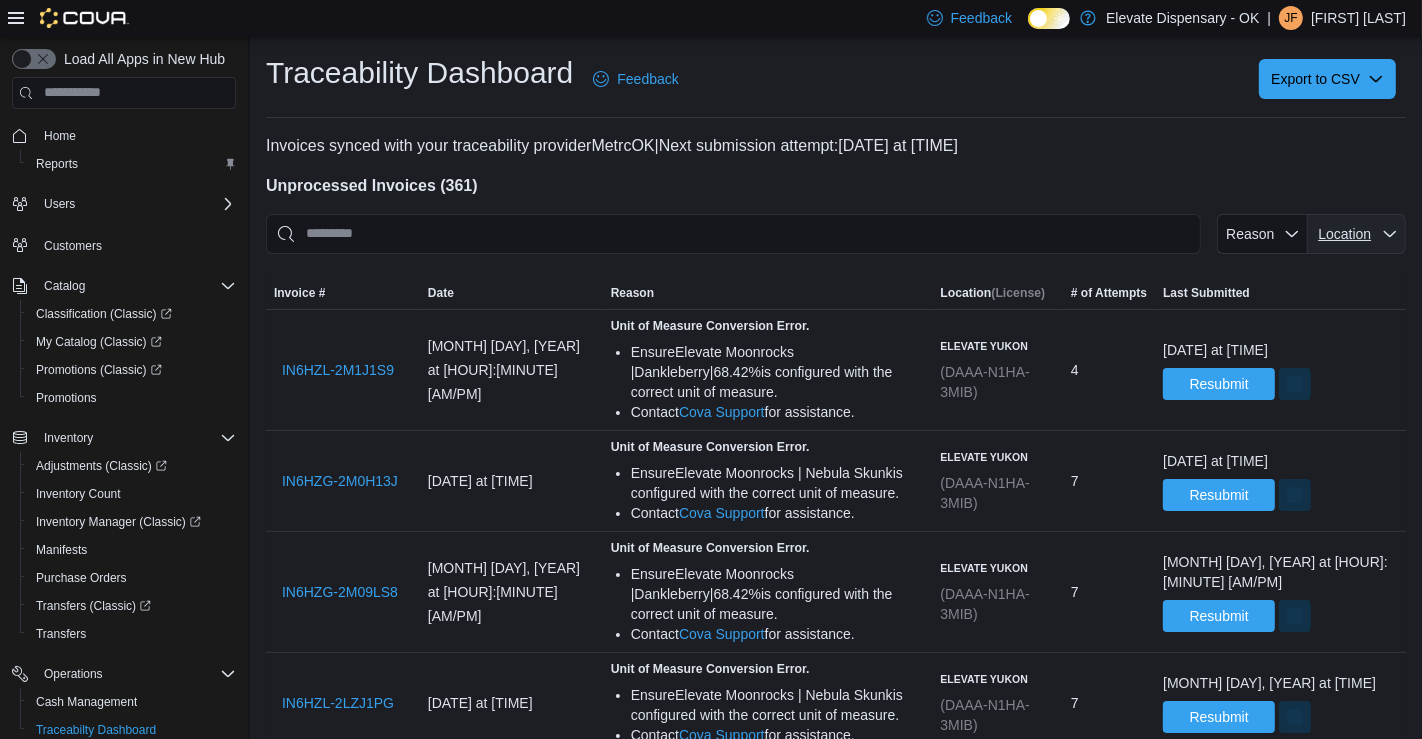 click on "Location" at bounding box center [1344, 234] 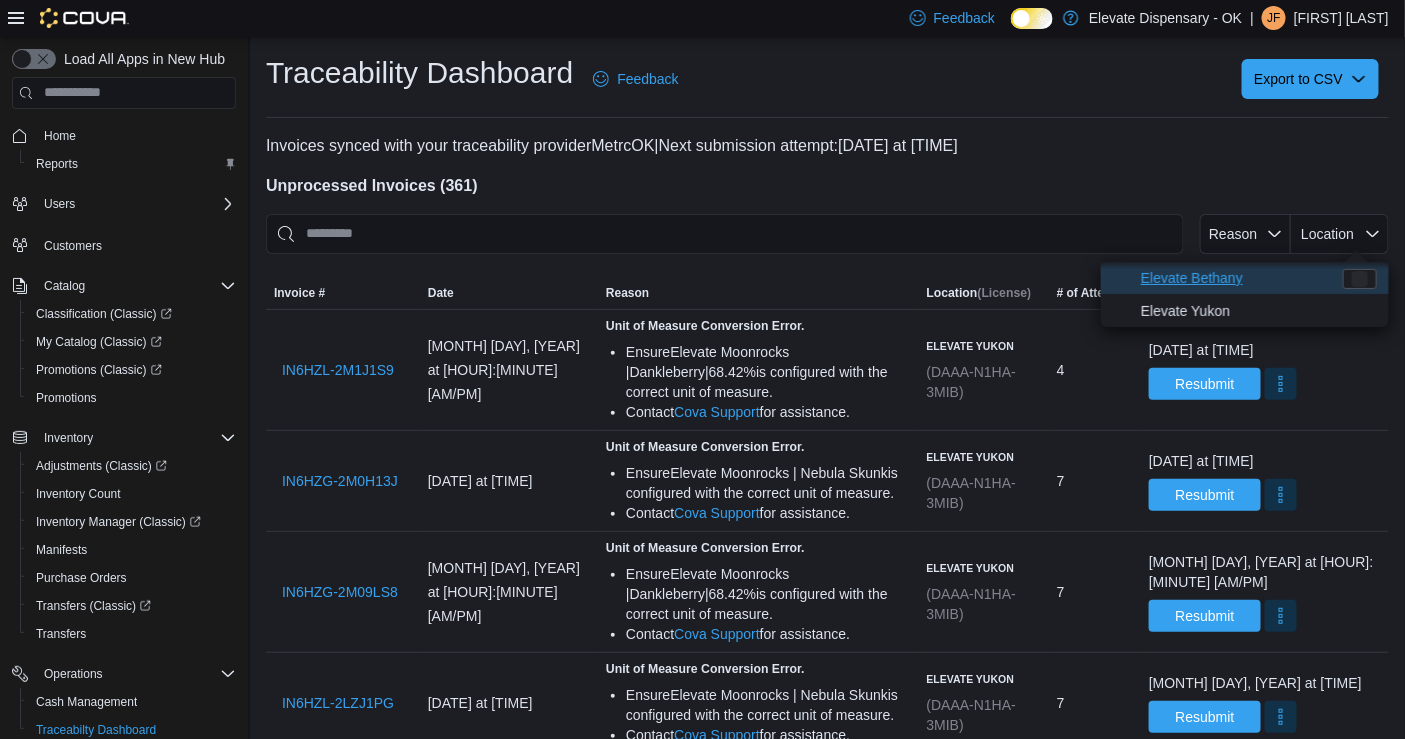 click on "Elevate Bethany" at bounding box center (1236, 278) 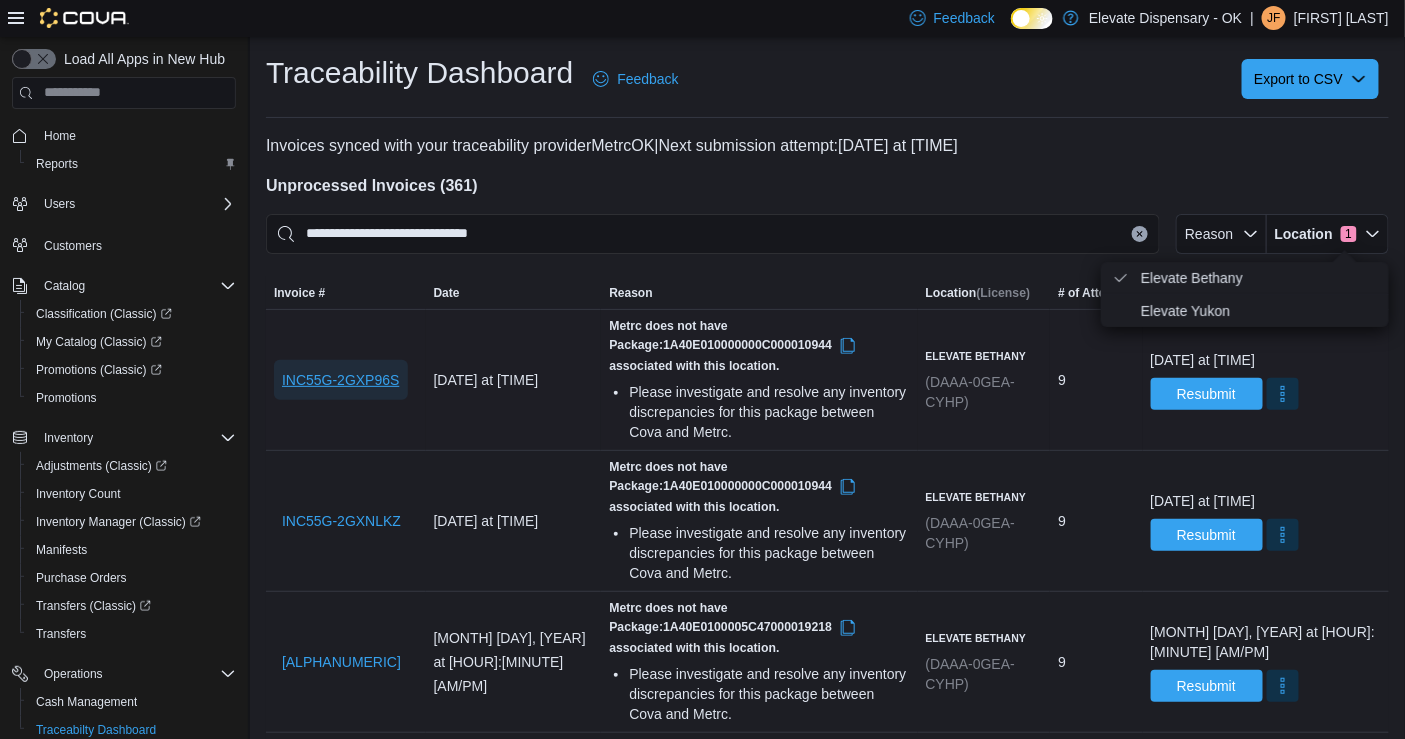 click on "INC55G-2GXP96S" at bounding box center [341, 380] 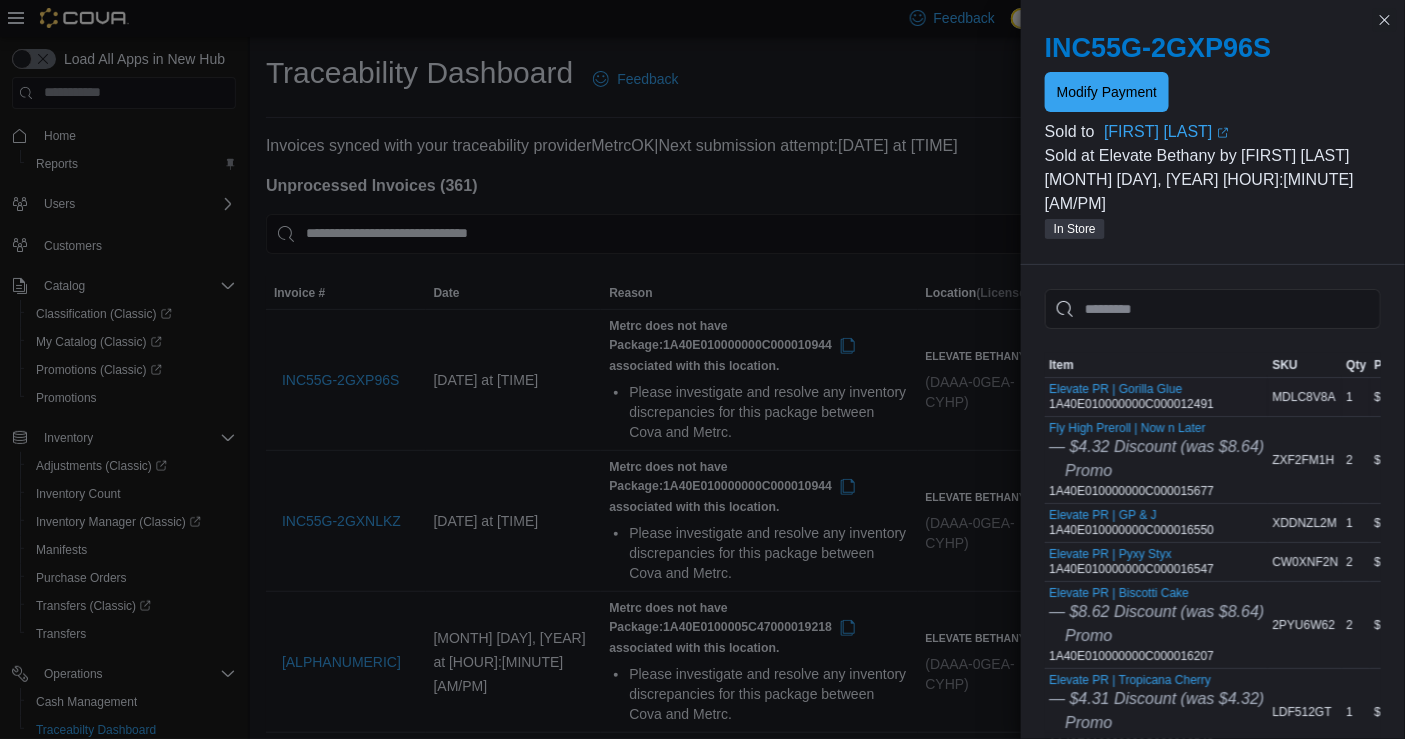 click on "Elevate PR | Gorilla Glue 1A40E010000000C000012491" at bounding box center [1131, 397] 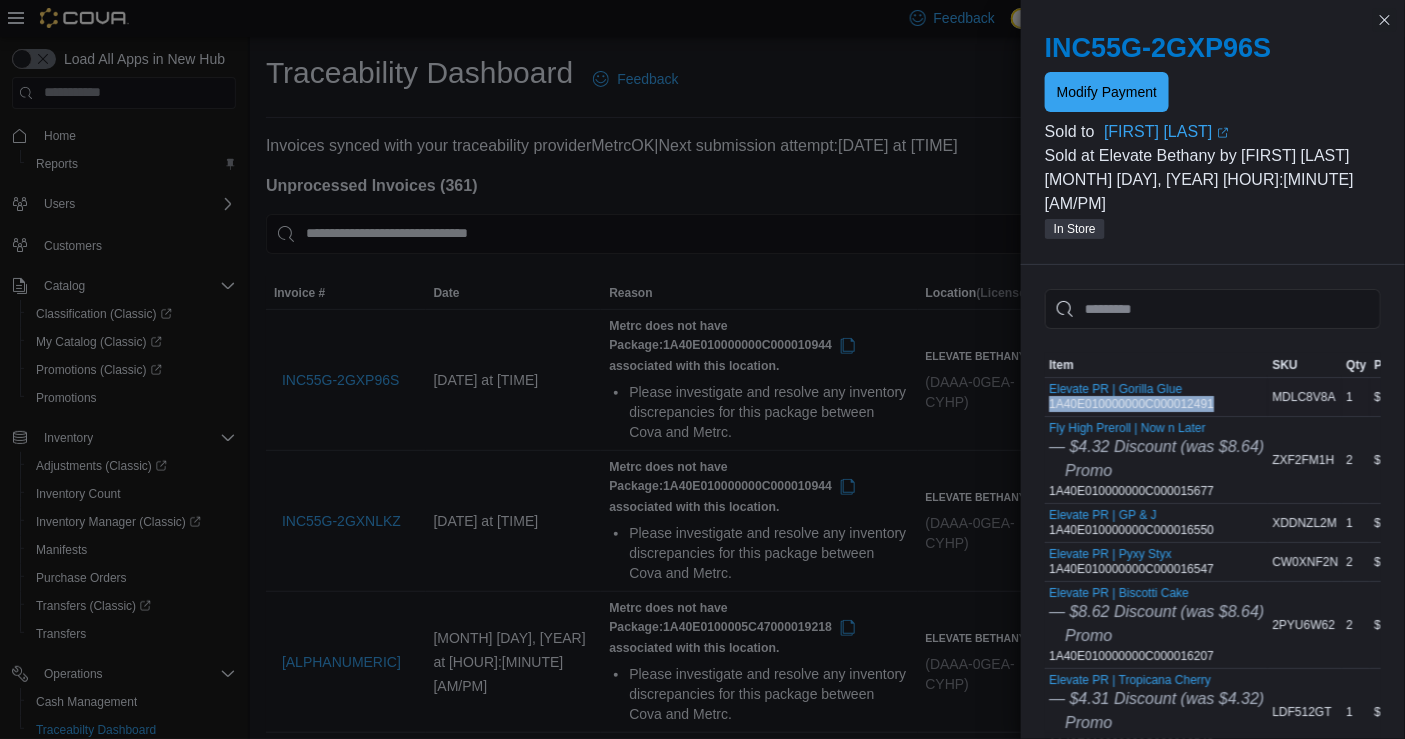 click on "Elevate PR | Gorilla Glue 1A40E010000000C000012491" at bounding box center (1131, 397) 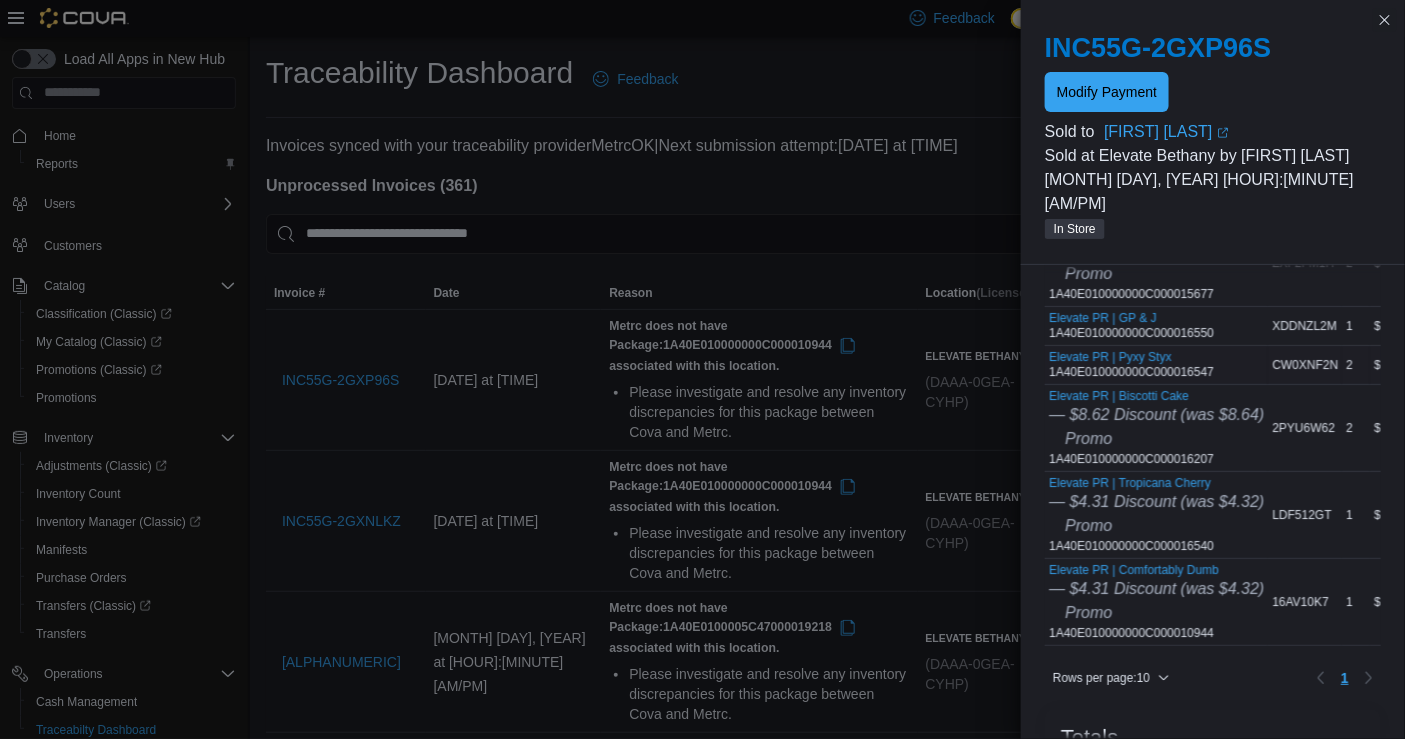 scroll, scrollTop: 198, scrollLeft: 0, axis: vertical 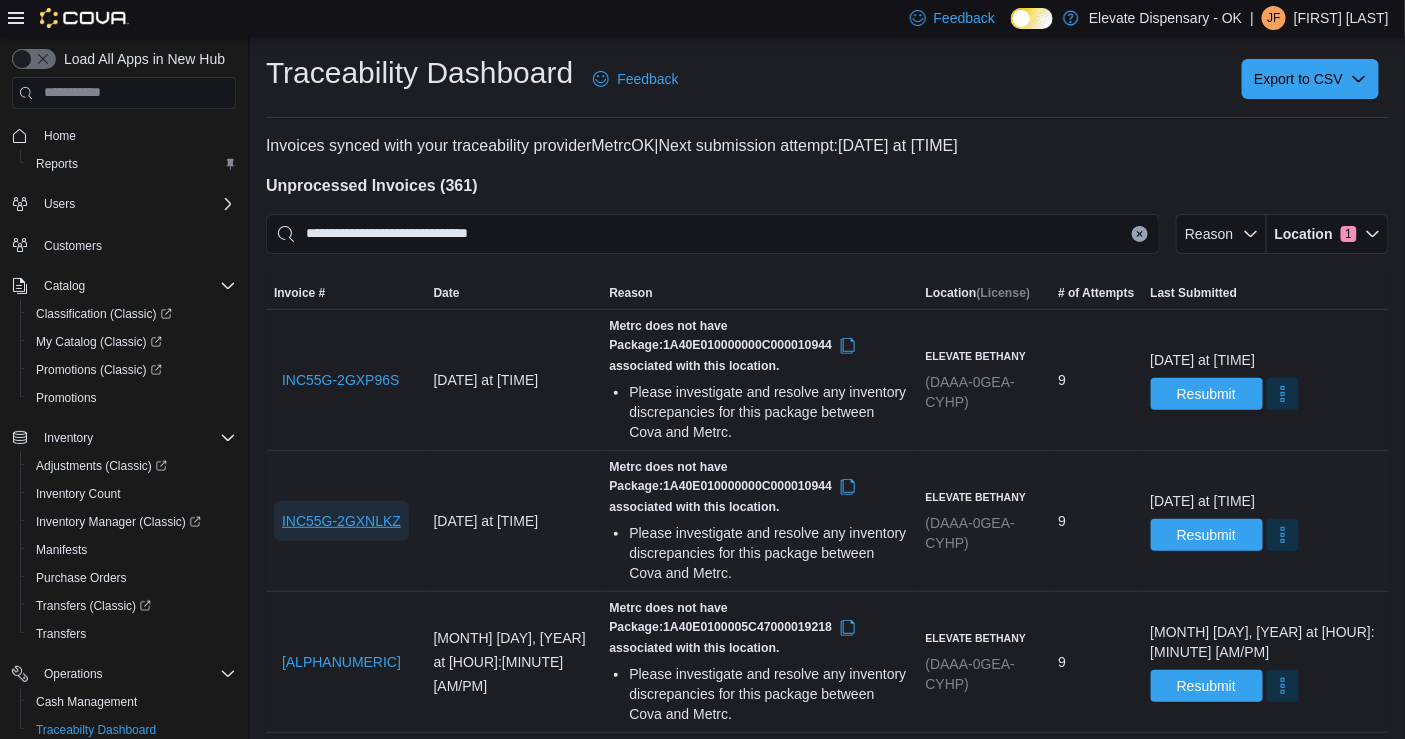 click on "INC55G-2GXNLKZ" at bounding box center (341, 521) 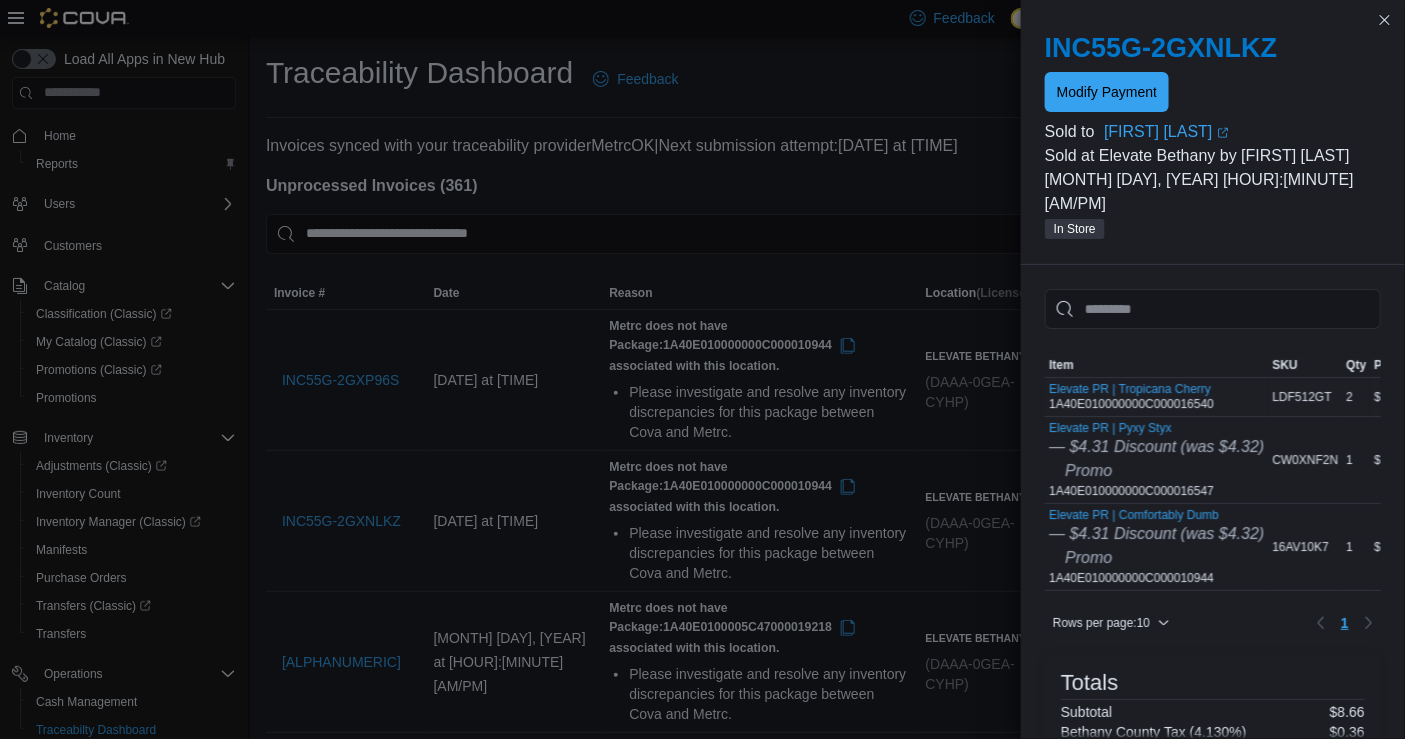 click on "Elevate PR | Tropicana Cherry 1A40E010000000C000016540" at bounding box center [1131, 397] 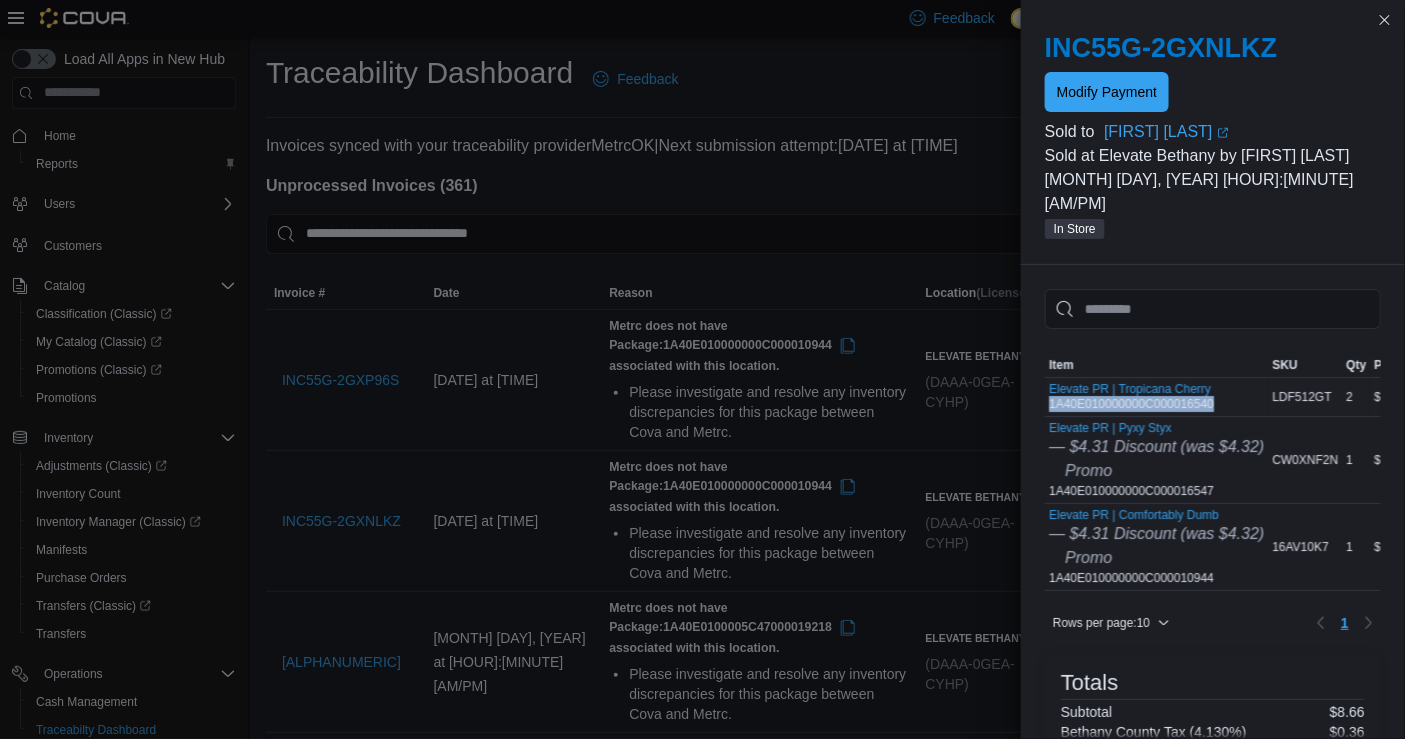 click on "Elevate PR | Tropicana Cherry 1A40E010000000C000016540" at bounding box center [1131, 397] 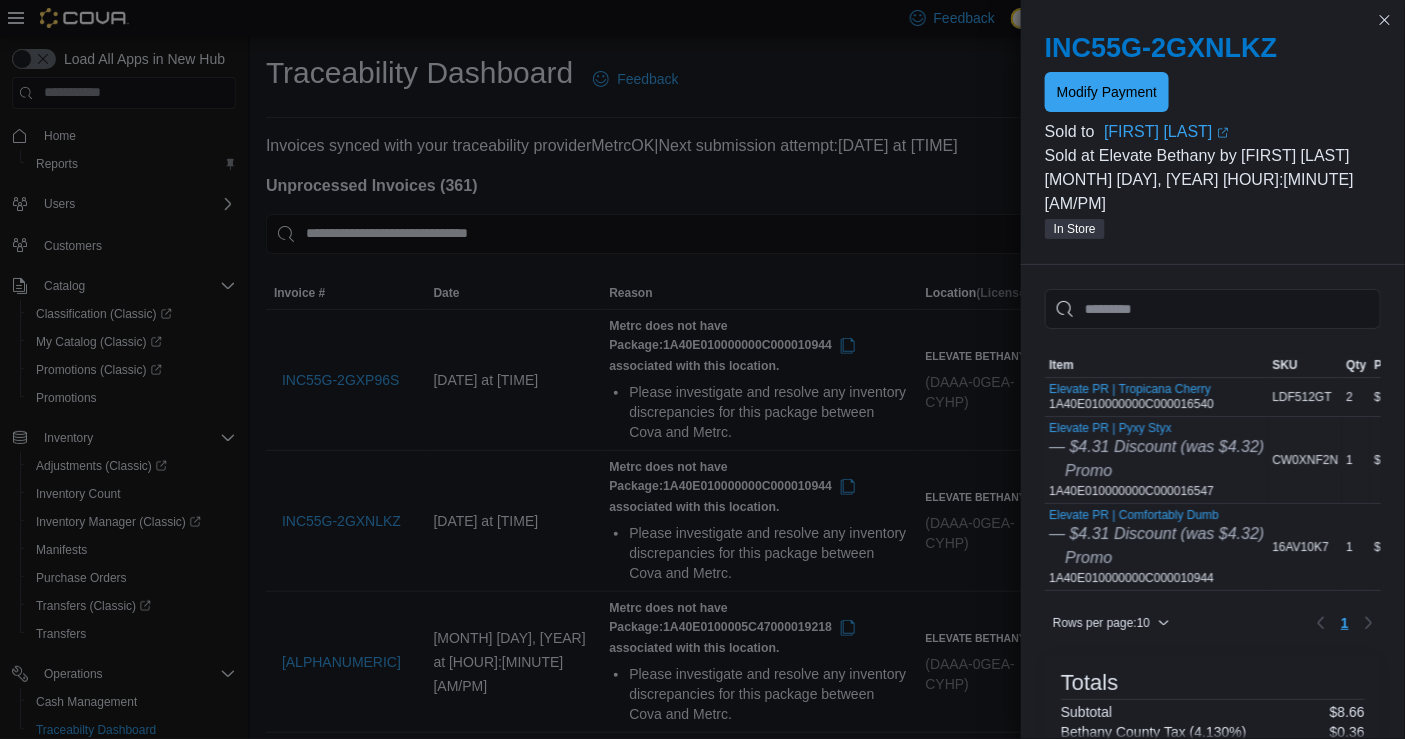 click on "Elevate PR | Pyxy Styx — $4.31 Discount
(was $4.32) Promo 1A40E010000000C000016547" at bounding box center (1156, 460) 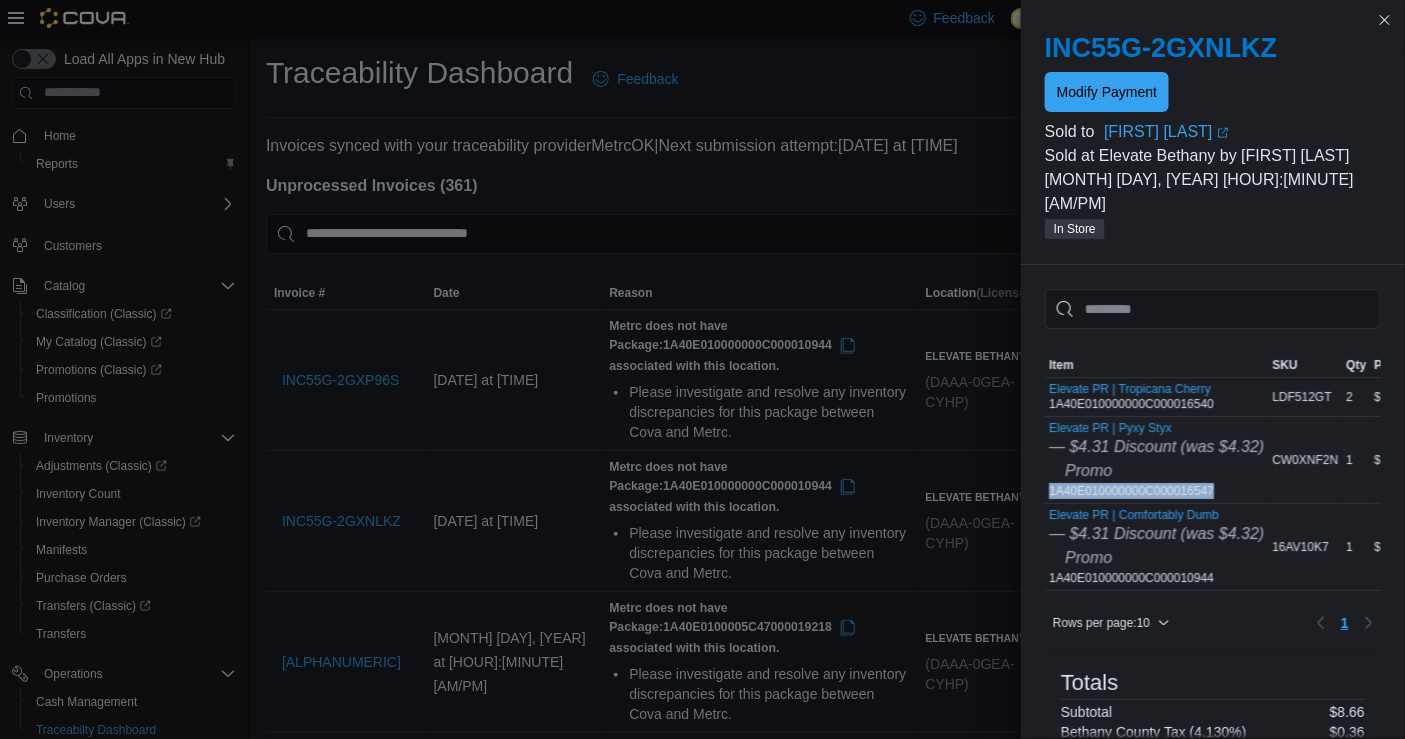 click on "Elevate PR | Pyxy Styx — $4.31 Discount
(was $4.32) Promo 1A40E010000000C000016547" at bounding box center [1156, 460] 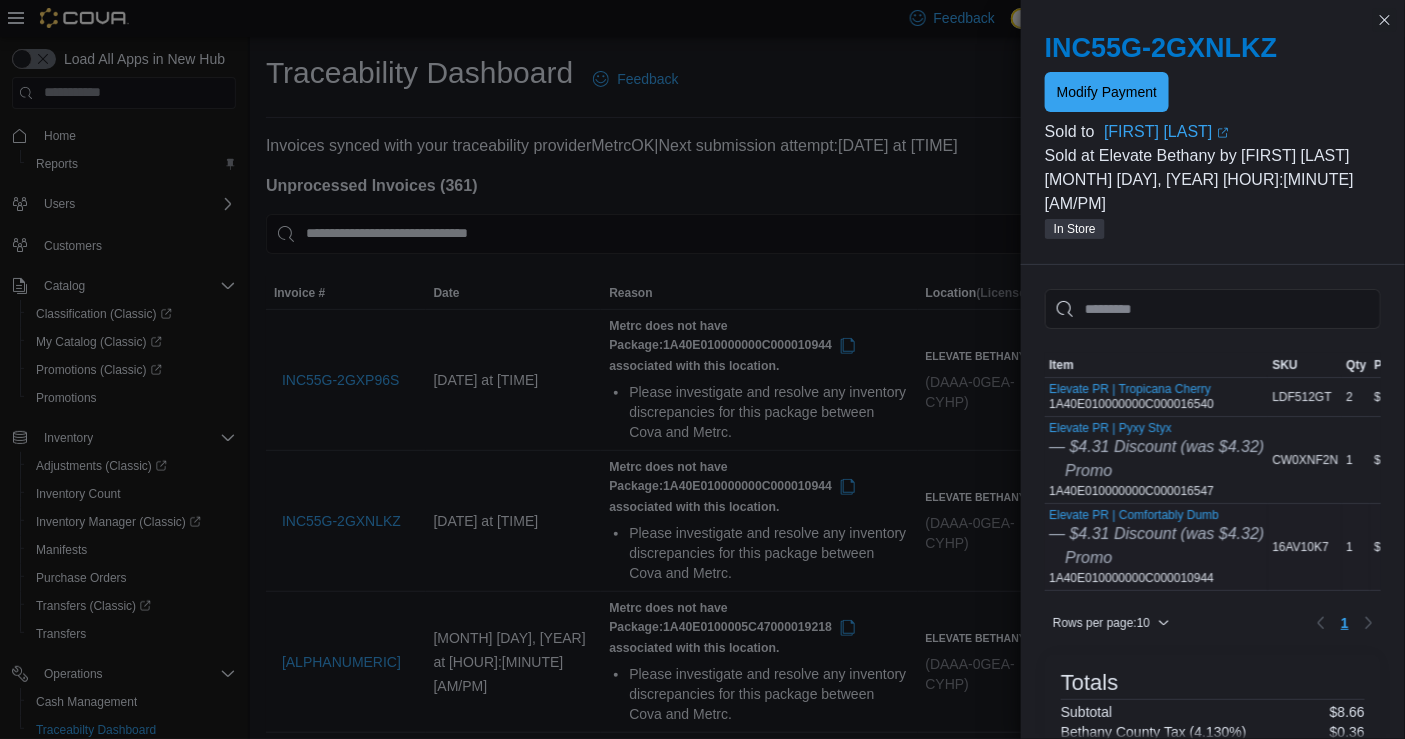 click on "Elevate PR | Comfortably Dumb — $4.31 Discount
(was $4.32) Promo 1A40E010000000C000010944" at bounding box center (1156, 547) 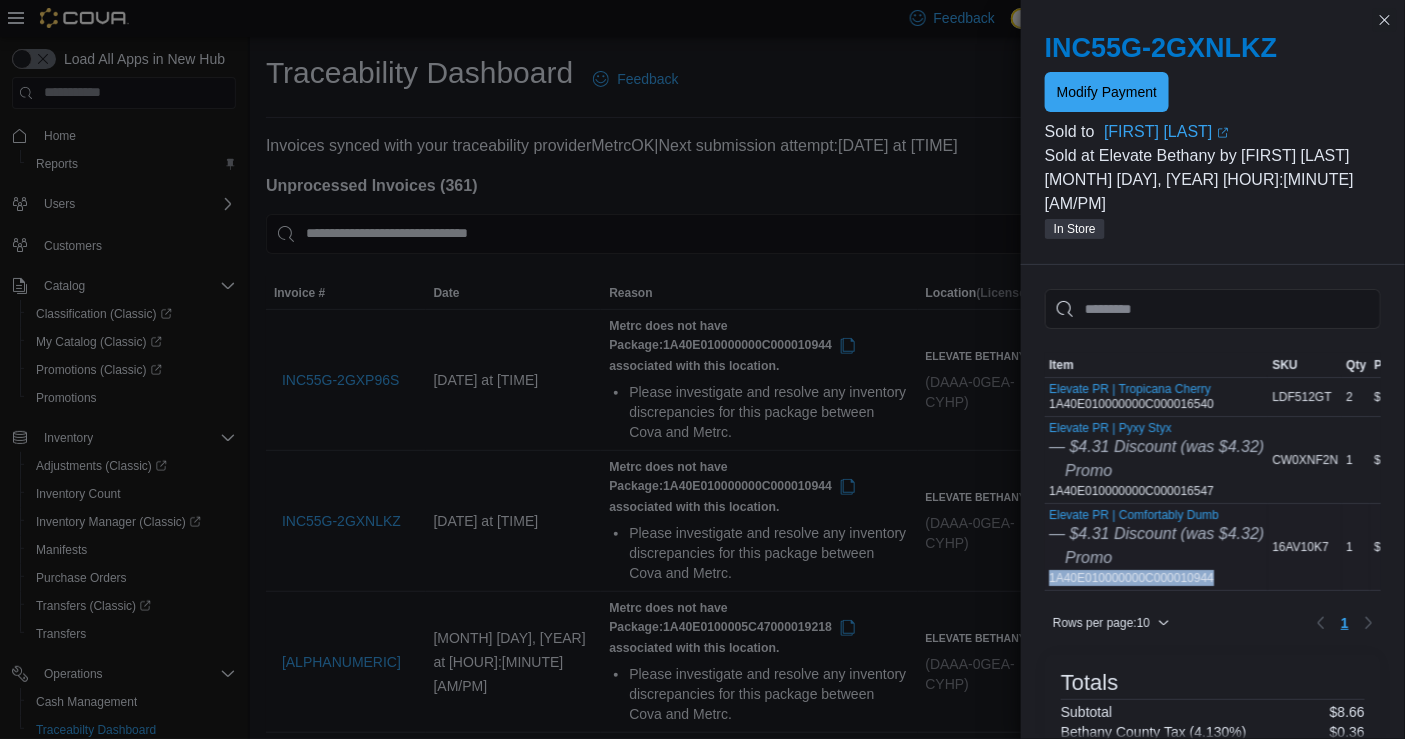 click on "Elevate PR | Comfortably Dumb — $4.31 Discount
(was $4.32) Promo 1A40E010000000C000010944" at bounding box center [1156, 547] 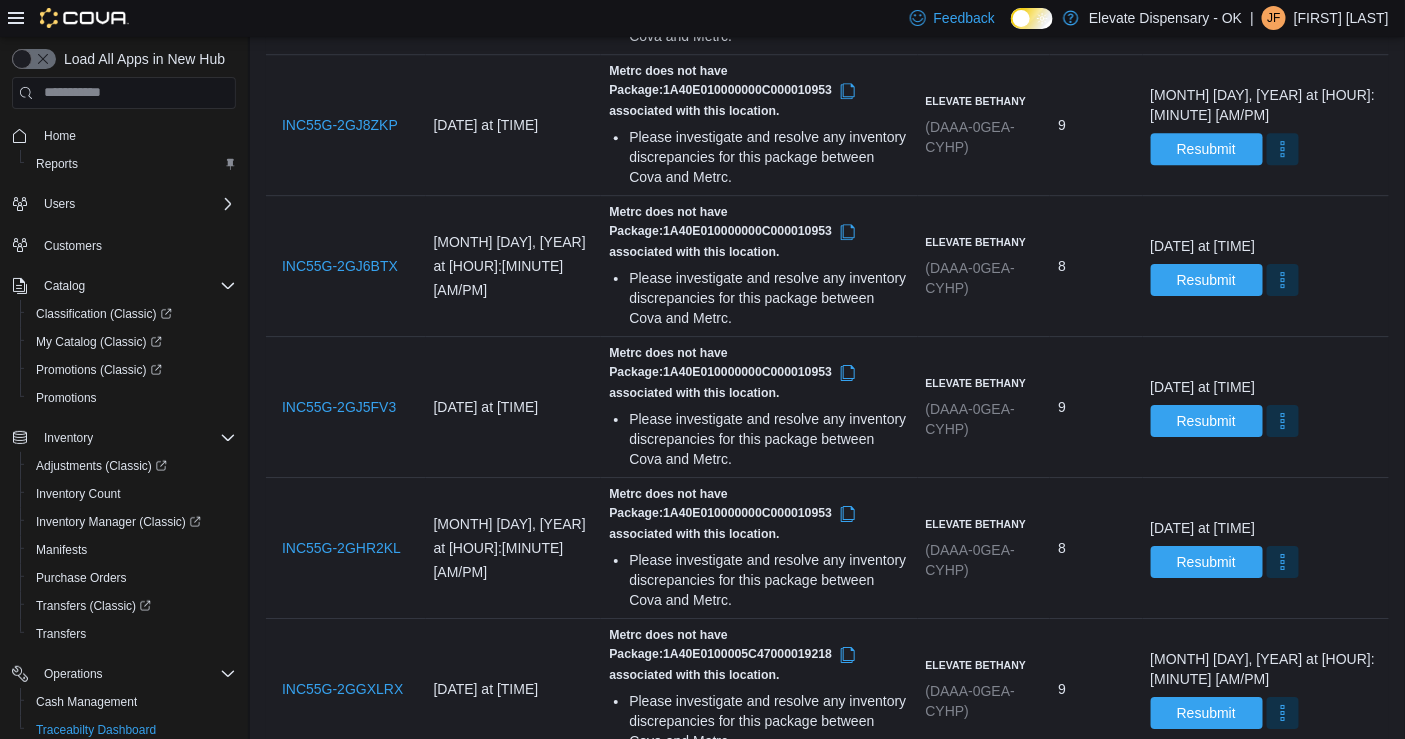 scroll, scrollTop: 2236, scrollLeft: 0, axis: vertical 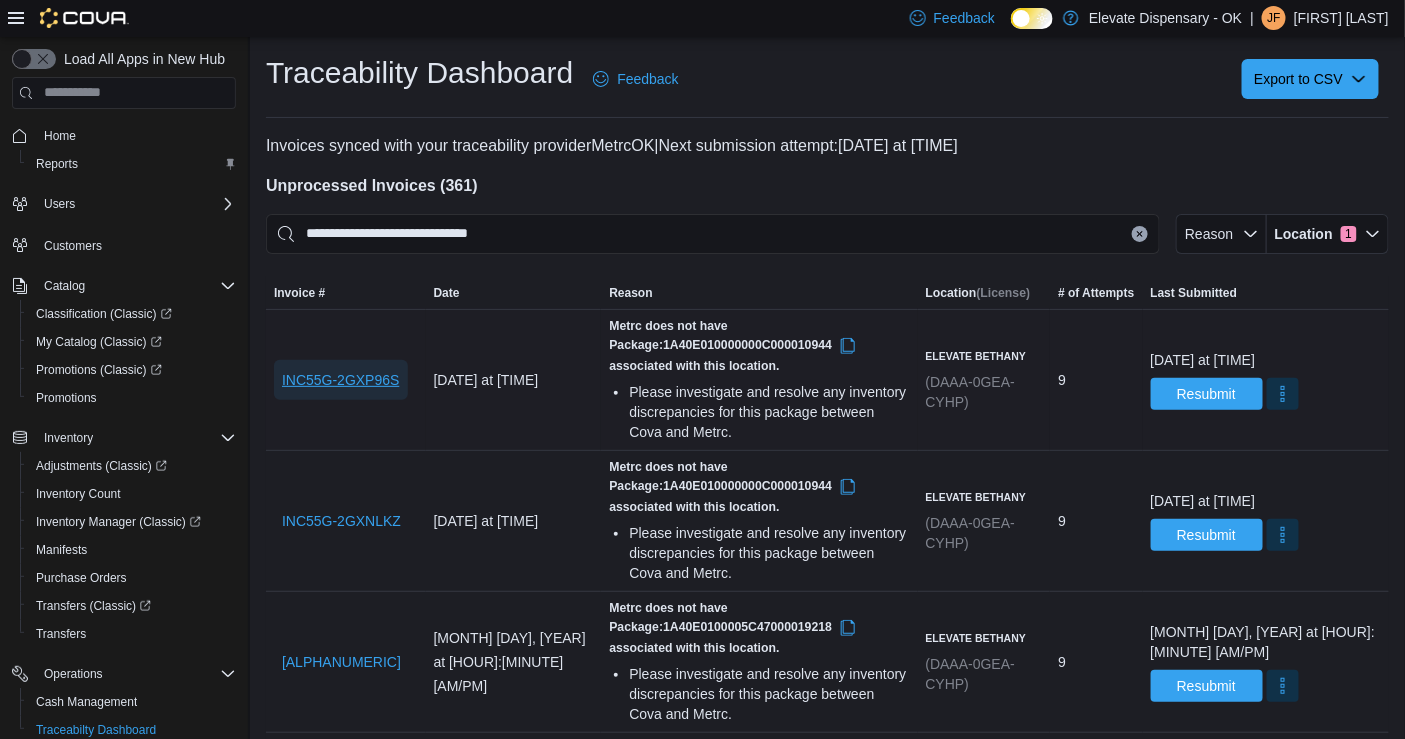 click on "INC55G-2GXP96S" at bounding box center (341, 380) 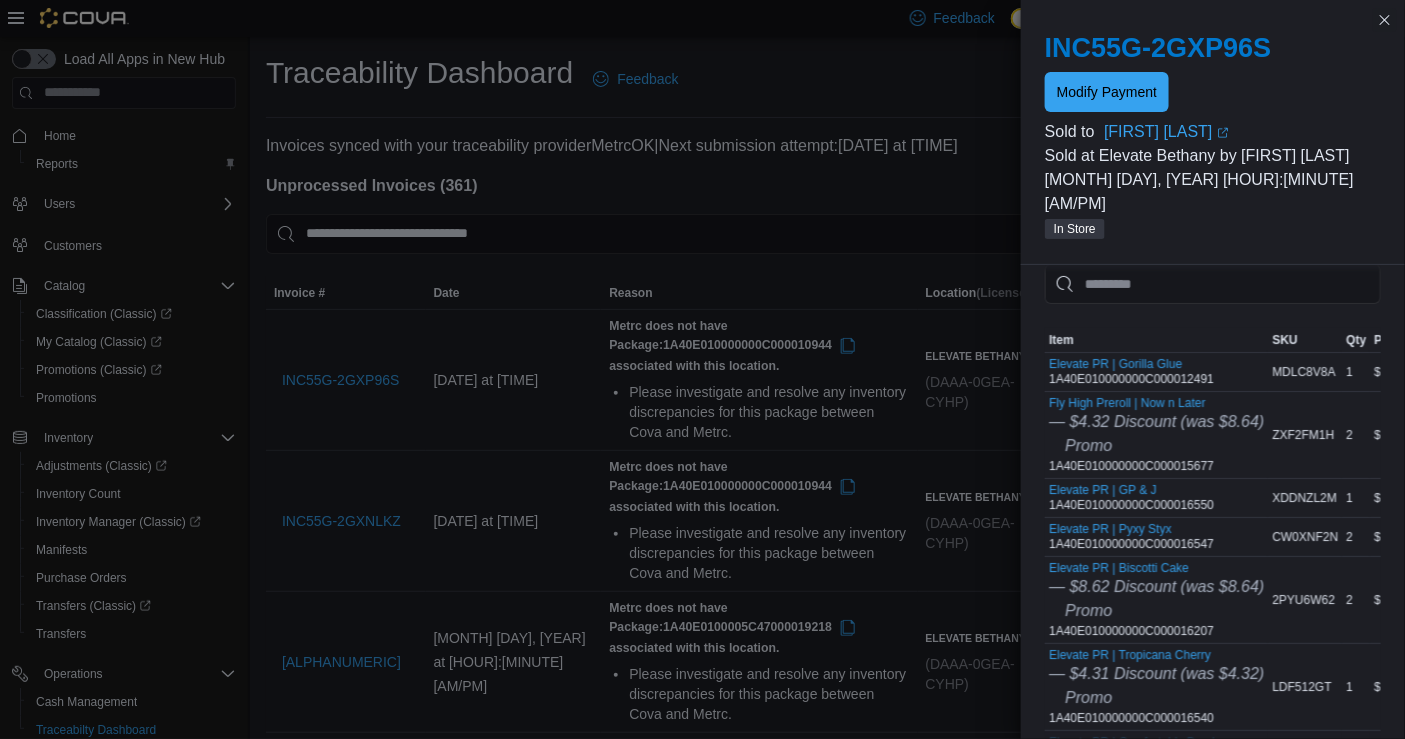 scroll, scrollTop: 0, scrollLeft: 0, axis: both 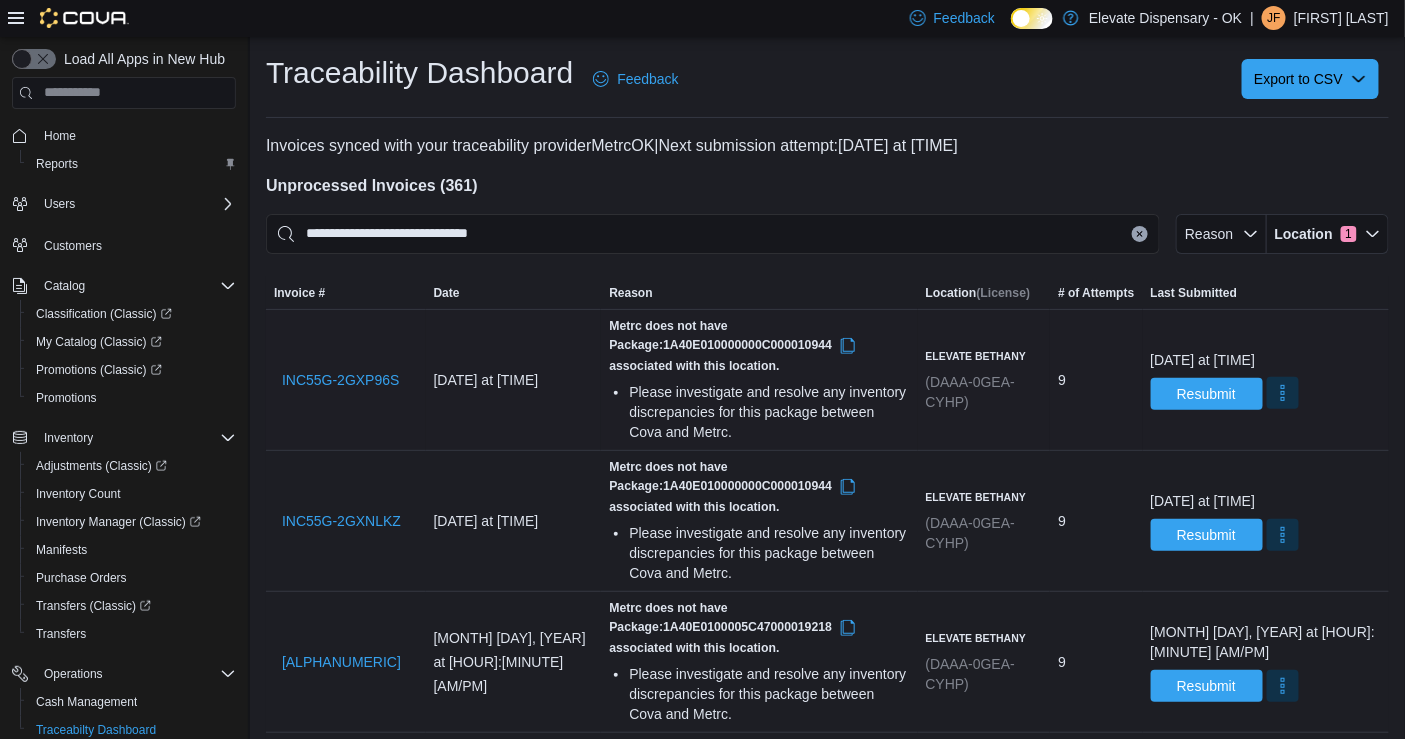 click at bounding box center (1283, 393) 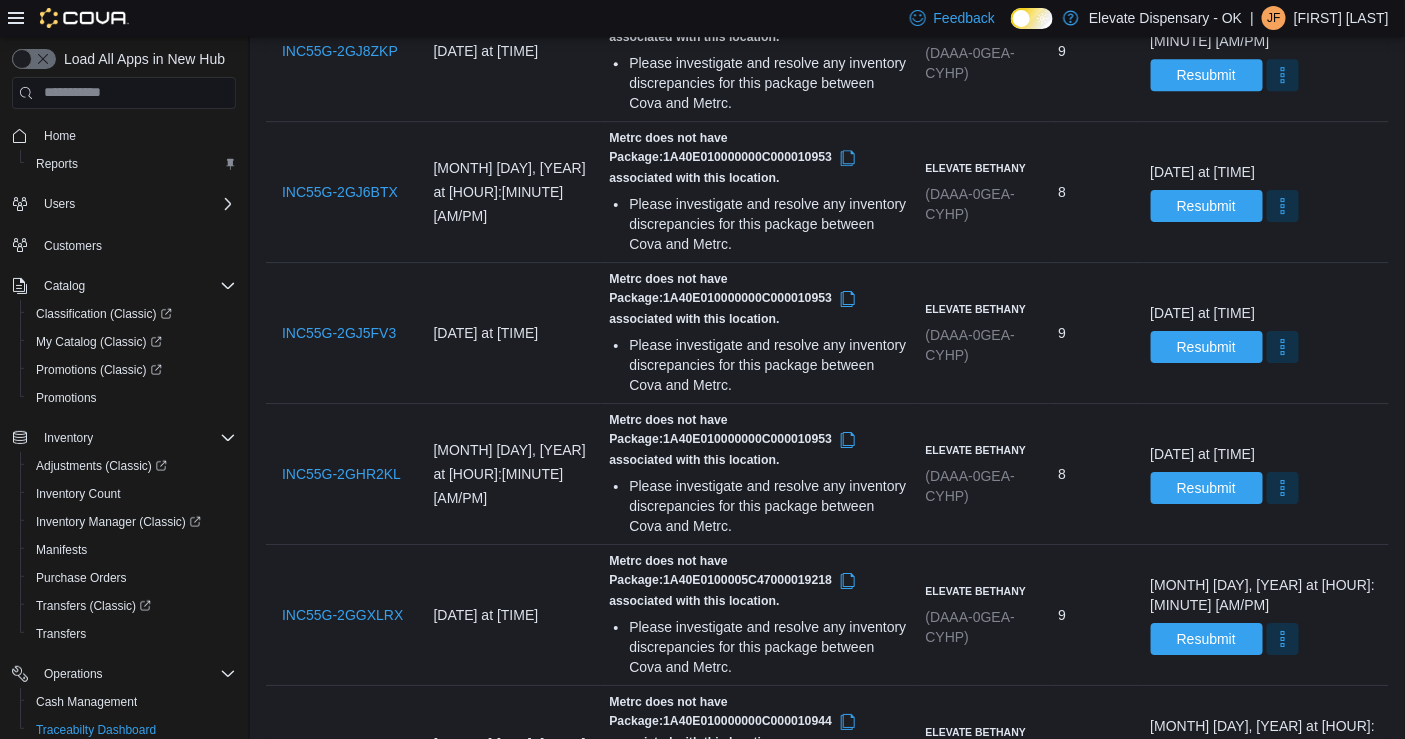 scroll, scrollTop: 2236, scrollLeft: 0, axis: vertical 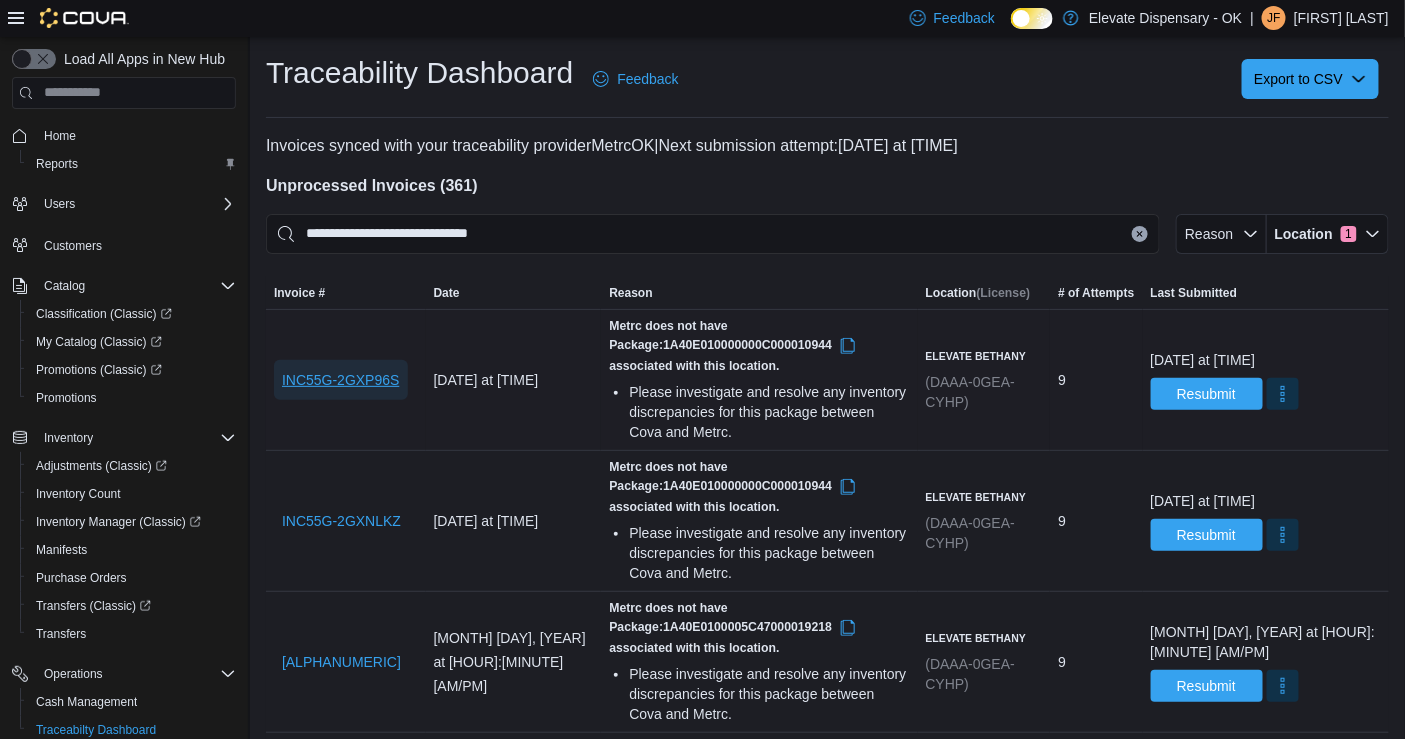 click on "INC55G-2GXP96S" at bounding box center (341, 380) 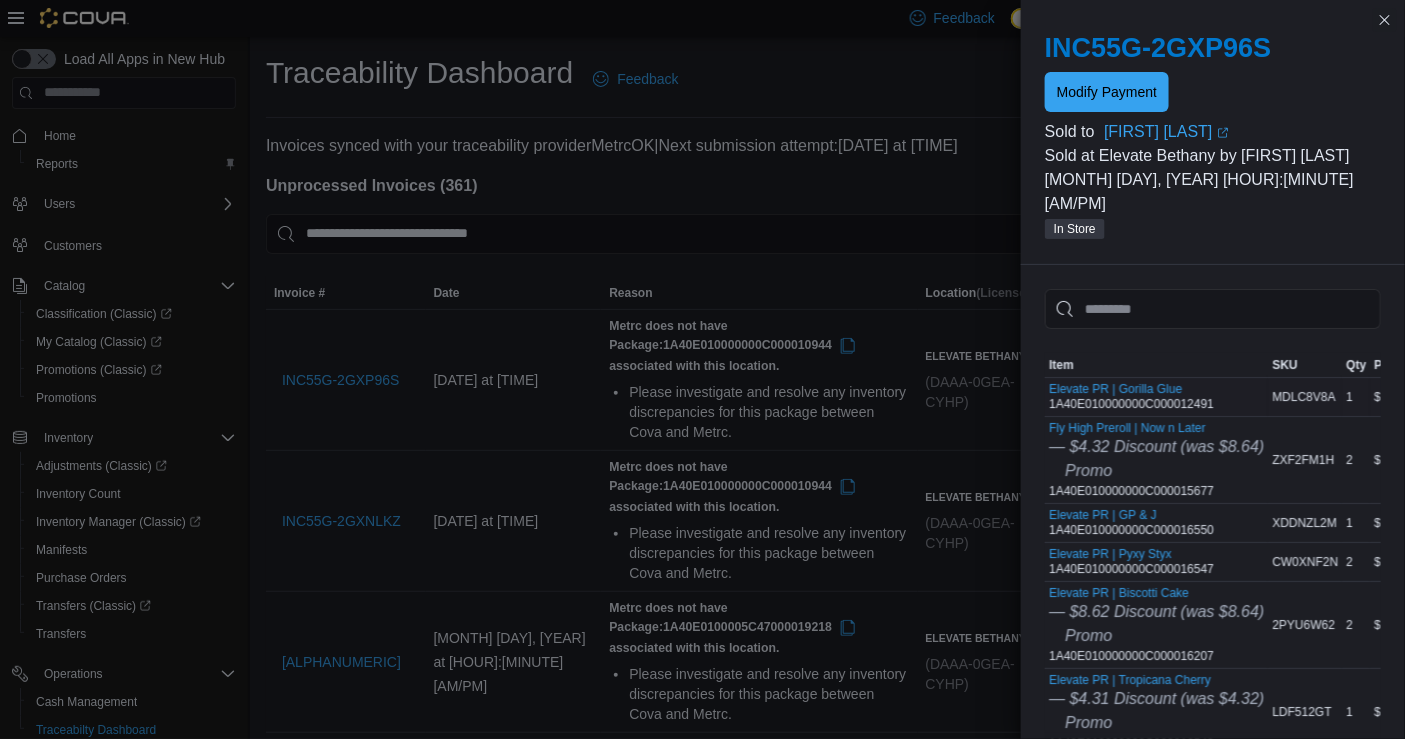 click on "Elevate PR | Gorilla Glue 1A40E010000000C000012491" at bounding box center (1156, 397) 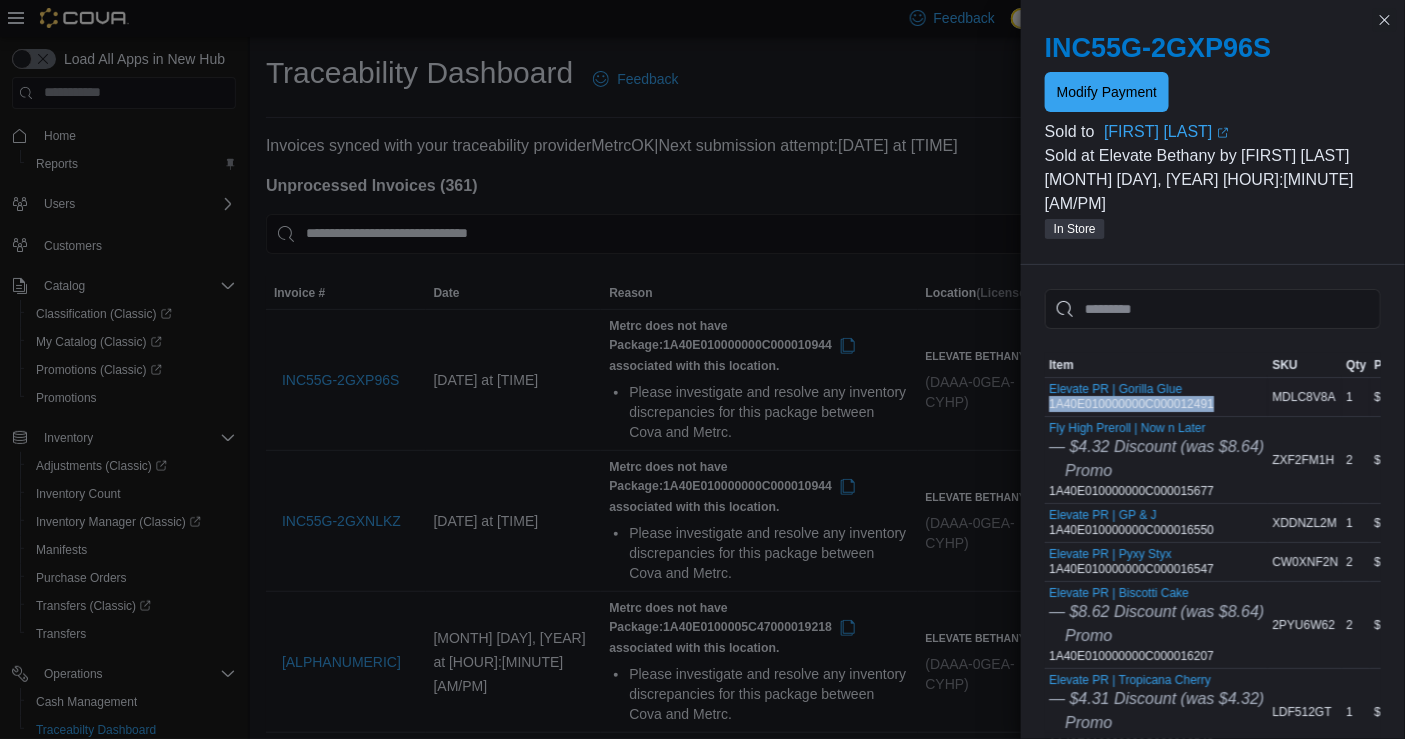 click on "Elevate PR | Gorilla Glue 1A40E010000000C000012491" at bounding box center (1156, 397) 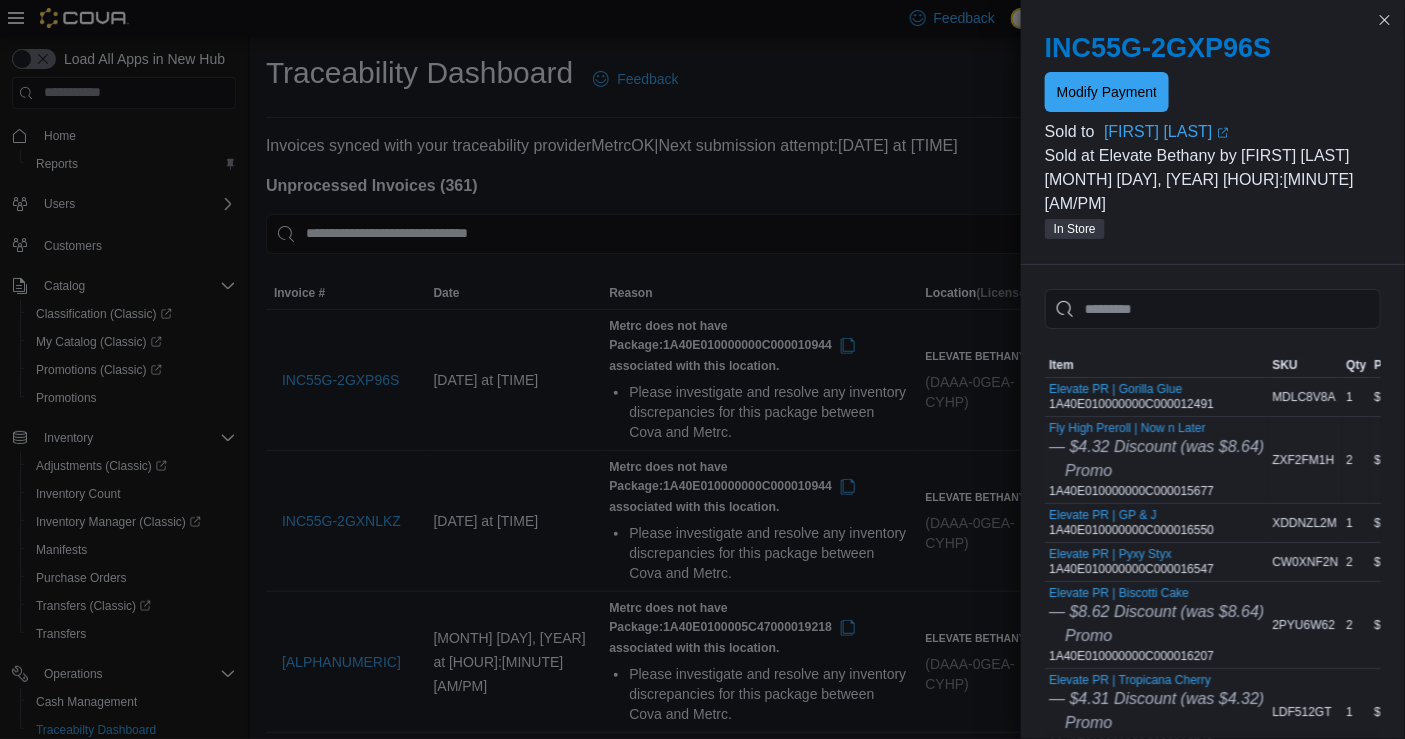 click on "Fly High Preroll | Now n Later — $4.32 Discount
(was $8.64) Promo 1A40E010000000C000015677" at bounding box center (1156, 460) 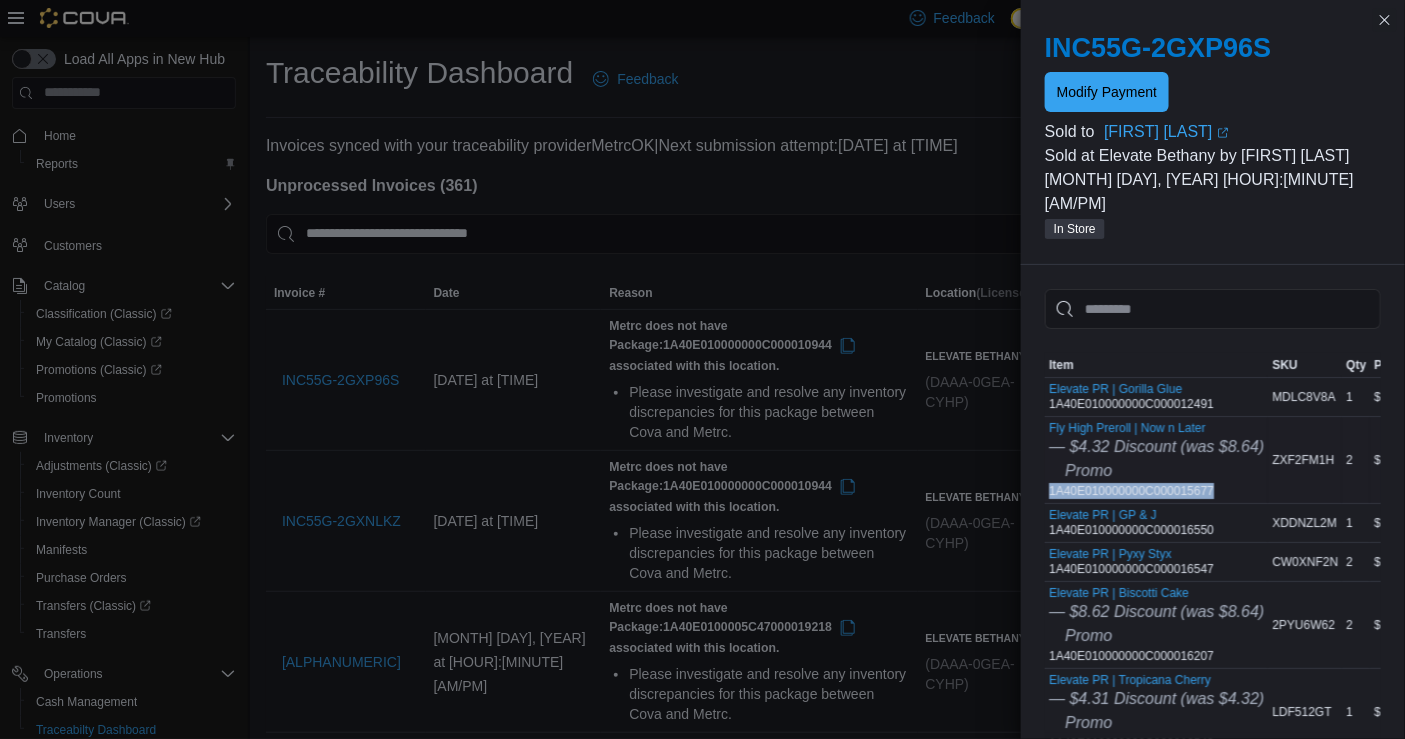 click on "Fly High Preroll | Now n Later — $4.32 Discount
(was $8.64) Promo 1A40E010000000C000015677" at bounding box center (1156, 460) 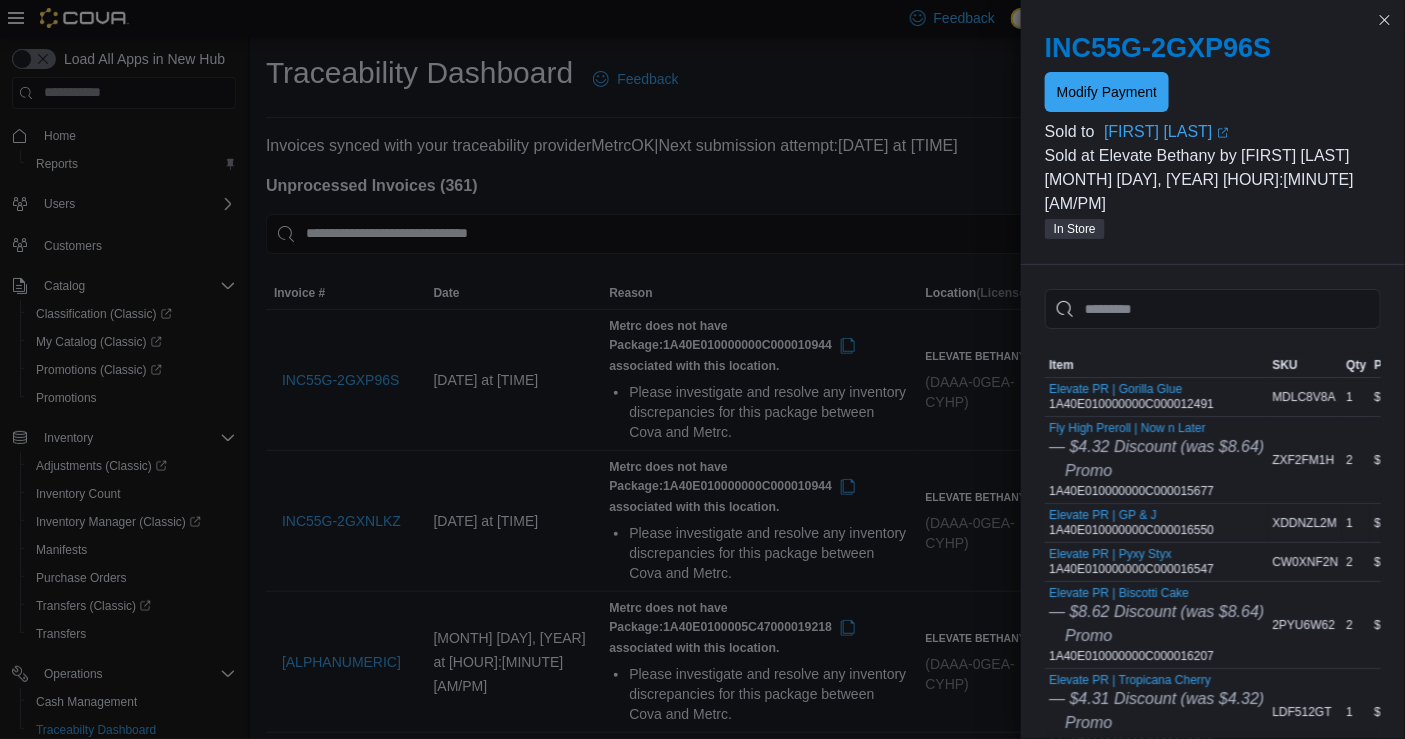 click on "Elevate PR | GP & J 1A40E010000000C000016550" at bounding box center (1131, 523) 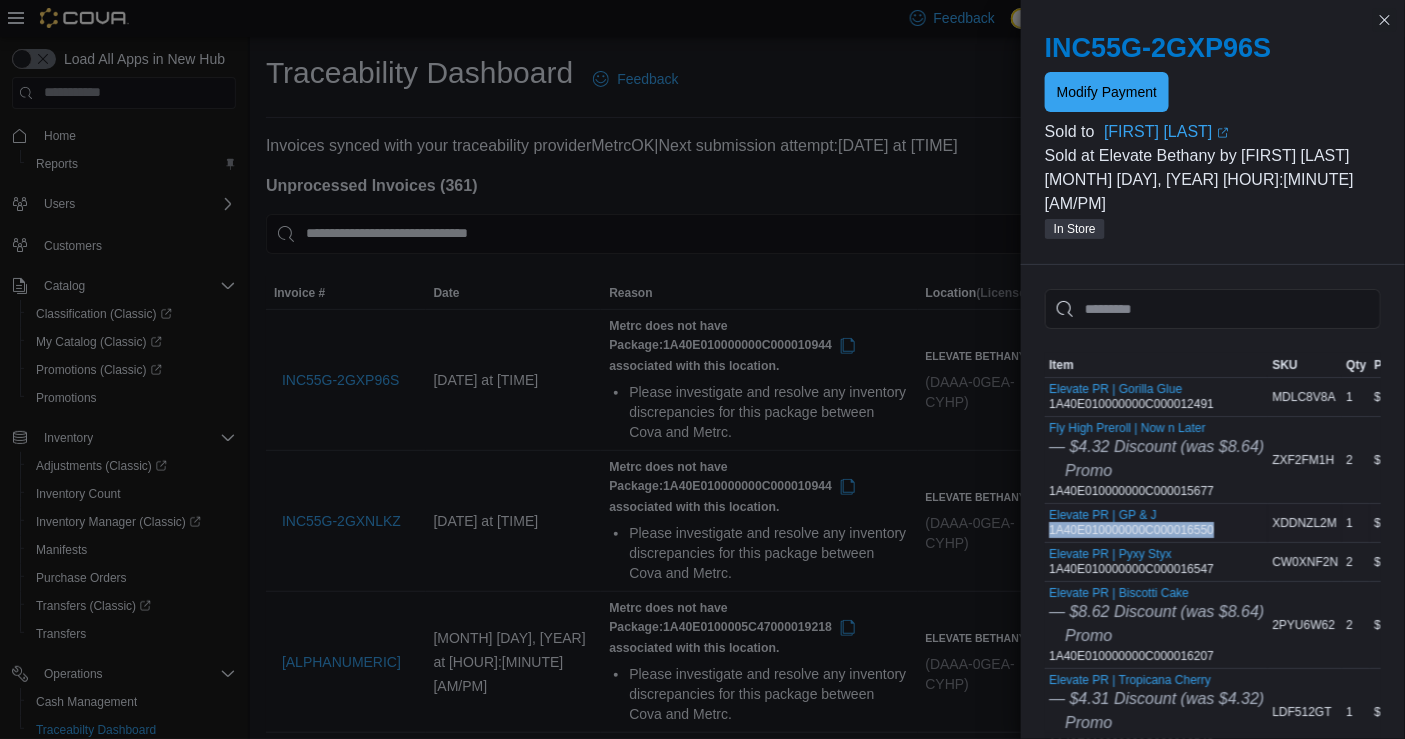 click on "Elevate PR | GP & J 1A40E010000000C000016550" at bounding box center [1131, 523] 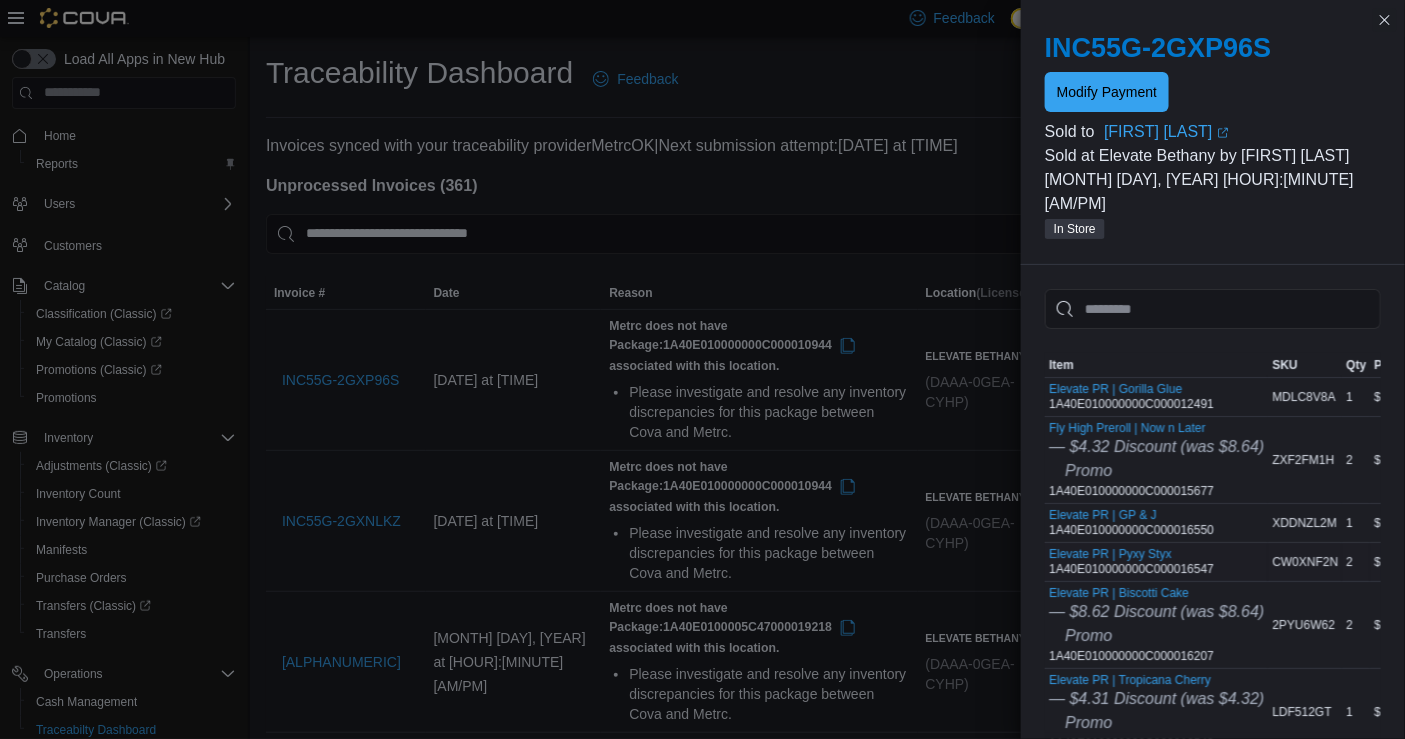 click on "Elevate PR | Pyxy Styx 1A40E010000000C000016547" at bounding box center (1131, 562) 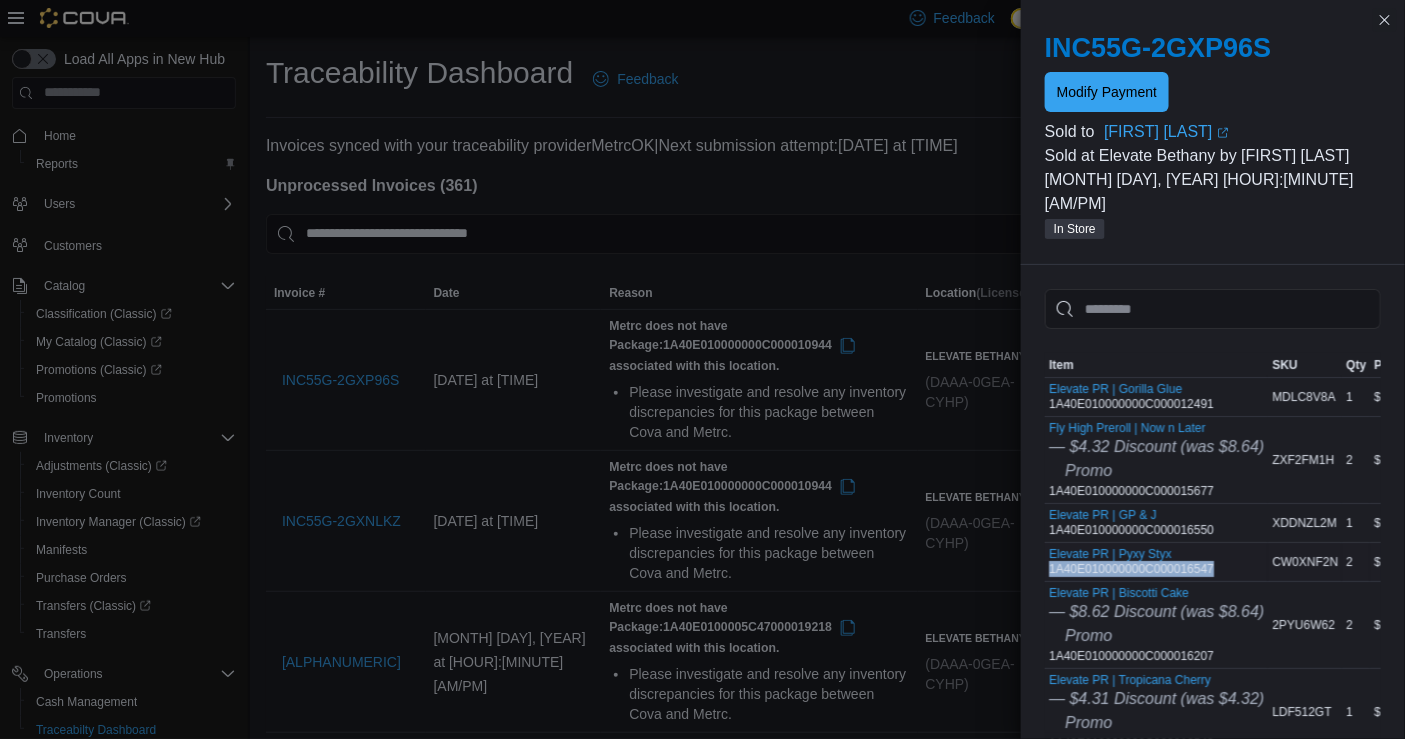 click on "Elevate PR | Pyxy Styx 1A40E010000000C000016547" at bounding box center [1131, 562] 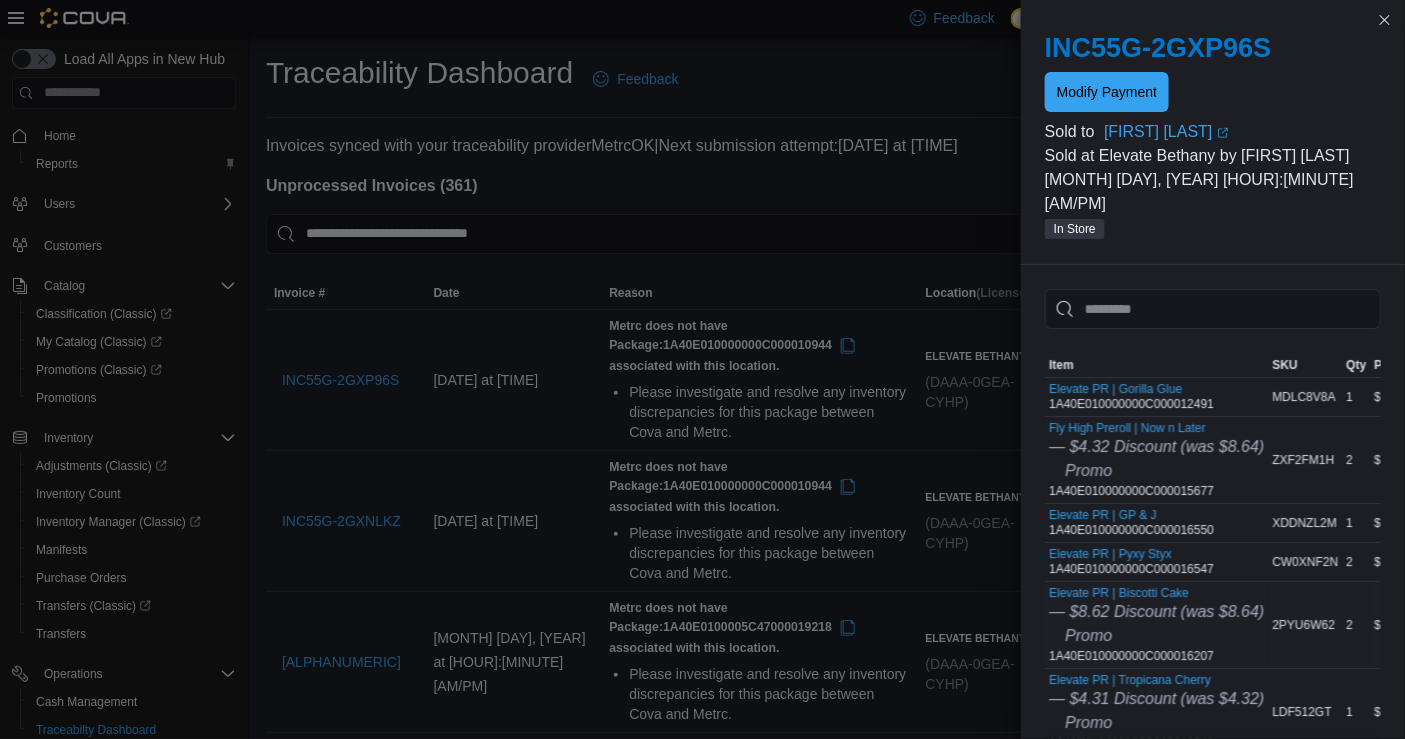 click on "Elevate PR | Biscotti Cake — $8.62 Discount
(was $8.64) Promo 1A40E010000000C000016207" at bounding box center [1156, 625] 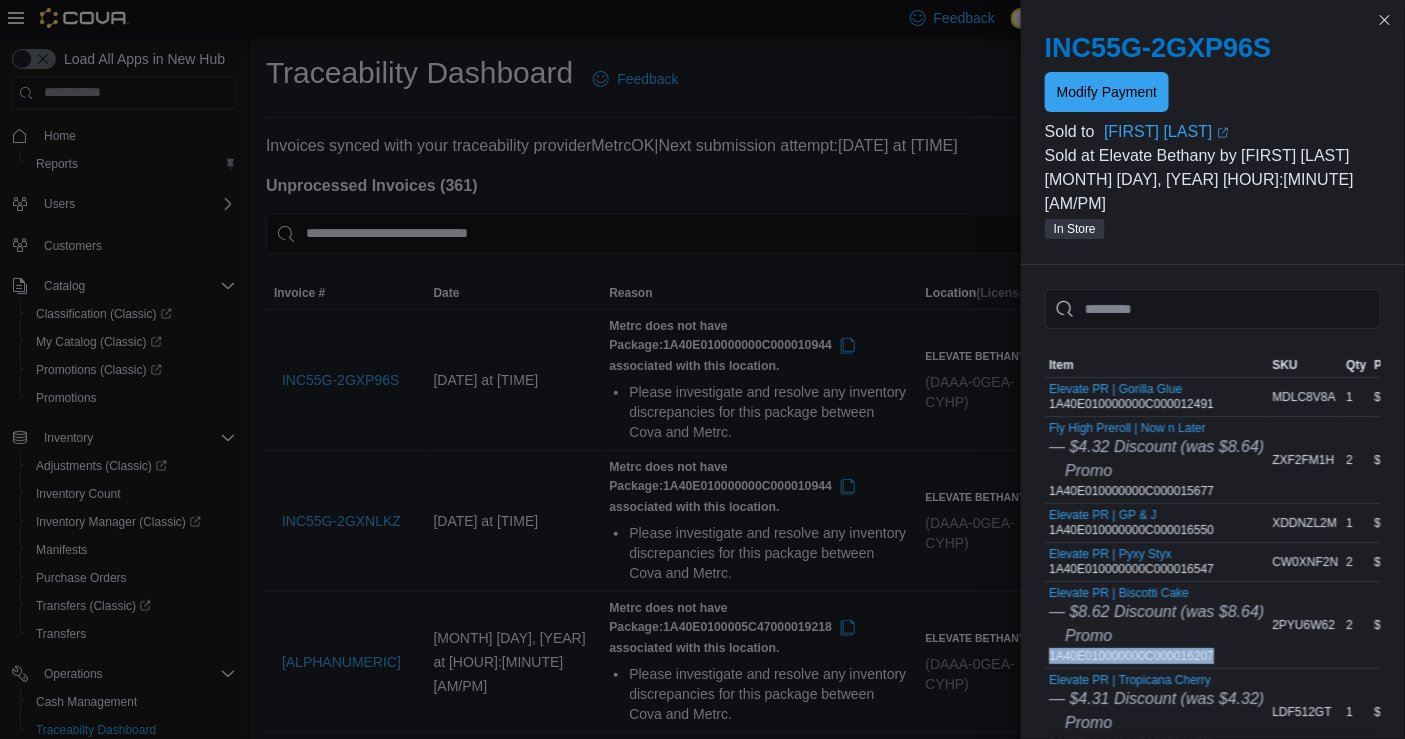 click on "Elevate PR | Biscotti Cake — $8.62 Discount
(was $8.64) Promo 1A40E010000000C000016207" at bounding box center (1156, 625) 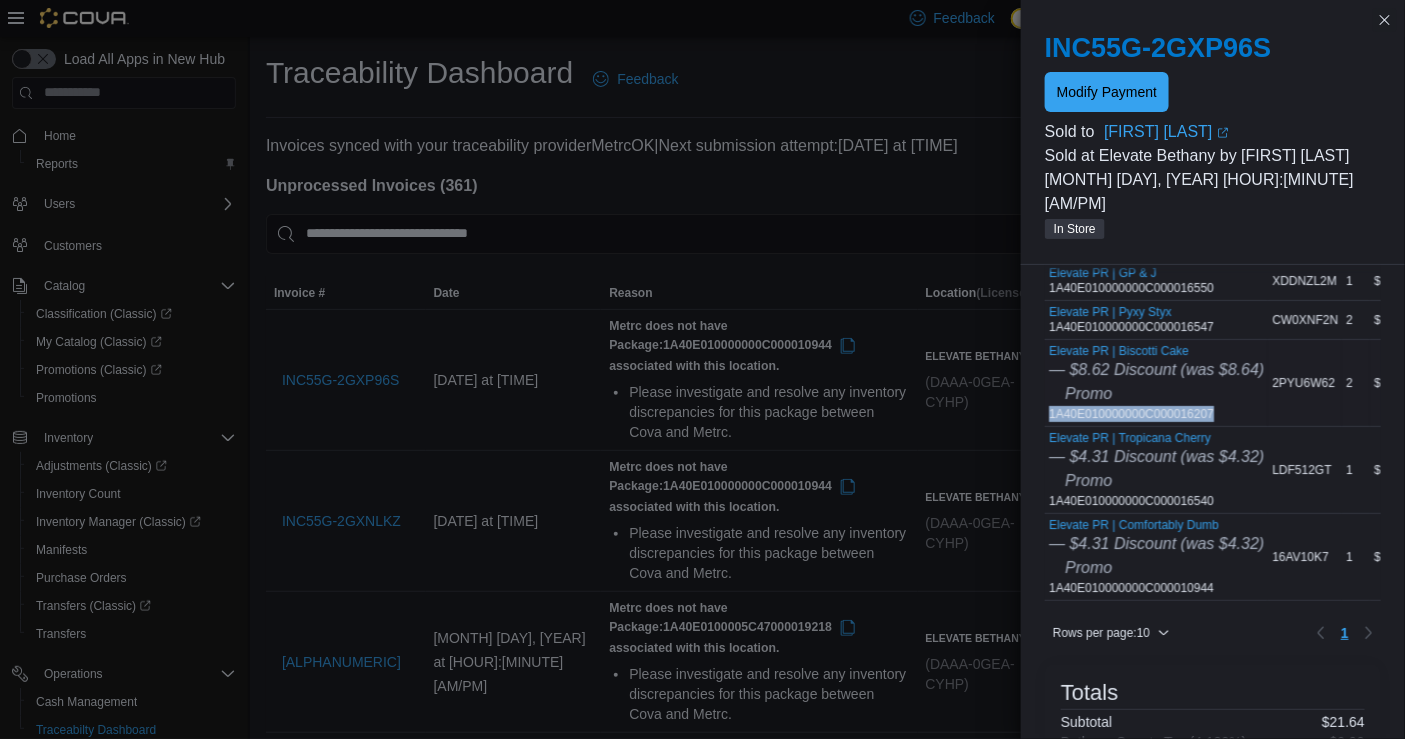 scroll, scrollTop: 243, scrollLeft: 0, axis: vertical 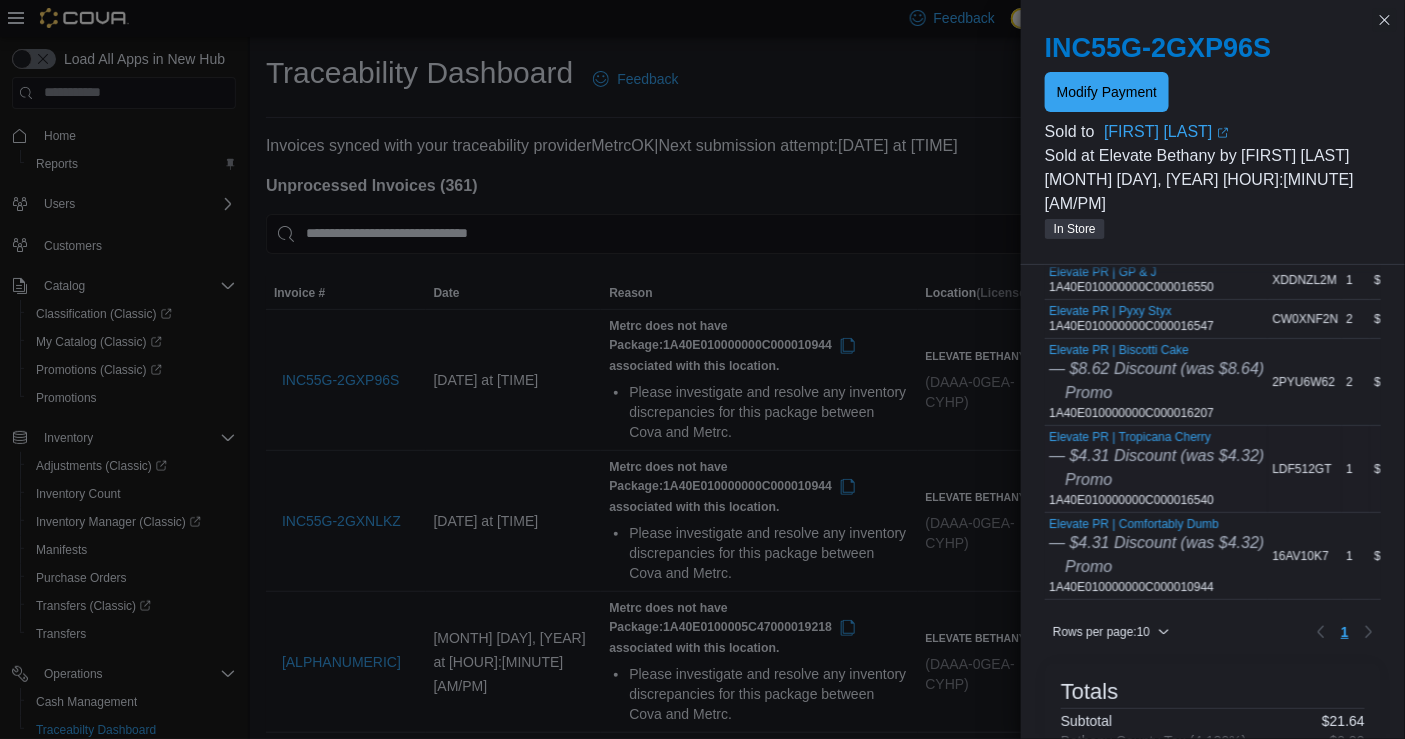 click on "Elevate PR | Tropicana Cherry — $4.31 Discount
(was $4.32) Promo 1A40E010000000C000016540" at bounding box center [1156, 469] 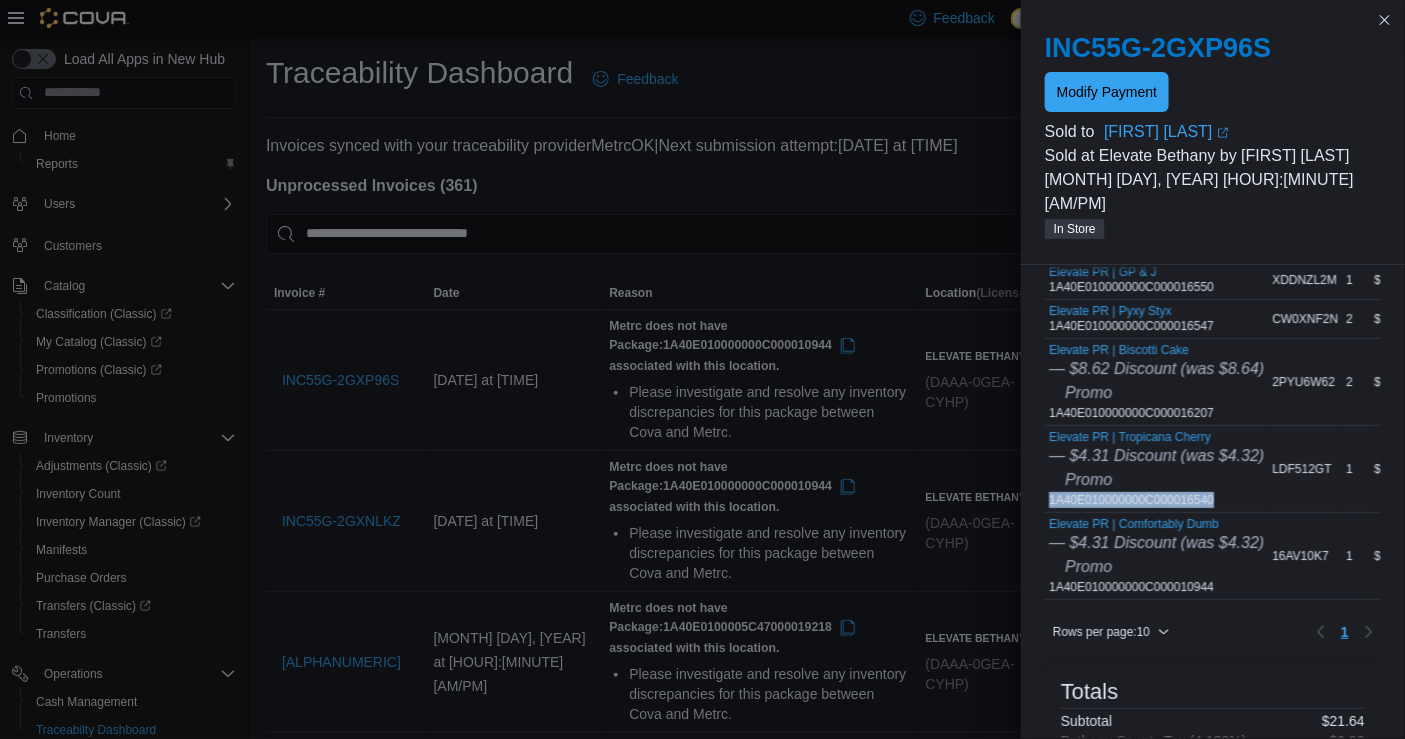 click on "Elevate PR | Tropicana Cherry — $4.31 Discount
(was $4.32) Promo 1A40E010000000C000016540" at bounding box center [1156, 469] 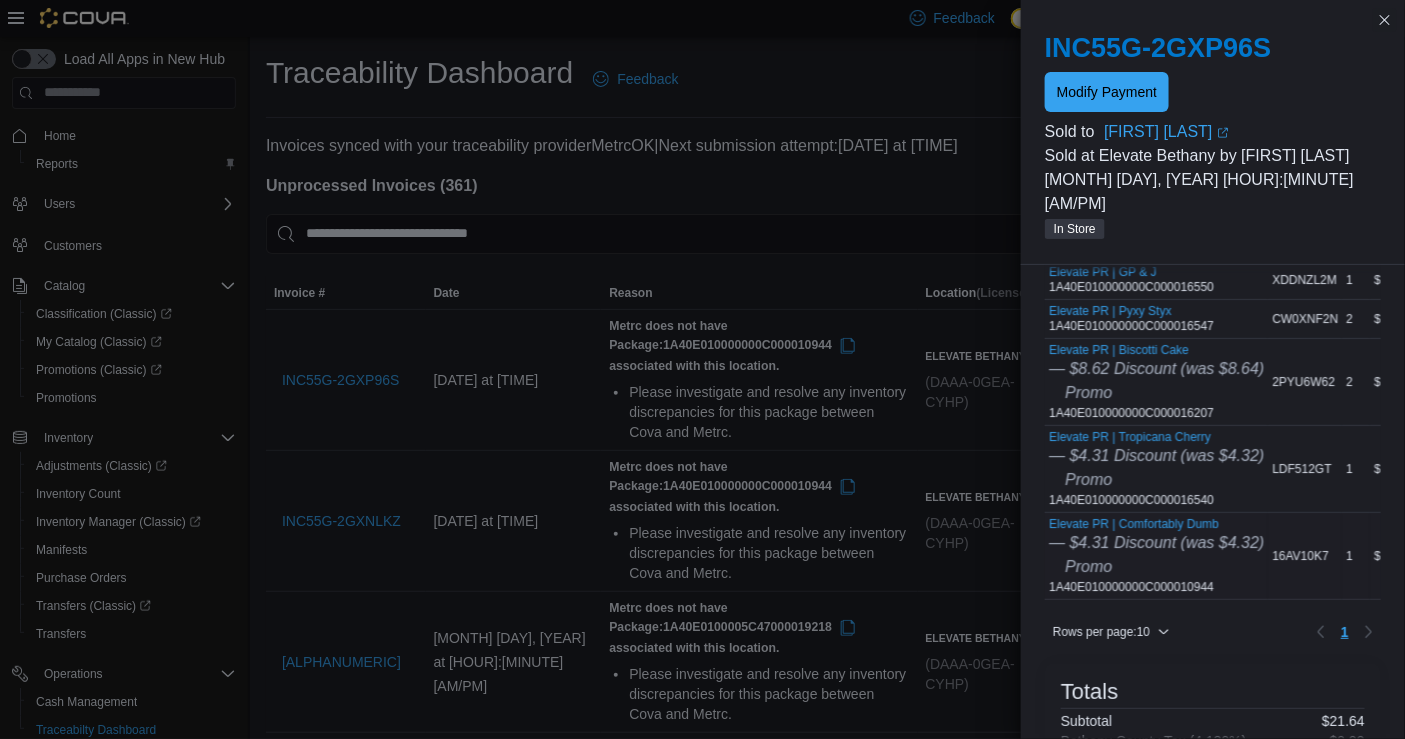 click on "Elevate PR | Comfortably Dumb — $4.31 Discount
(was $4.32) Promo 1A40E010000000C000010944" at bounding box center (1156, 556) 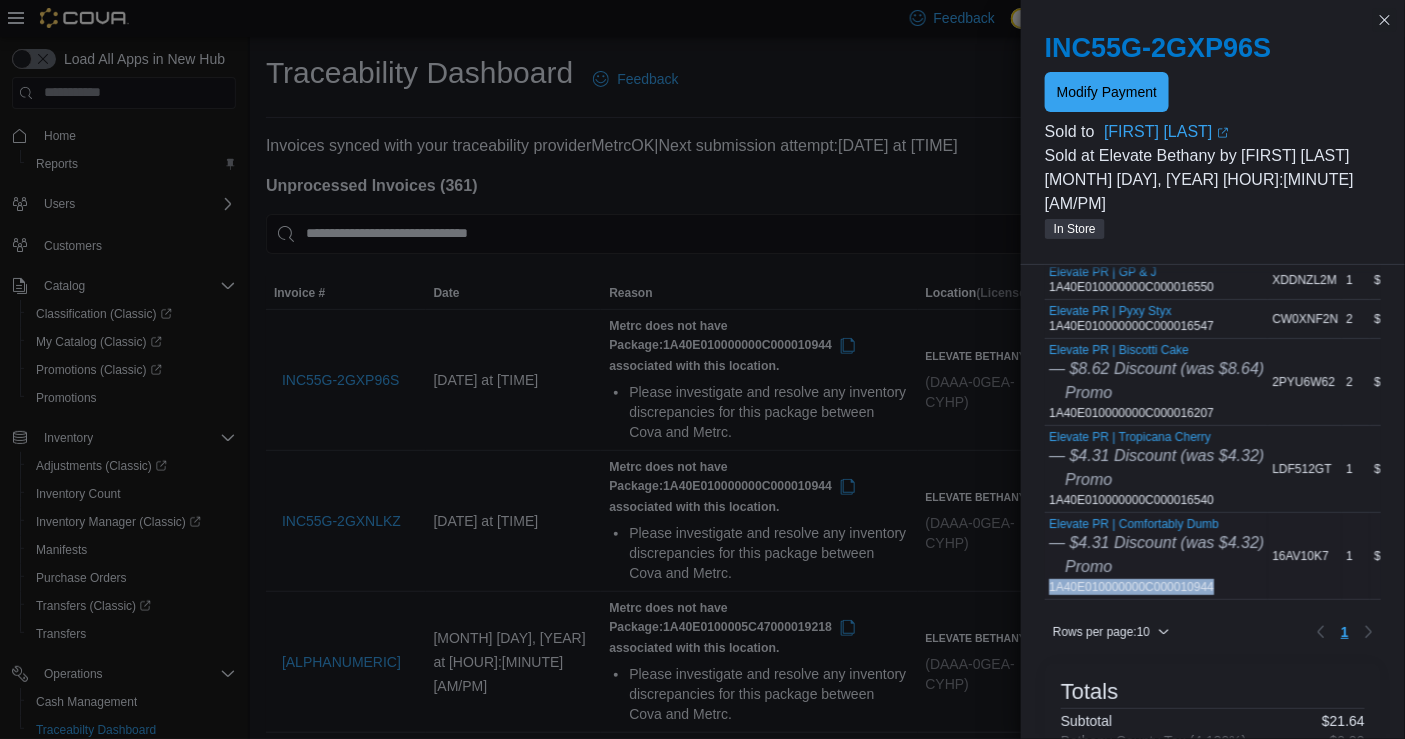 click on "Elevate PR | Comfortably Dumb — $4.31 Discount
(was $4.32) Promo 1A40E010000000C000010944" at bounding box center (1156, 556) 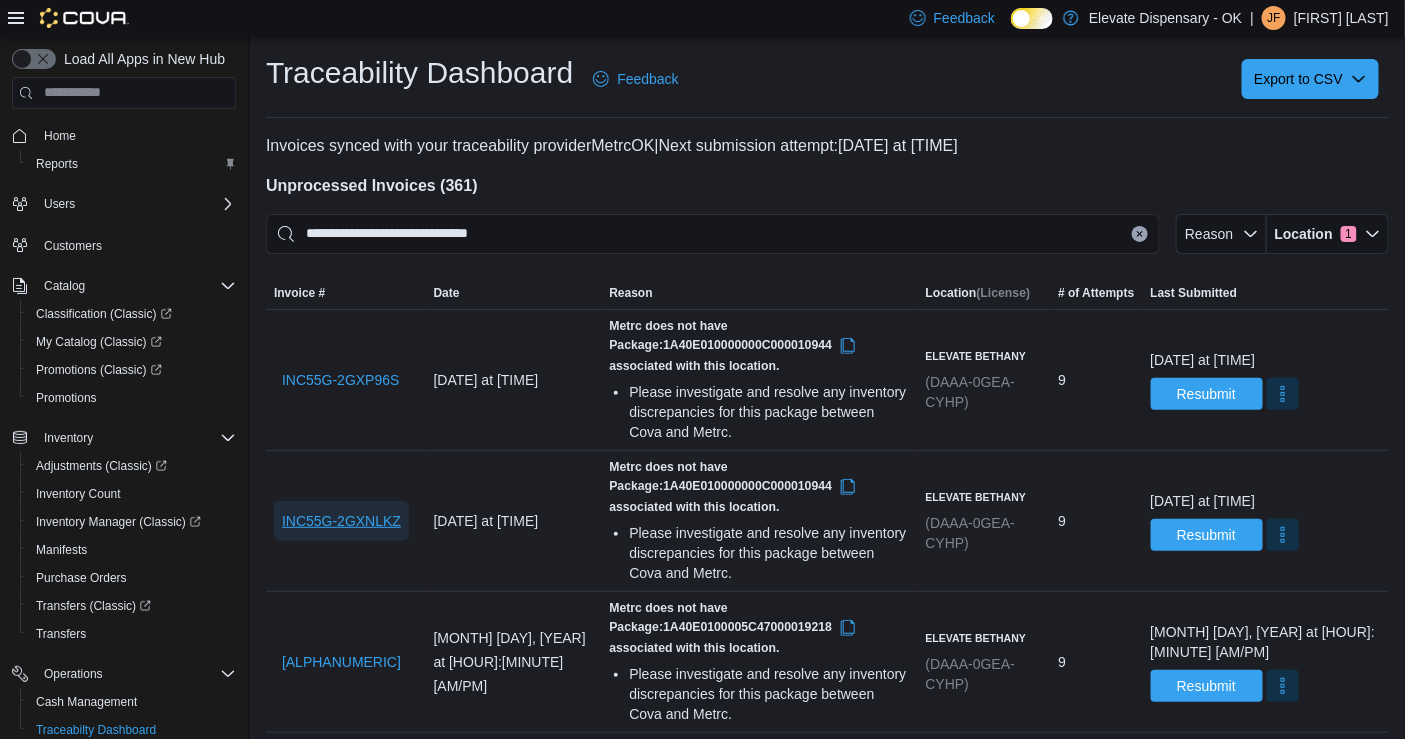 click on "INC55G-2GXNLKZ" at bounding box center [341, 521] 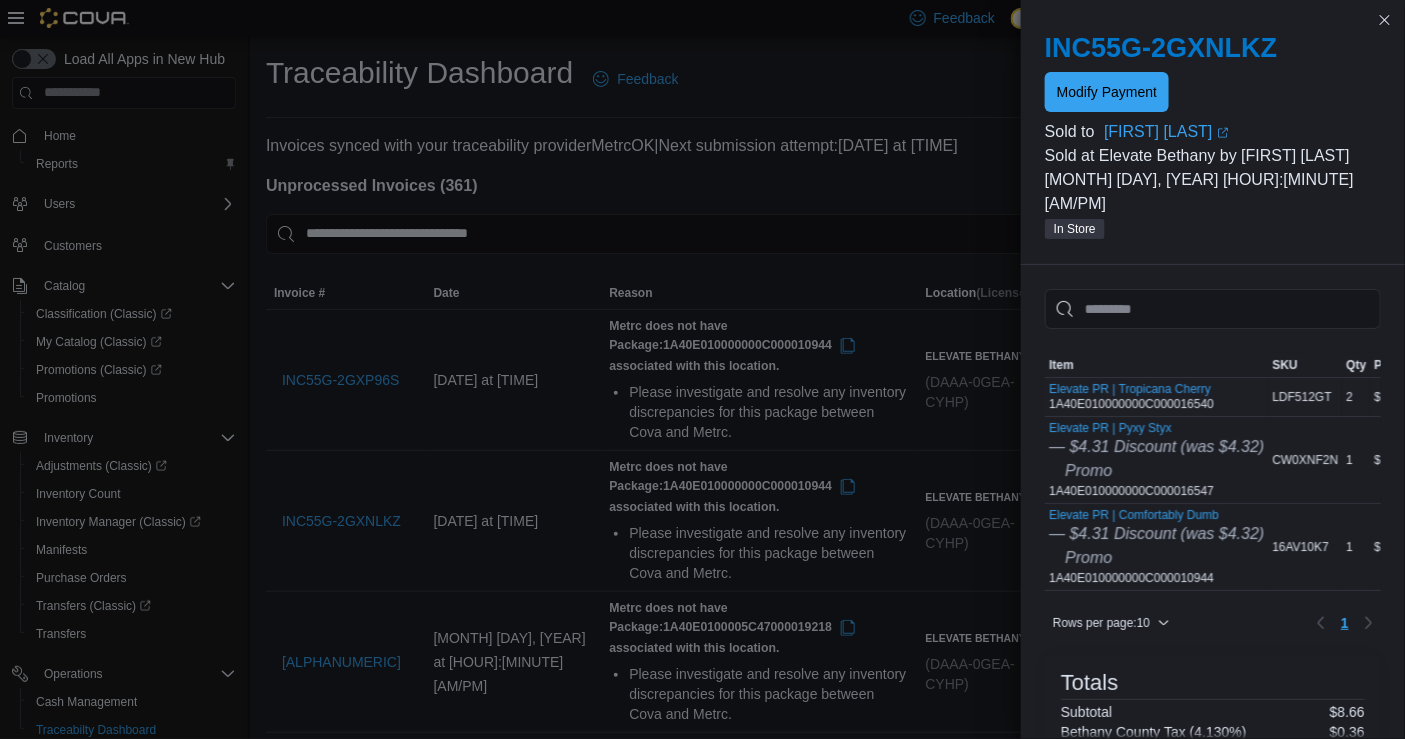 click on "Elevate PR | Tropicana Cherry 1A40E010000000C000016540" at bounding box center (1131, 397) 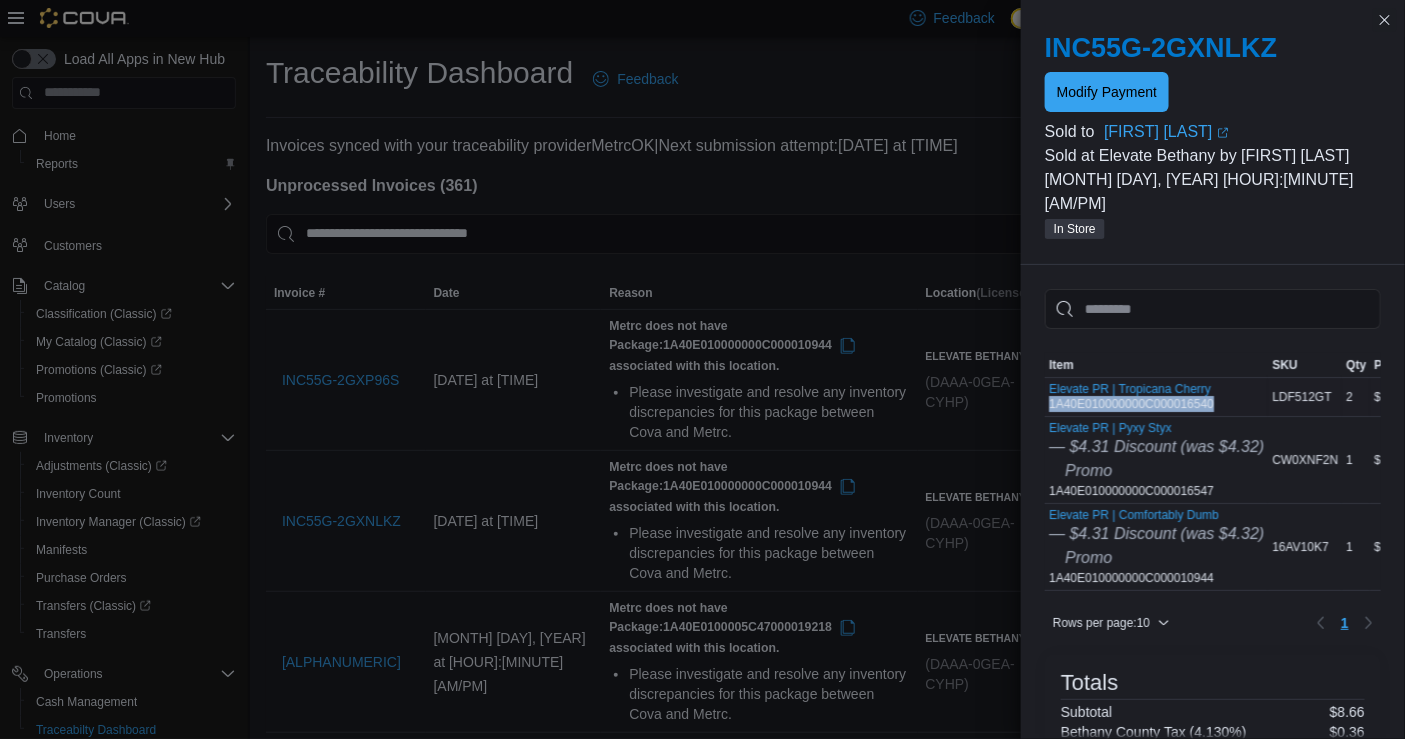 click on "Elevate PR | Tropicana Cherry 1A40E010000000C000016540" at bounding box center (1131, 397) 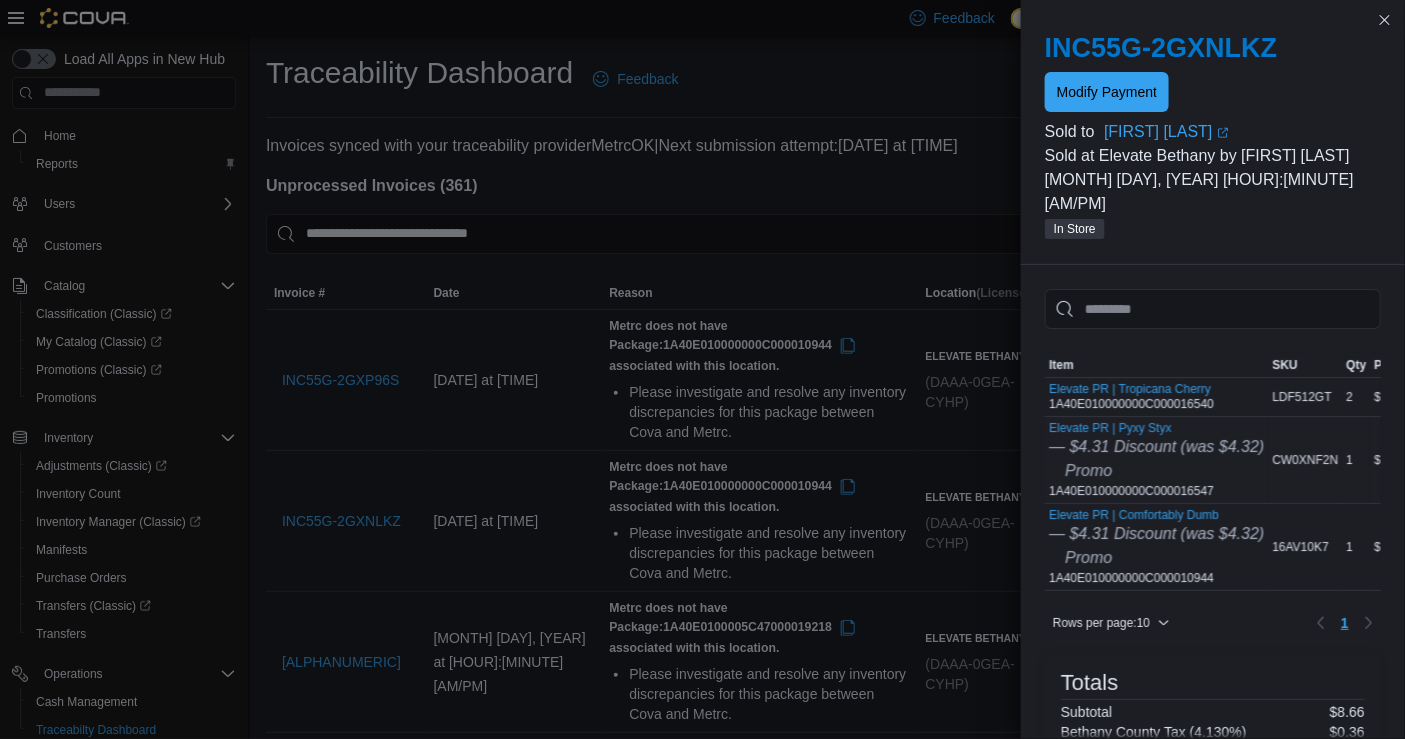 click on "Elevate PR | Pyxy Styx — $4.31 Discount
(was $4.32) Promo 1A40E010000000C000016547" at bounding box center [1156, 460] 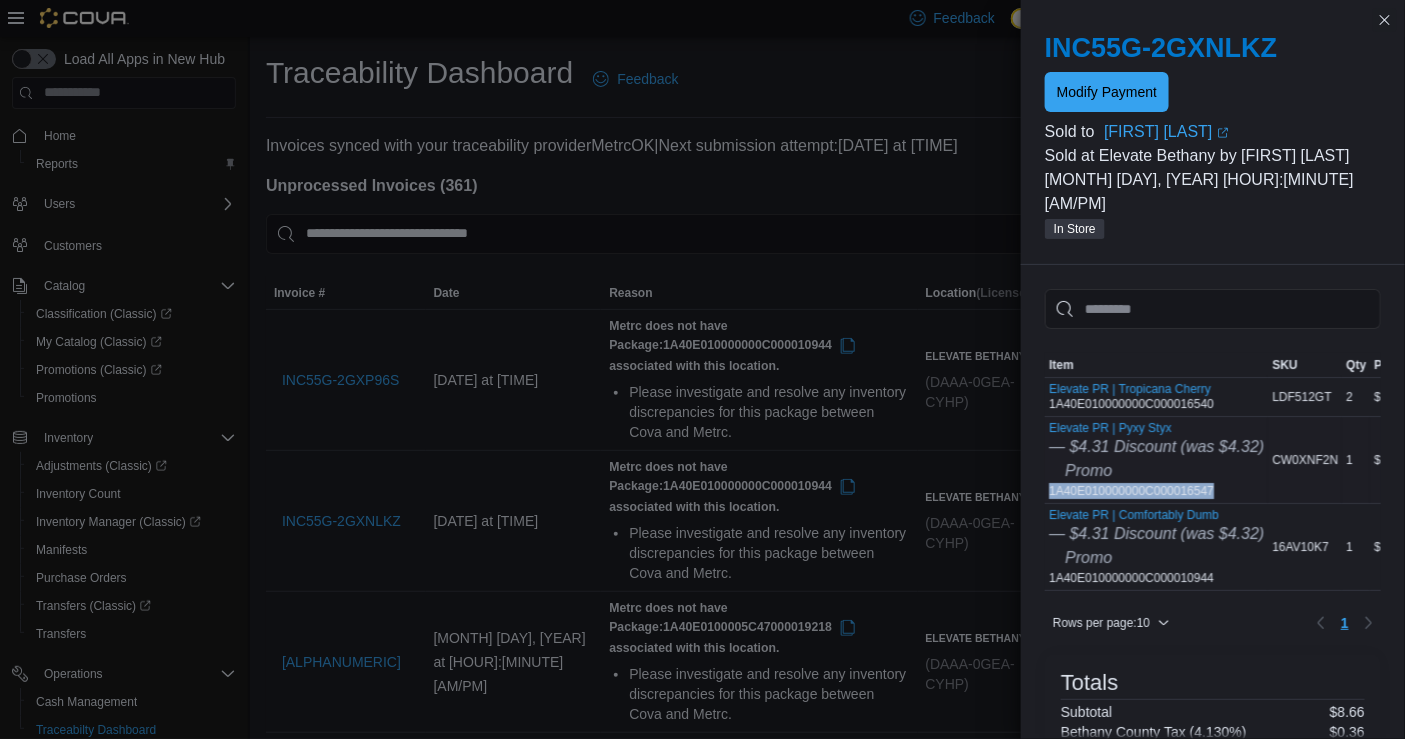 click on "Elevate PR | Pyxy Styx — $4.31 Discount
(was $4.32) Promo 1A40E010000000C000016547" at bounding box center (1156, 460) 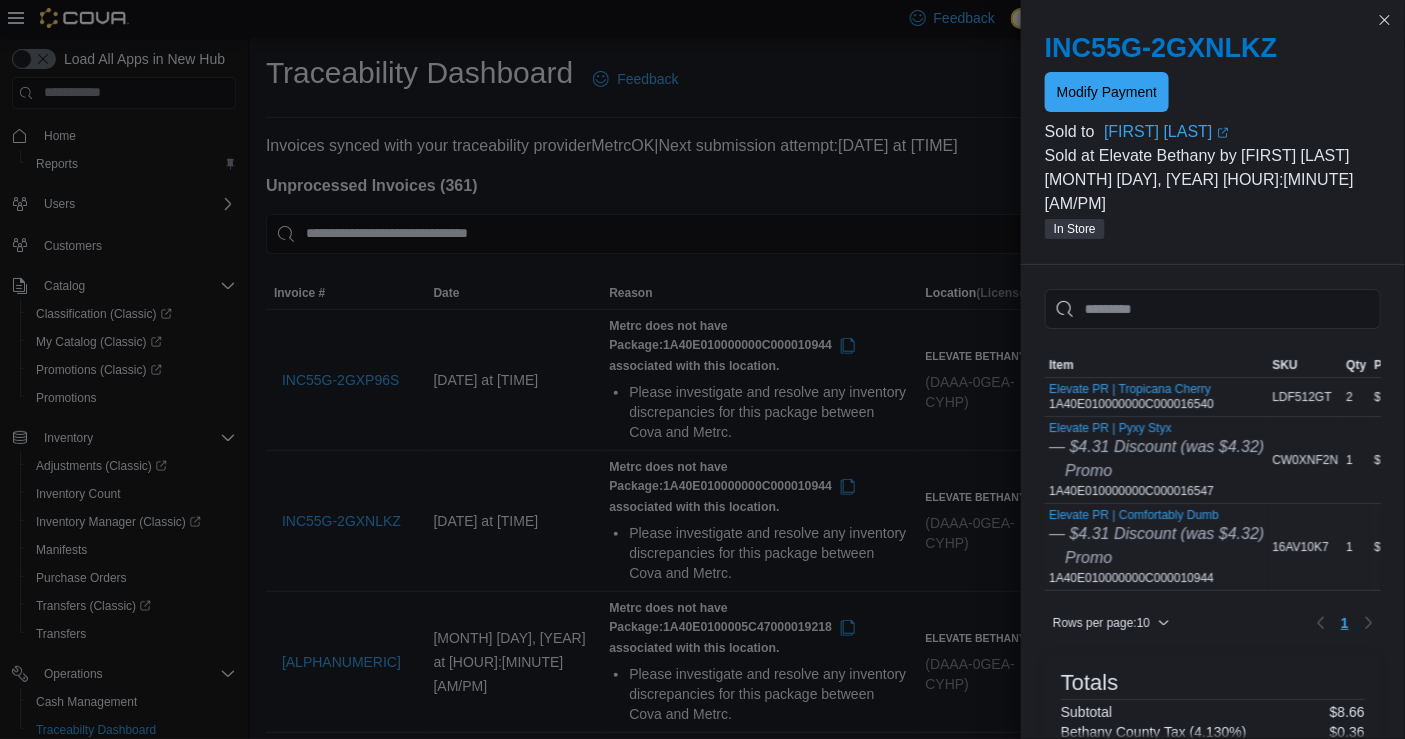 click on "Elevate PR | Comfortably Dumb — $4.31 Discount
(was $4.32) Promo 1A40E010000000C000010944" at bounding box center (1156, 547) 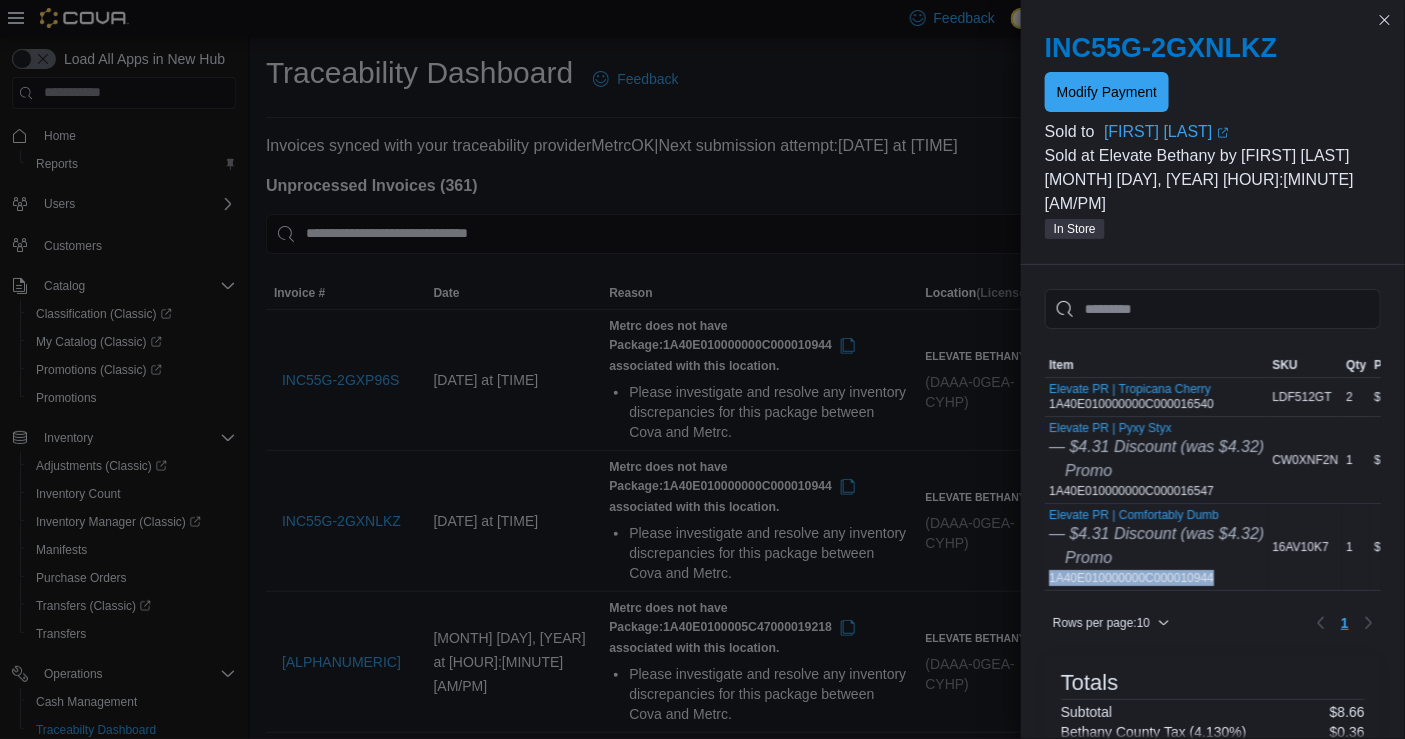 click on "Elevate PR | Comfortably Dumb — $4.31 Discount
(was $4.32) Promo 1A40E010000000C000010944" at bounding box center (1156, 547) 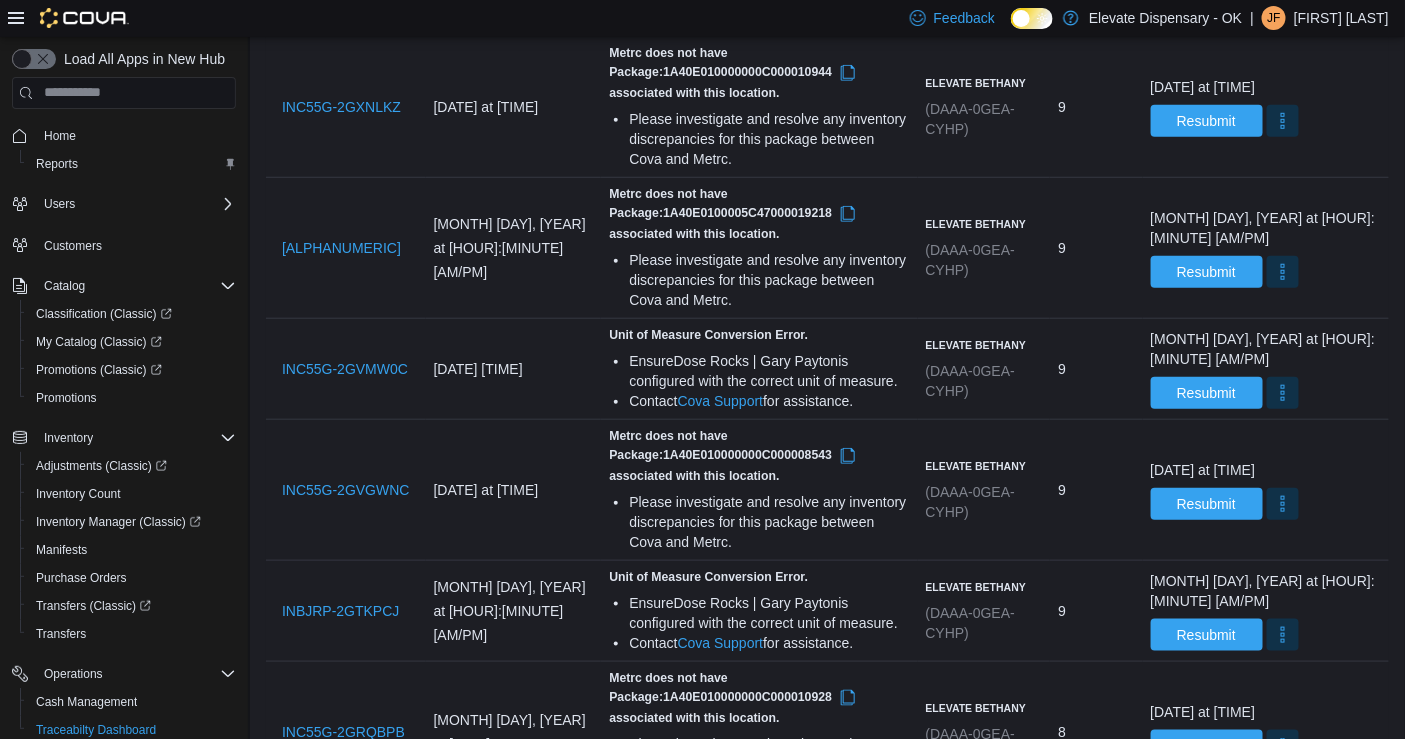 scroll, scrollTop: 405, scrollLeft: 0, axis: vertical 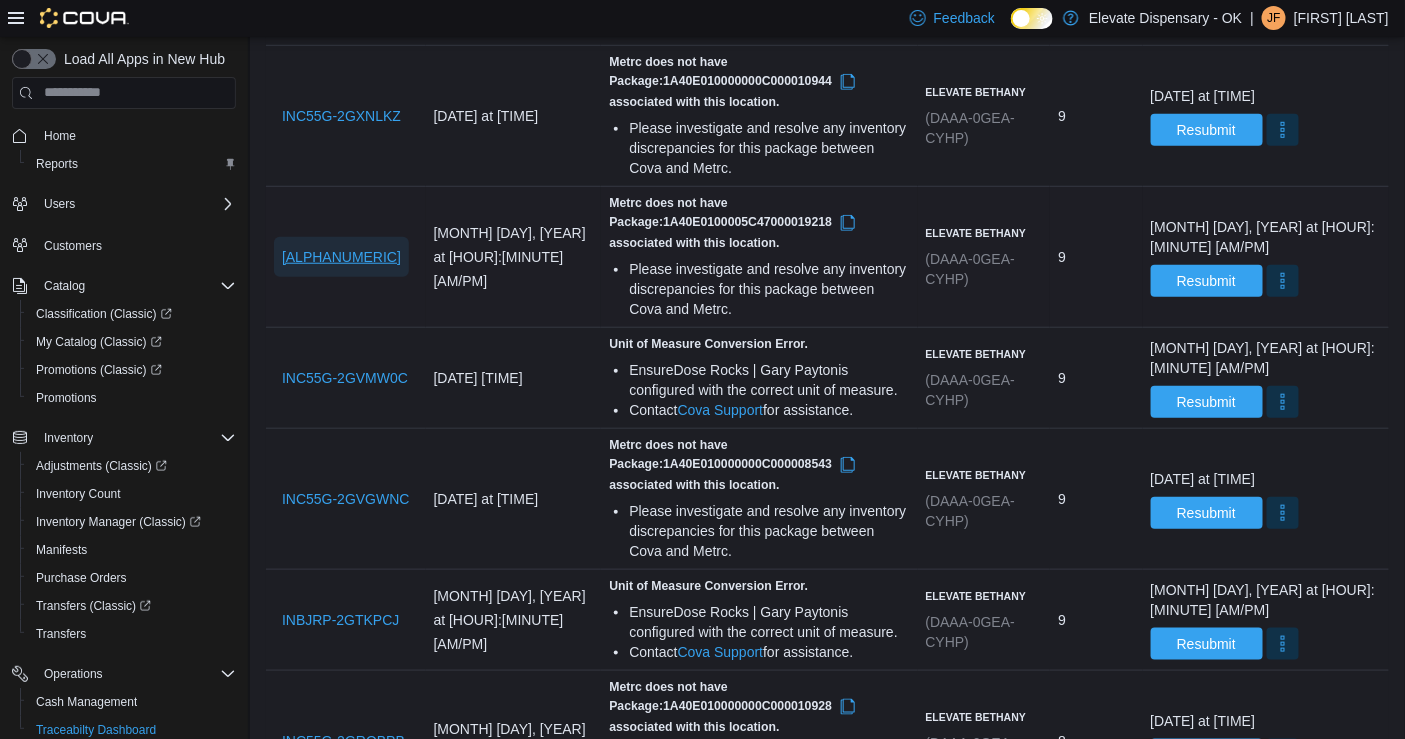 click on "INC55G-2GVXL43" at bounding box center [341, 257] 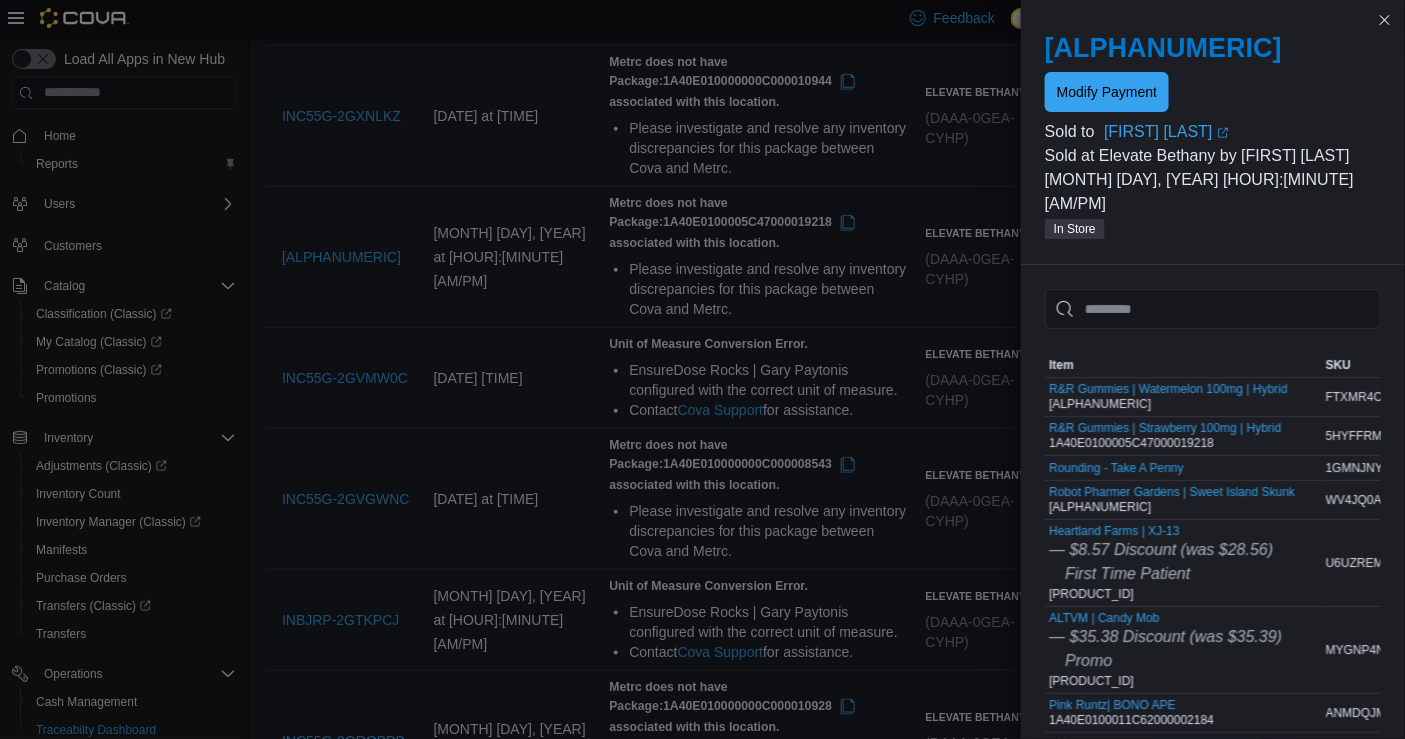 click on "R&R Gummies | Watermelon 100mg | Hybrid 1A40E0100005C47000017722" at bounding box center (1168, 397) 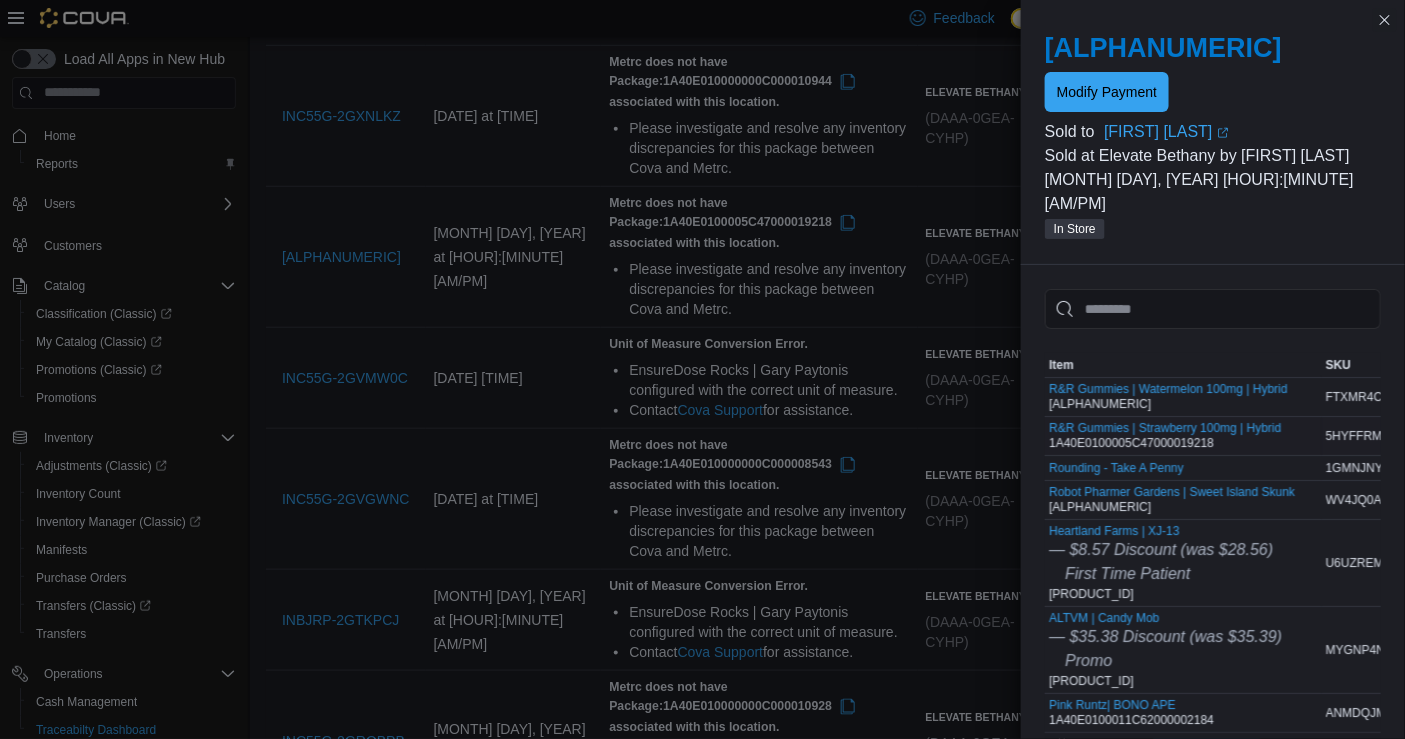 click on "R&R Gummies | Strawberry 100mg | Hybrid 1A40E0100005C47000019218" at bounding box center (1165, 436) 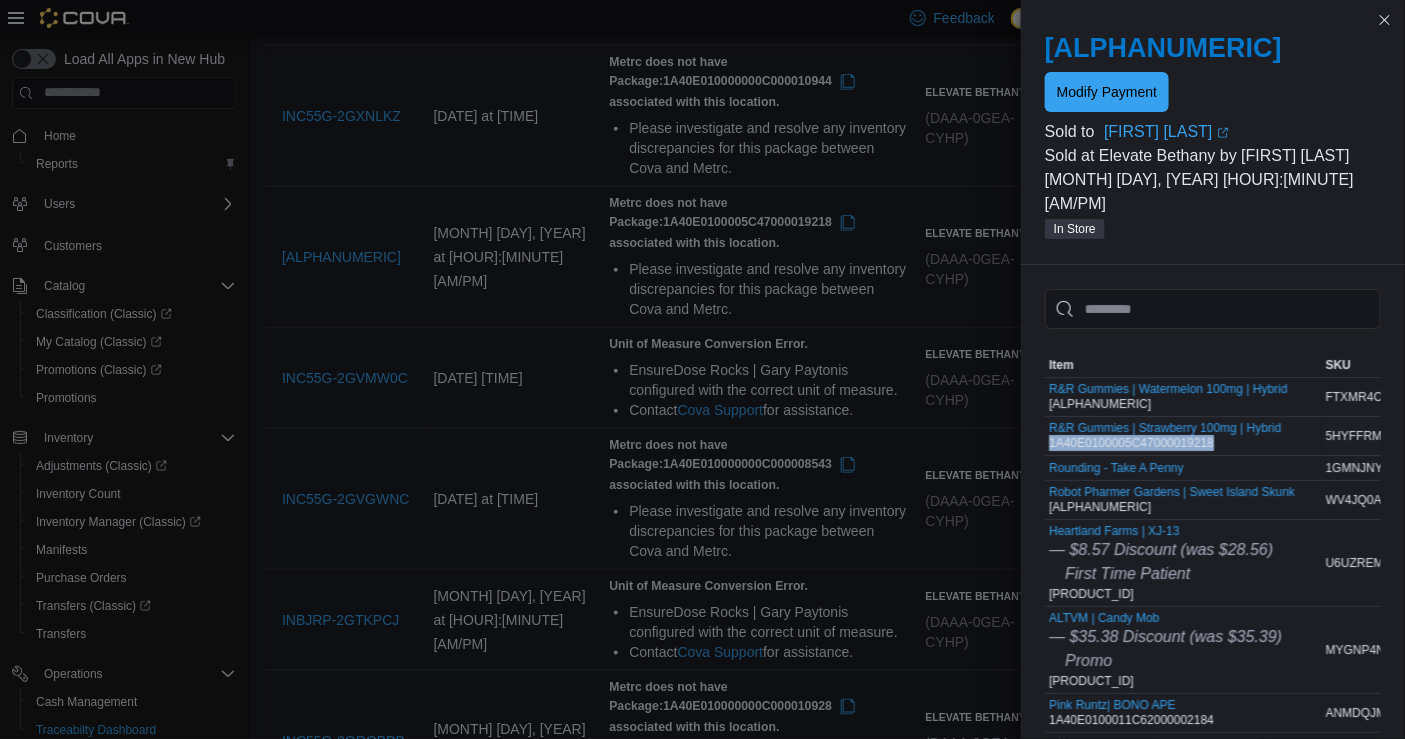 click on "R&R Gummies | Strawberry 100mg | Hybrid 1A40E0100005C47000019218" at bounding box center [1165, 436] 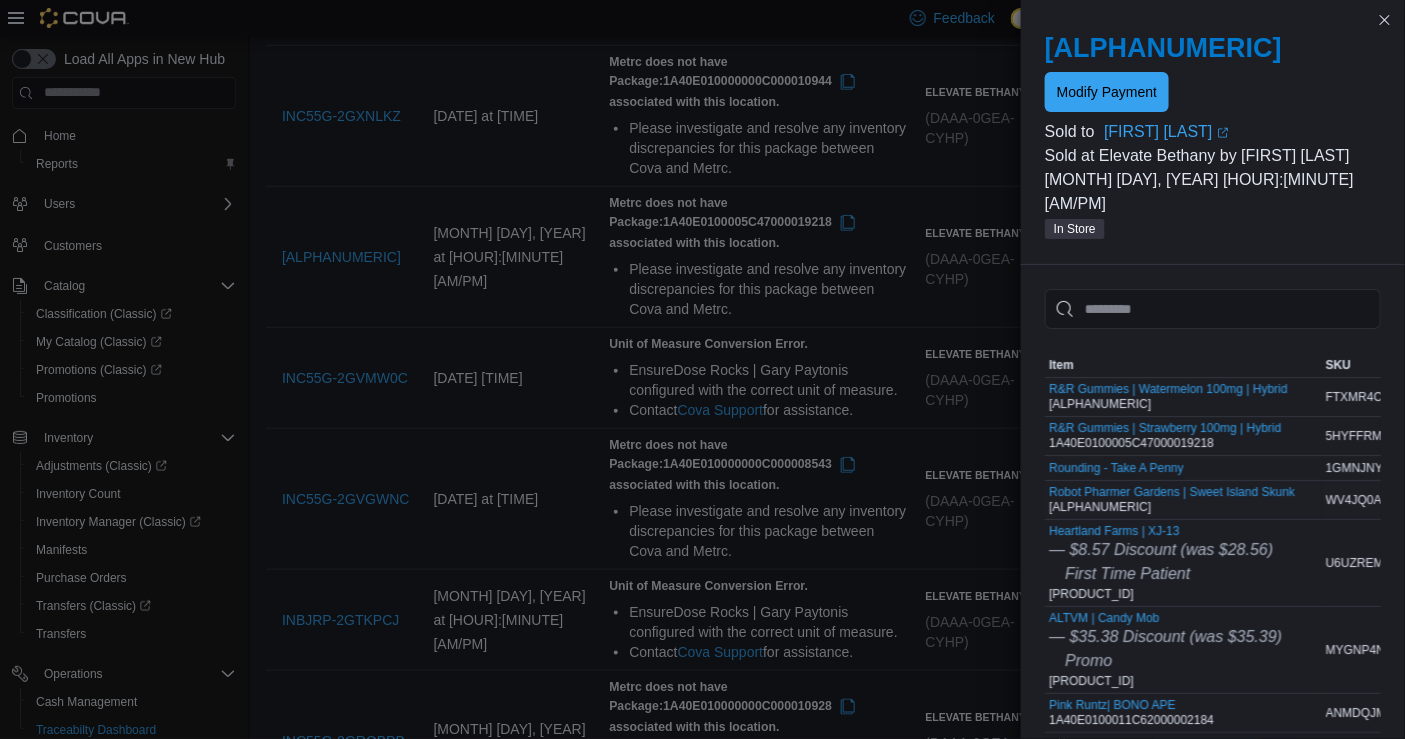 click on "Robot Pharmer Gardens | Sweet Island Skunk 1A40E0100000B06000010308" at bounding box center (1183, 500) 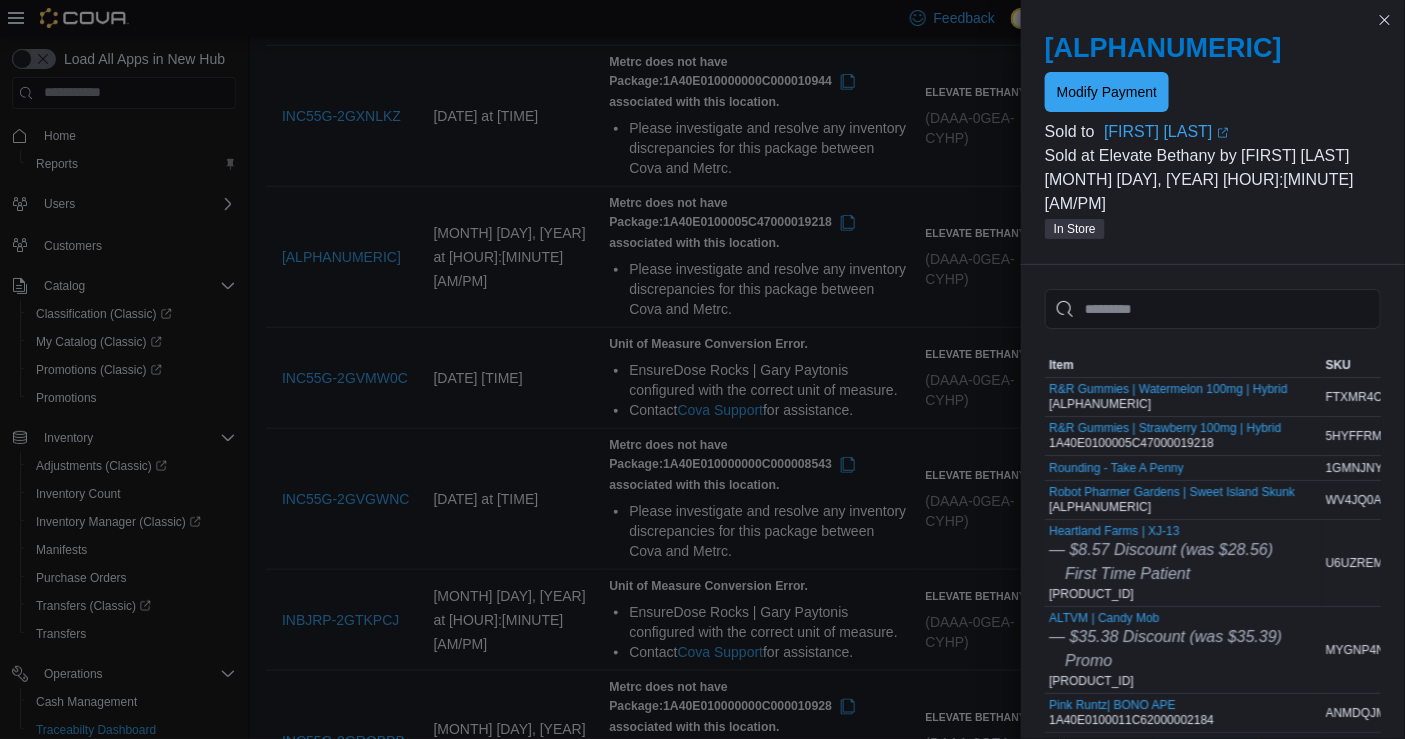 click on "Heartland Farms | XJ-13 — $8.57 Discount
(was $28.56) First Time Patient  1A40E0100019265000000402" at bounding box center (1161, 563) 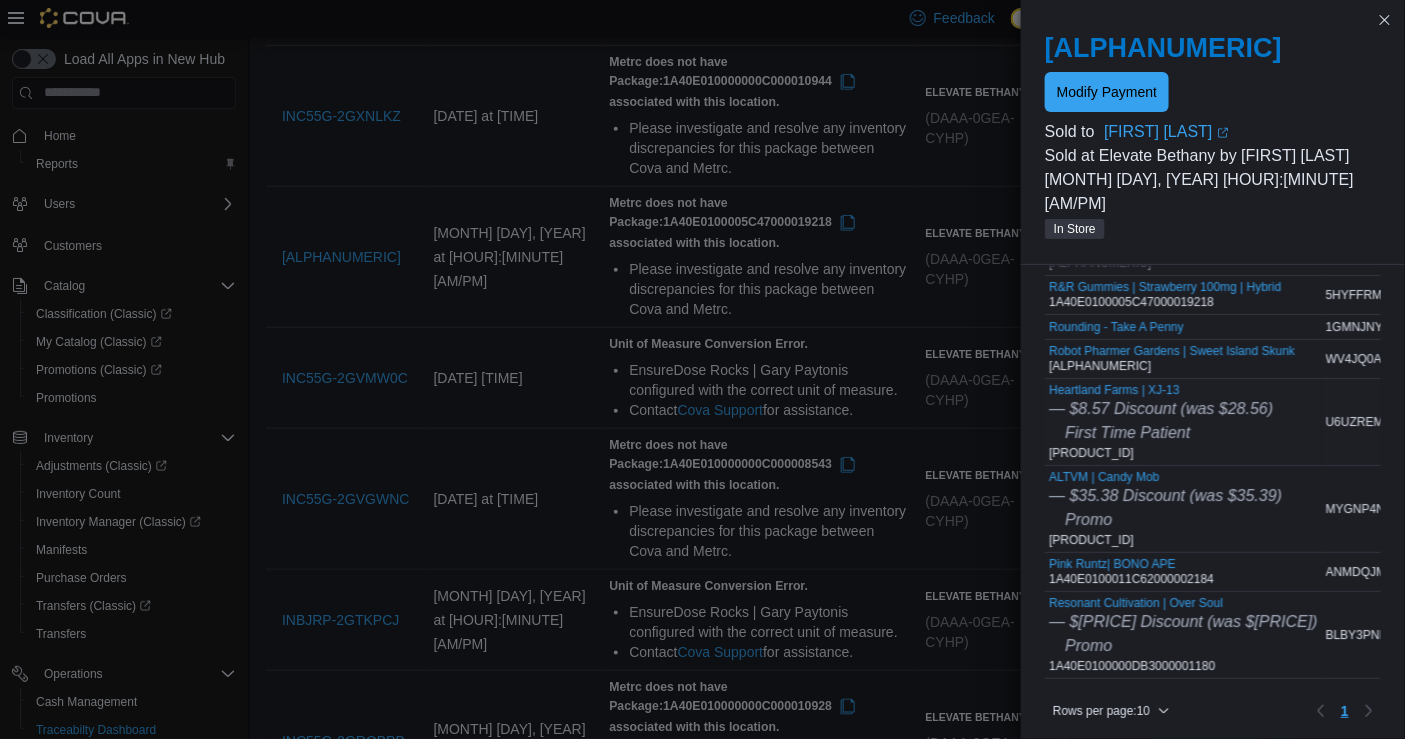 scroll, scrollTop: 143, scrollLeft: 0, axis: vertical 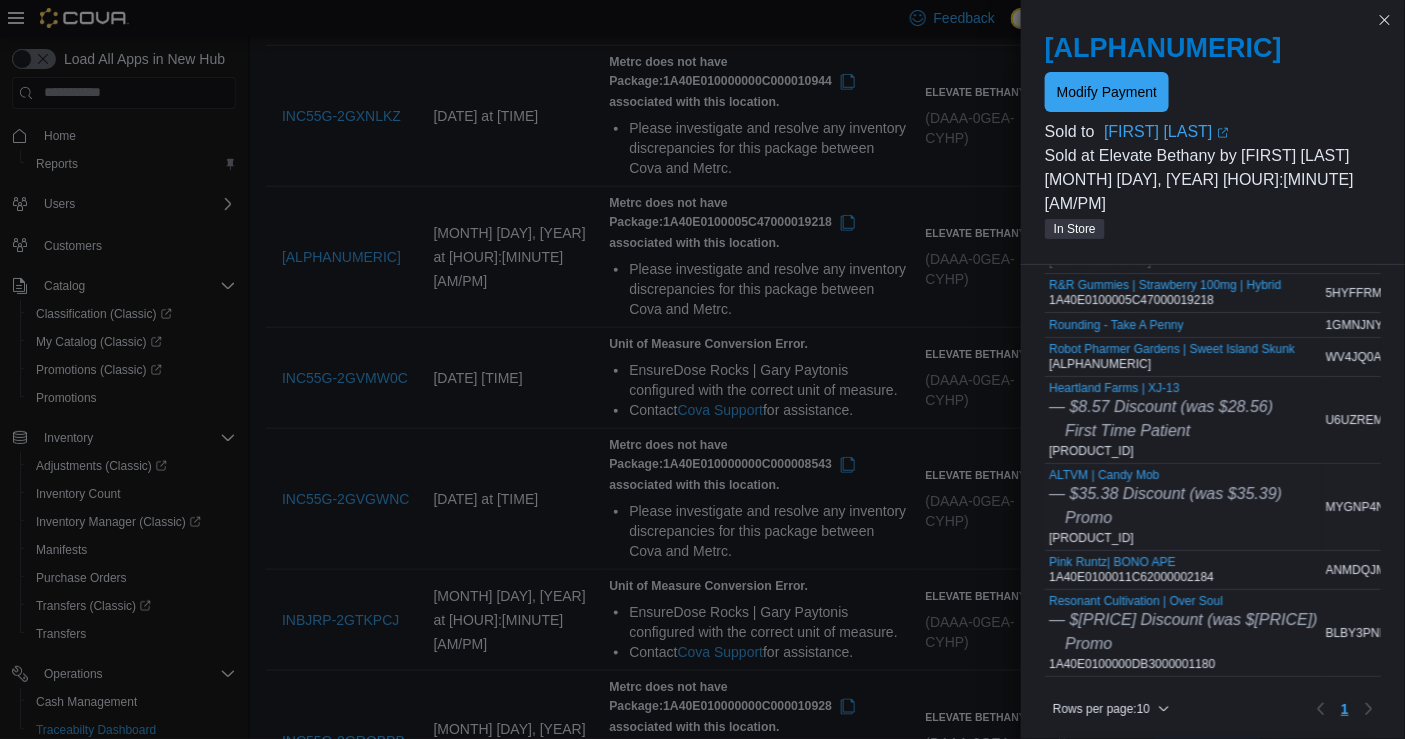 click on "ALTVM | Candy Mob — $35.38 Discount
(was $35.39) Promo 1A40E0100003269000008043" at bounding box center (1165, 507) 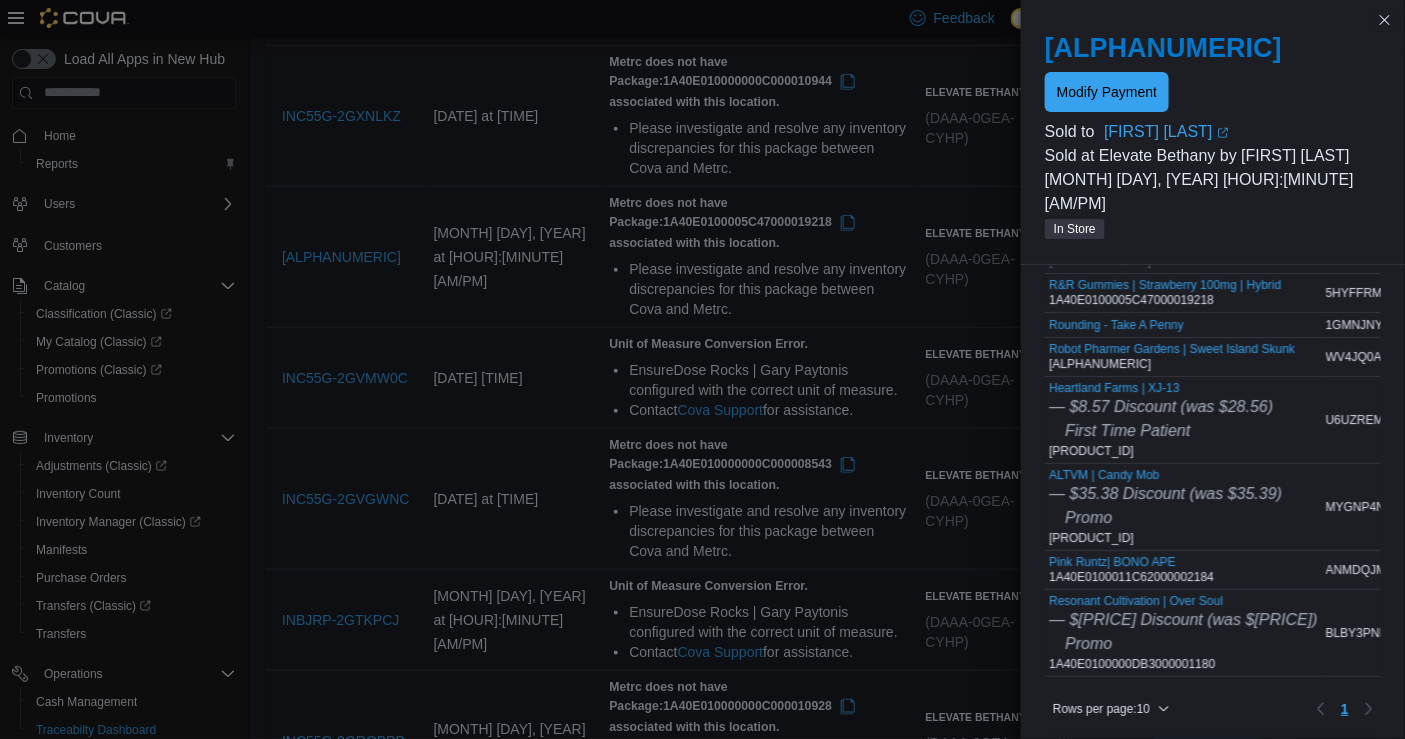 click on "Pink Runtz| BONO APE 1A40E0100011C62000002184" at bounding box center (1131, 570) 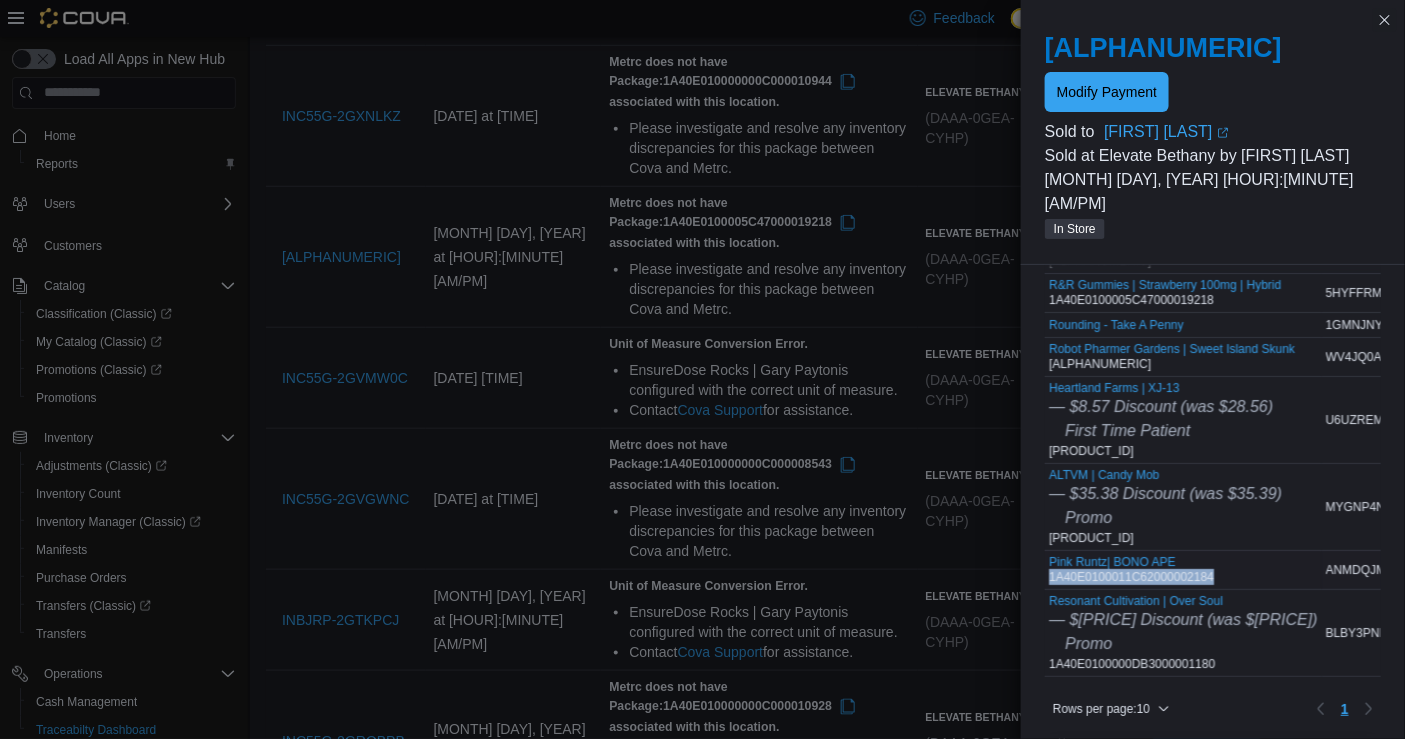 click on "Pink Runtz| BONO APE 1A40E0100011C62000002184" at bounding box center (1131, 570) 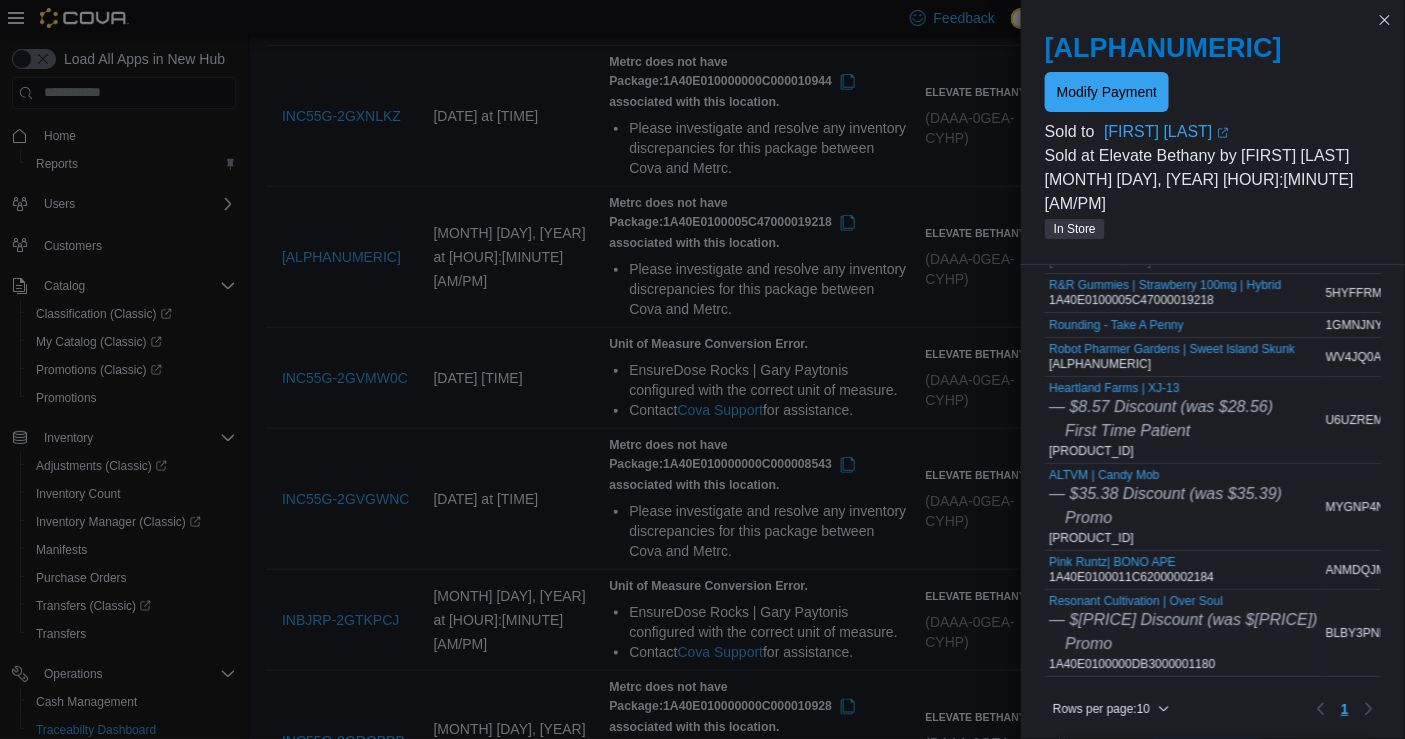 click on "Resonant Cultivation | Over Soul — $29.30 Discount
(was $29.31) Promo 1A40E0100000DB3000001180" at bounding box center [1183, 633] 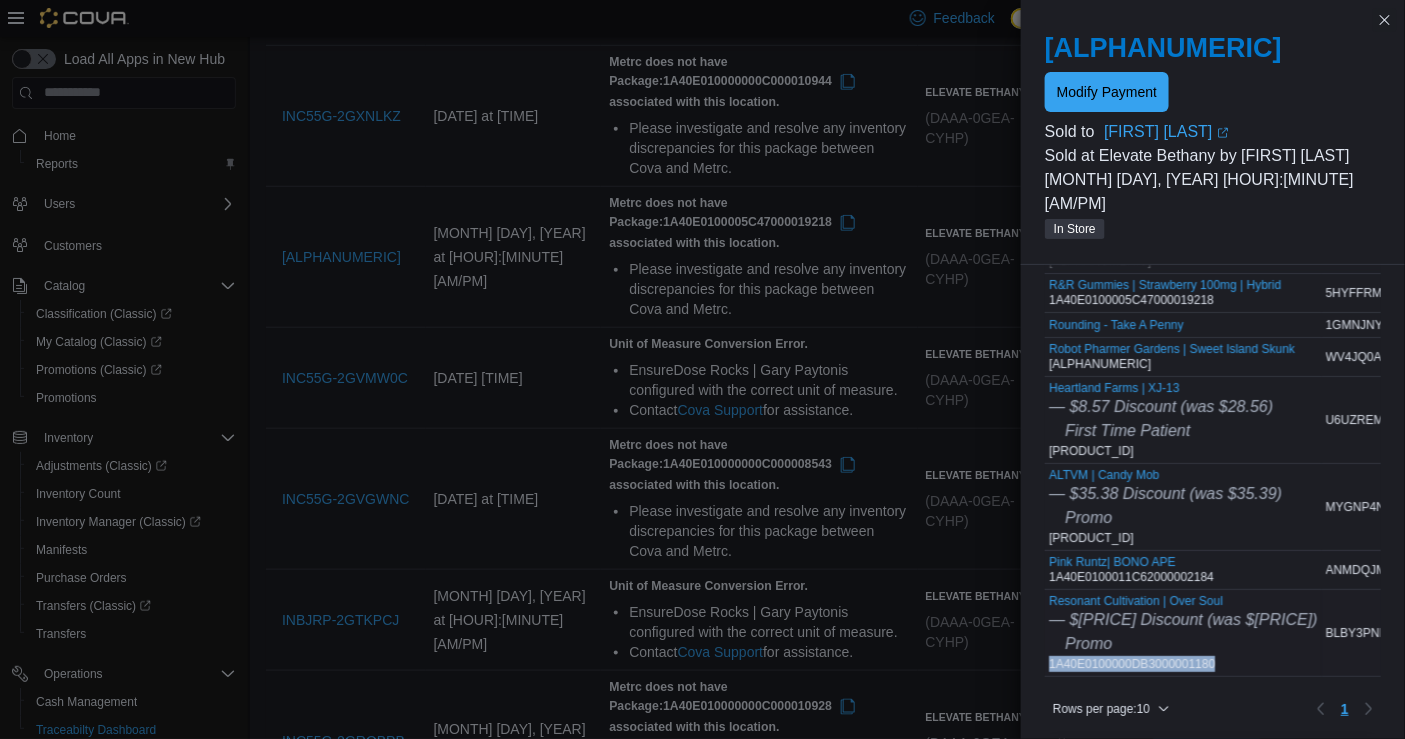 click on "Resonant Cultivation | Over Soul — $29.30 Discount
(was $29.31) Promo 1A40E0100000DB3000001180" at bounding box center (1183, 633) 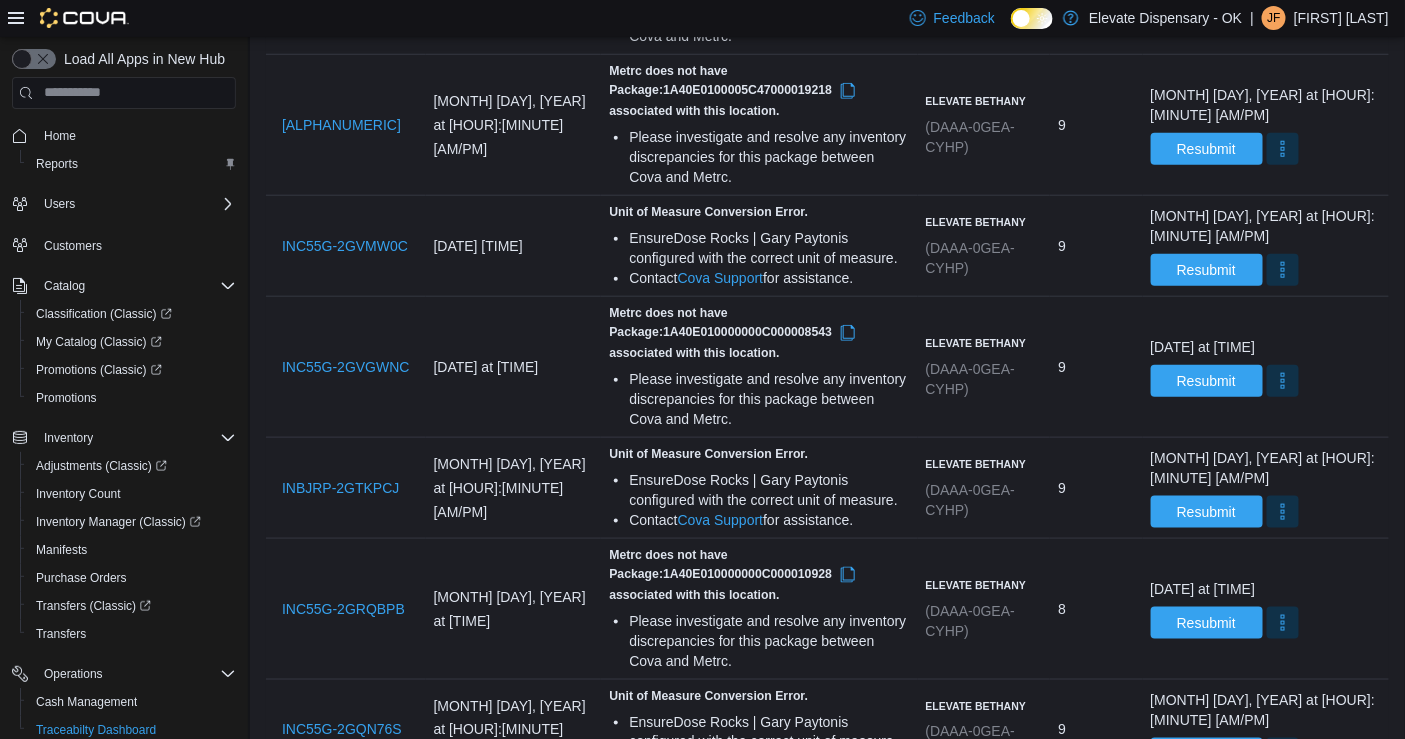 scroll, scrollTop: 540, scrollLeft: 0, axis: vertical 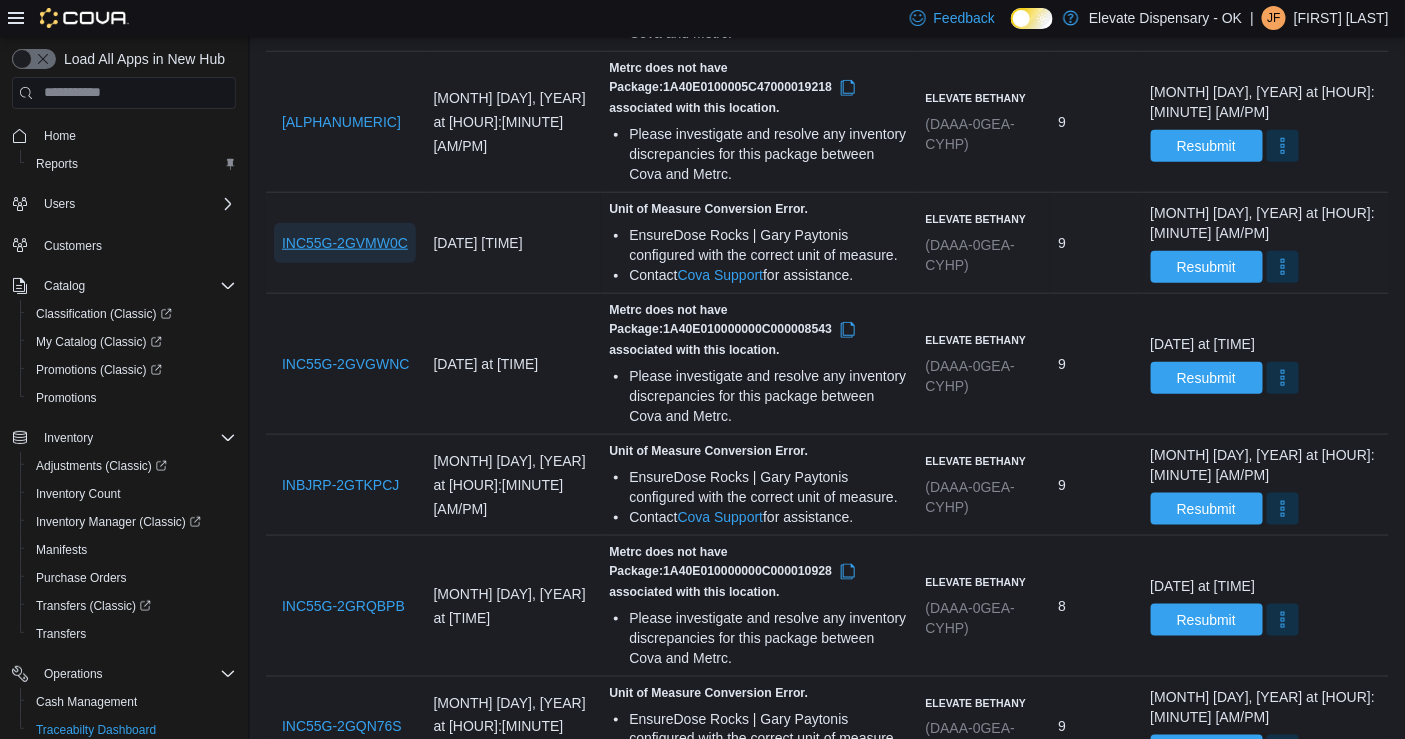 click on "INC55G-2GVMW0C" at bounding box center (345, 243) 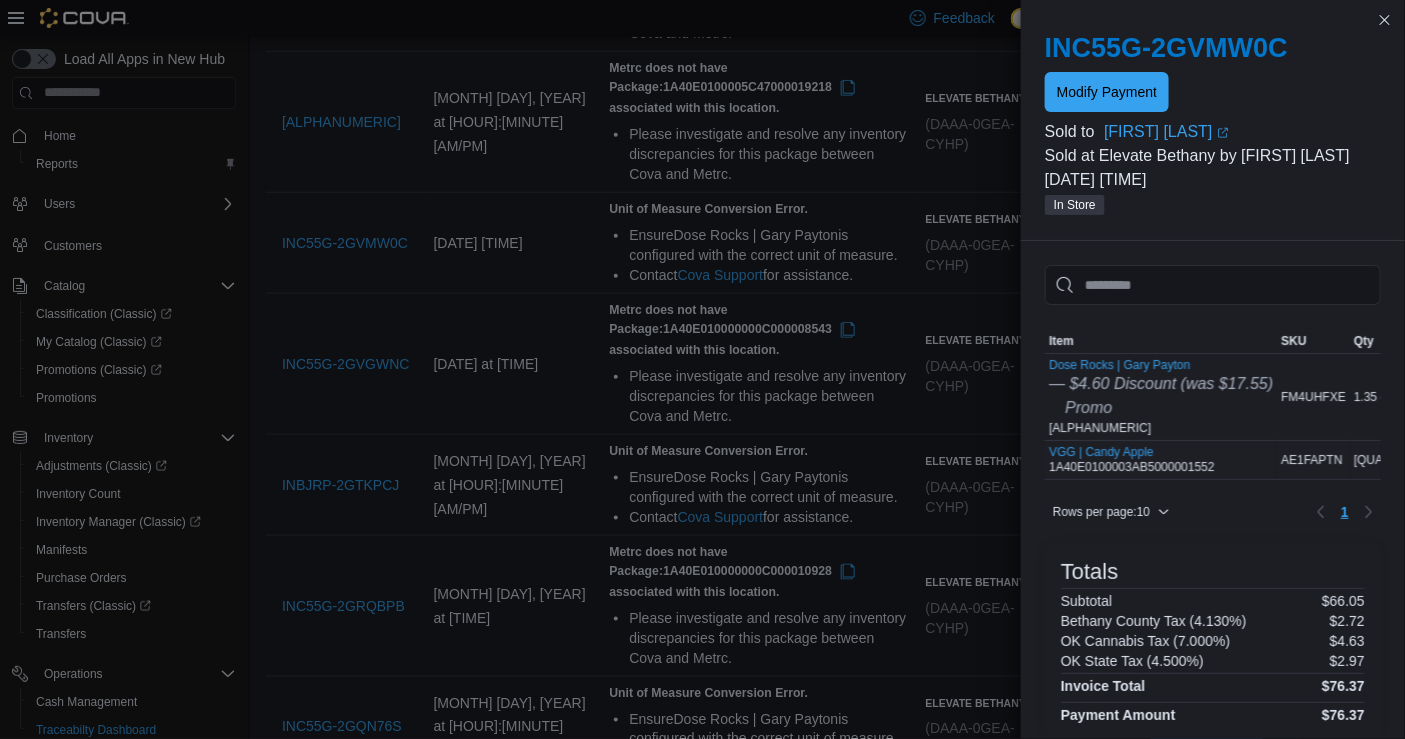 click on "VGG | Candy Apple 1A40E0100003AB5000001552" at bounding box center [1132, 460] 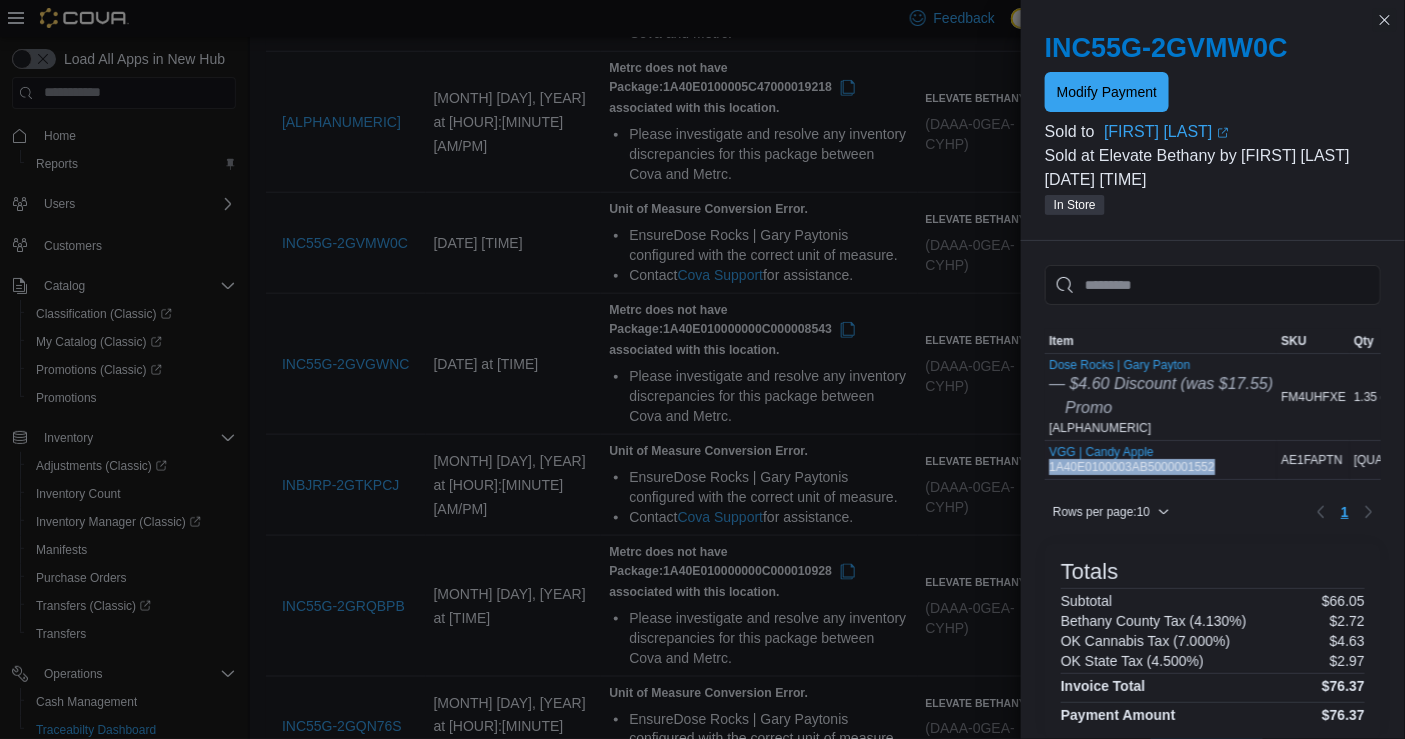 click on "VGG | Candy Apple 1A40E0100003AB5000001552" at bounding box center (1132, 460) 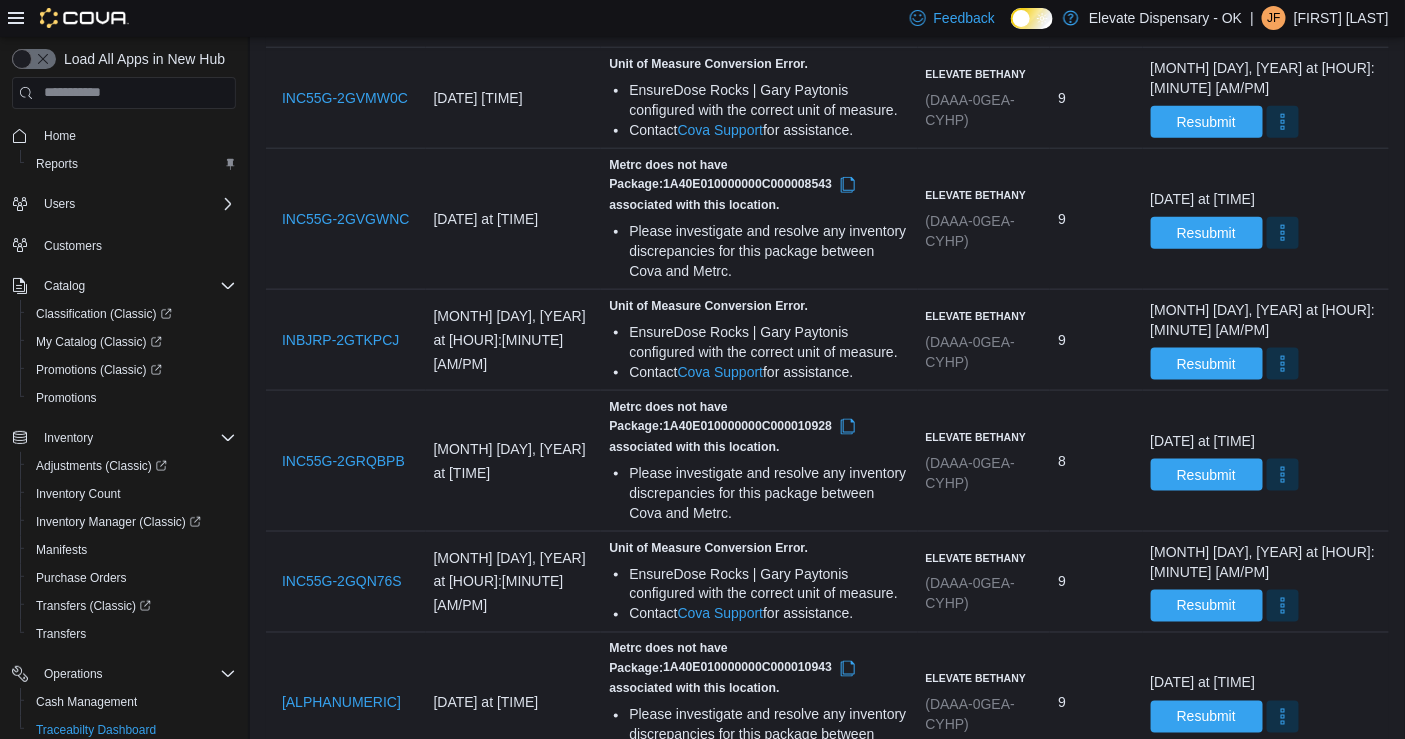 scroll, scrollTop: 686, scrollLeft: 0, axis: vertical 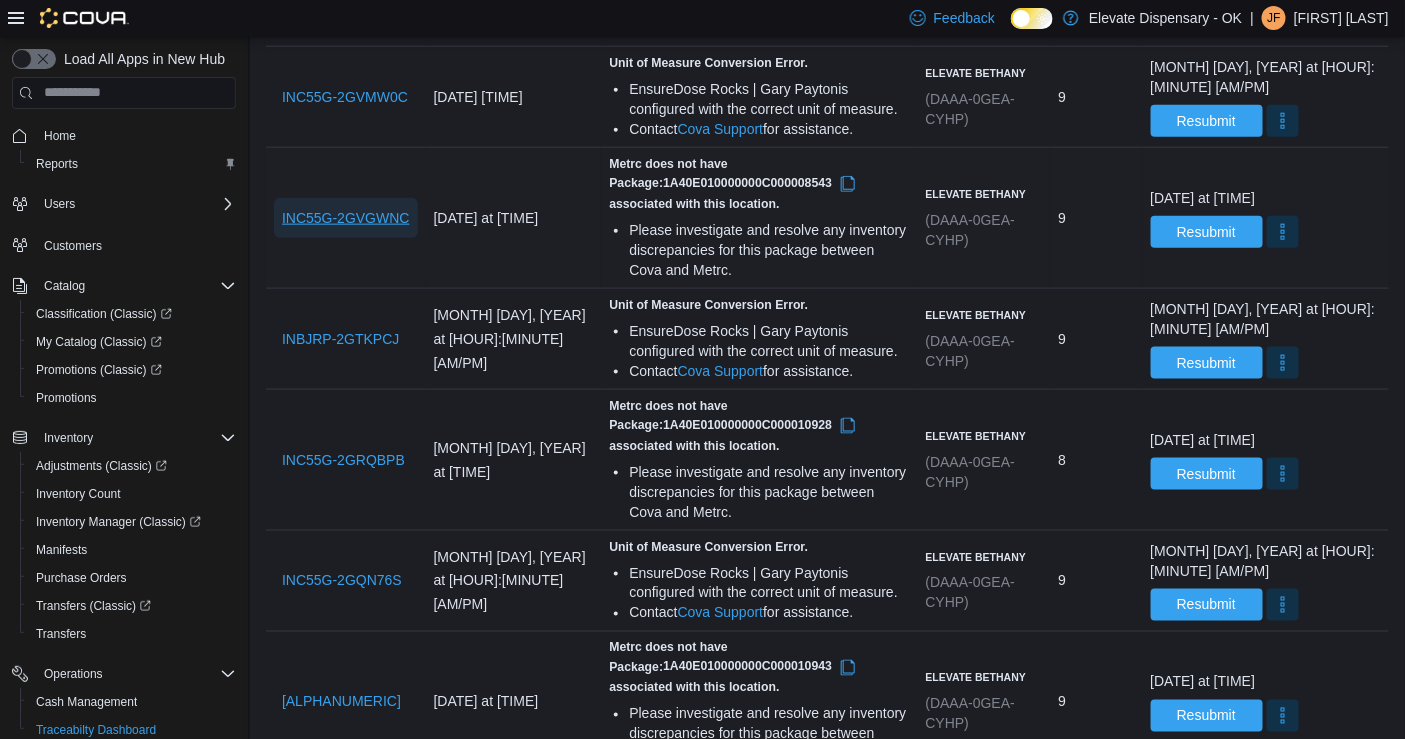 click on "INC55G-2GVGWNC" at bounding box center (346, 218) 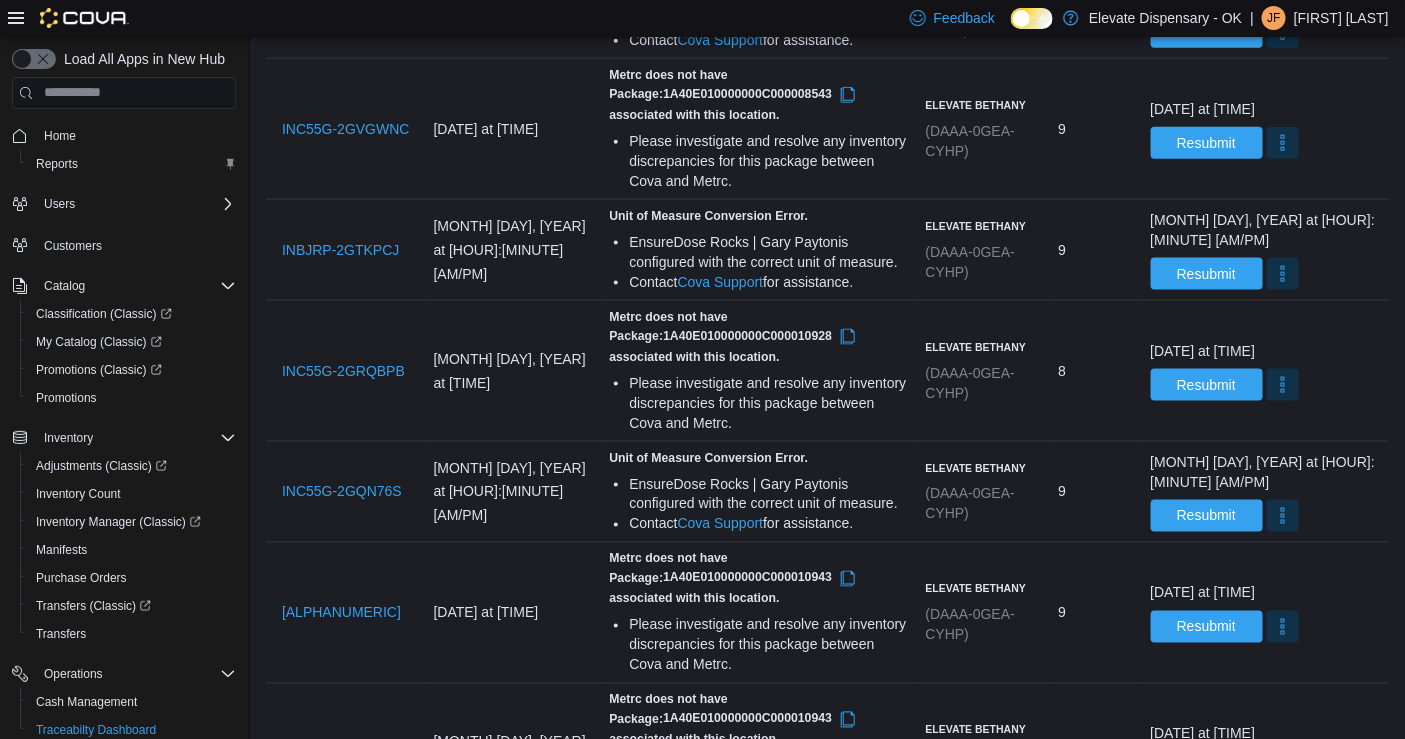 scroll, scrollTop: 797, scrollLeft: 0, axis: vertical 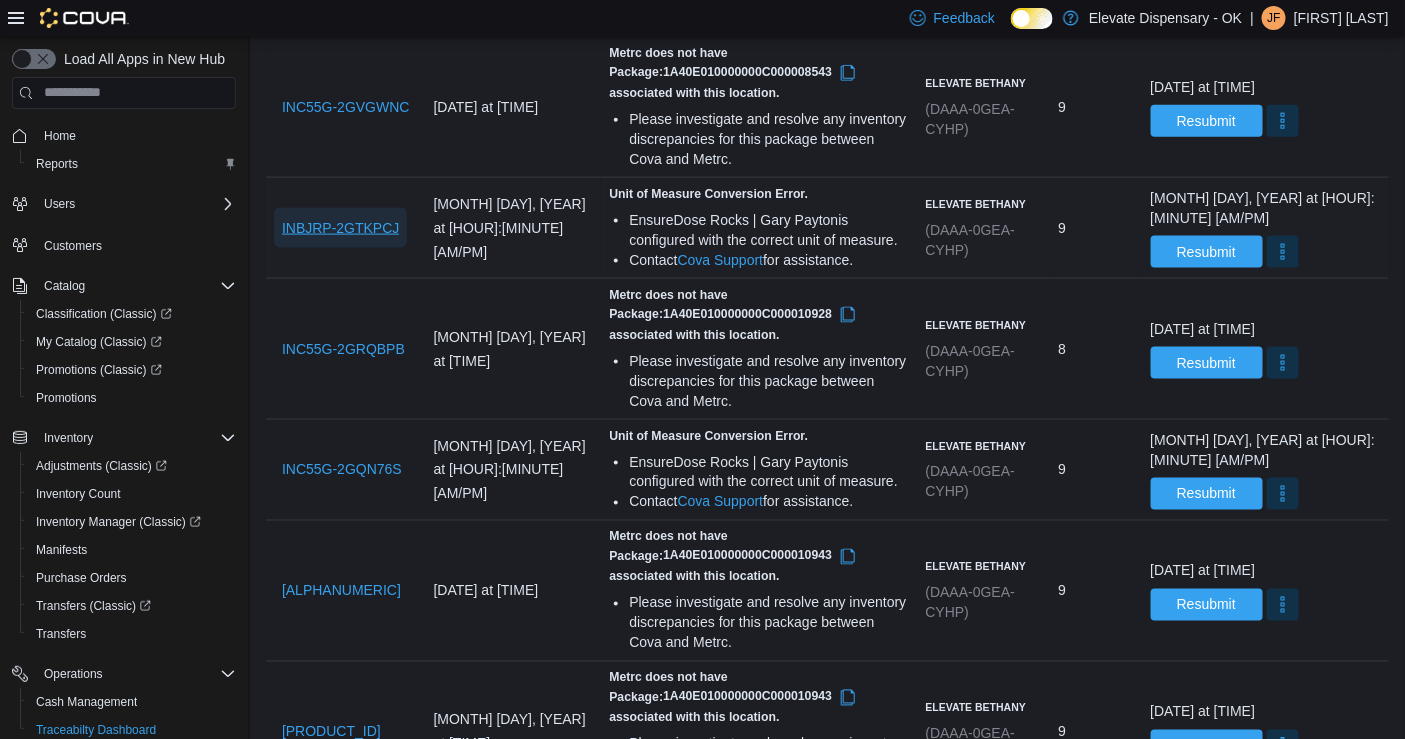 click on "INBJRP-2GTKPCJ" at bounding box center [340, 228] 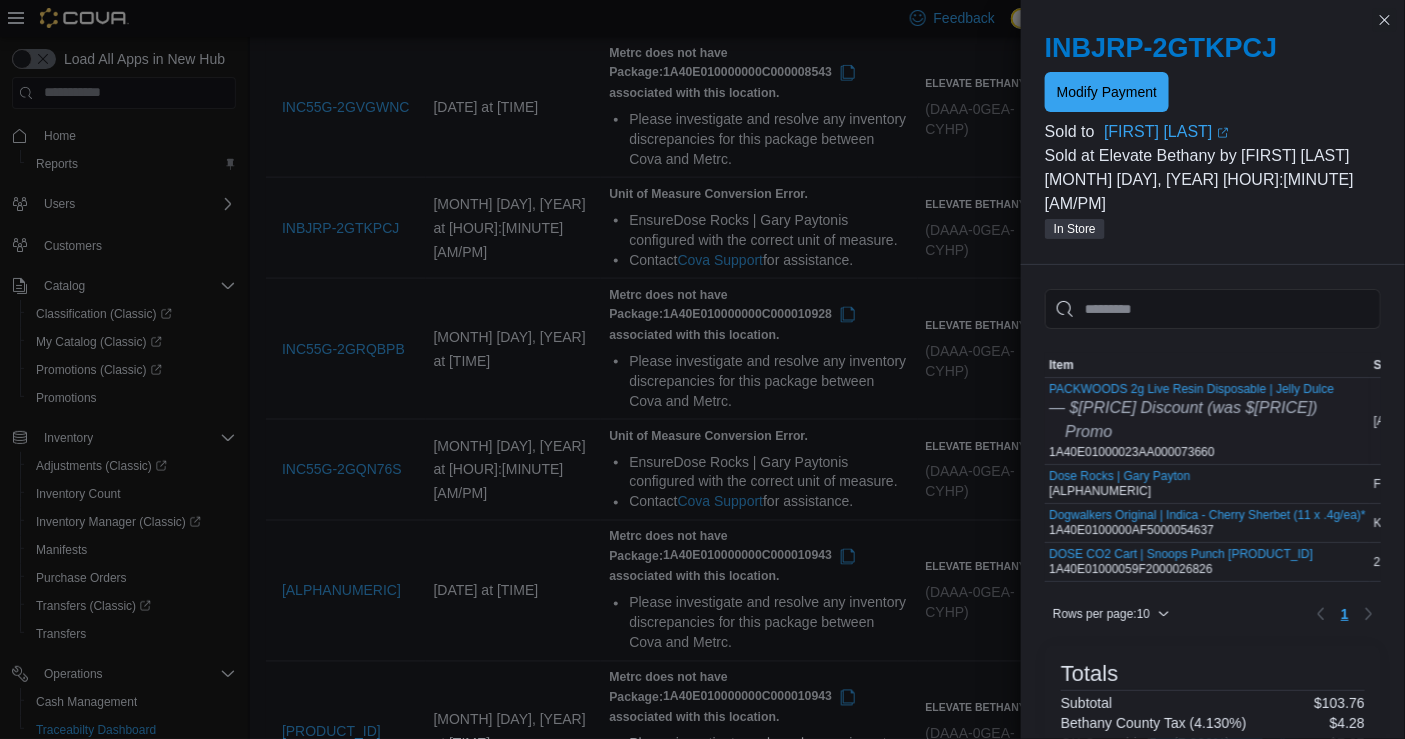 click on "PACKWOODS 2g Live Resin Disposable | Jelly Dulce — $13.01 Discount
(was $47.54) Promo 1A40E01000023AA000073660" at bounding box center (1191, 421) 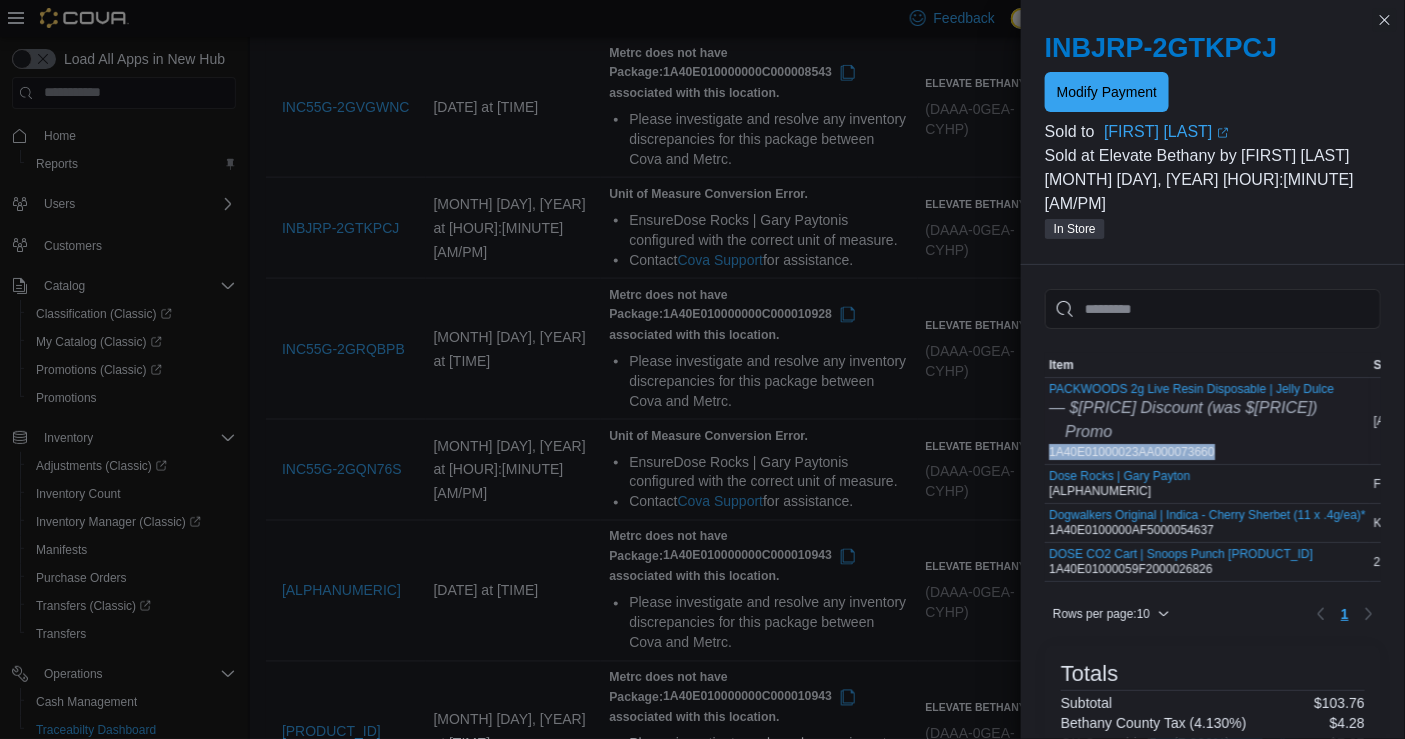 click on "PACKWOODS 2g Live Resin Disposable | Jelly Dulce — $13.01 Discount
(was $47.54) Promo 1A40E01000023AA000073660" at bounding box center [1191, 421] 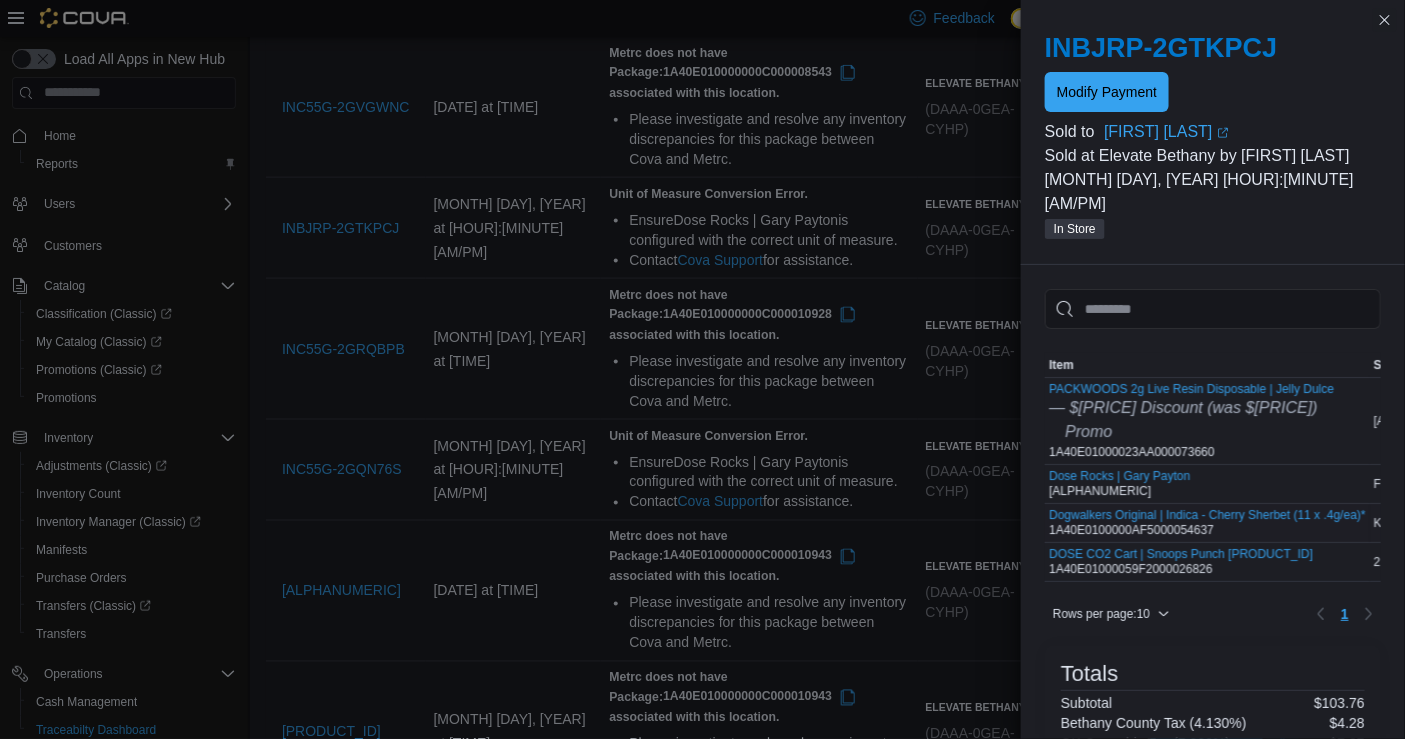 click on "Dogwalkers Original | Indica - Cherry Sherbet (11 x .4g/ea)* 1A40E0100000AF5000054637" at bounding box center [1207, 523] 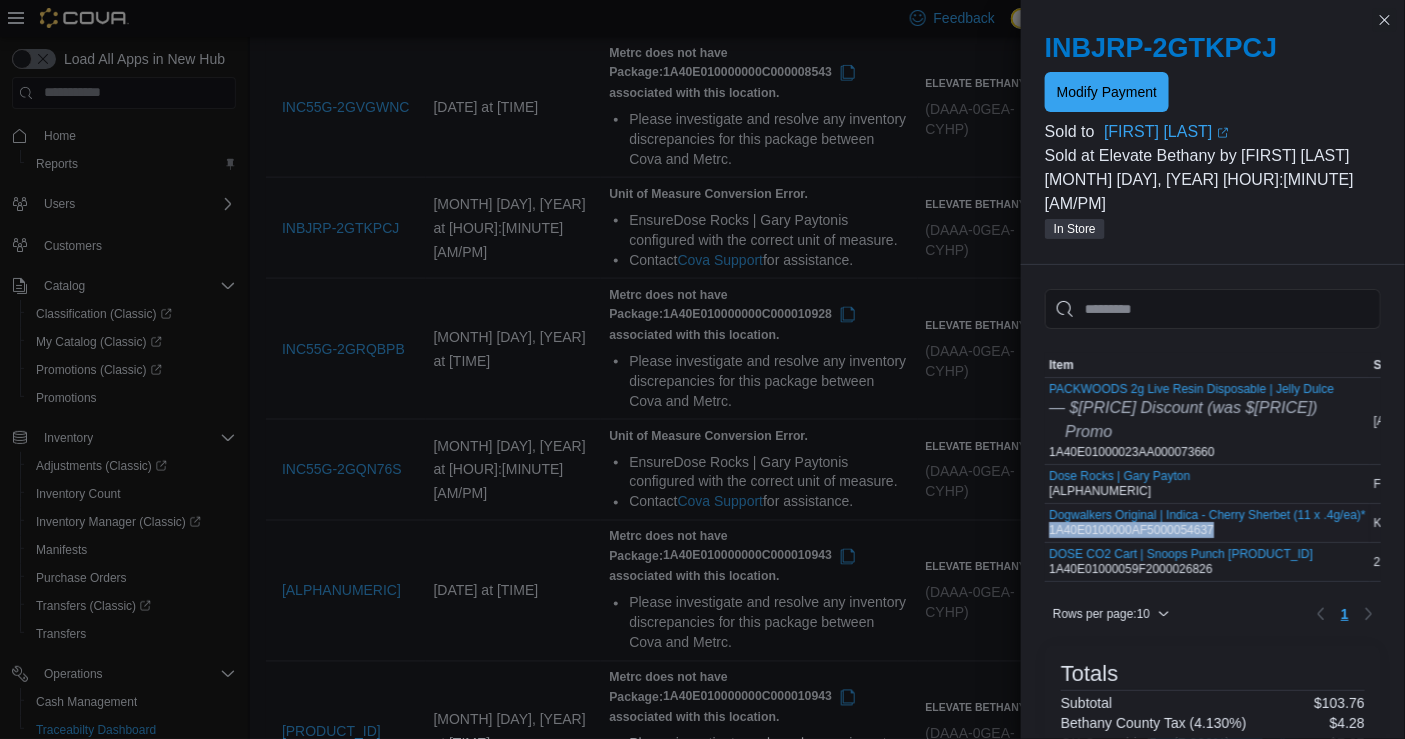 click on "Dogwalkers Original | Indica - Cherry Sherbet (11 x .4g/ea)* 1A40E0100000AF5000054637" at bounding box center [1207, 523] 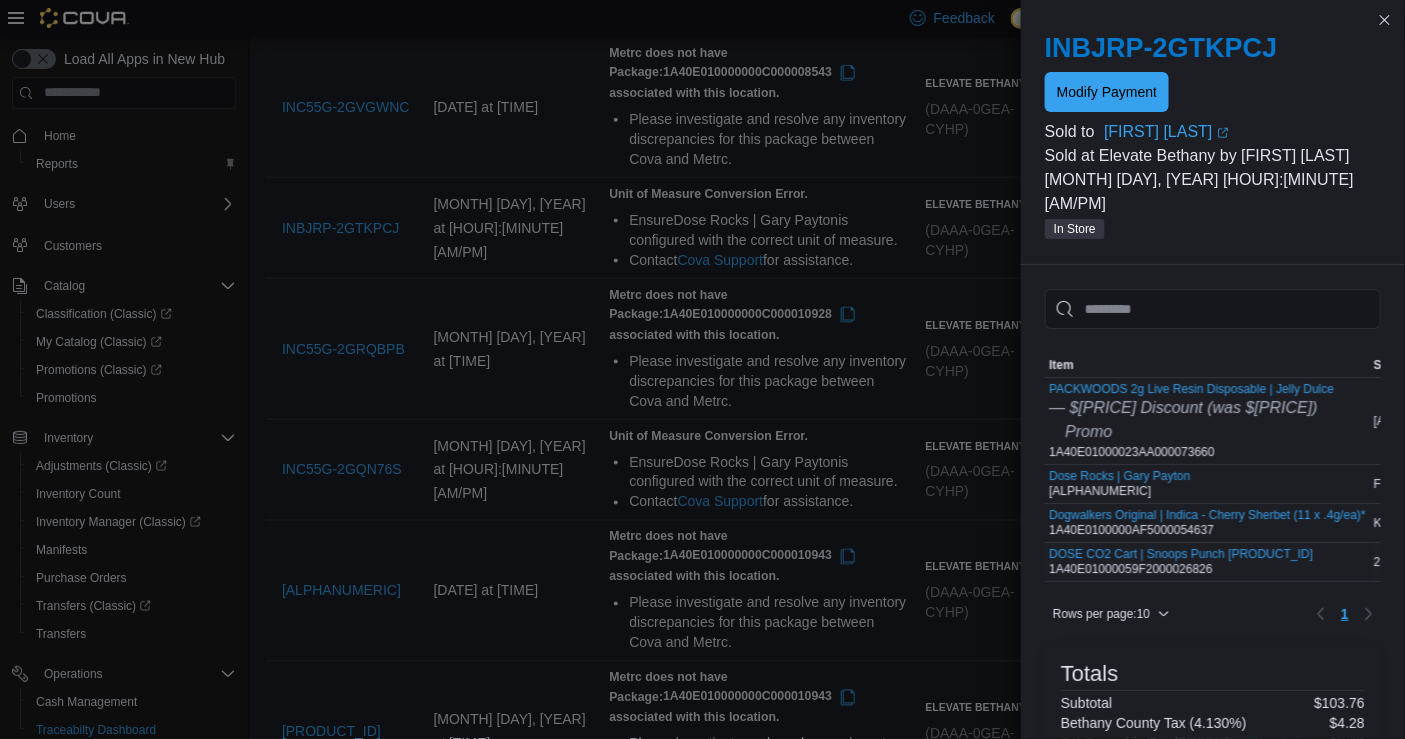 click on "DOSE CO2 Cart | Snoops Punch 1A40E01000059F2000026826" at bounding box center [1181, 562] 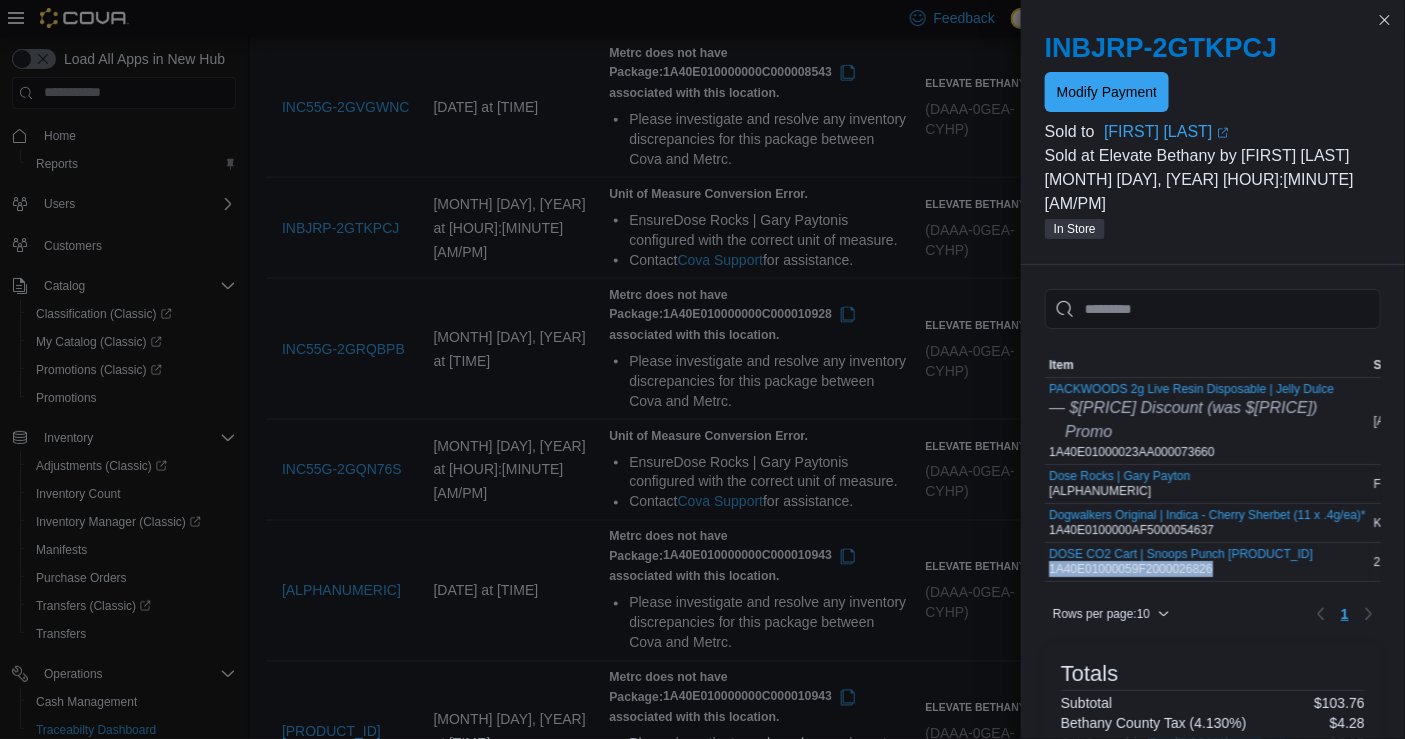 click on "DOSE CO2 Cart | Snoops Punch 1A40E01000059F2000026826" at bounding box center [1181, 562] 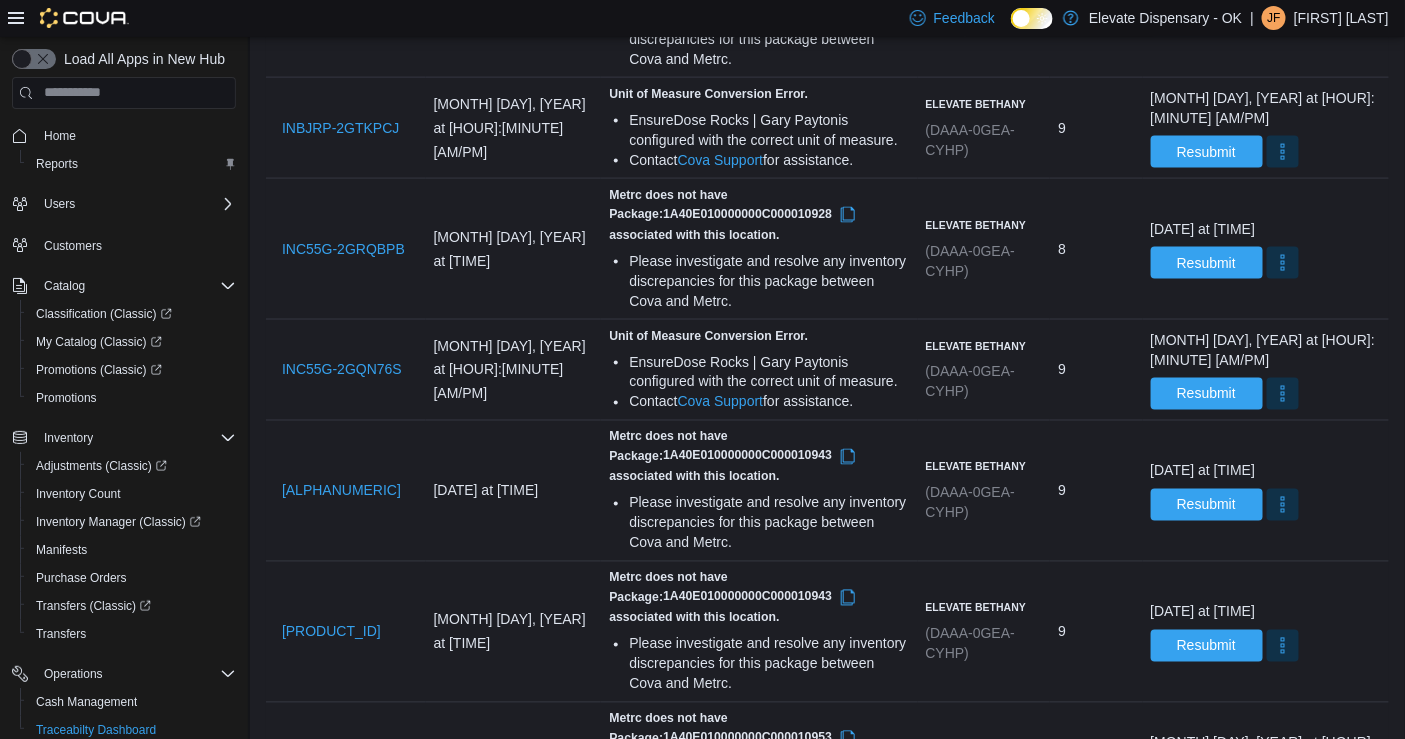 scroll, scrollTop: 898, scrollLeft: 0, axis: vertical 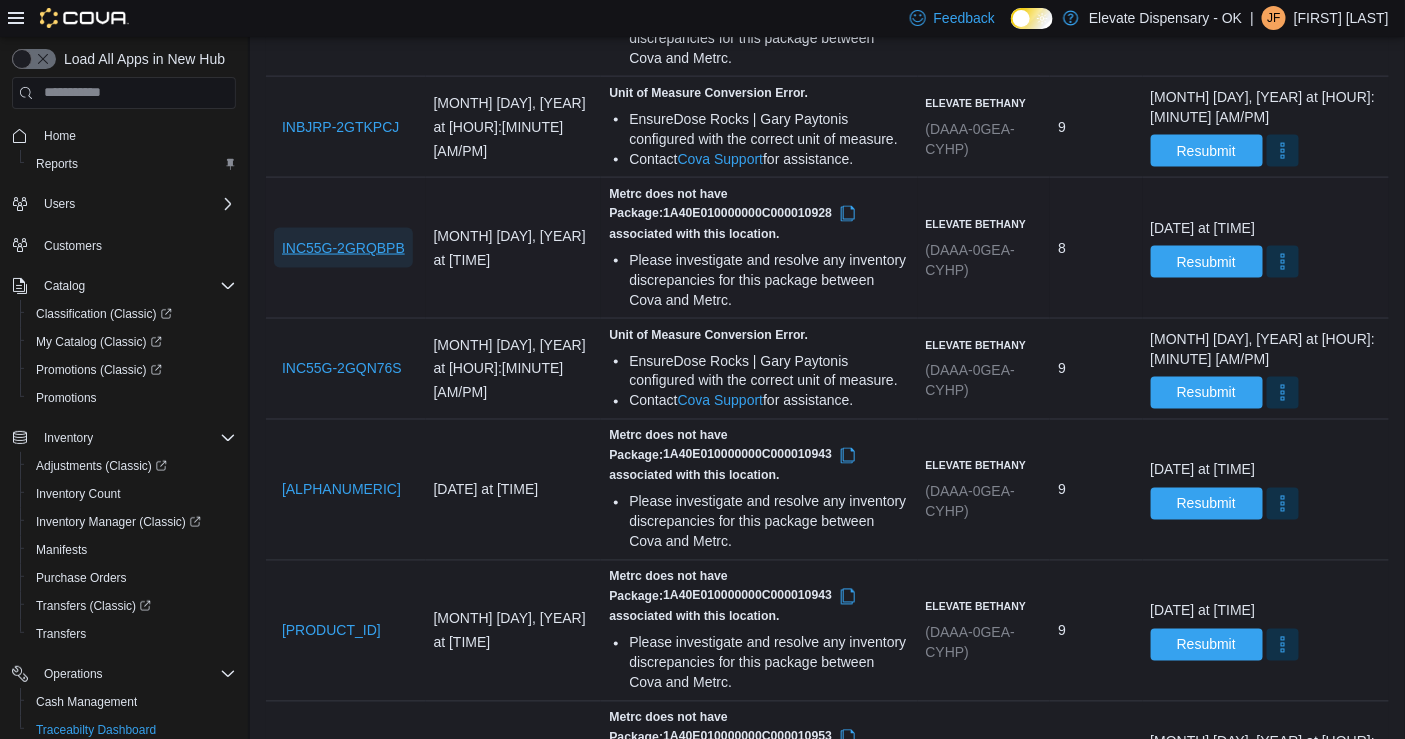 click on "INC55G-2GRQBPB" at bounding box center (343, 248) 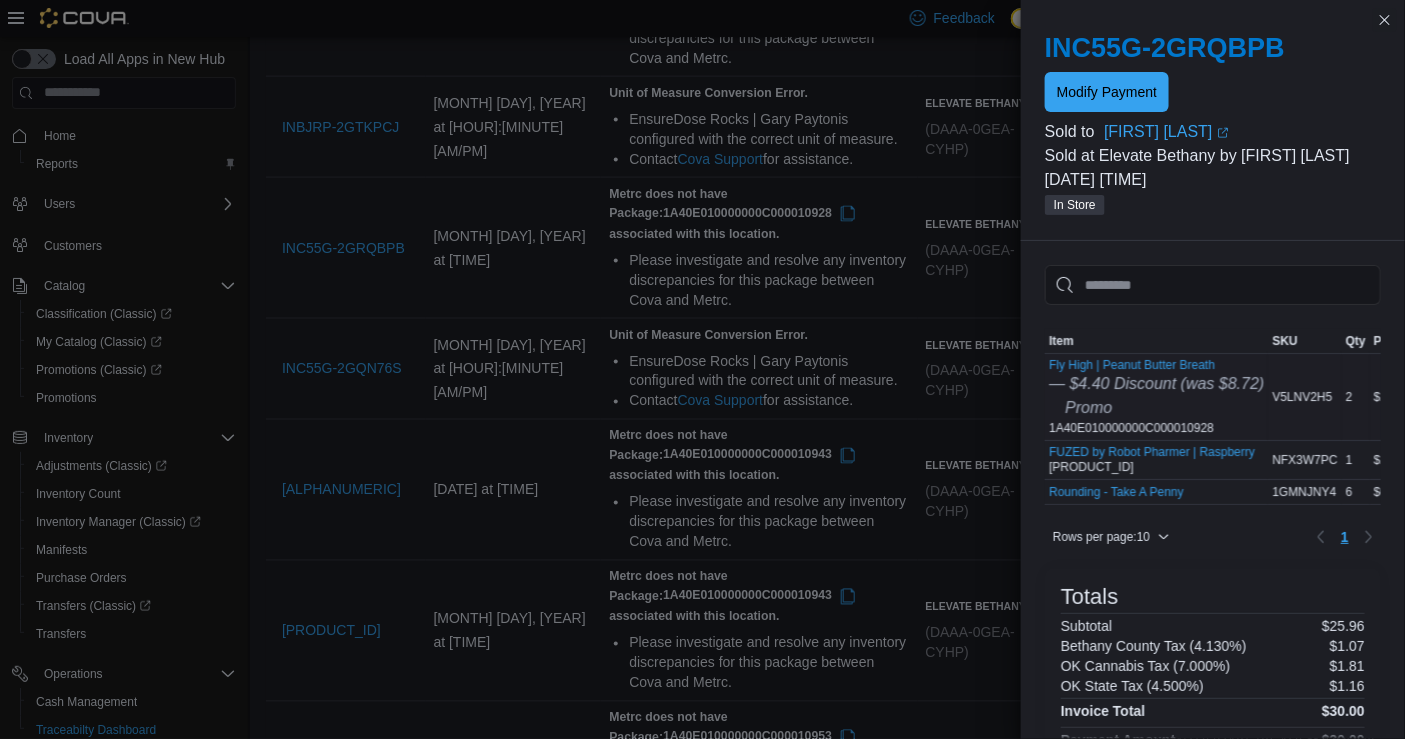 click on "Fly High | Peanut Butter Breath — $4.40 Discount
(was $8.72) Promo 1A40E010000000C000010928" at bounding box center (1156, 397) 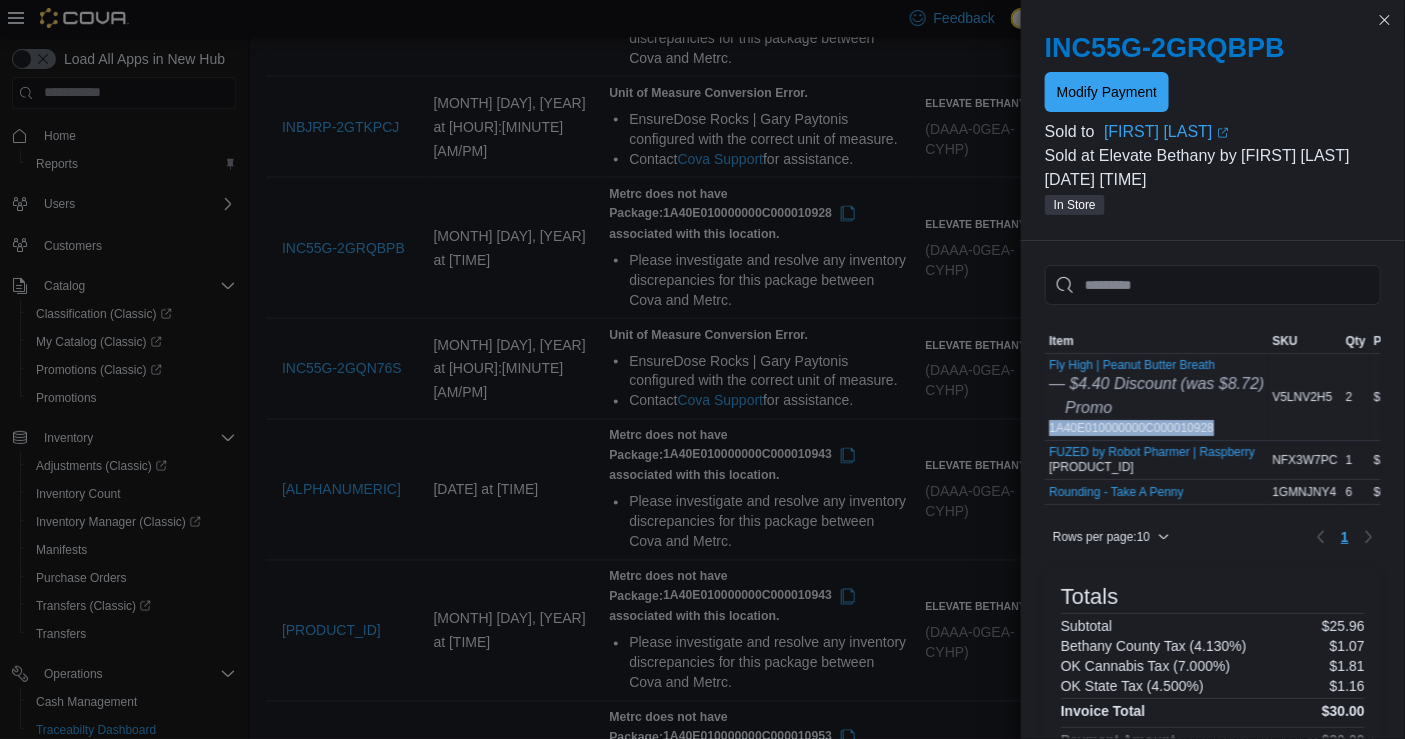 click on "Fly High | Peanut Butter Breath — $4.40 Discount
(was $8.72) Promo 1A40E010000000C000010928" at bounding box center (1156, 397) 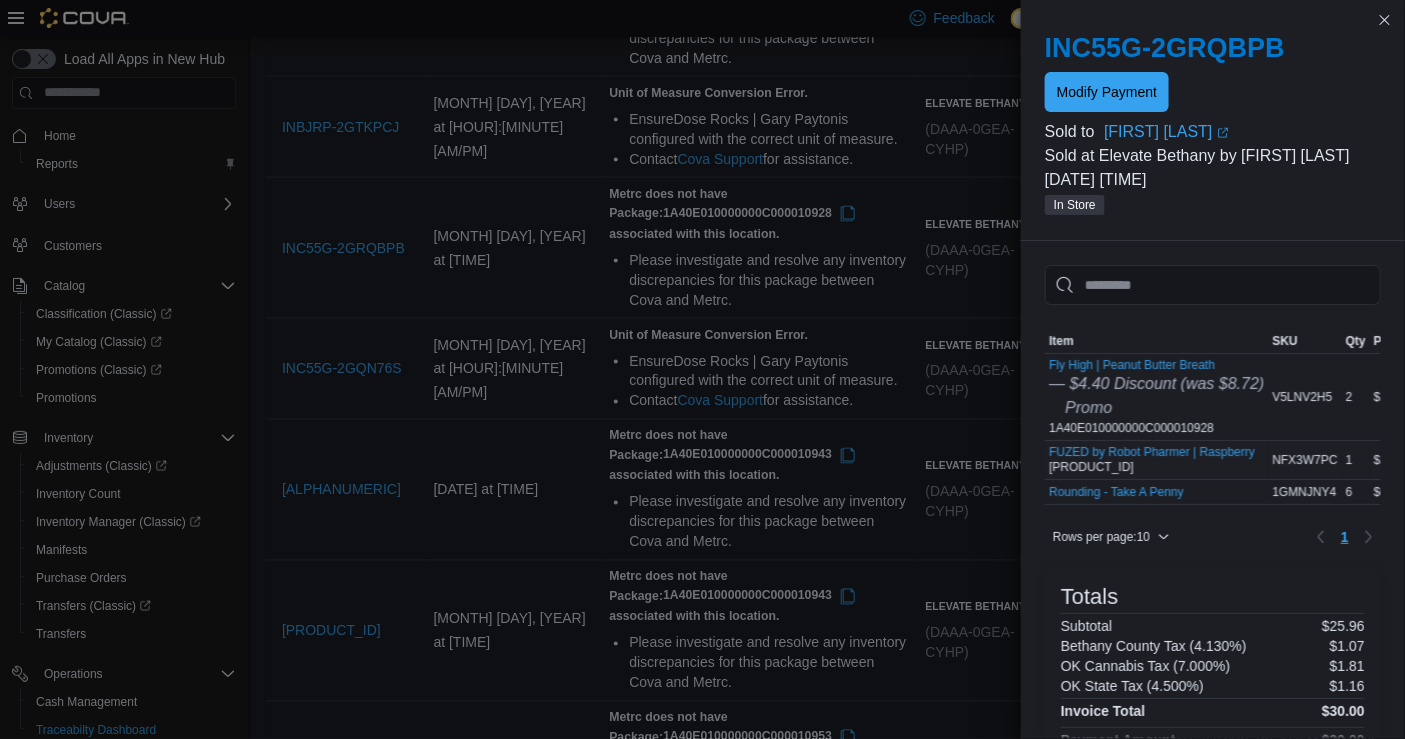 click on "FUZED by Robot Pharmer | Raspberry 1A40E0100000B06000004976" at bounding box center (1152, 460) 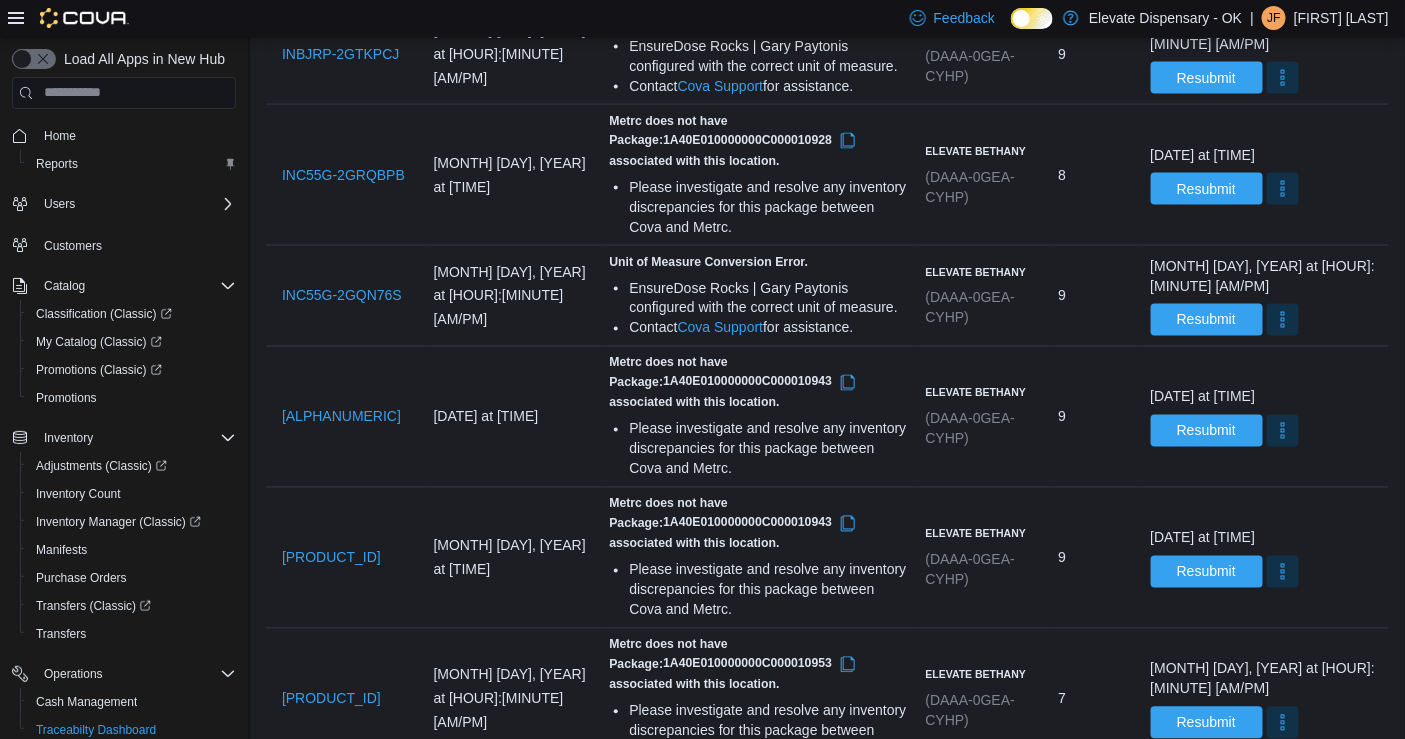 scroll, scrollTop: 970, scrollLeft: 0, axis: vertical 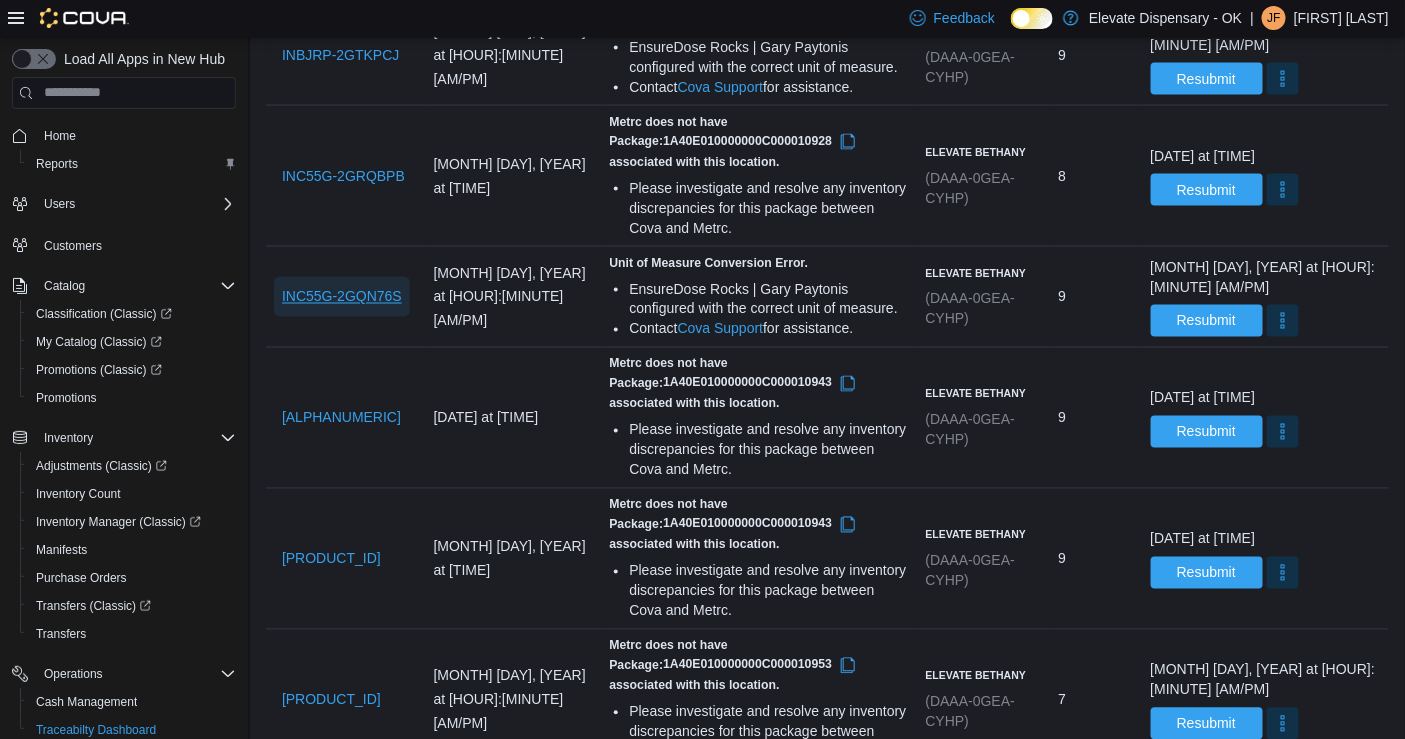 click on "INC55G-2GQN76S" at bounding box center [342, 297] 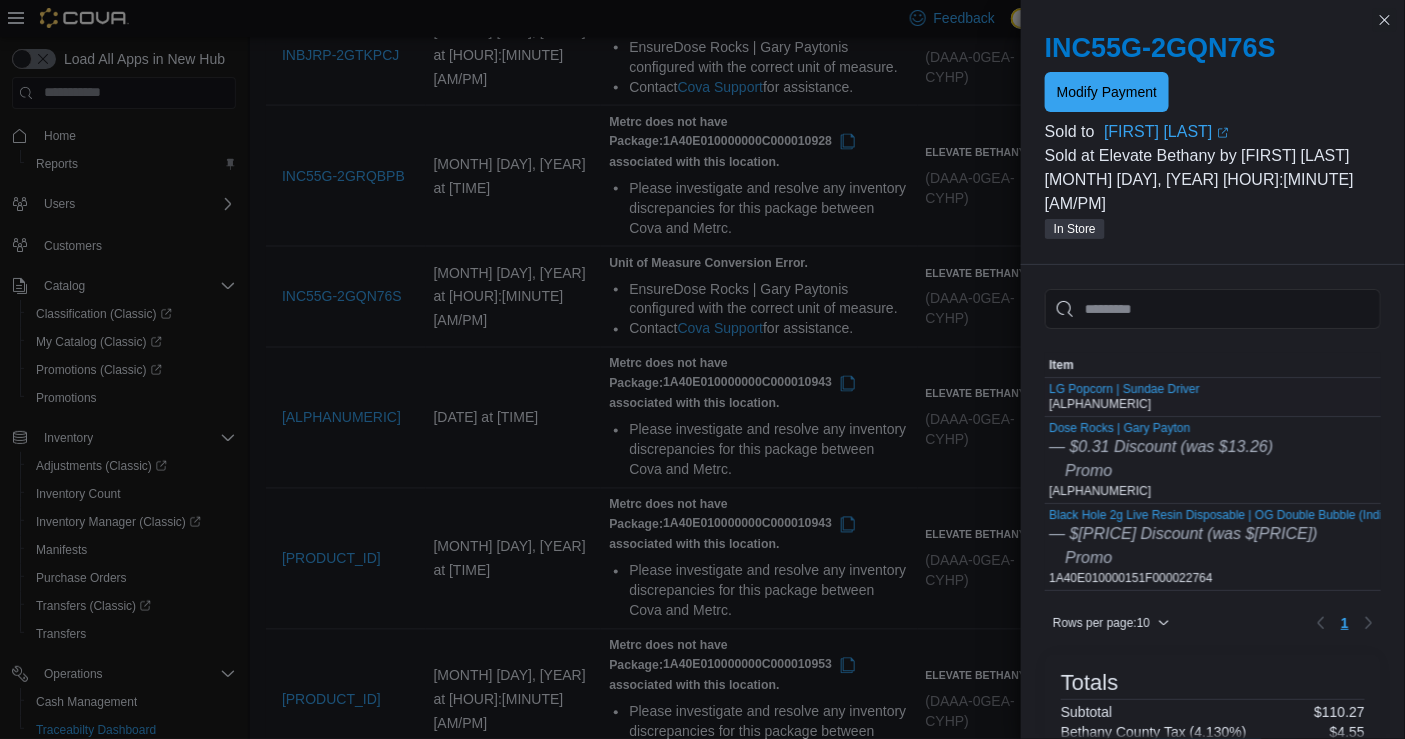 click on "LG Popcorn | Sundae Driver 1A40E010000407E000002280" at bounding box center [1124, 397] 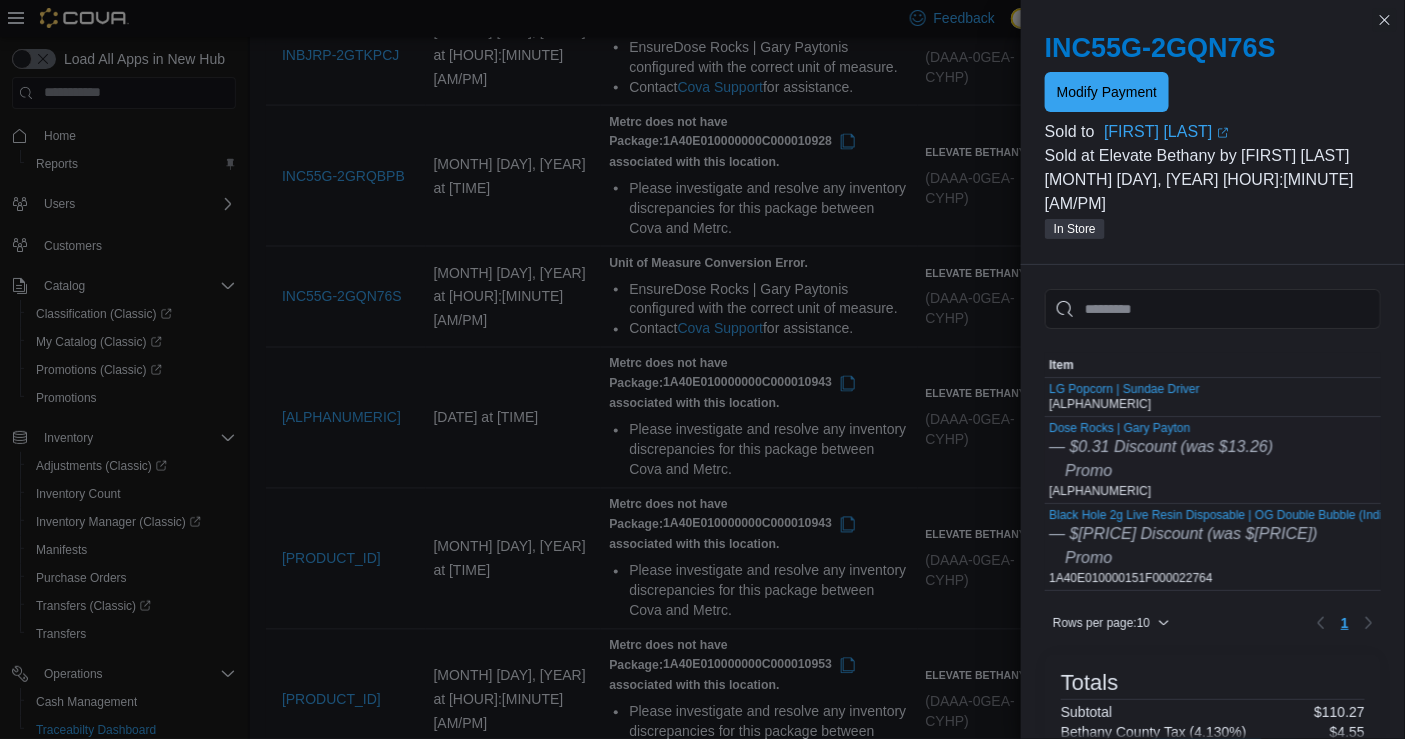 click on "Dose Rocks | Gary Payton — $0.31 Discount
(was $13.26) Promo 1A40E01000059F2000026830" at bounding box center [1161, 460] 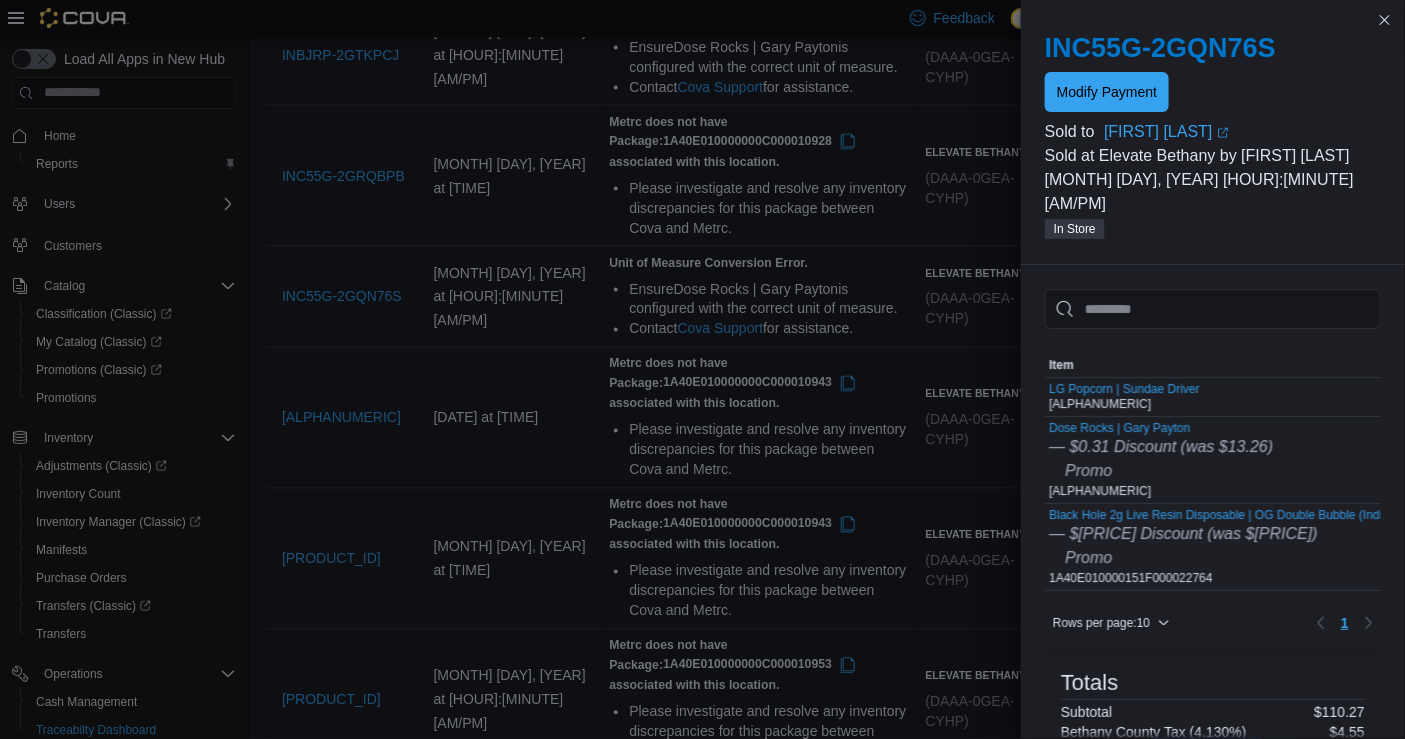 click on "Black Hole 2g Live Resin Disposable | OG Double Bubble (Indica) — $6.92 Discount
(was $34.60) Promo 1A40E010000151F000022764" at bounding box center (1224, 547) 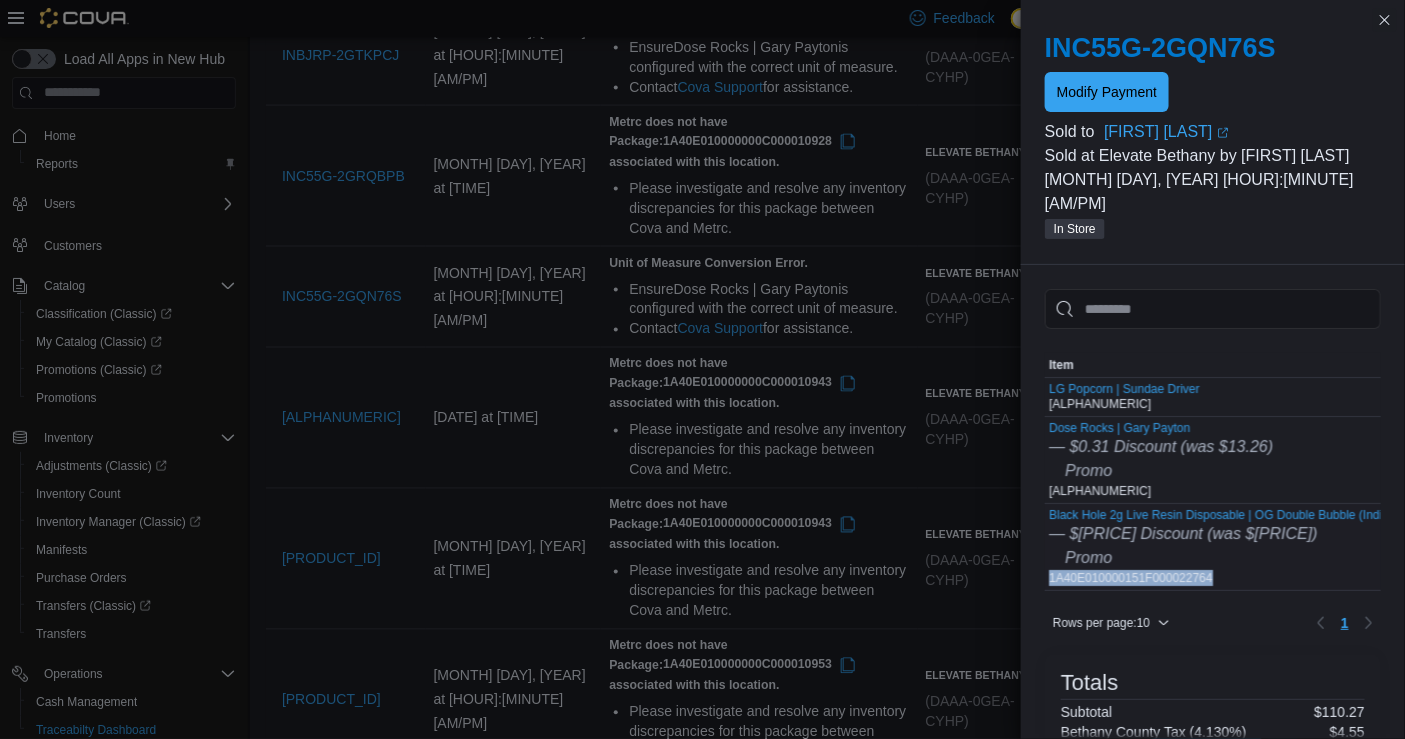 click on "Black Hole 2g Live Resin Disposable | OG Double Bubble (Indica) — $6.92 Discount
(was $34.60) Promo 1A40E010000151F000022764" at bounding box center (1224, 547) 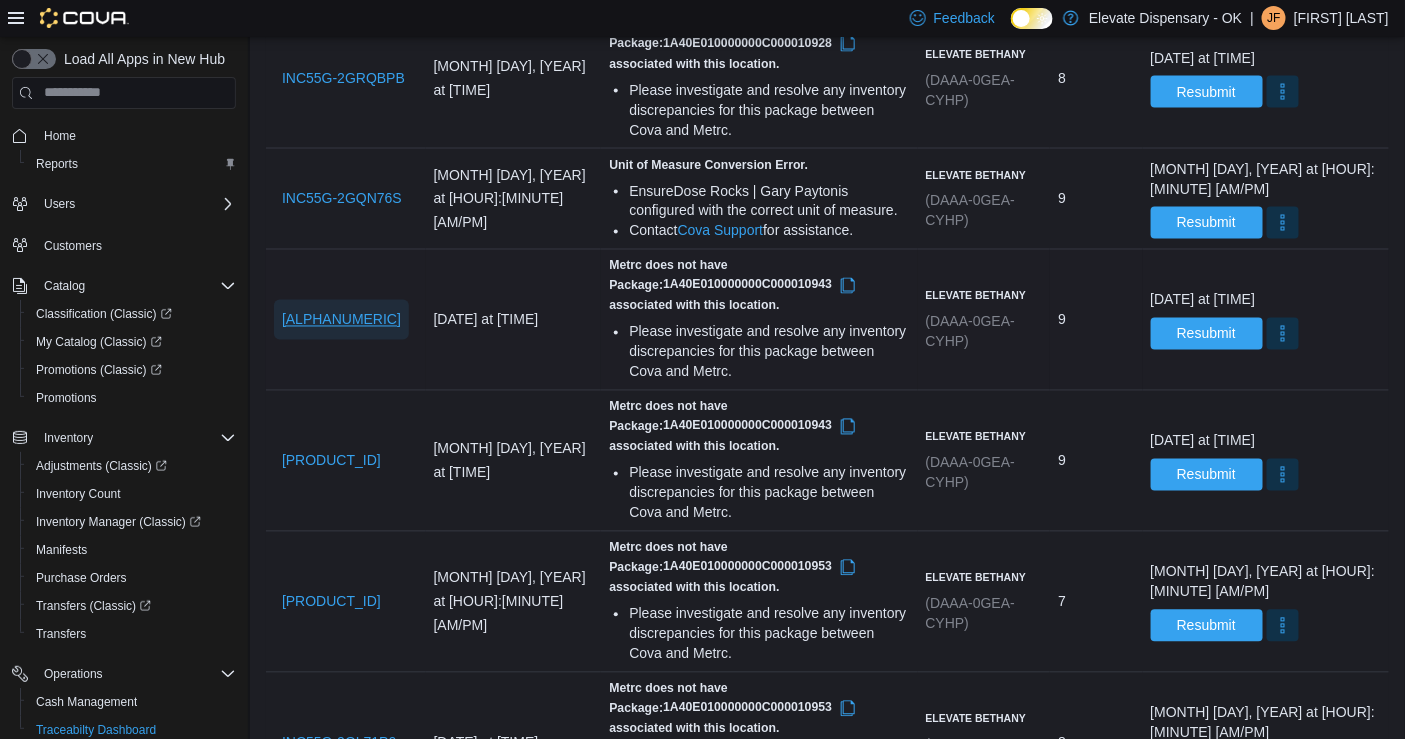 click on "INC55G-2GNBDWH" at bounding box center [341, 320] 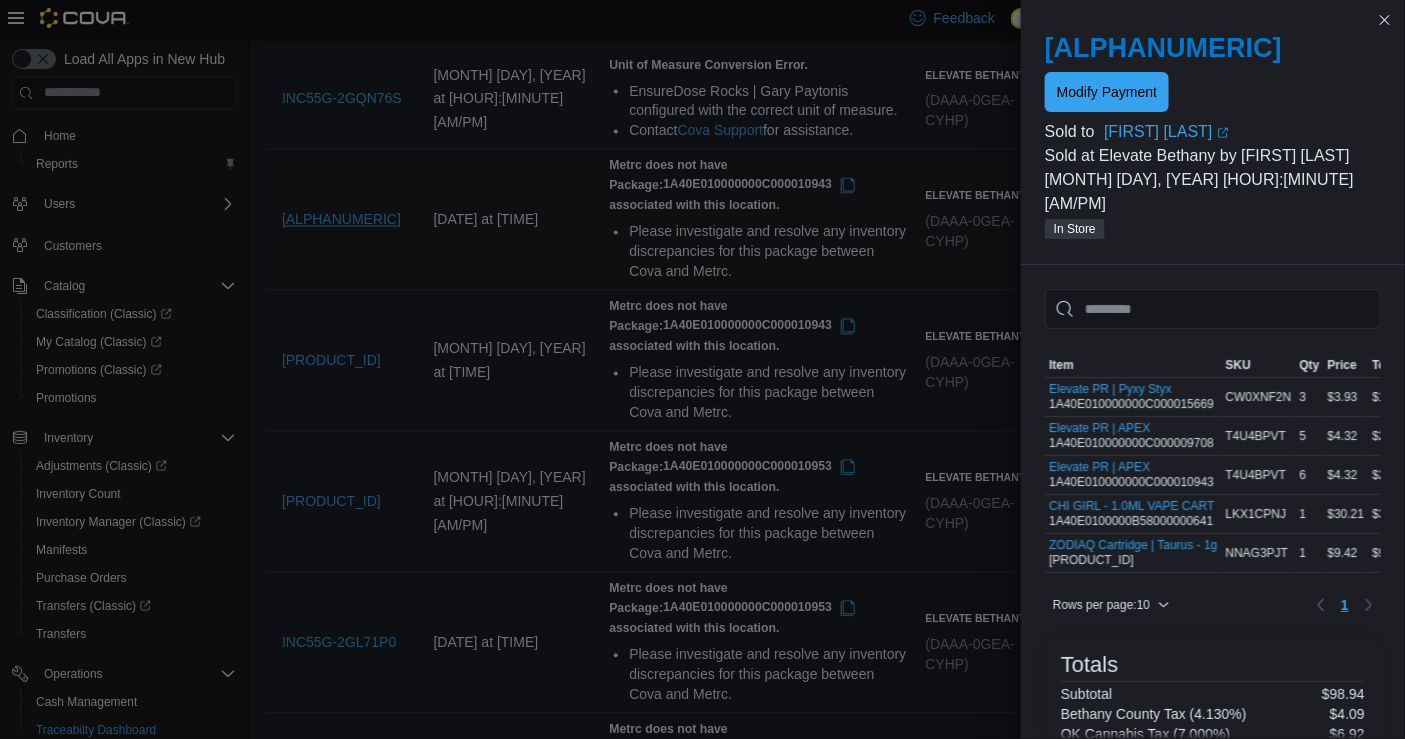 scroll, scrollTop: 1068, scrollLeft: 0, axis: vertical 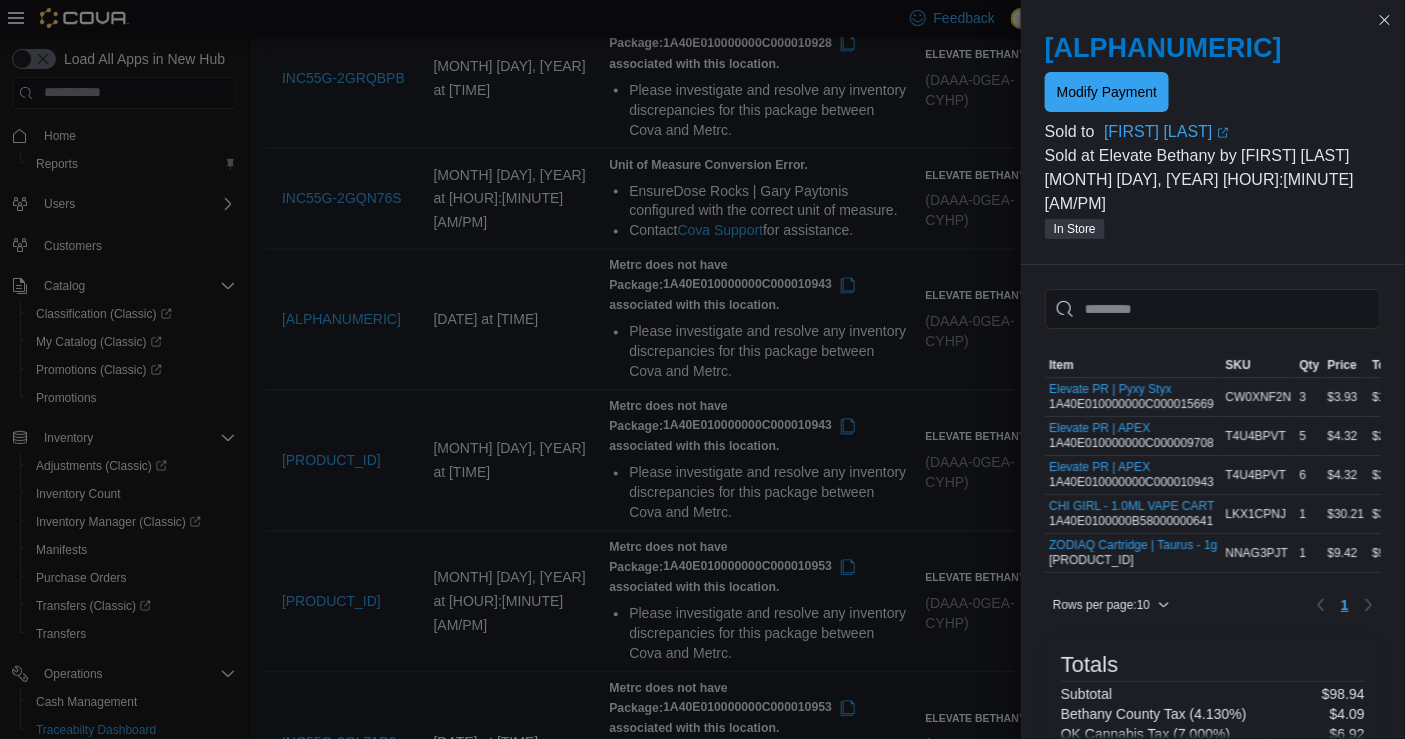 click on "Elevate PR | Pyxy Styx 1A40E010000000C000015669" at bounding box center (1131, 397) 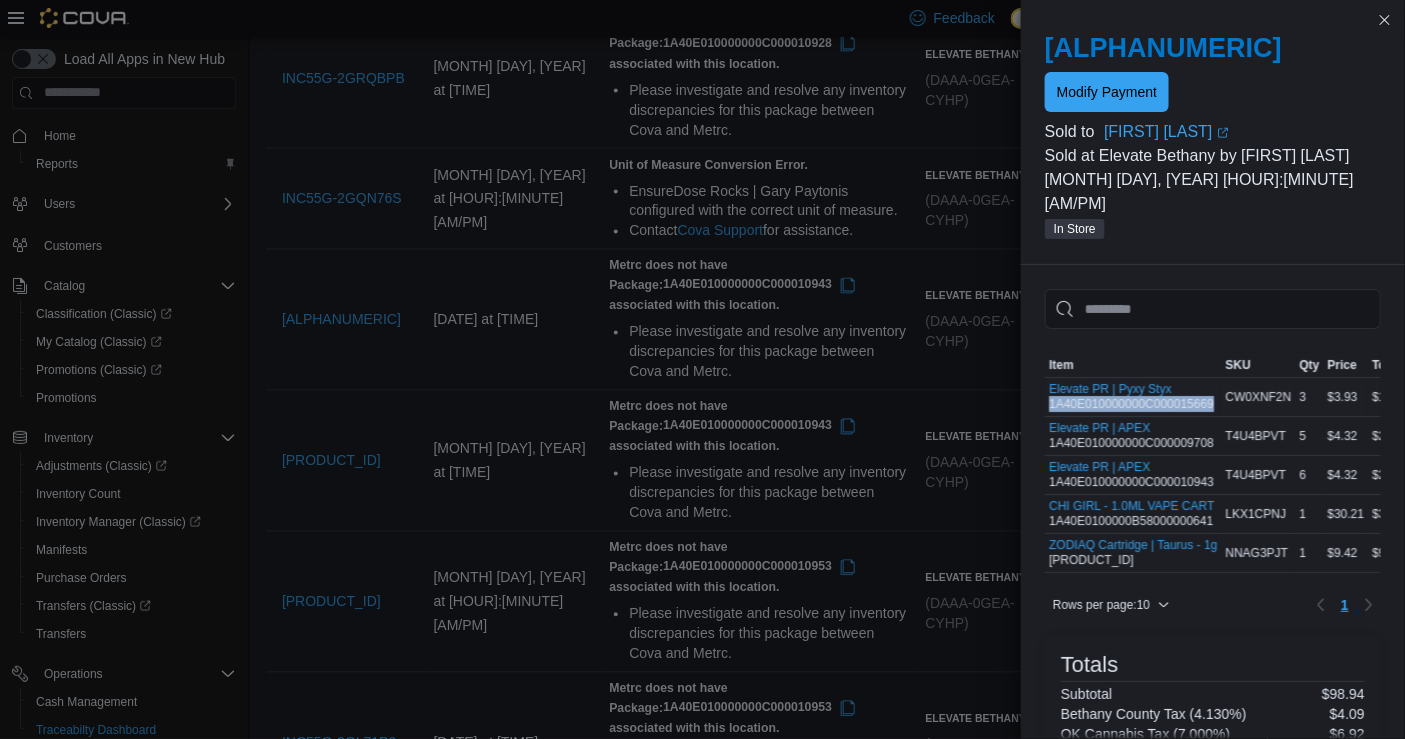 click on "Elevate PR | Pyxy Styx 1A40E010000000C000015669" at bounding box center [1131, 397] 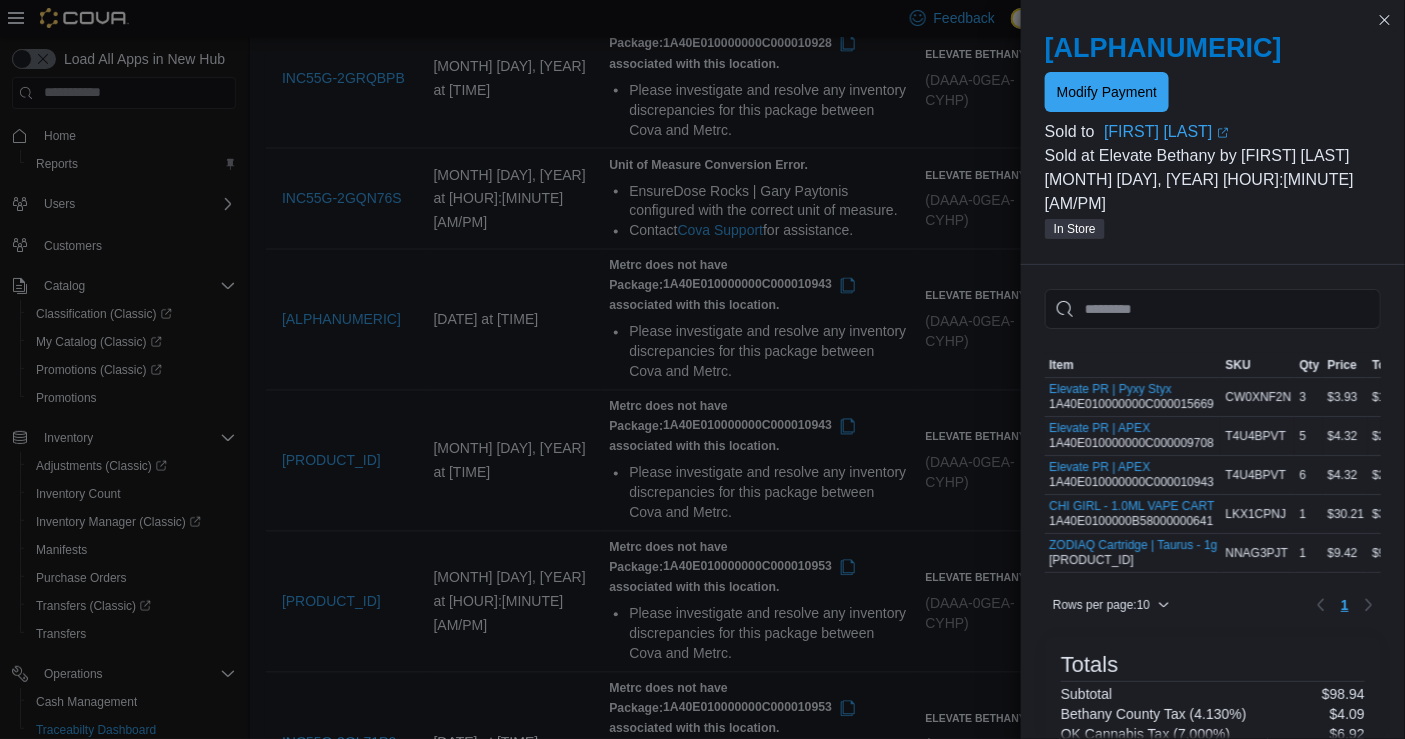 click on "Elevate PR | APEX 1A40E010000000C000009708" at bounding box center (1131, 436) 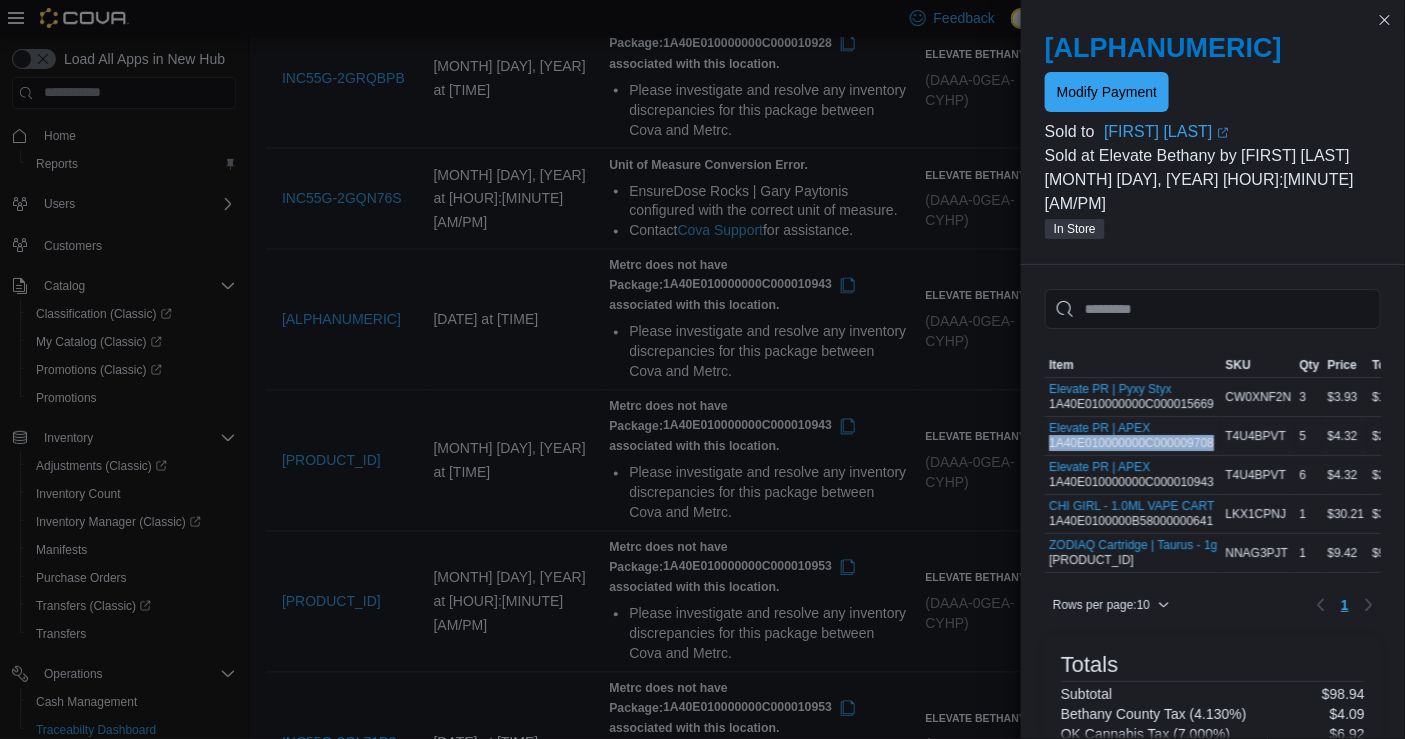 click on "Elevate PR | APEX 1A40E010000000C000009708" at bounding box center [1131, 436] 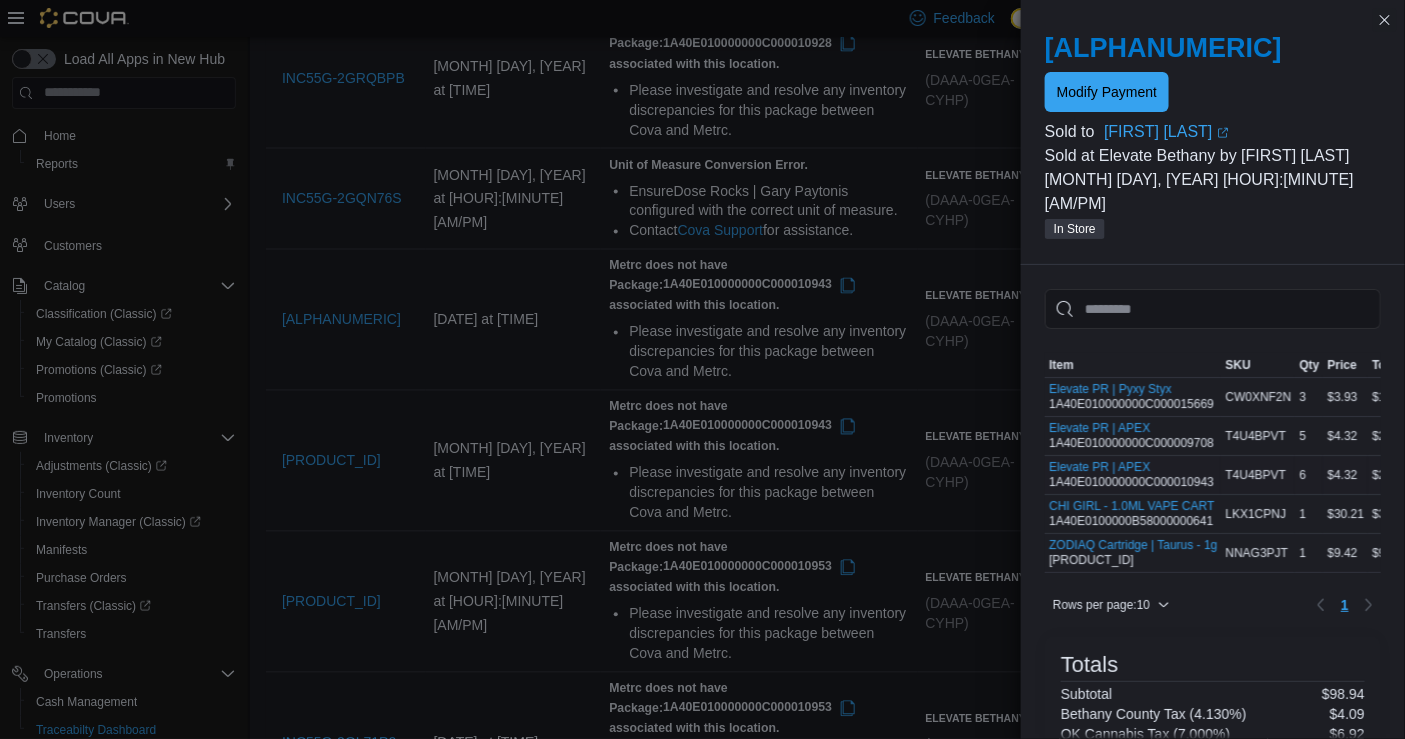 click on "Elevate PR | APEX 1A40E010000000C000010943" at bounding box center (1131, 475) 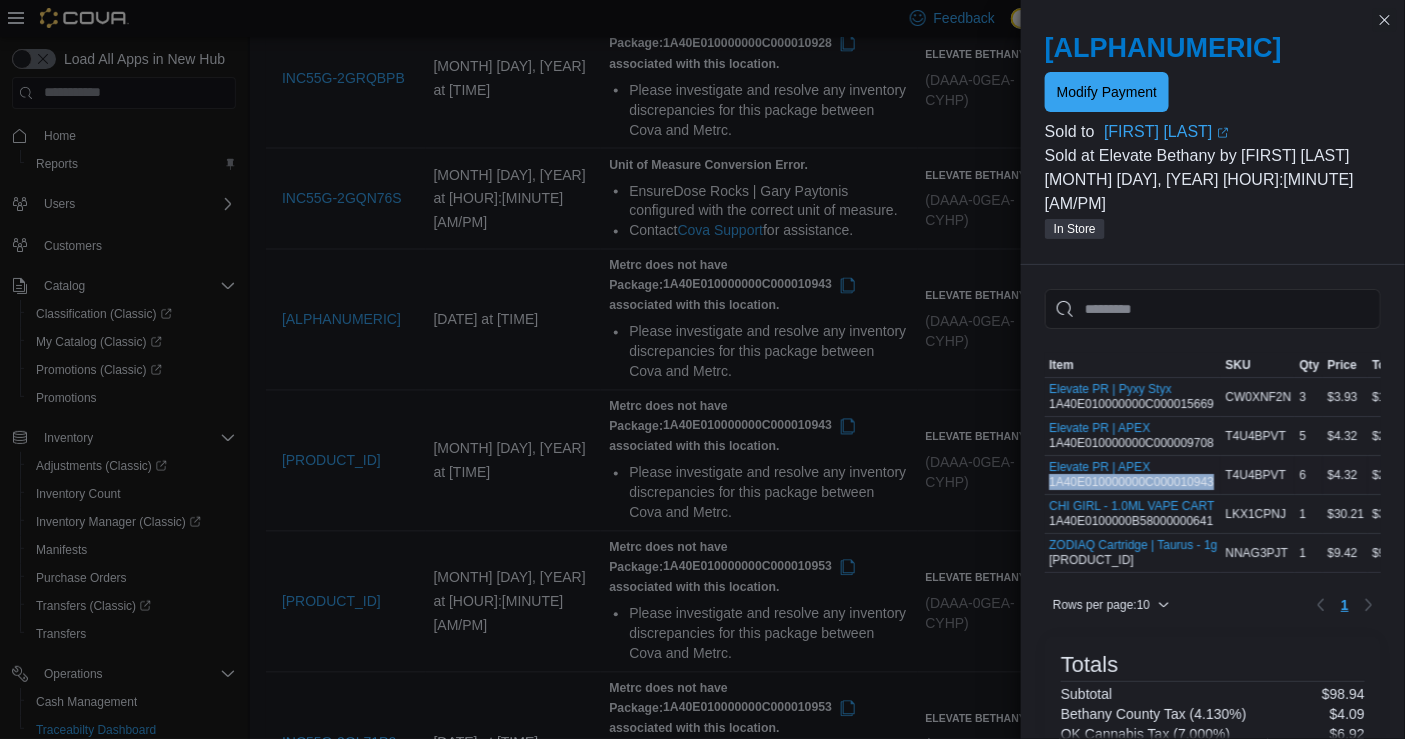 click on "Elevate PR | APEX 1A40E010000000C000010943" at bounding box center (1131, 475) 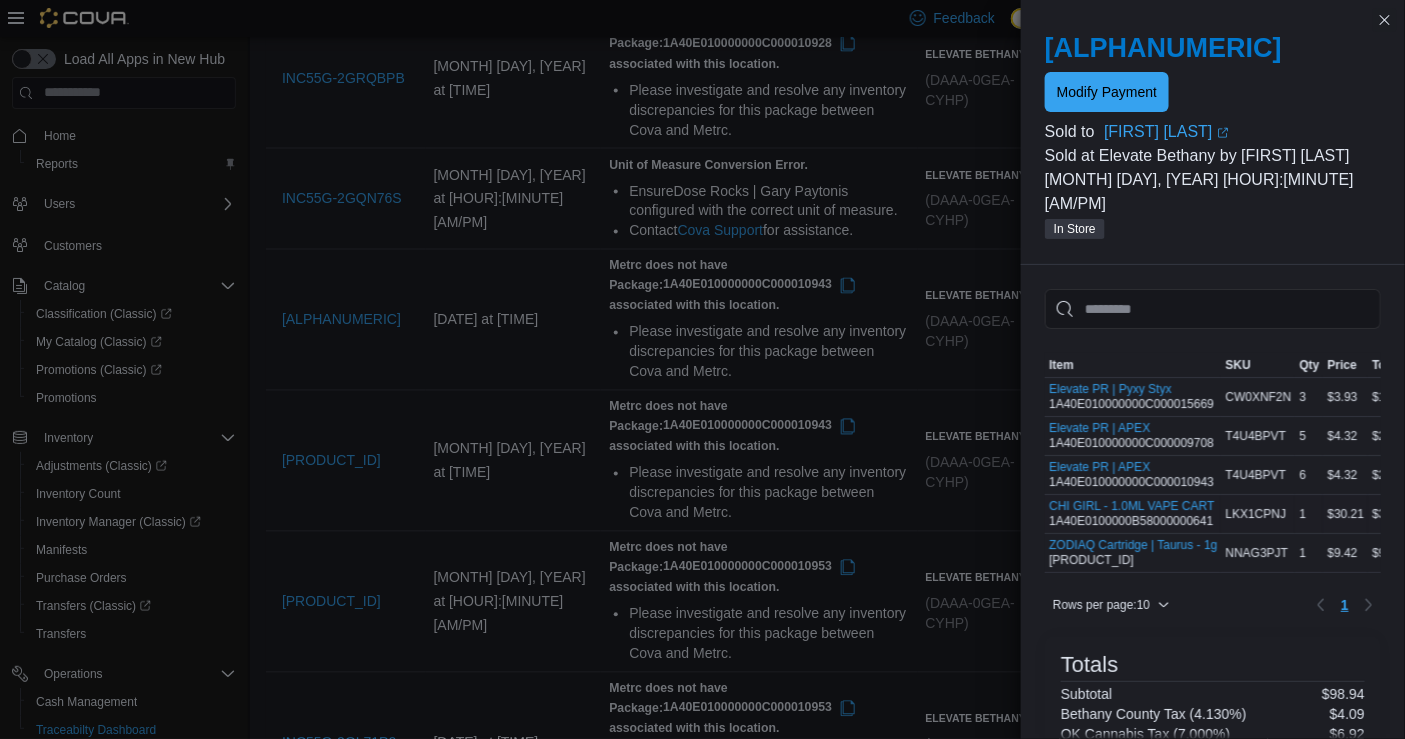 click on "CHI GIRL - 1.0ML VAPE CART 1A40E0100000B58000000641" at bounding box center (1131, 514) 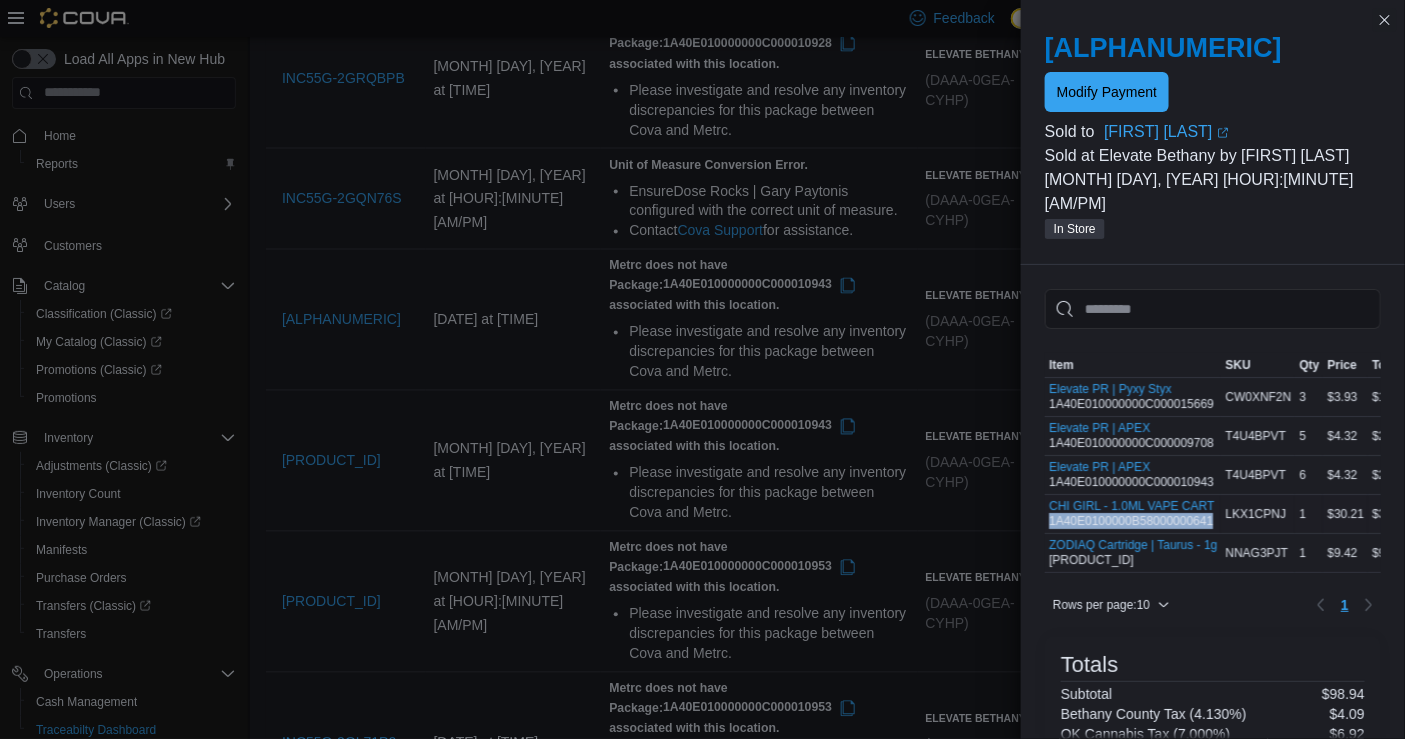 click on "CHI GIRL - 1.0ML VAPE CART 1A40E0100000B58000000641" at bounding box center (1131, 514) 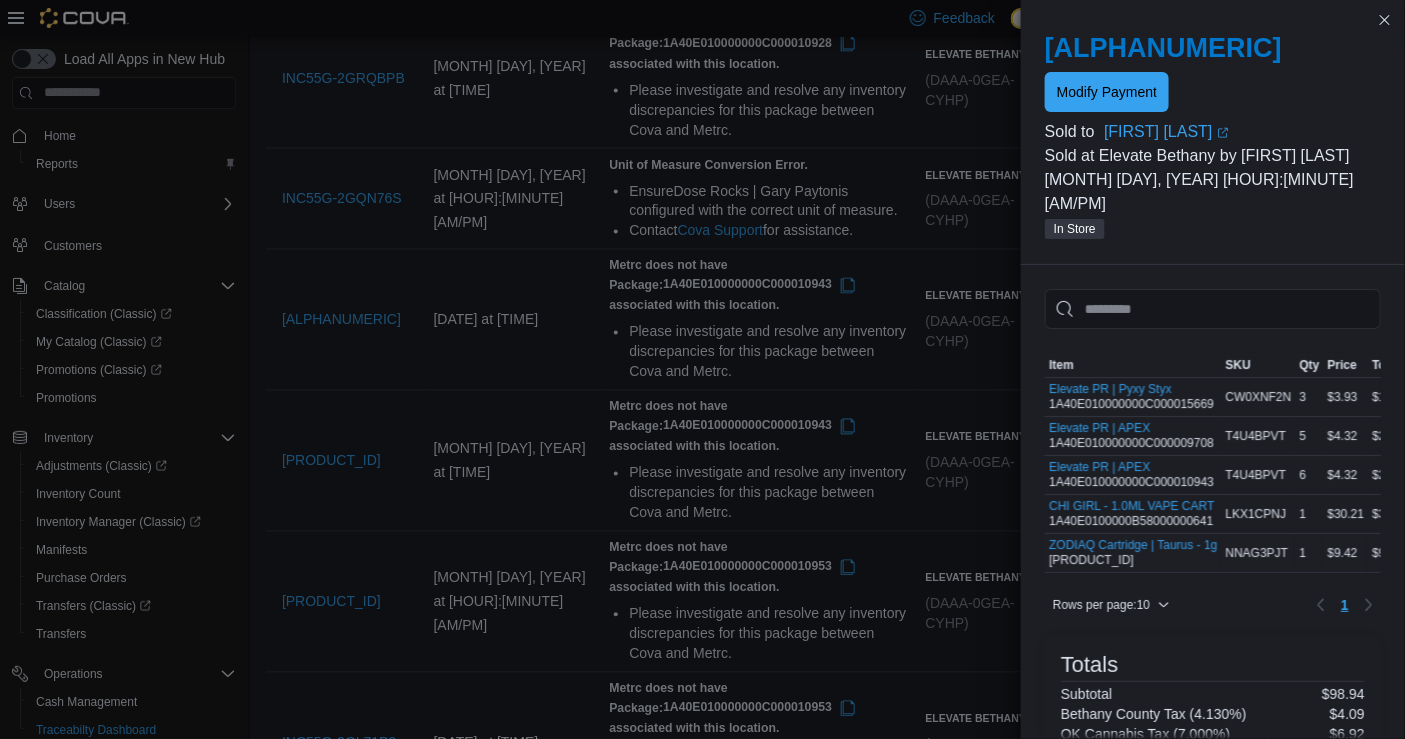 click on "ZODIAQ Cartridge | Taurus - 1g 1A40E010000278D000011323" at bounding box center (1133, 553) 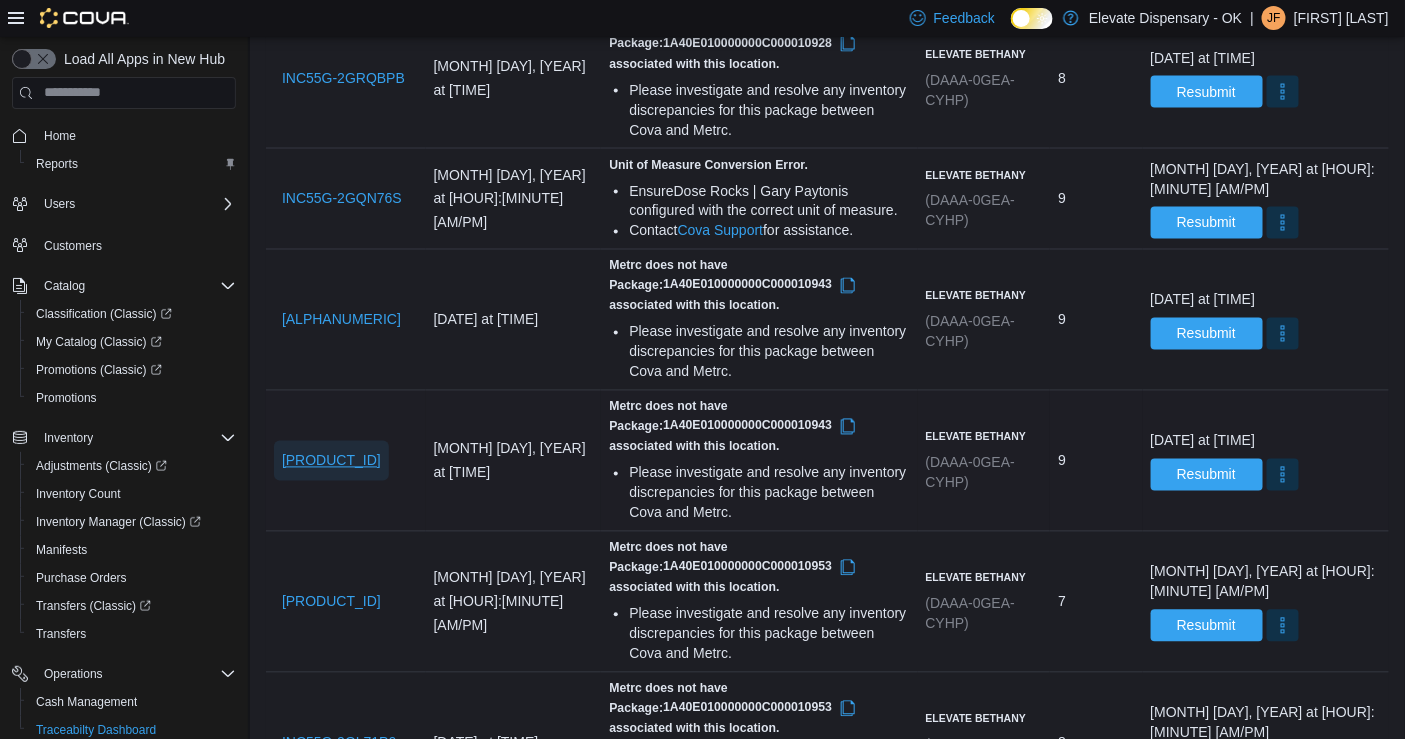 click on "INC55G-2GNBC1Q" at bounding box center (331, 461) 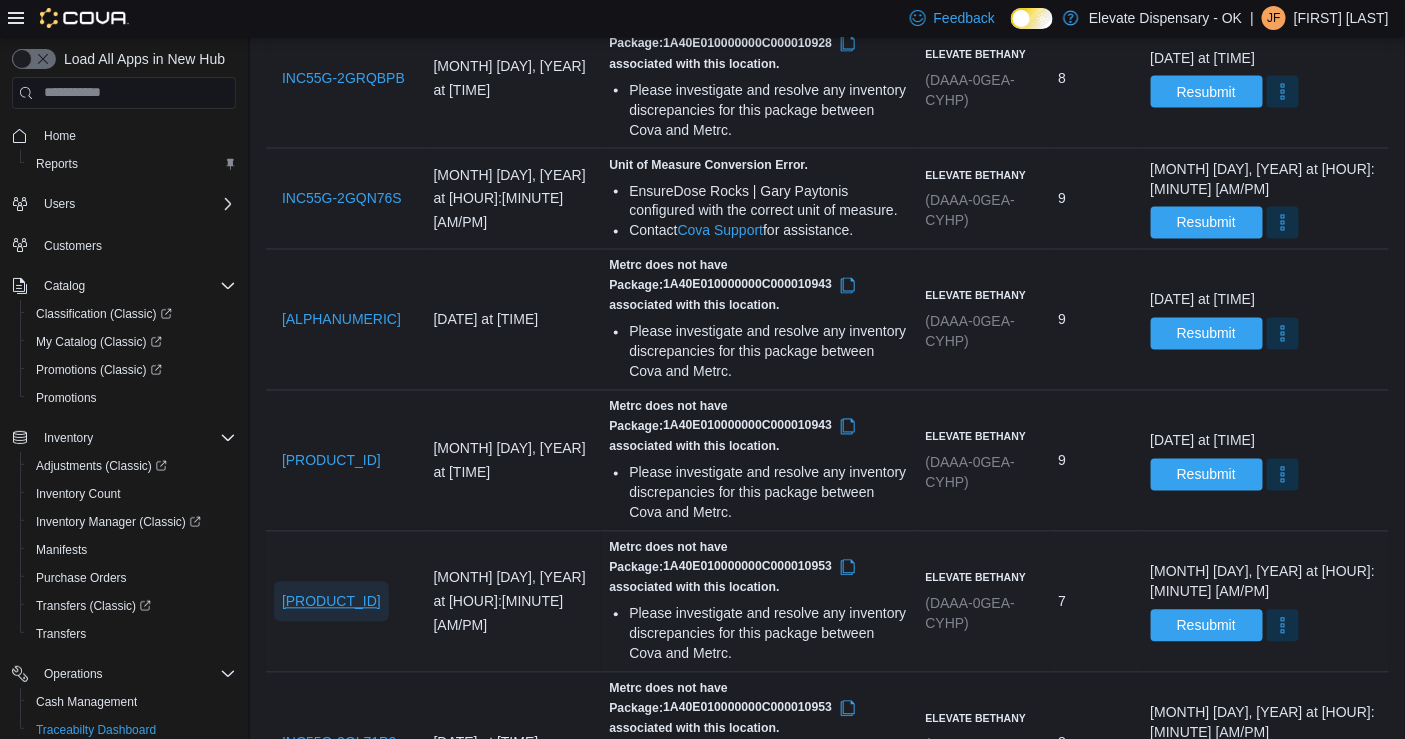 click on "INC55G-2GLBDHN" at bounding box center (331, 602) 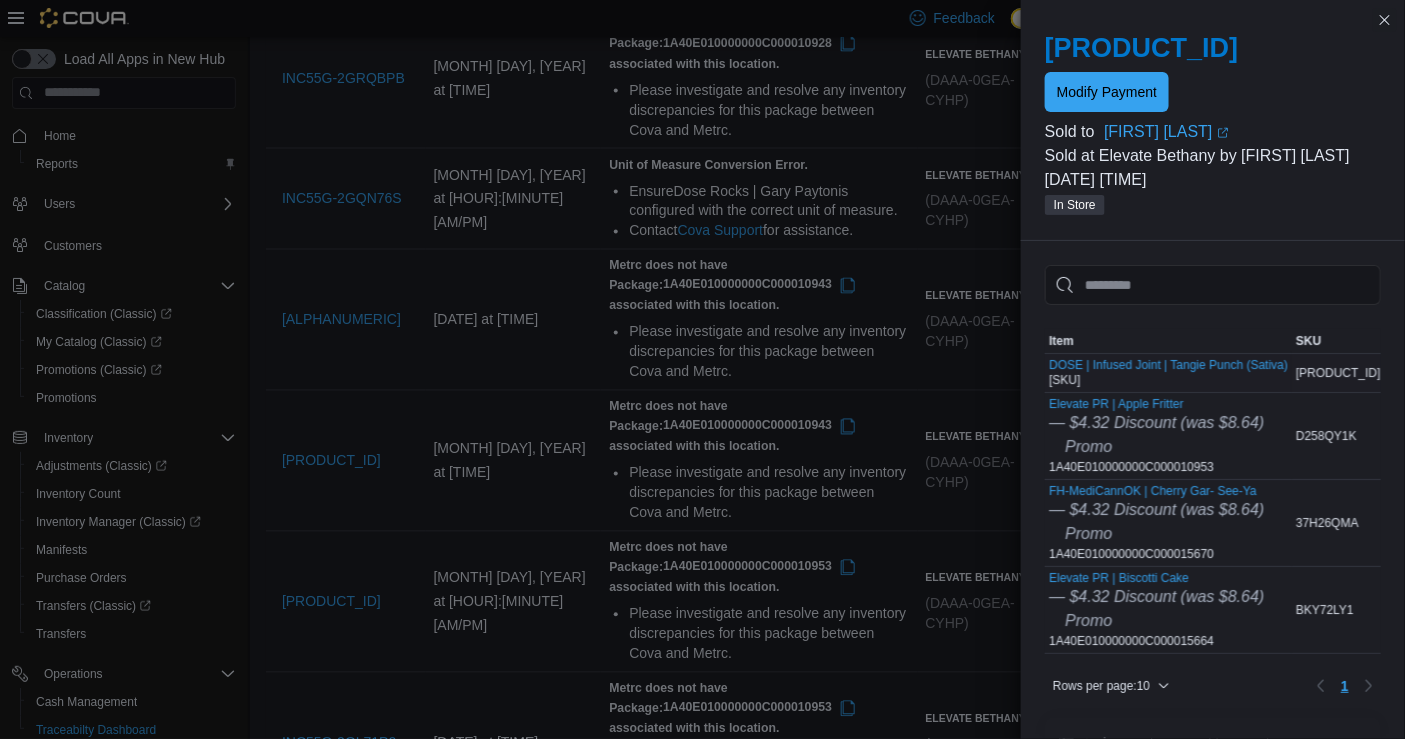 click on "DOSE | Infused Joint | Tangie Punch (Sativa) 1A40E01000059F2000026835" at bounding box center [1168, 373] 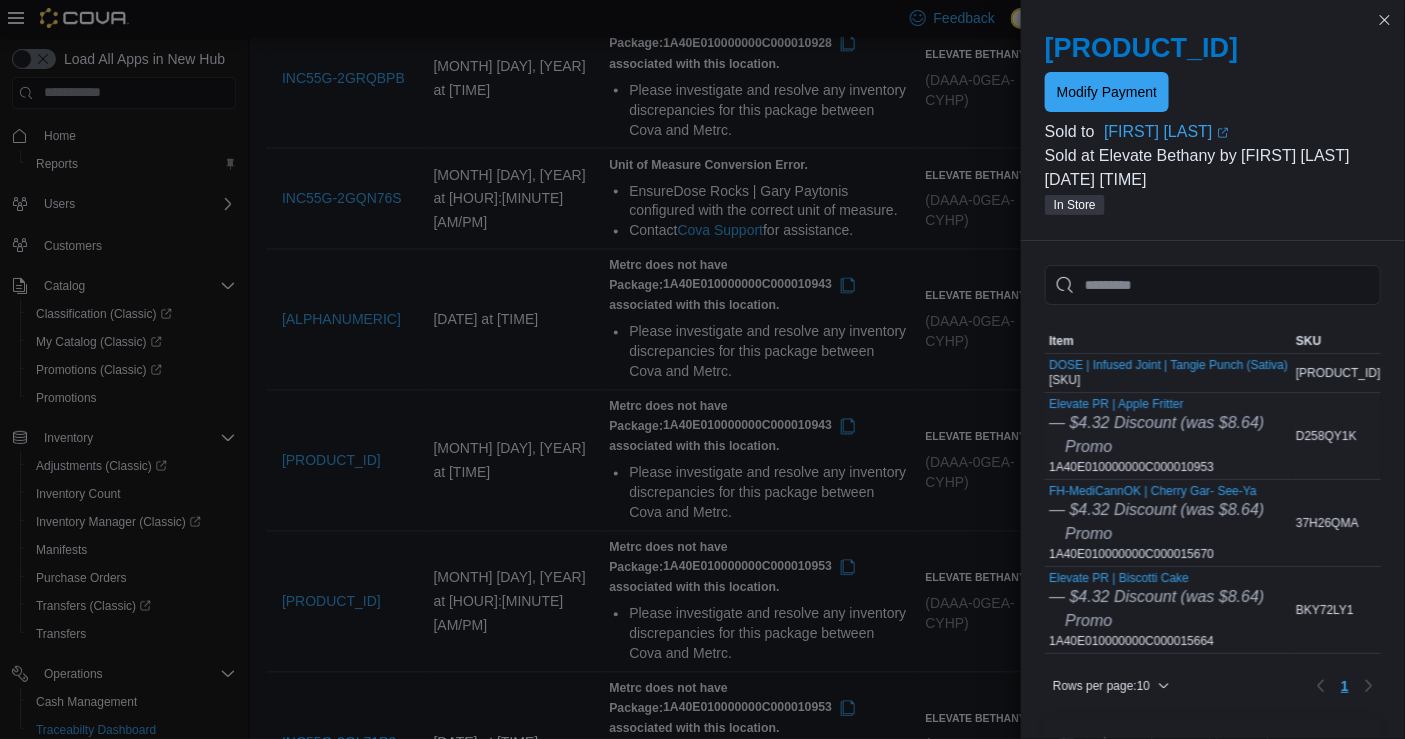 click on "Elevate PR | Apple Fritter — $4.32 Discount
(was $8.64) Promo 1A40E010000000C000010953" at bounding box center [1156, 436] 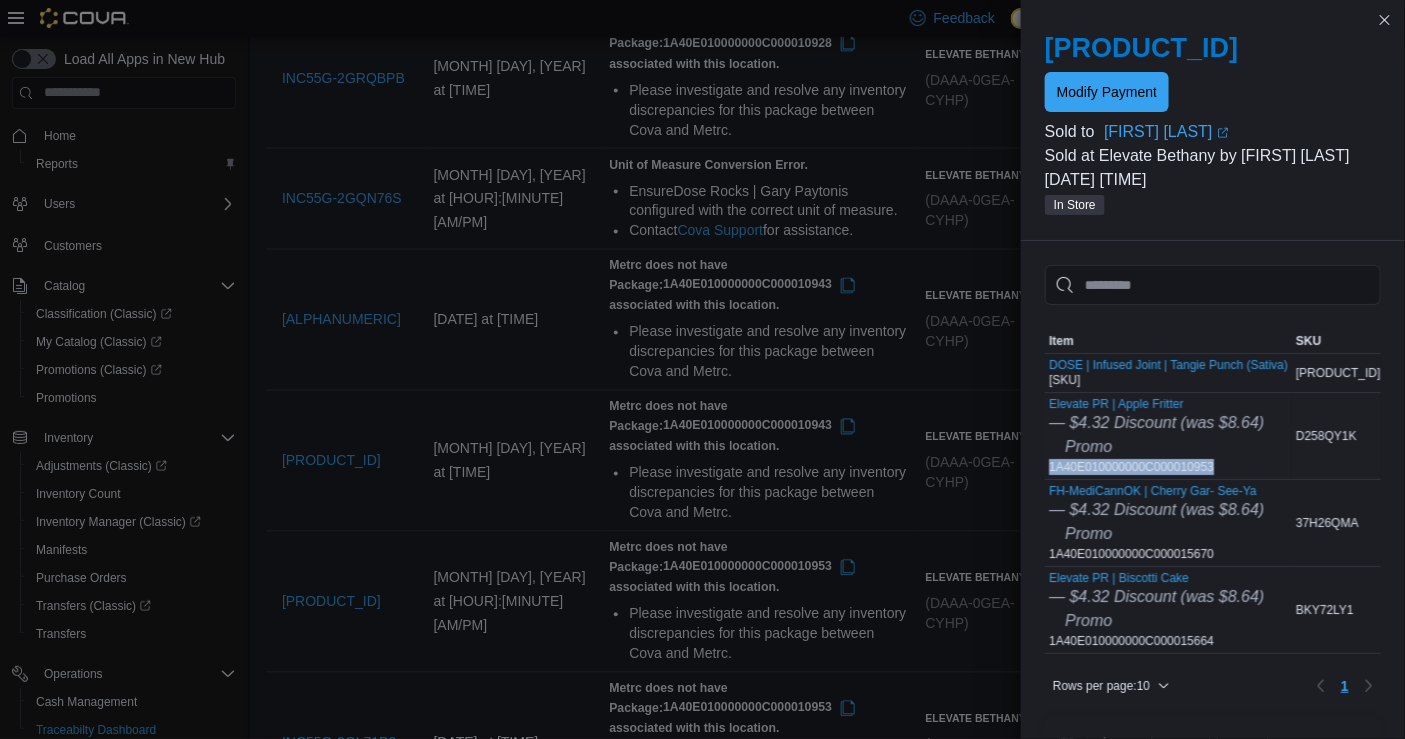 click on "Elevate PR | Apple Fritter — $4.32 Discount
(was $8.64) Promo 1A40E010000000C000010953" at bounding box center (1156, 436) 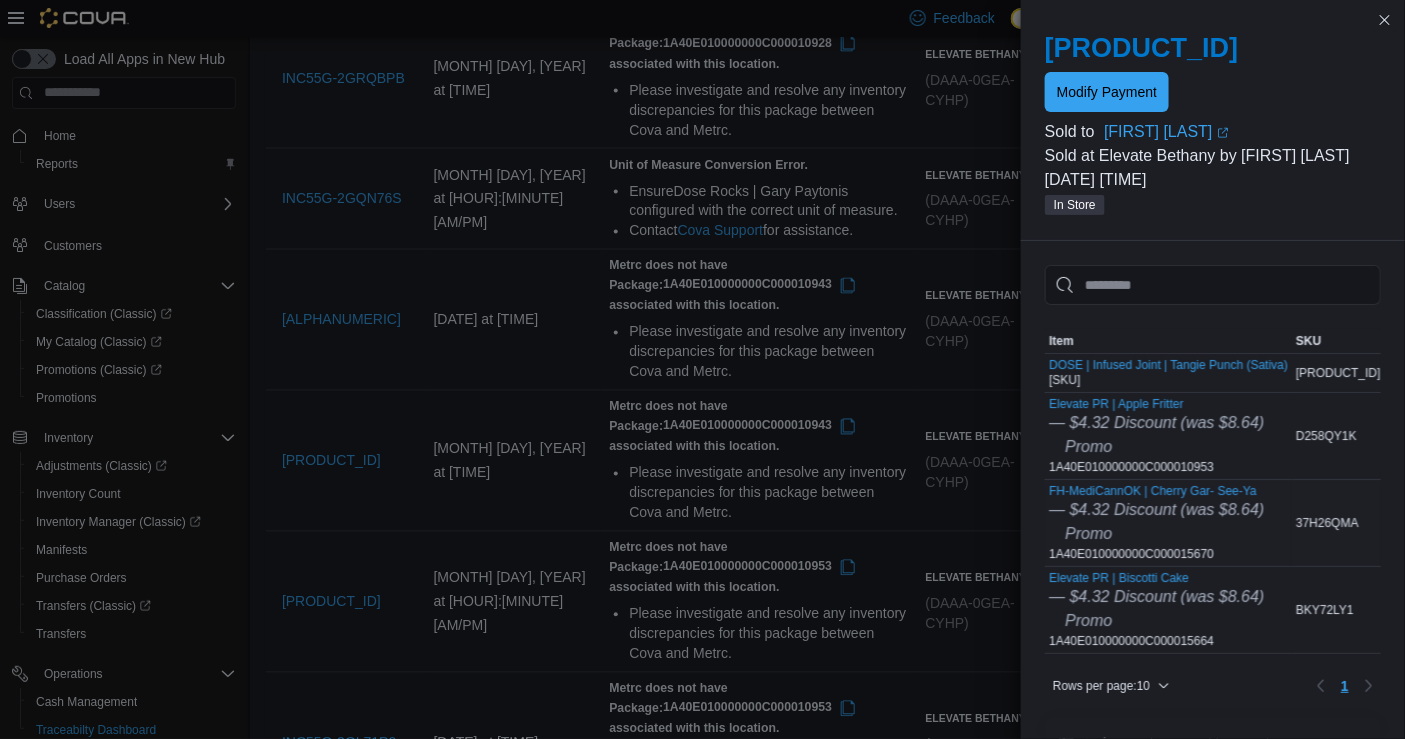 click on "FH-MediCannOK | Cherry Gar- See-Ya — $4.32 Discount
(was $8.64) Promo 1A40E010000000C000015670" at bounding box center [1156, 523] 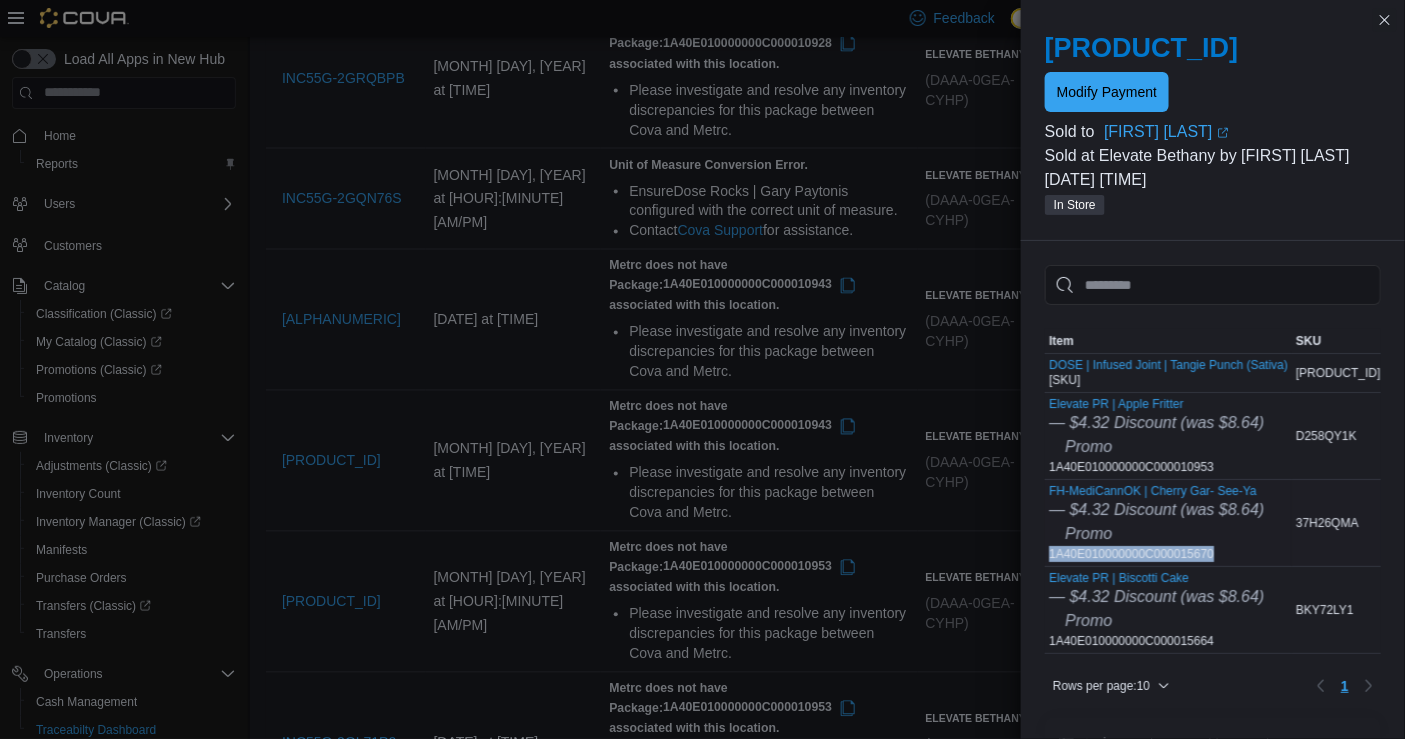 click on "FH-MediCannOK | Cherry Gar- See-Ya — $4.32 Discount
(was $8.64) Promo 1A40E010000000C000015670" at bounding box center [1156, 523] 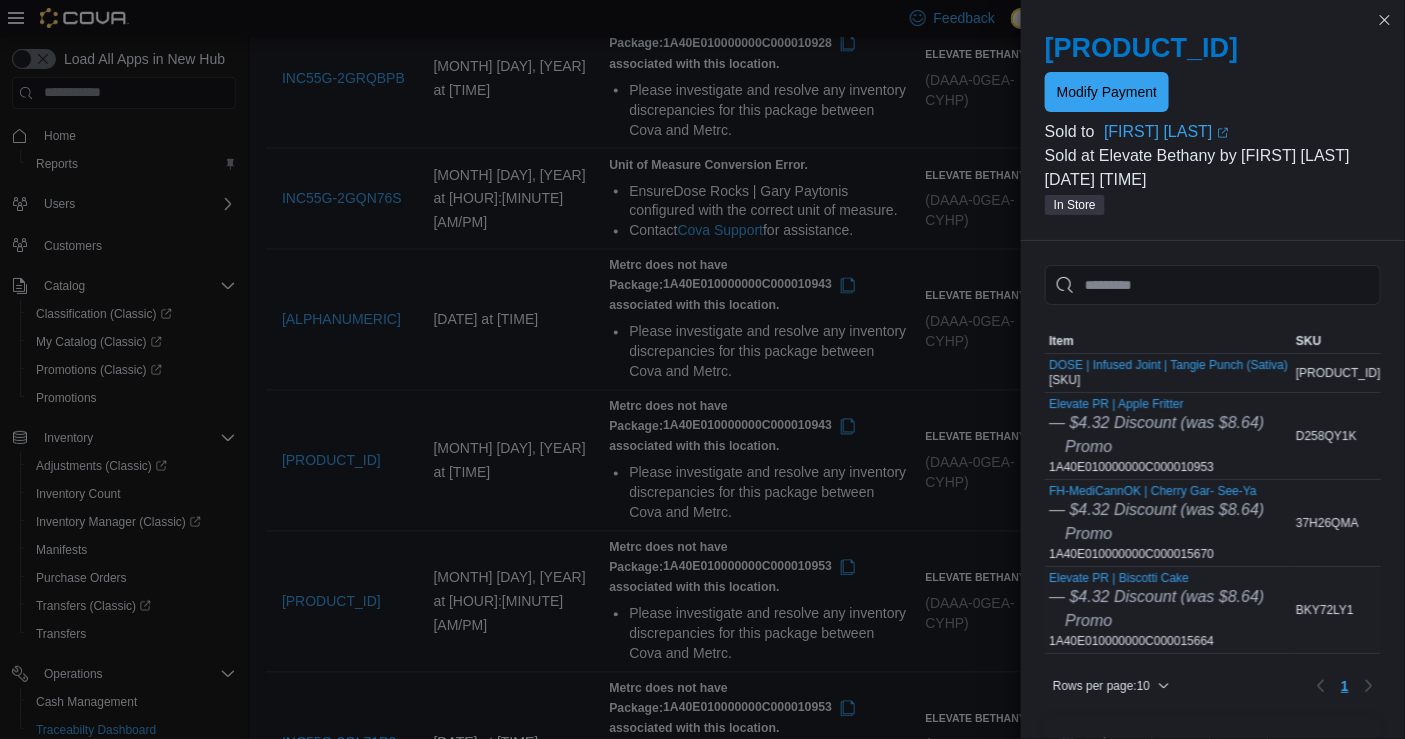 click on "Elevate PR | Biscotti Cake — $4.32 Discount
(was $8.64) Promo 1A40E010000000C000015664" at bounding box center (1156, 610) 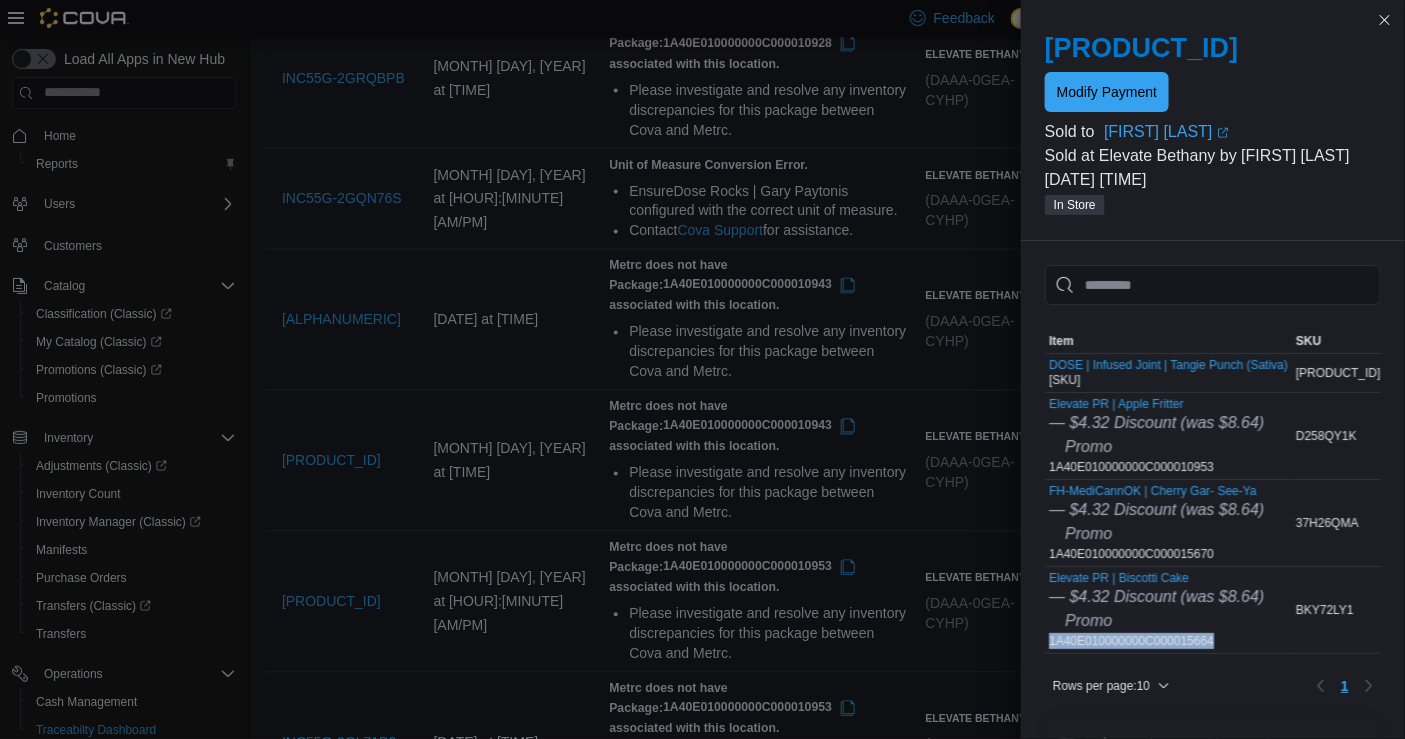 click on "Elevate PR | Biscotti Cake — $4.32 Discount
(was $8.64) Promo 1A40E010000000C000015664" at bounding box center (1156, 610) 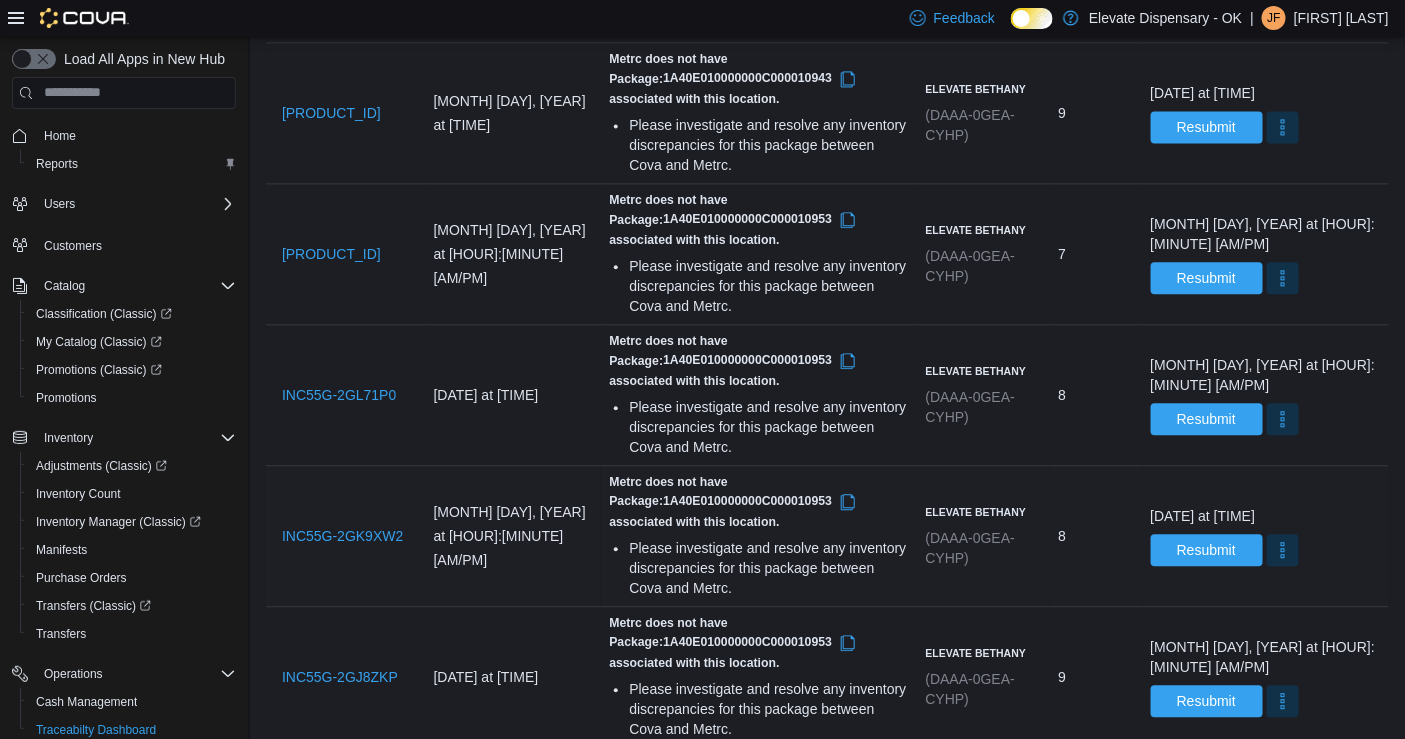 scroll, scrollTop: 1406, scrollLeft: 0, axis: vertical 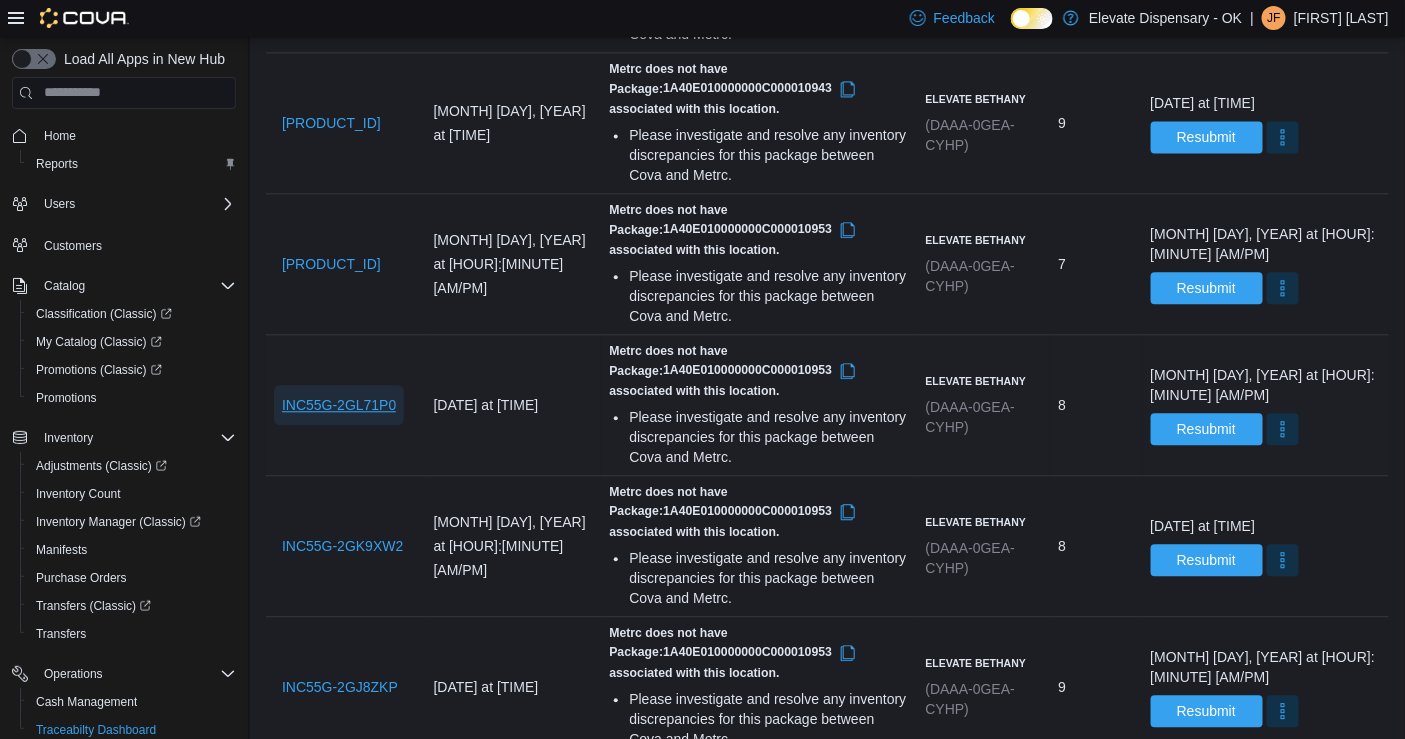 click on "INC55G-2GL71P0" at bounding box center (339, 405) 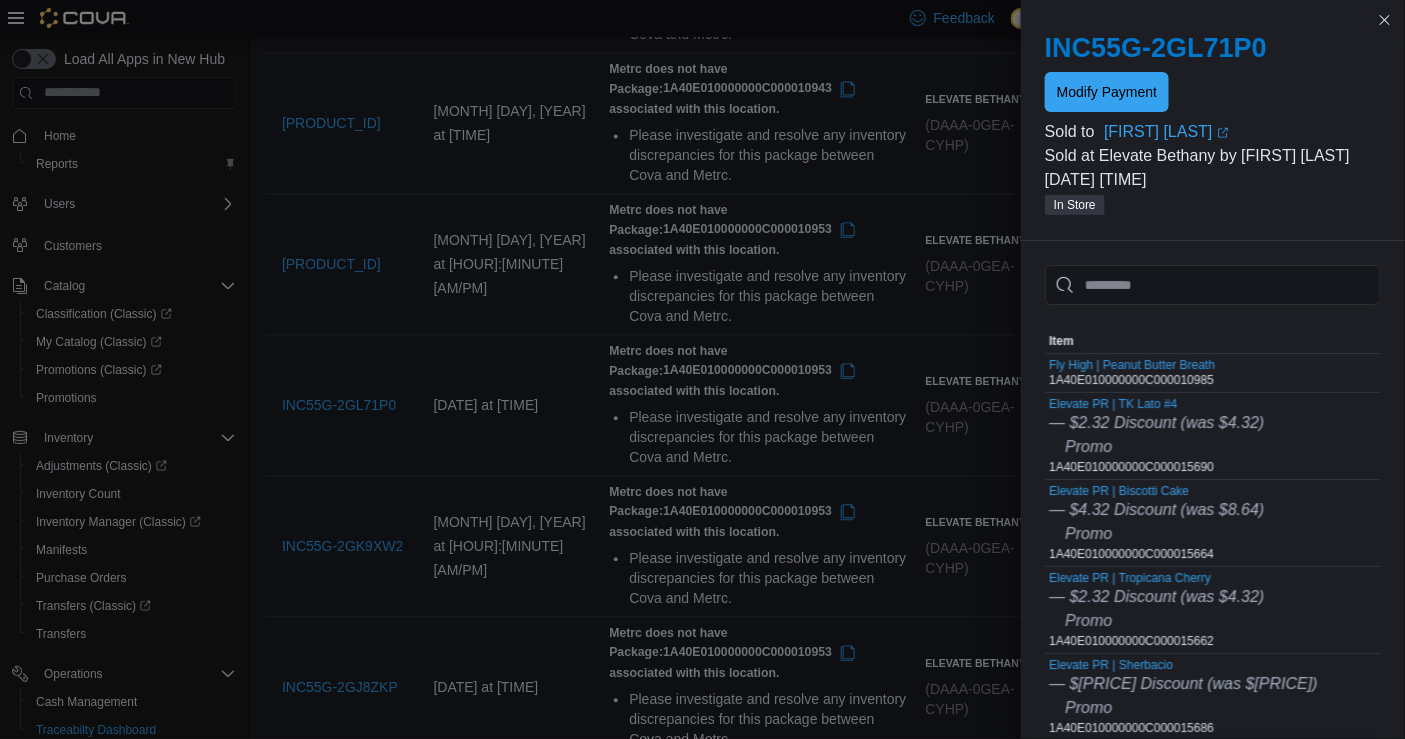 click on "Fly High | Peanut Butter Breath 1A40E010000000C000010985" at bounding box center (1132, 373) 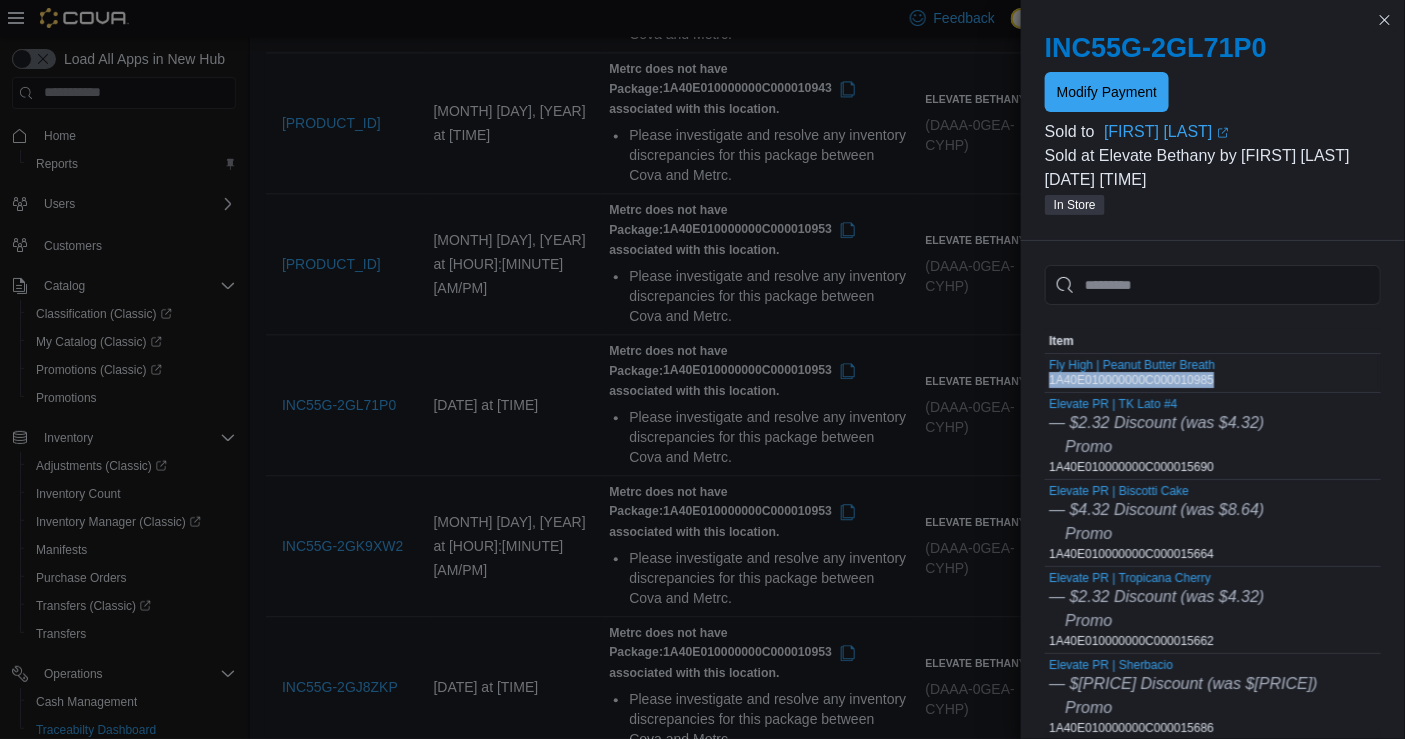 click on "Fly High | Peanut Butter Breath 1A40E010000000C000010985" at bounding box center [1132, 373] 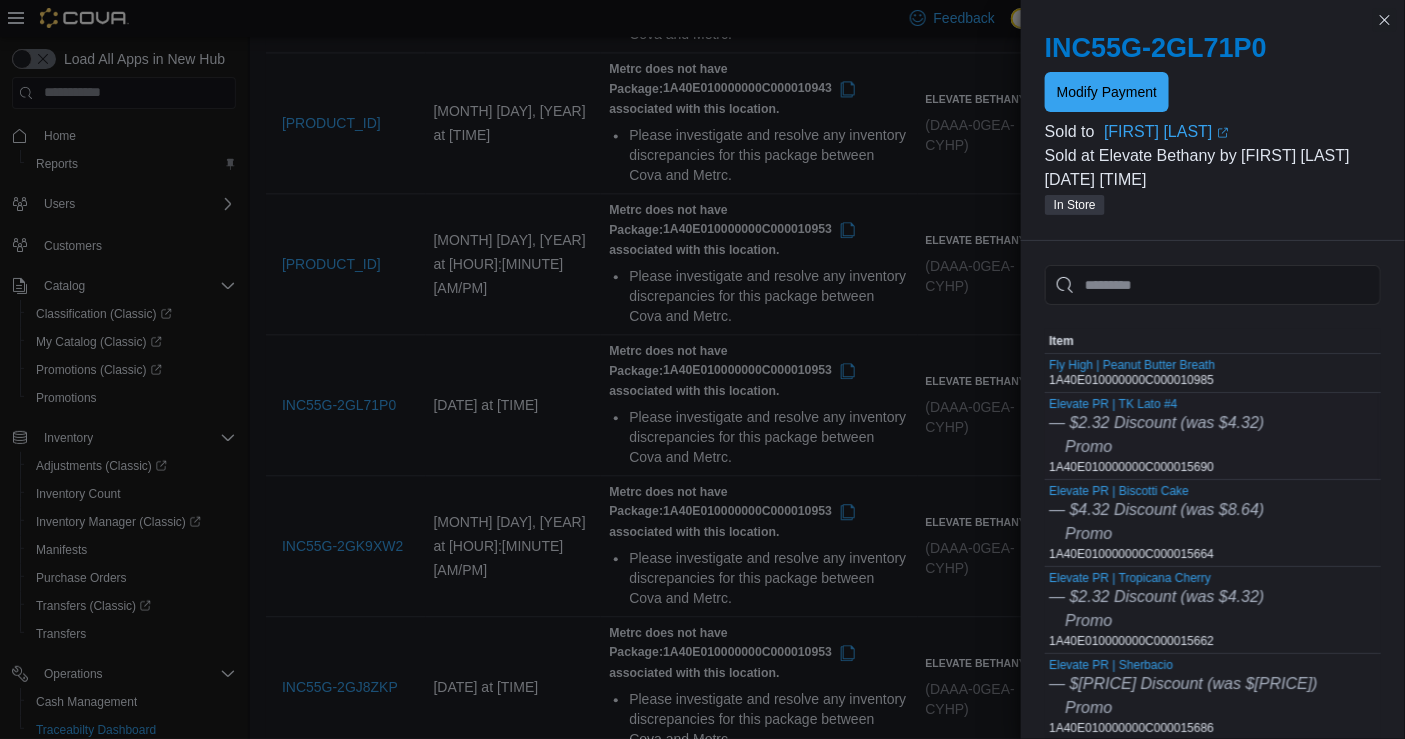 click on "Elevate PR | TK Lato #4 — $2.32 Discount
(was $4.32) Promo 1A40E010000000C000015690" at bounding box center [1156, 436] 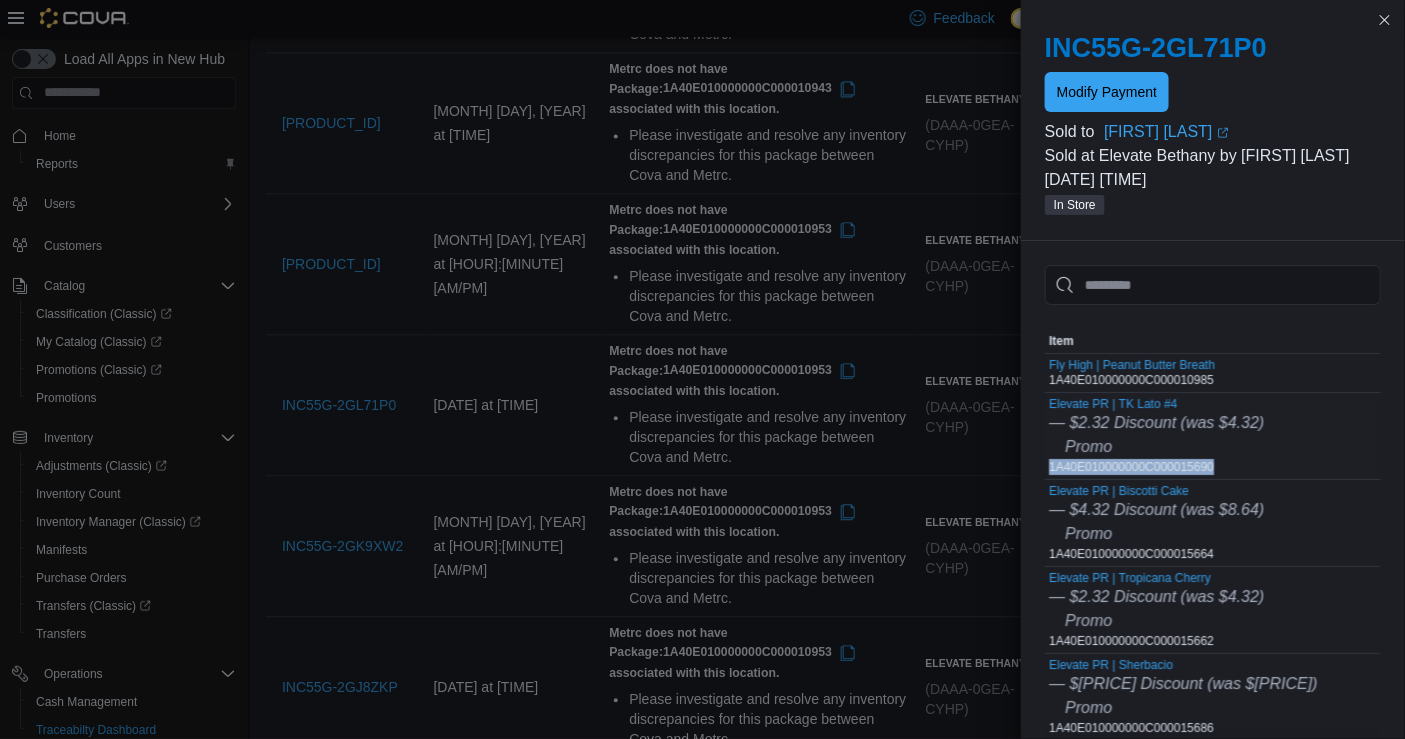 click on "Elevate PR | TK Lato #4 — $2.32 Discount
(was $4.32) Promo 1A40E010000000C000015690" at bounding box center [1156, 436] 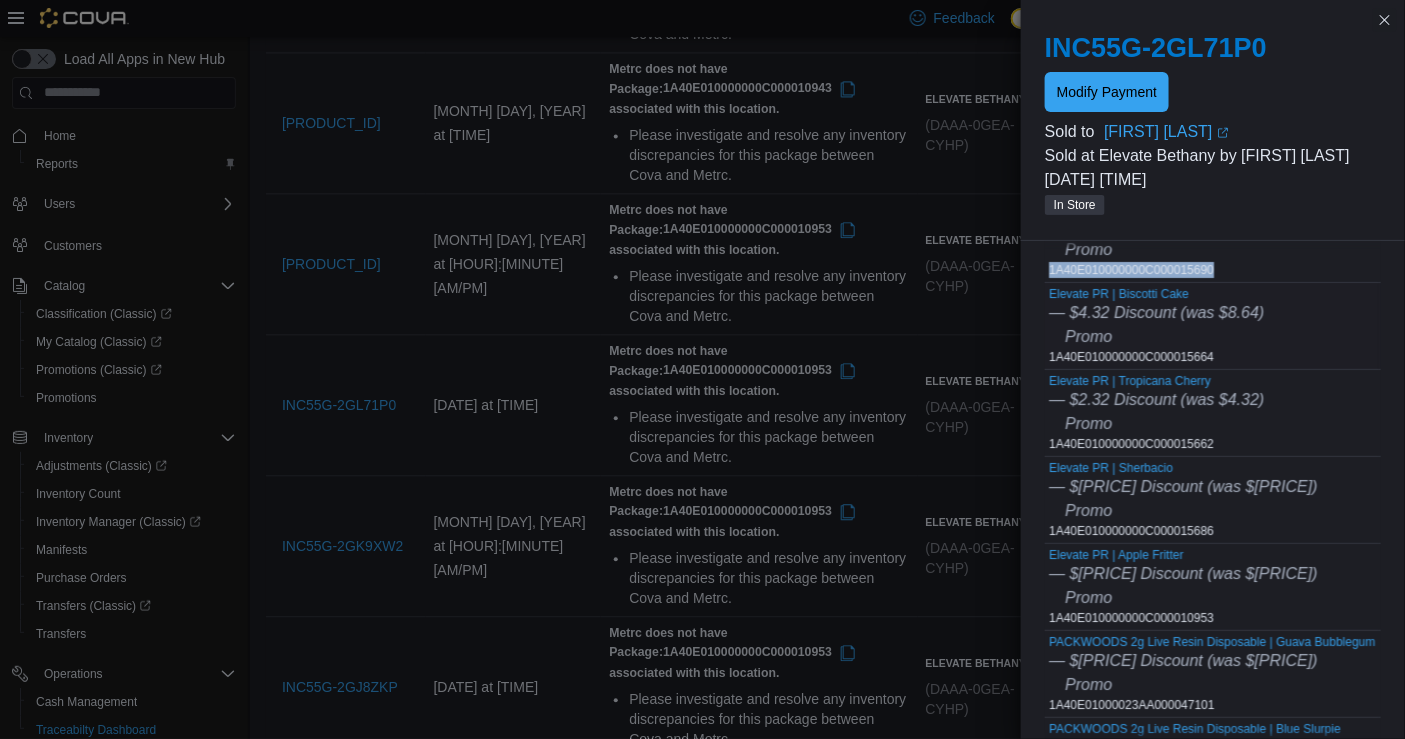 scroll, scrollTop: 253, scrollLeft: 0, axis: vertical 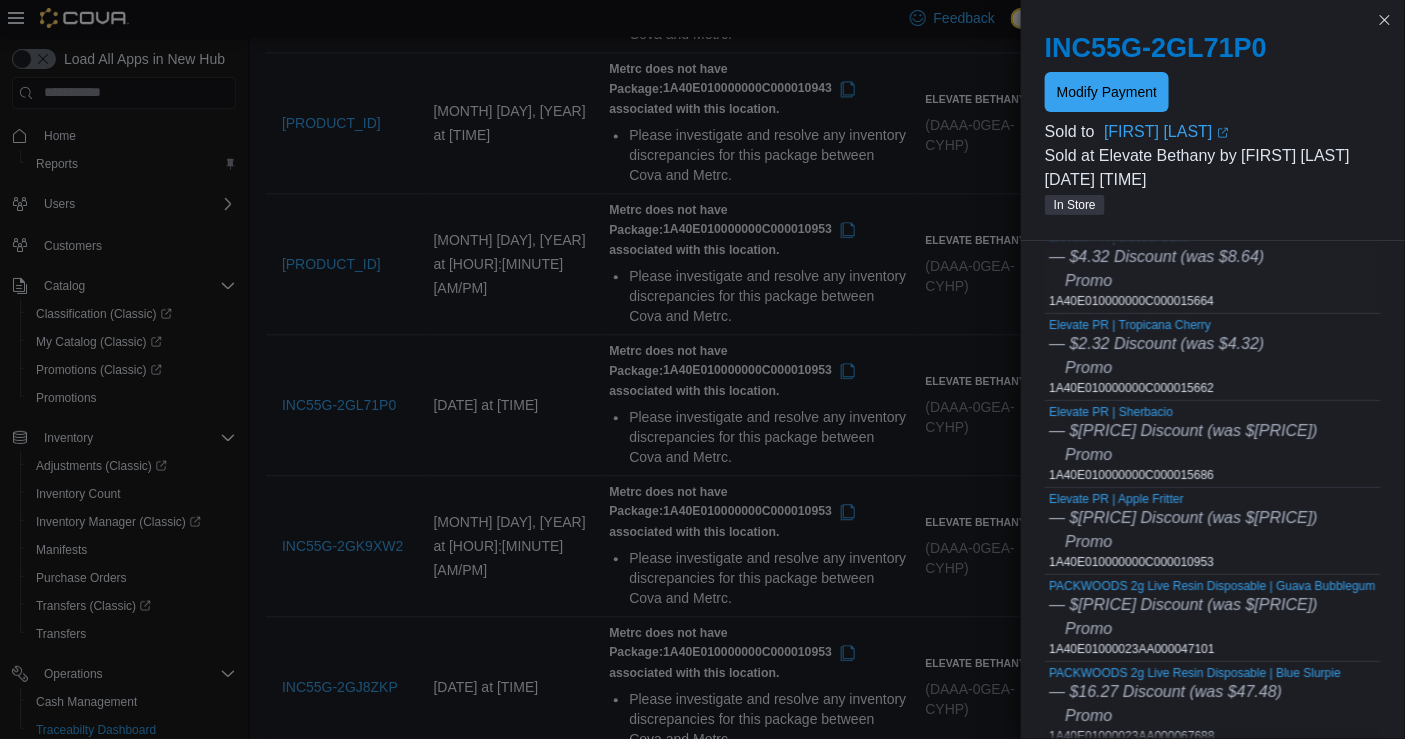click on "Elevate PR | Biscotti Cake — $4.32 Discount
(was $8.64) Promo 1A40E010000000C000015664" at bounding box center (1156, 270) 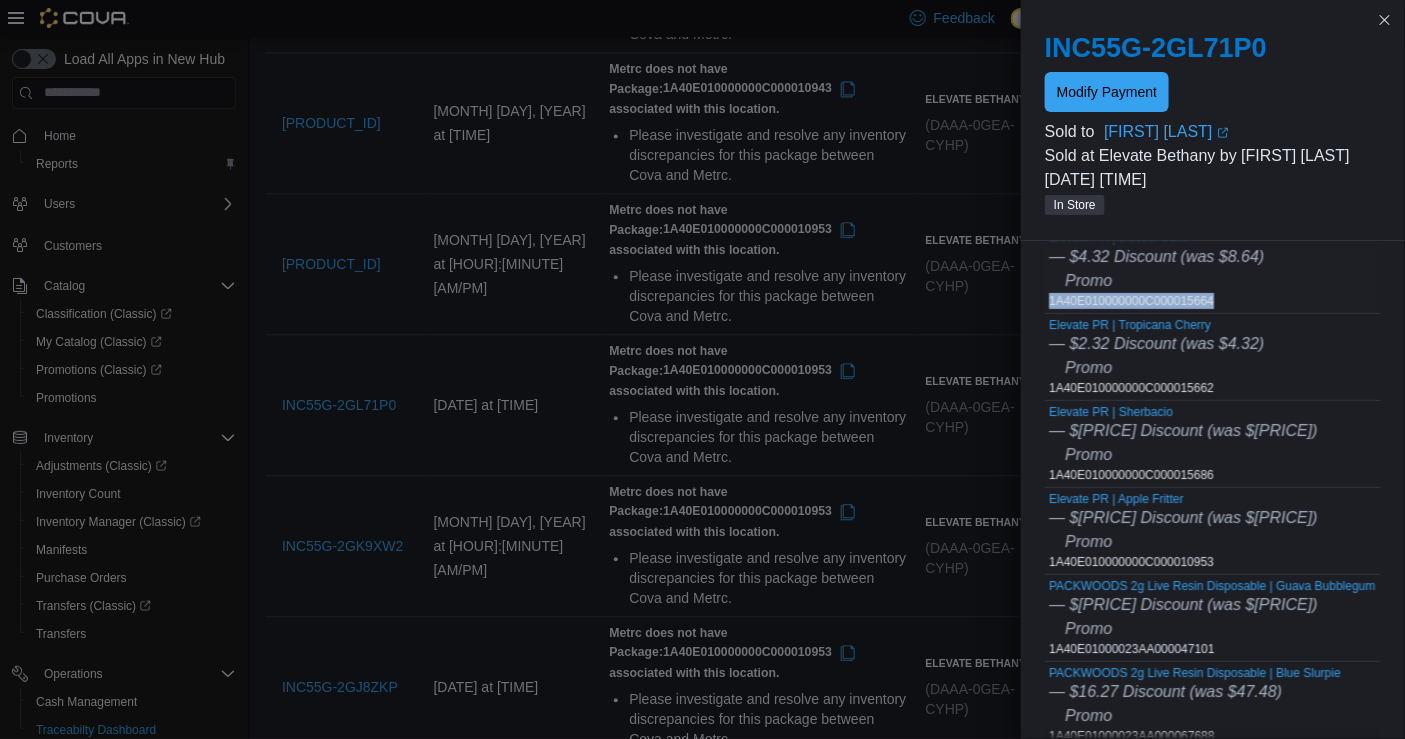 click on "Elevate PR | Biscotti Cake — $4.32 Discount
(was $8.64) Promo 1A40E010000000C000015664" at bounding box center [1156, 270] 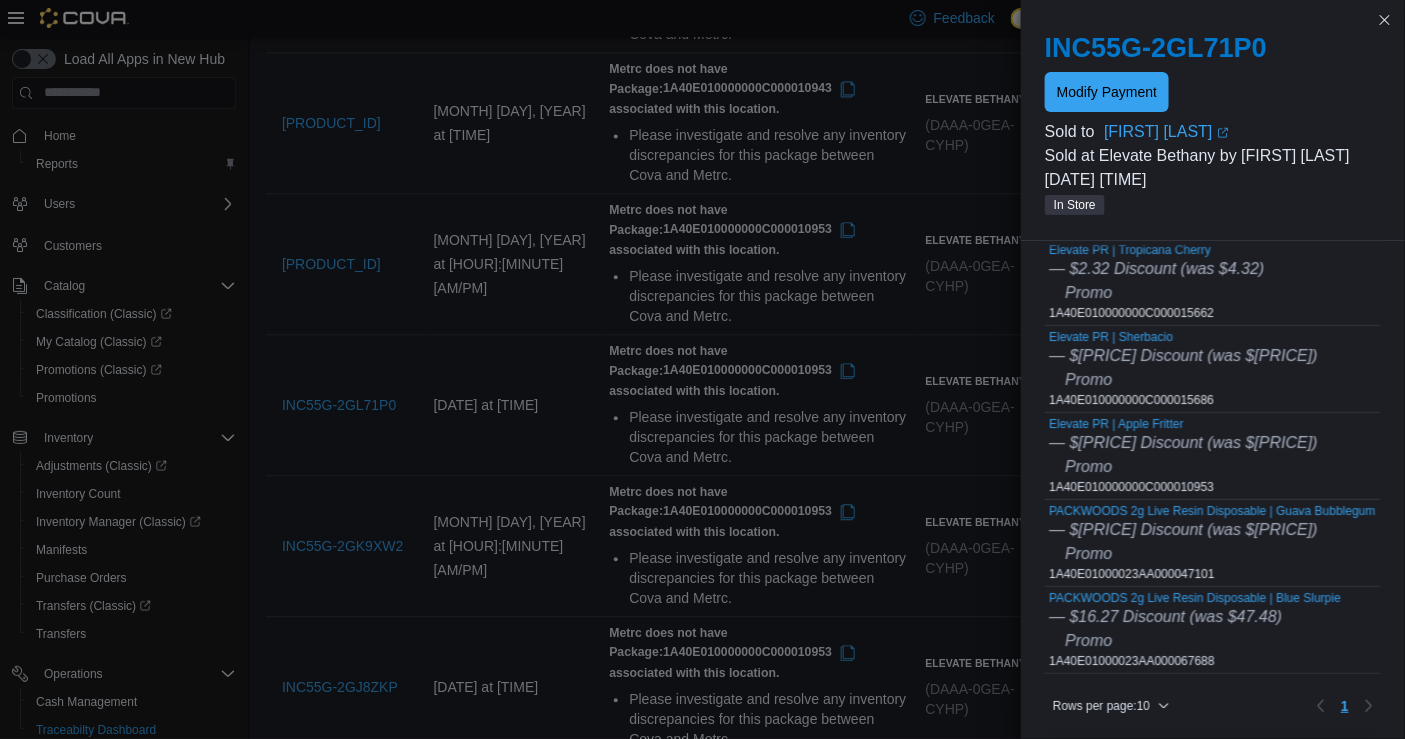 scroll, scrollTop: 323, scrollLeft: 0, axis: vertical 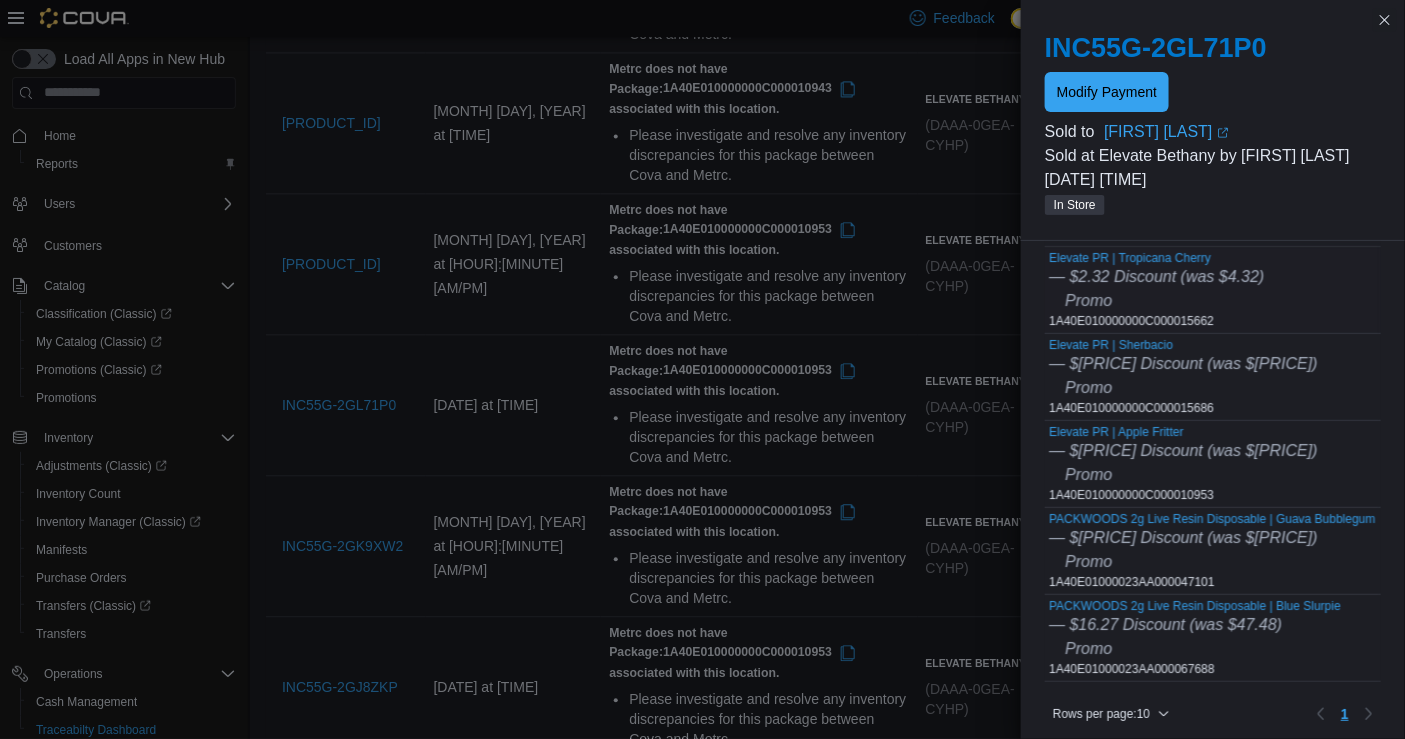 click on "Elevate PR | Tropicana Cherry — $2.32 Discount
(was $4.32) Promo 1A40E010000000C000015662" at bounding box center (1156, 290) 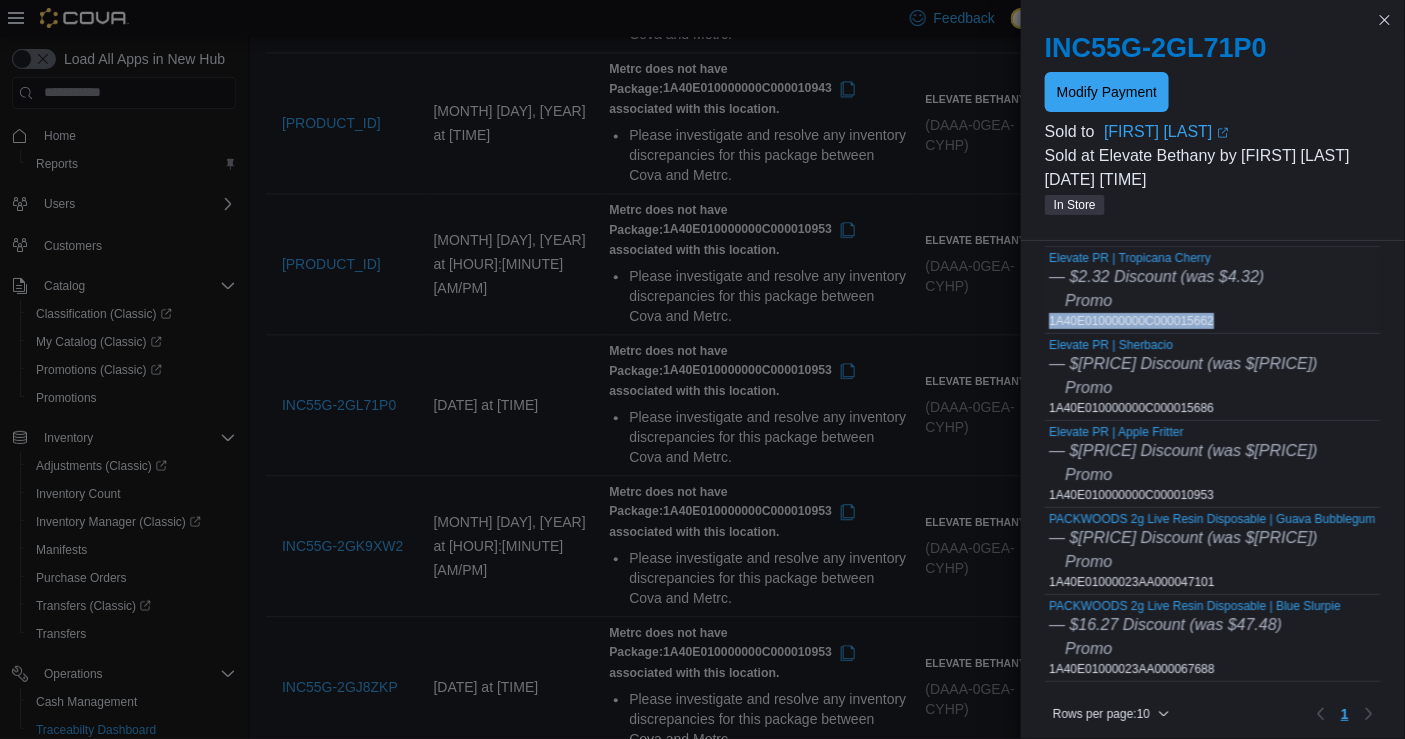 click on "Elevate PR | Tropicana Cherry — $2.32 Discount
(was $4.32) Promo 1A40E010000000C000015662" at bounding box center [1156, 290] 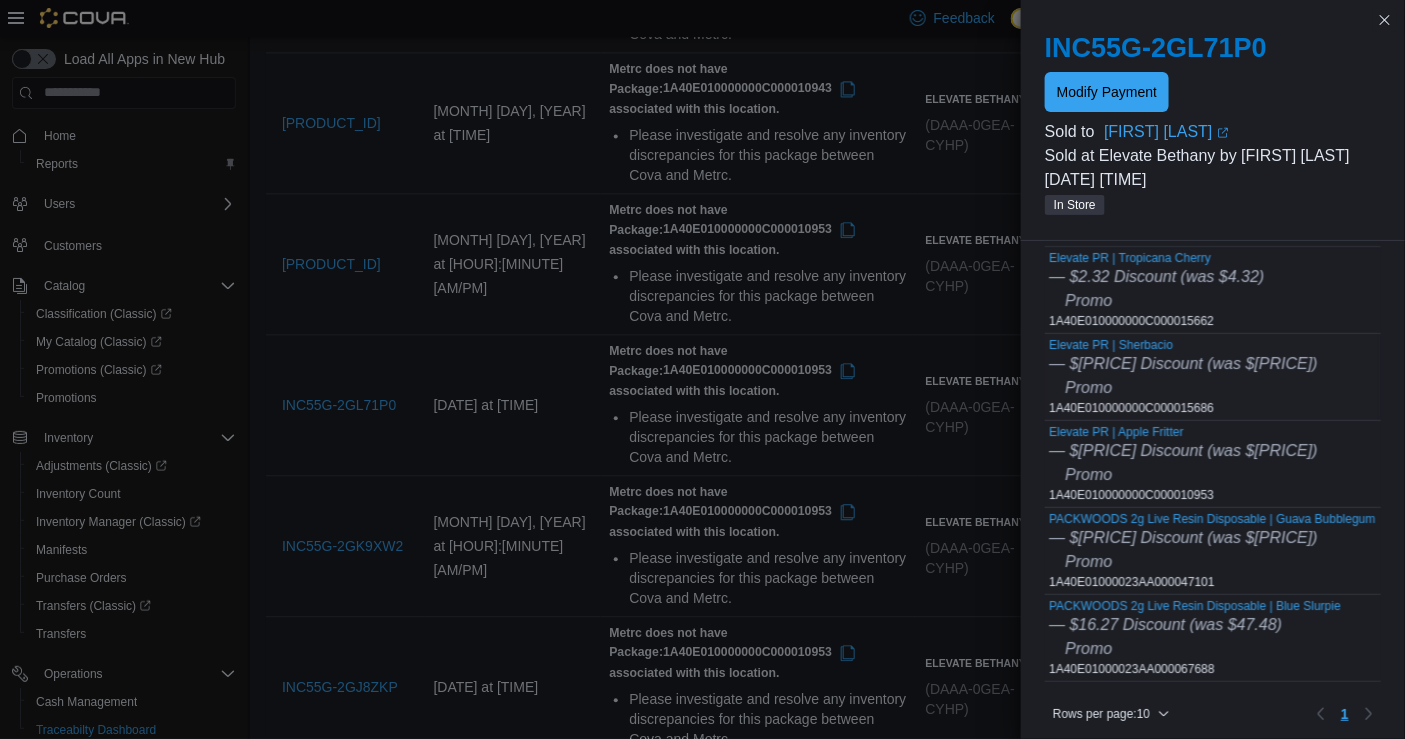 click on "Elevate PR | Sherbacio — $4.22 Discount
(was $4.32) Promo 1A40E010000000C000015686" at bounding box center [1183, 377] 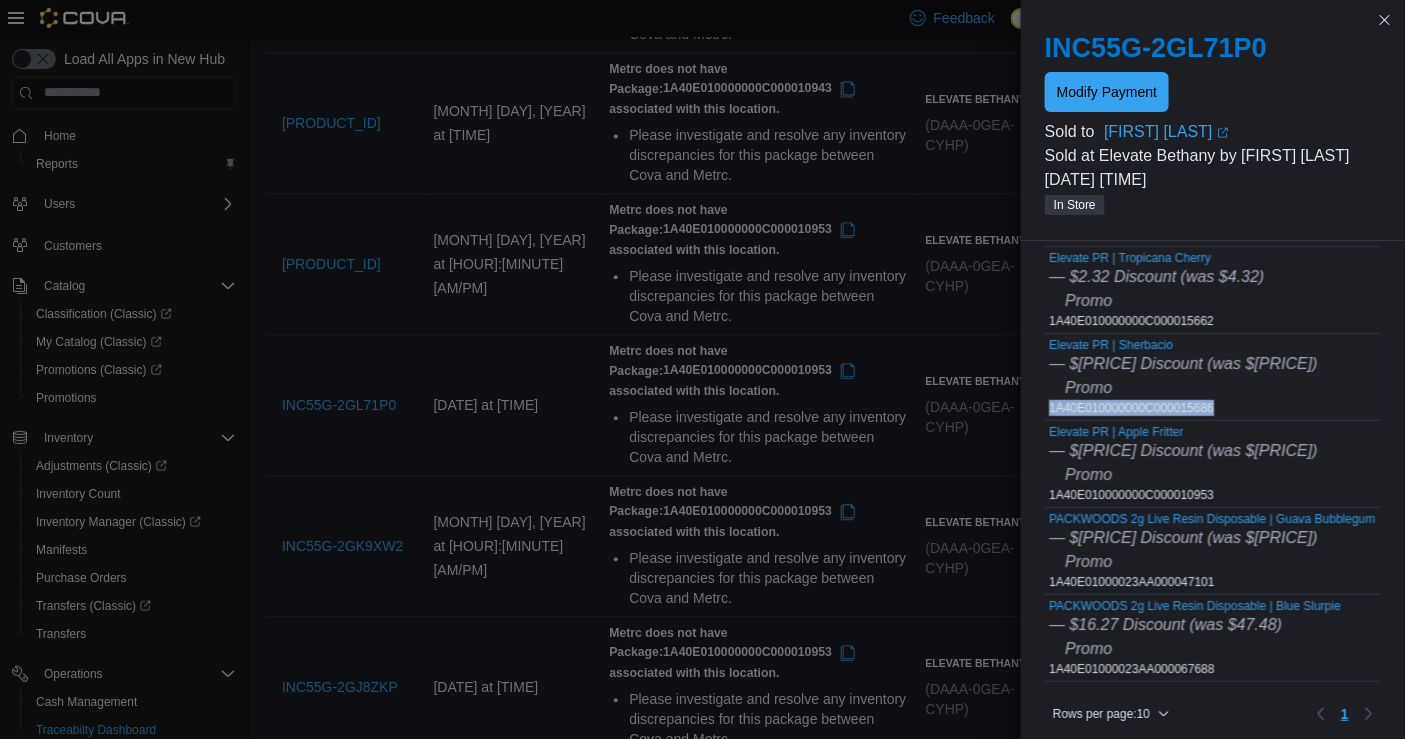 click on "Elevate PR | Sherbacio — $4.22 Discount
(was $4.32) Promo 1A40E010000000C000015686" at bounding box center [1183, 377] 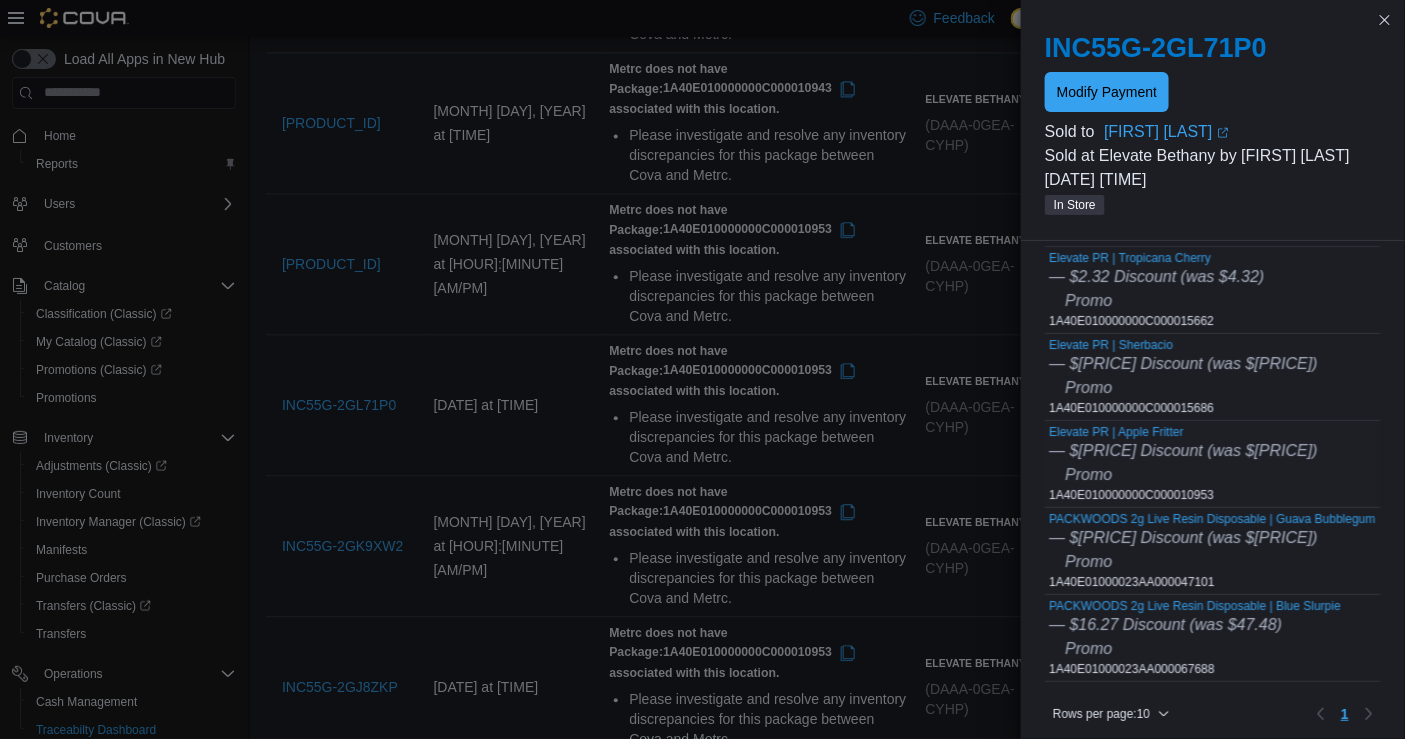 click on "Elevate PR | Apple Fritter — $4.22 Discount
(was $4.32) Promo 1A40E010000000C000010953" at bounding box center (1183, 464) 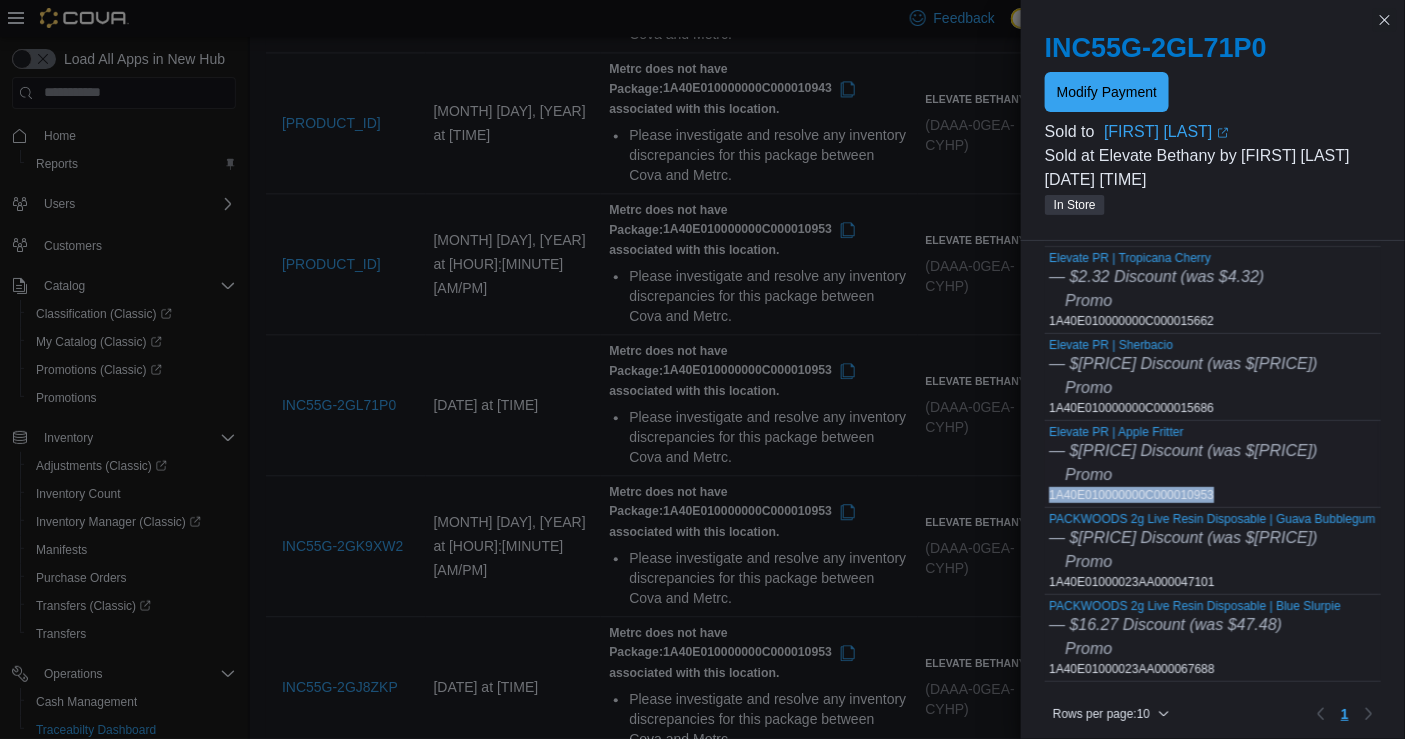 click on "Elevate PR | Apple Fritter — $4.22 Discount
(was $4.32) Promo 1A40E010000000C000010953" at bounding box center [1183, 464] 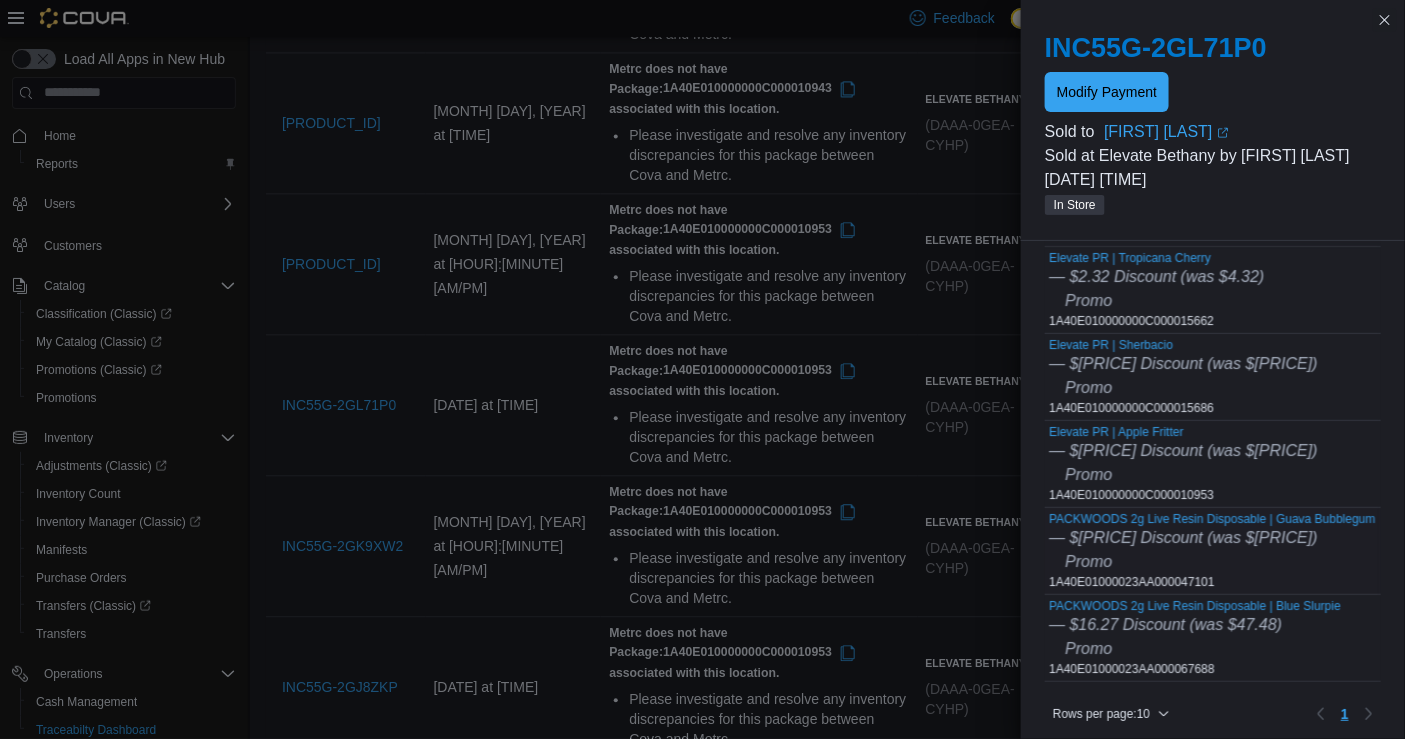 click on "PACKWOODS 2g Live Resin Disposable | Guava Bubblegum — $13.01 Discount
(was $47.54) Promo 1A40E01000023AA000047101" at bounding box center (1212, 551) 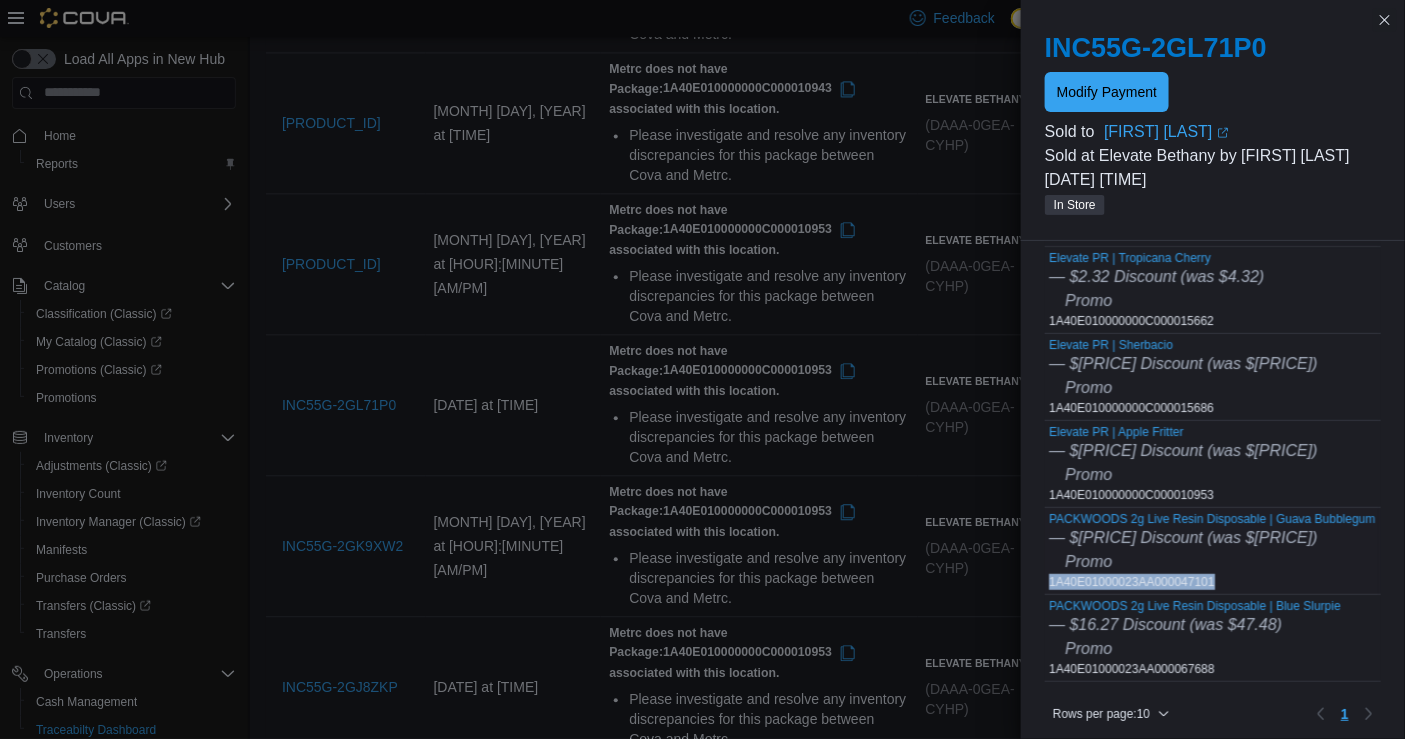 click on "PACKWOODS 2g Live Resin Disposable | Guava Bubblegum — $13.01 Discount
(was $47.54) Promo 1A40E01000023AA000047101" at bounding box center (1212, 551) 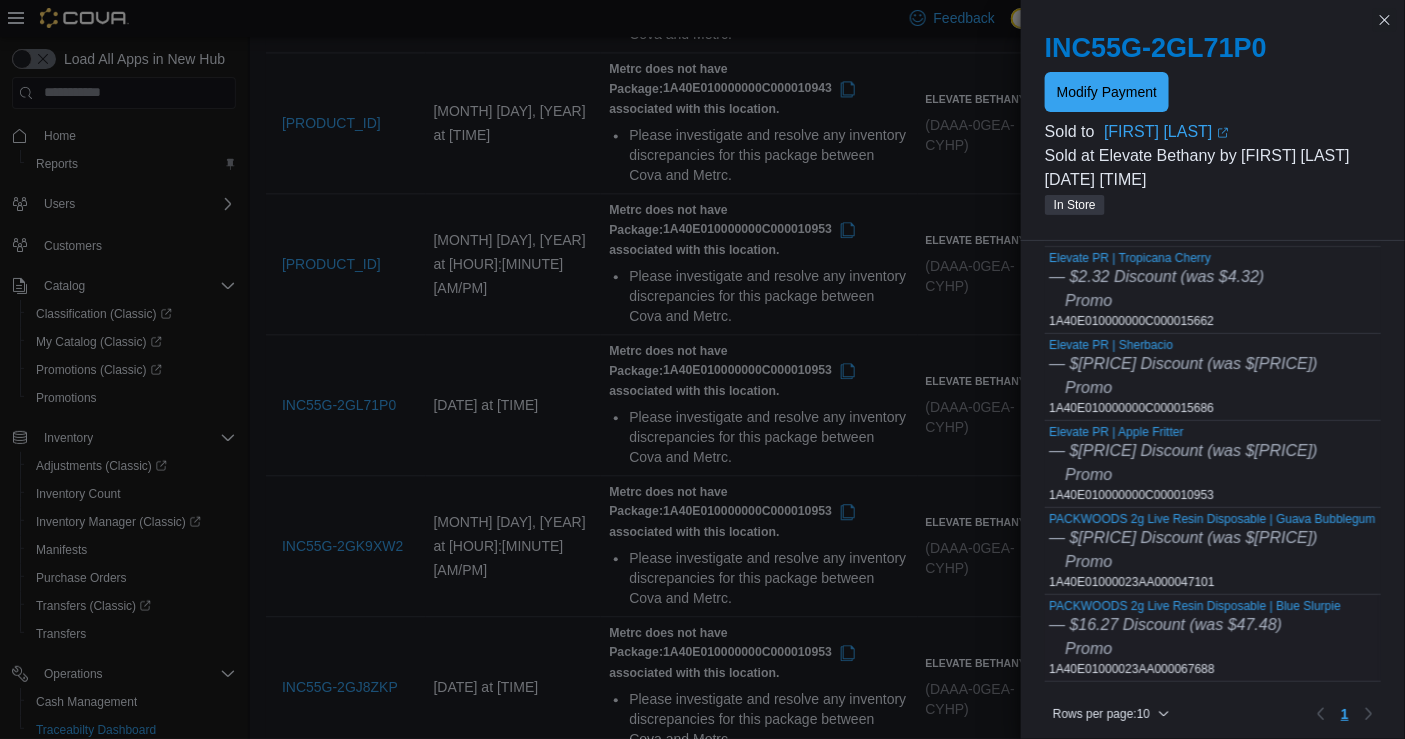click on "PACKWOODS 2g Live Resin Disposable | Blue Slurpie — $16.27 Discount
(was $47.48) Promo 1A40E01000023AA000067688" at bounding box center [1195, 638] 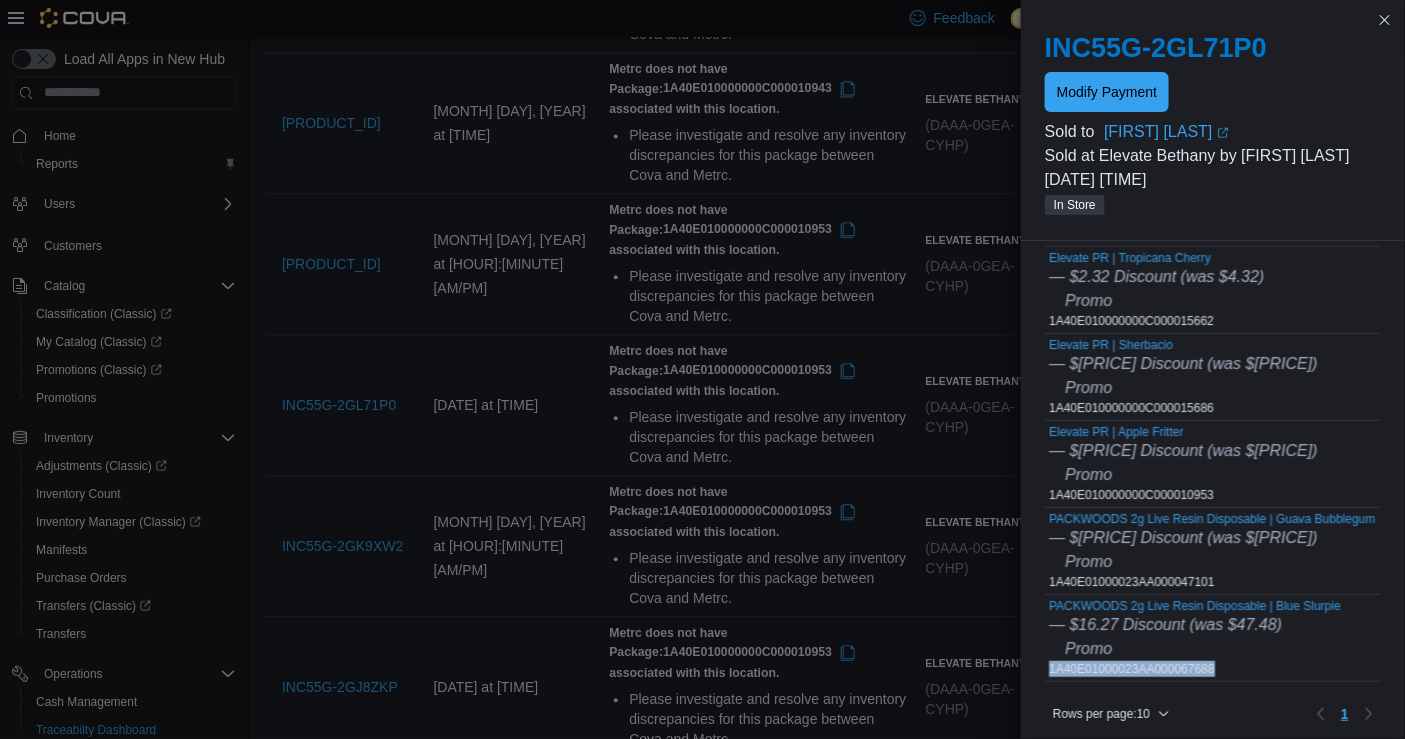 click on "PACKWOODS 2g Live Resin Disposable | Blue Slurpie — $16.27 Discount
(was $47.48) Promo 1A40E01000023AA000067688" at bounding box center (1195, 638) 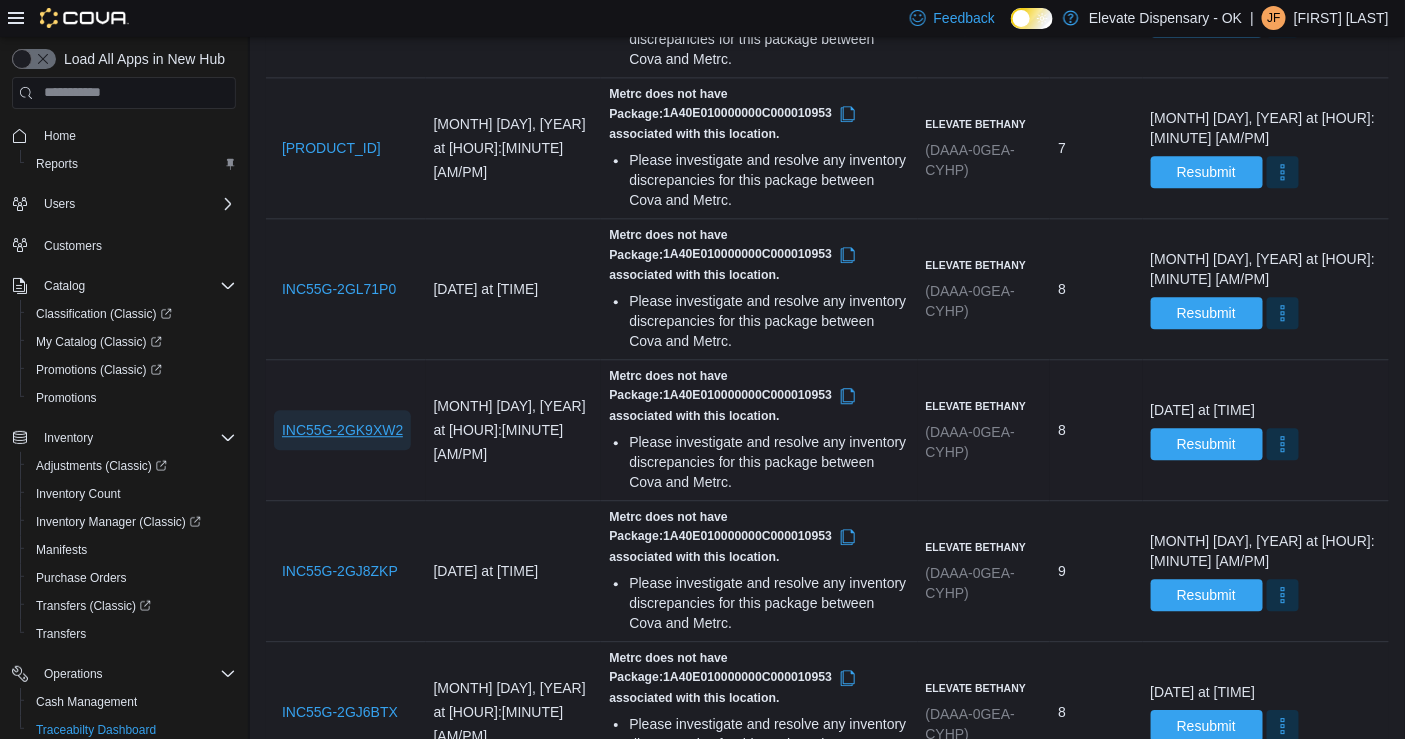 click on "INC55G-2GK9XW2" at bounding box center [342, 430] 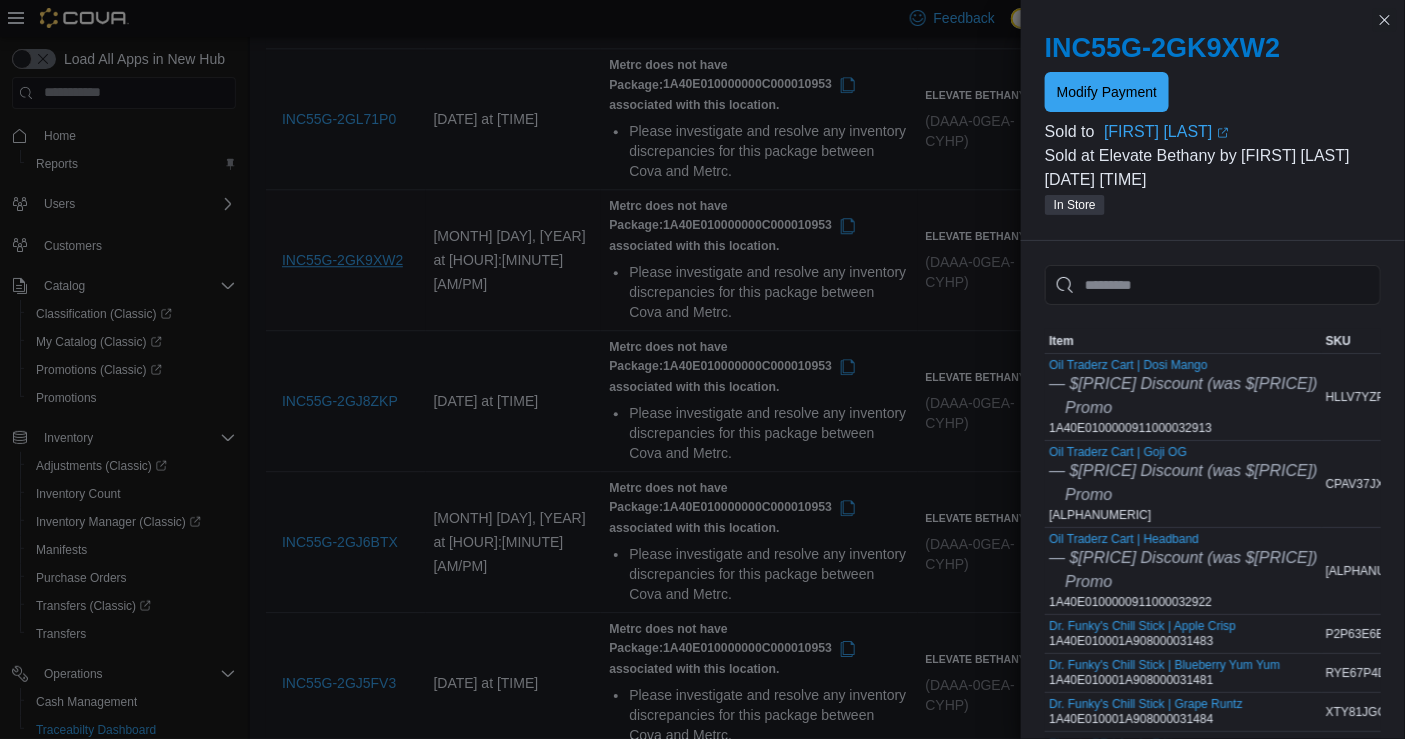 scroll, scrollTop: 1522, scrollLeft: 0, axis: vertical 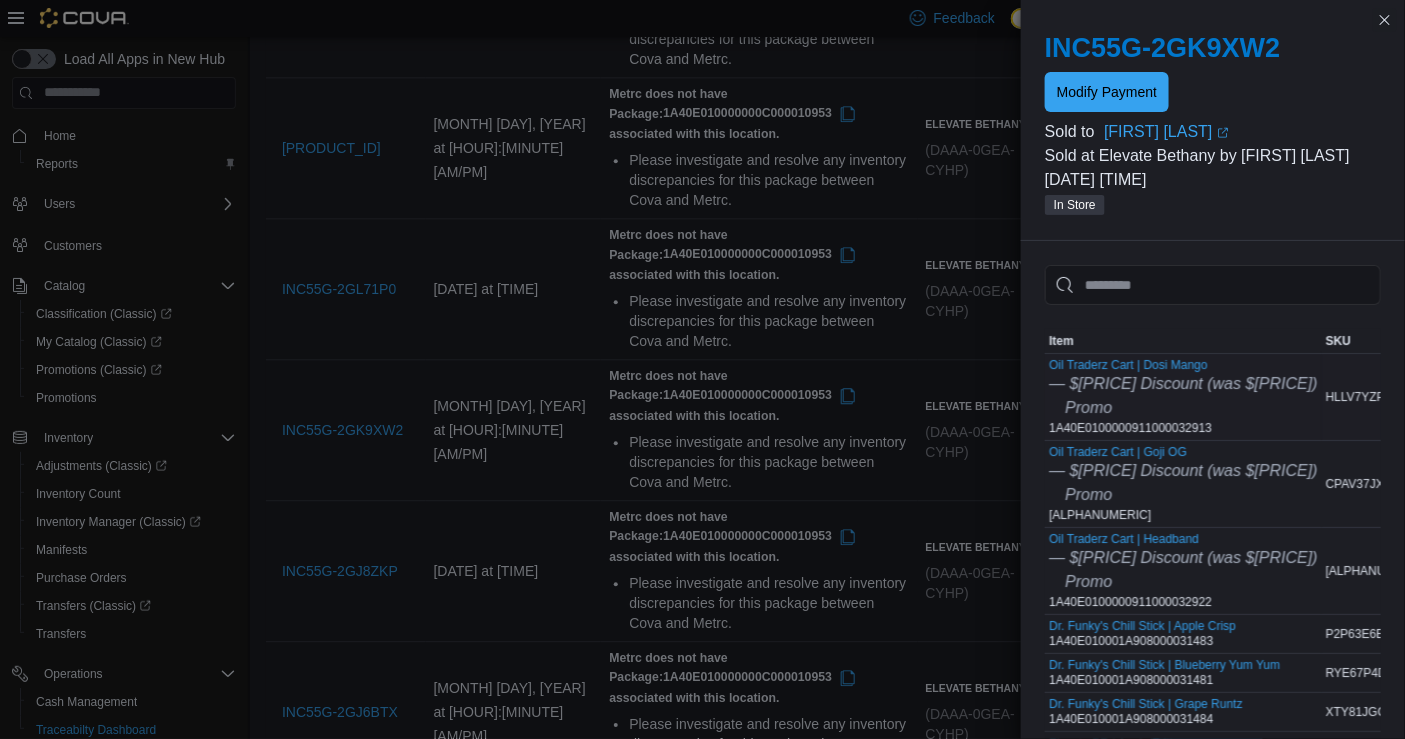 click on "Oil Traderz Cart | Dosi Mango — $1.63 Discount
(was $8.63) Promo 1A40E0100000911000032913" at bounding box center [1183, 397] 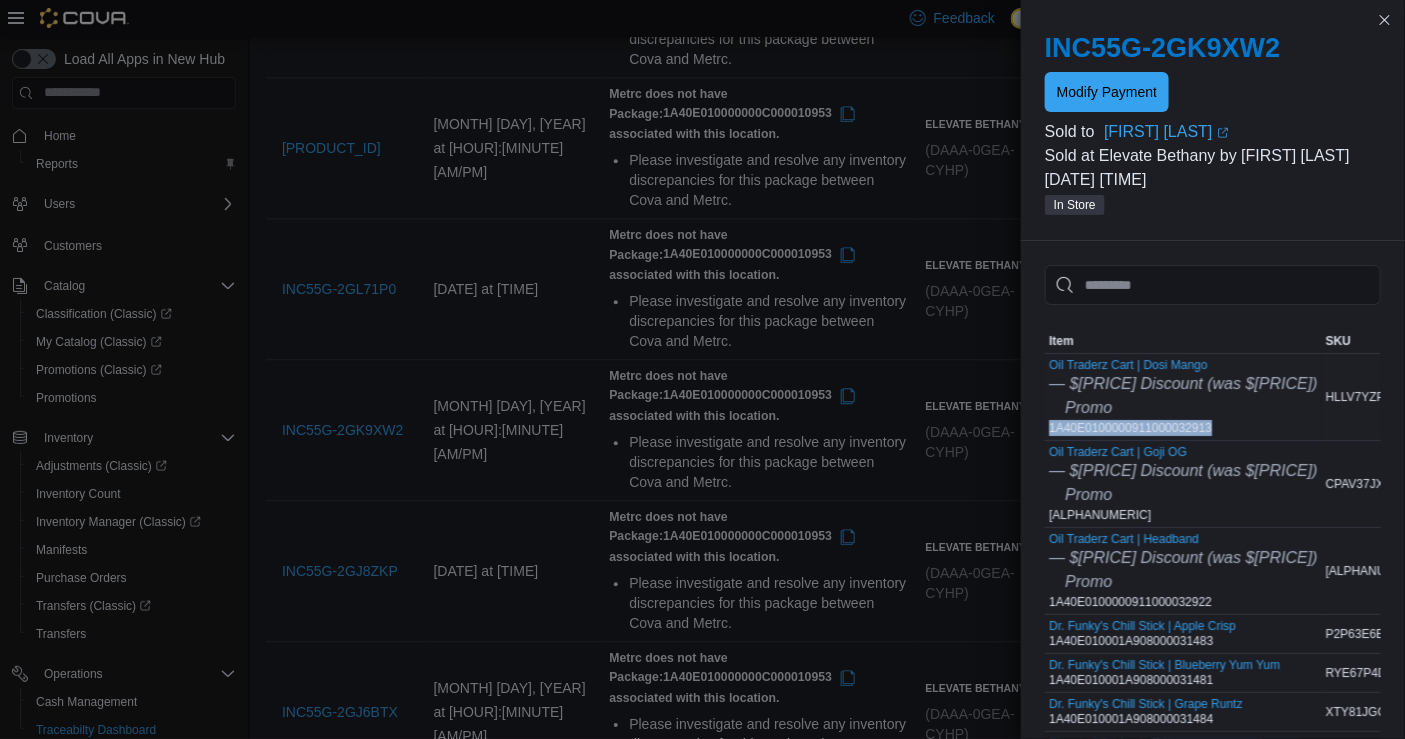 click on "Oil Traderz Cart | Dosi Mango — $1.63 Discount
(was $8.63) Promo 1A40E0100000911000032913" at bounding box center [1183, 397] 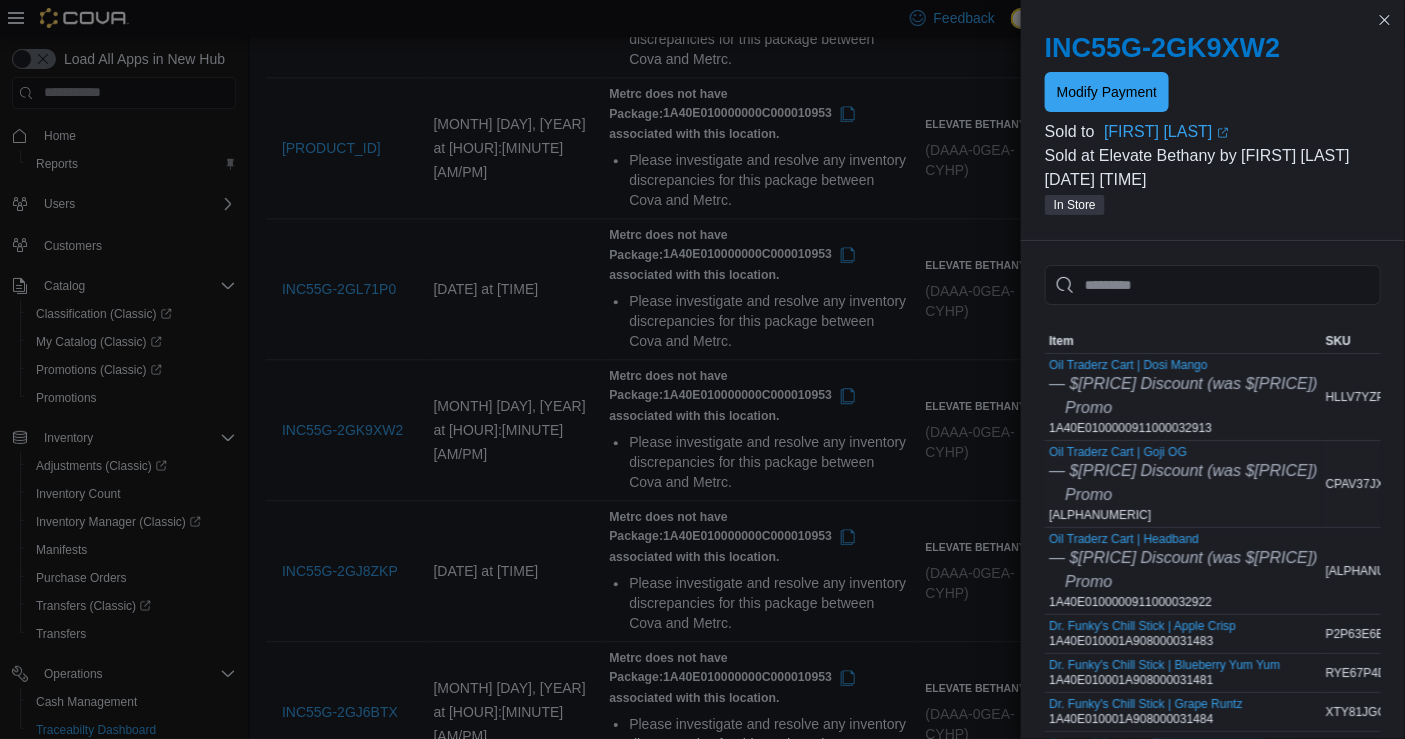 click on "Oil Traderz Cart | Goji OG — $1.63 Discount
(was $8.63) Promo 1A40E0100000911000032919" at bounding box center [1183, 484] 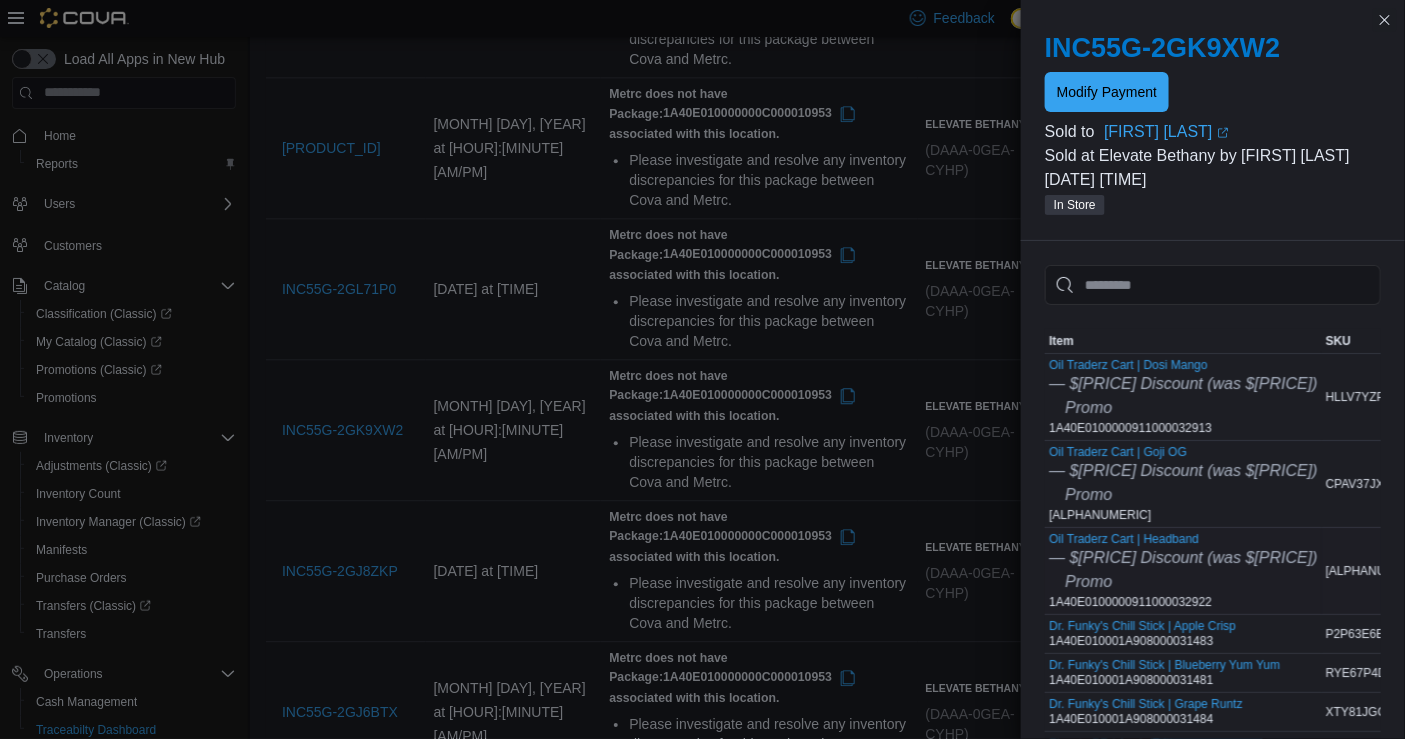 click on "Oil Traderz Cart | Headband — $1.63 Discount
(was $8.63) Promo 1A40E0100000911000032922" at bounding box center [1183, 571] 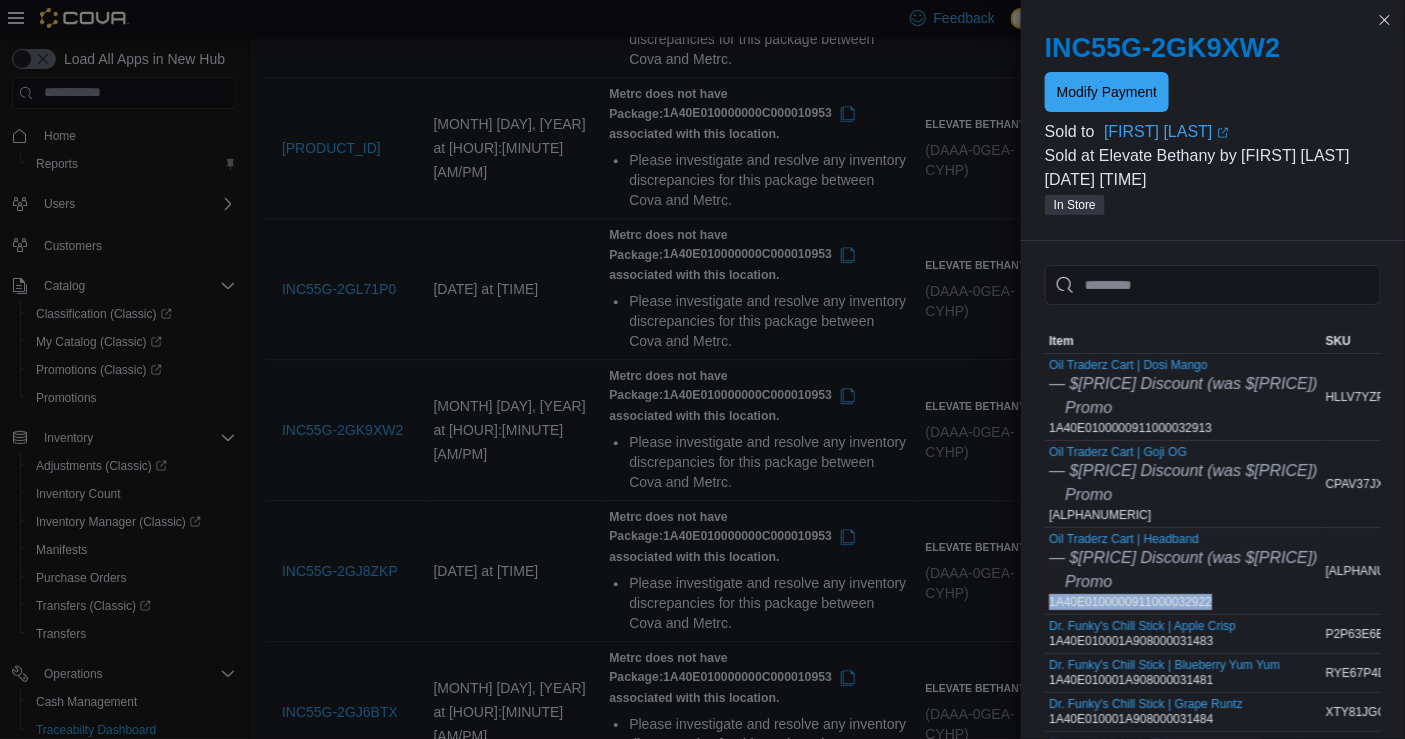 click on "Oil Traderz Cart | Headband — $1.63 Discount
(was $8.63) Promo 1A40E0100000911000032922" at bounding box center [1183, 571] 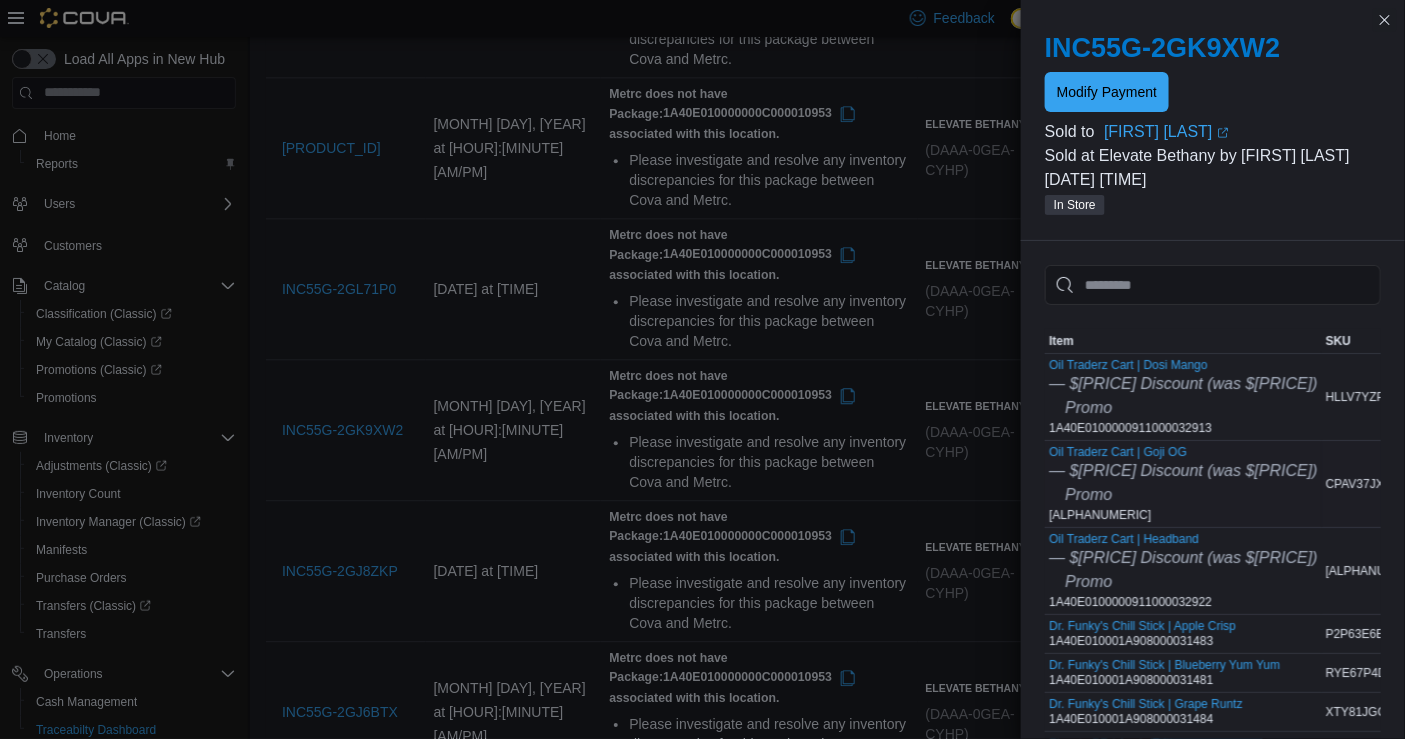 click on "Oil Traderz Cart | Goji OG — $1.63 Discount
(was $8.63) Promo 1A40E0100000911000032919" at bounding box center (1183, 484) 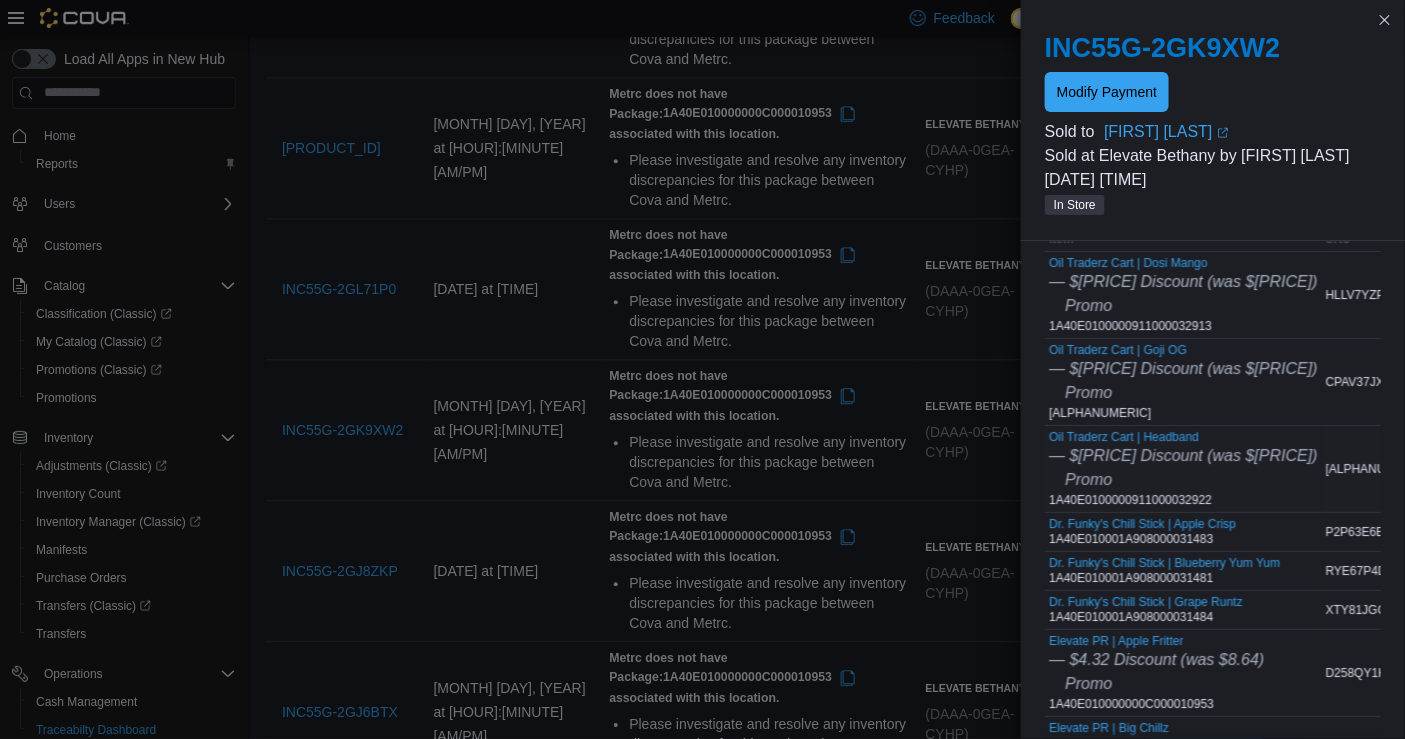 scroll, scrollTop: 101, scrollLeft: 0, axis: vertical 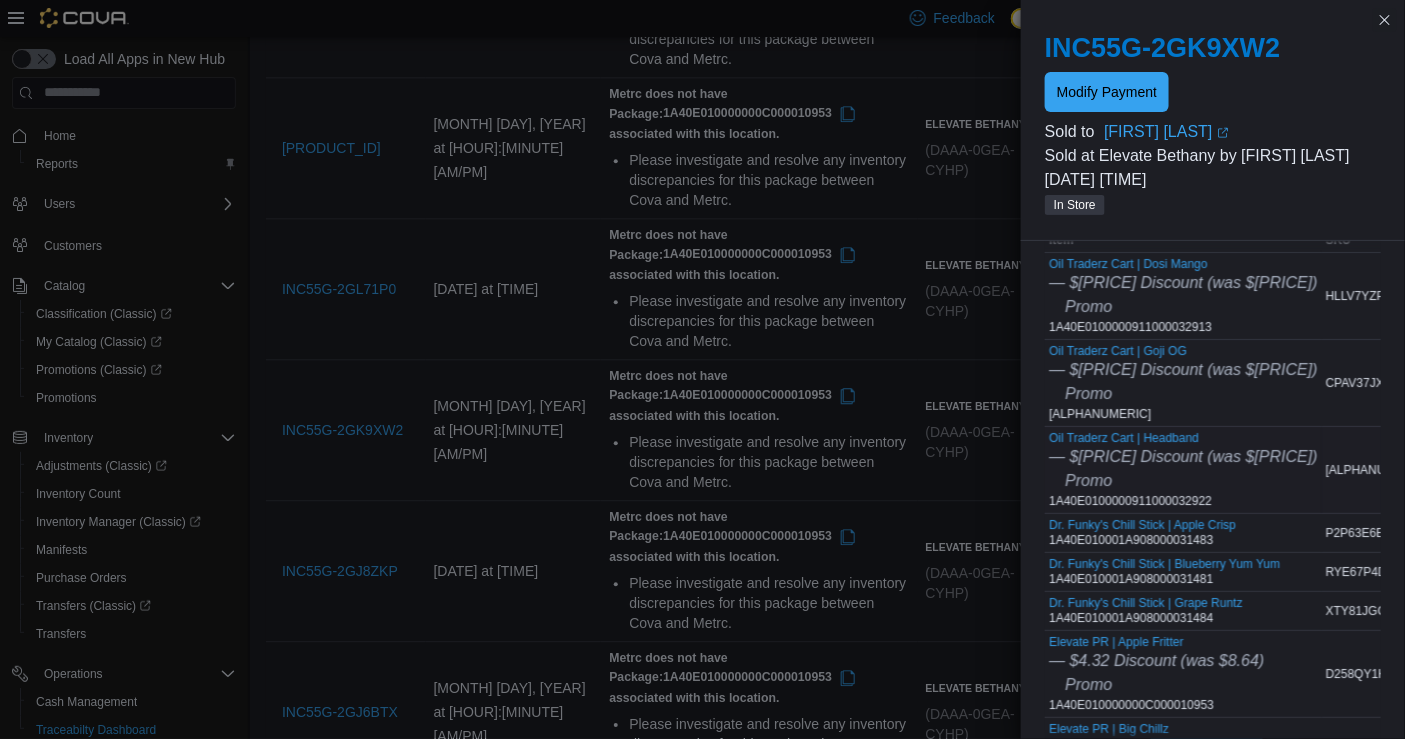click on "Oil Traderz Cart | Headband — $1.63 Discount
(was $8.63) Promo 1A40E0100000911000032922" at bounding box center (1183, 470) 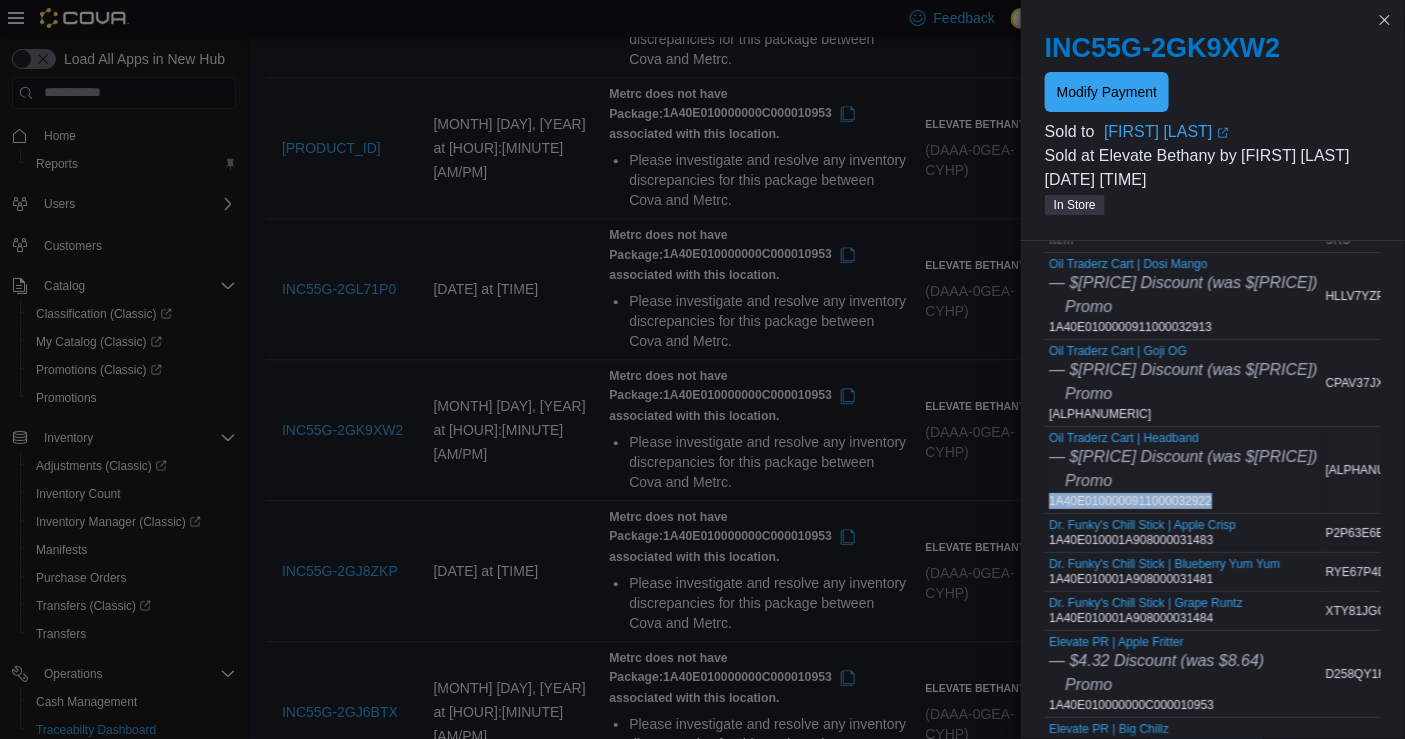 click on "Oil Traderz Cart | Headband — $1.63 Discount
(was $8.63) Promo 1A40E0100000911000032922" at bounding box center [1183, 470] 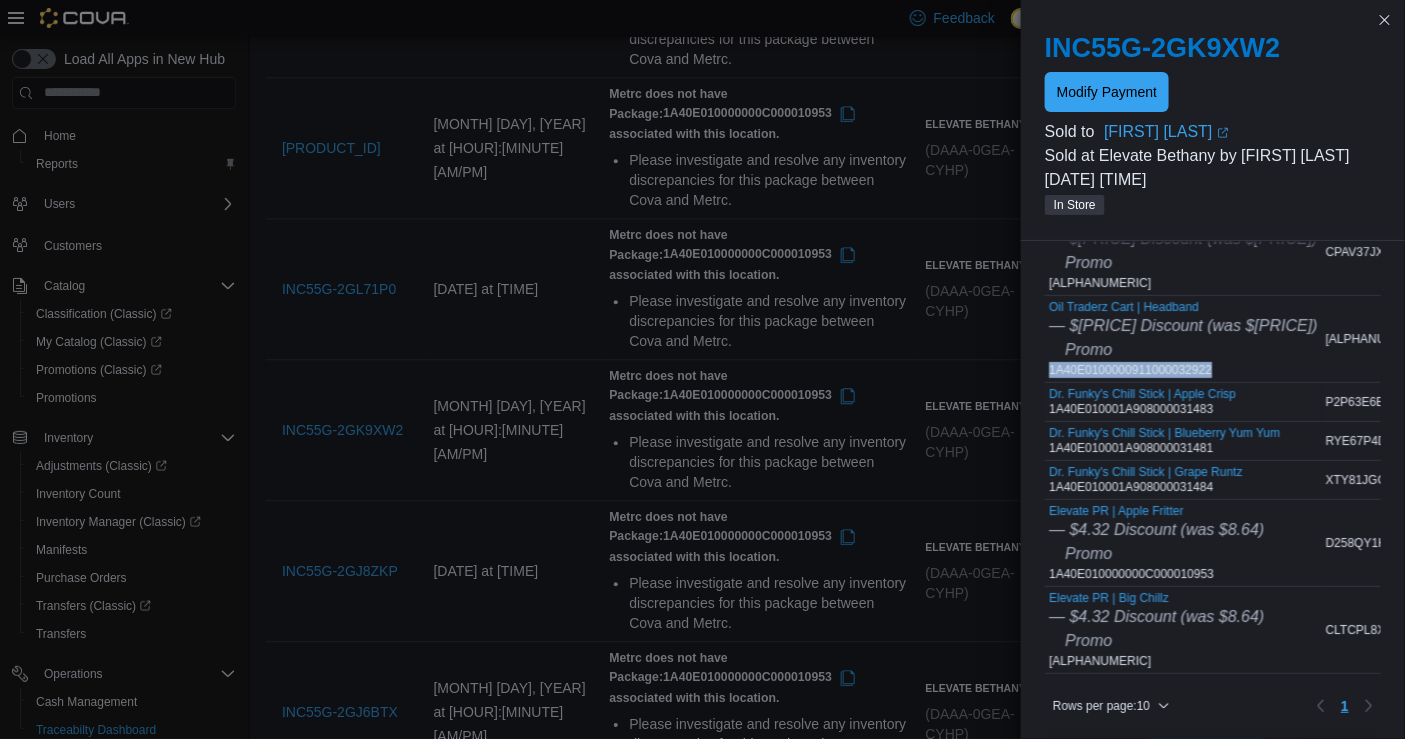 scroll, scrollTop: 234, scrollLeft: 0, axis: vertical 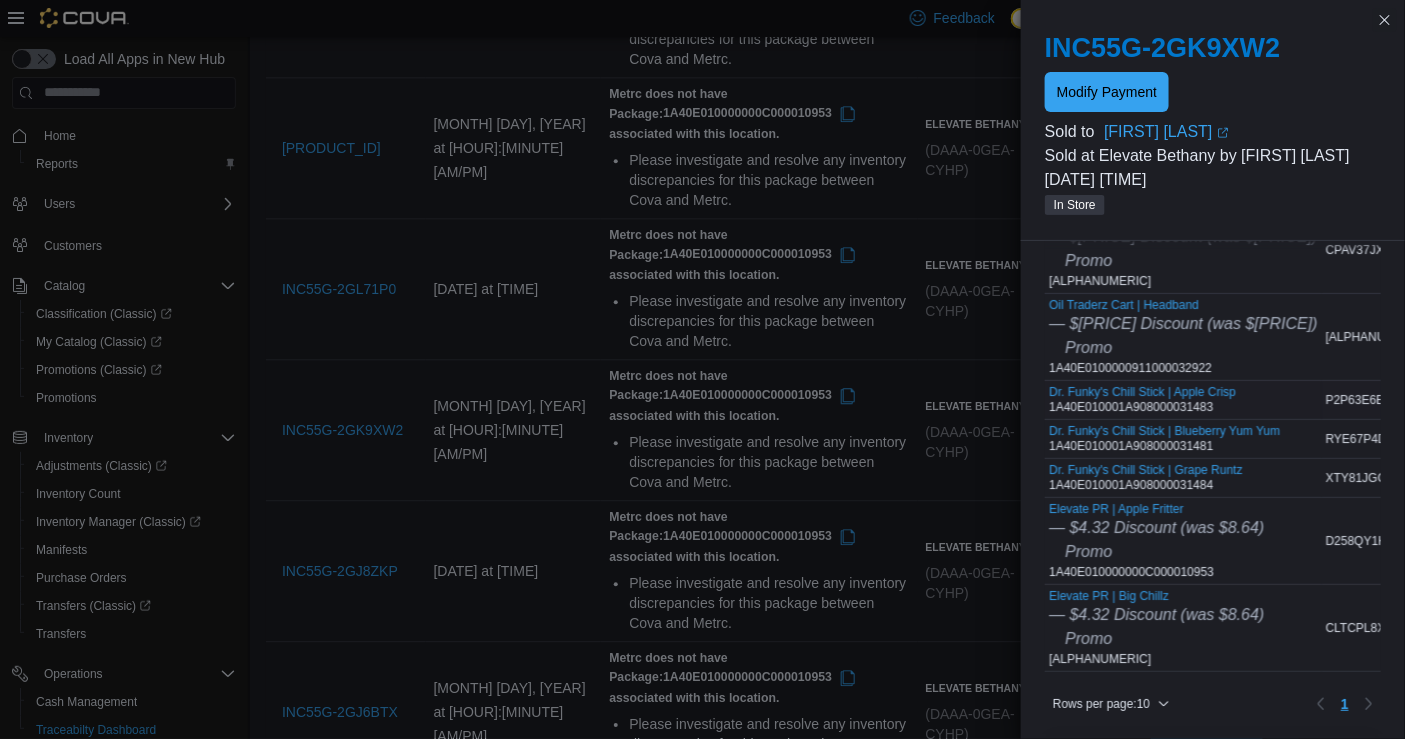 click on "Dr. Funky's Chill Stick | Apple Crisp 1A40E010001A908000031483" at bounding box center (1142, 400) 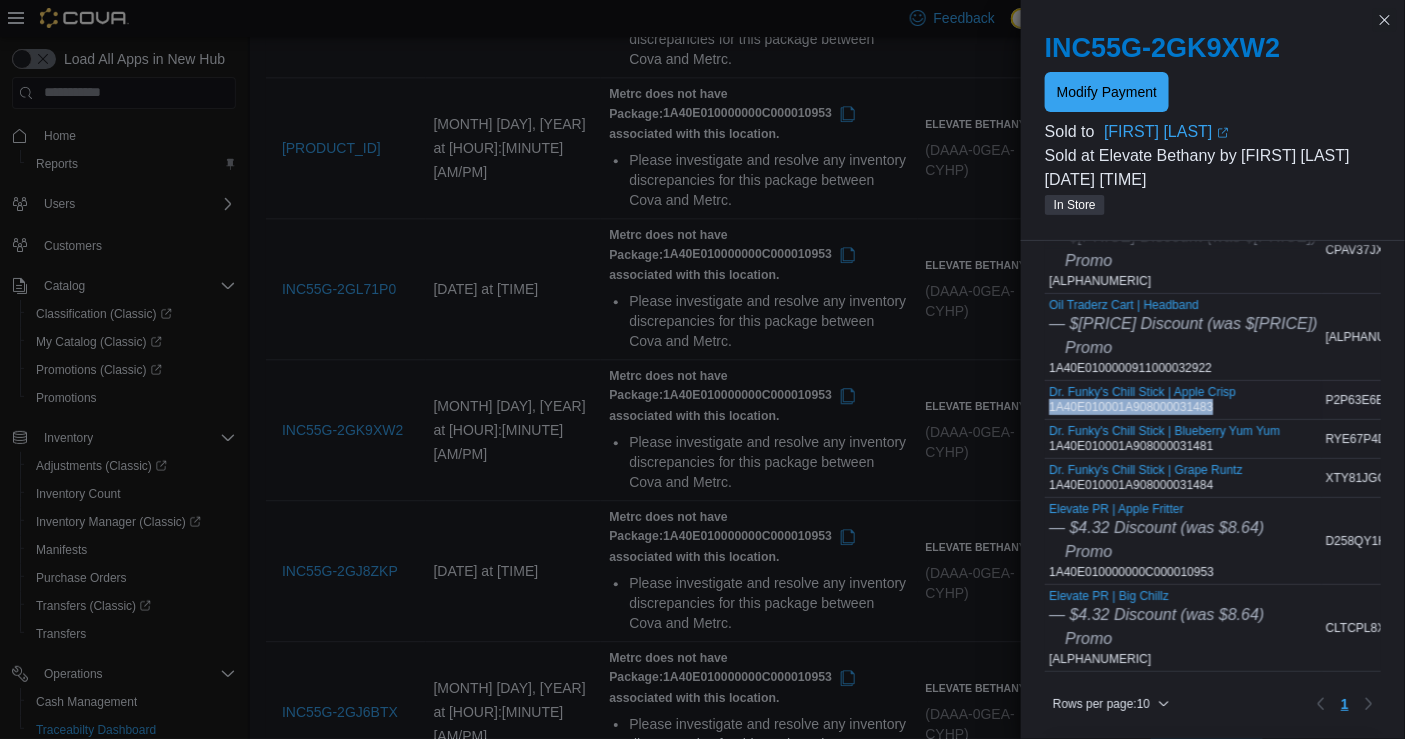 click on "Dr. Funky's Chill Stick | Apple Crisp 1A40E010001A908000031483" at bounding box center [1142, 400] 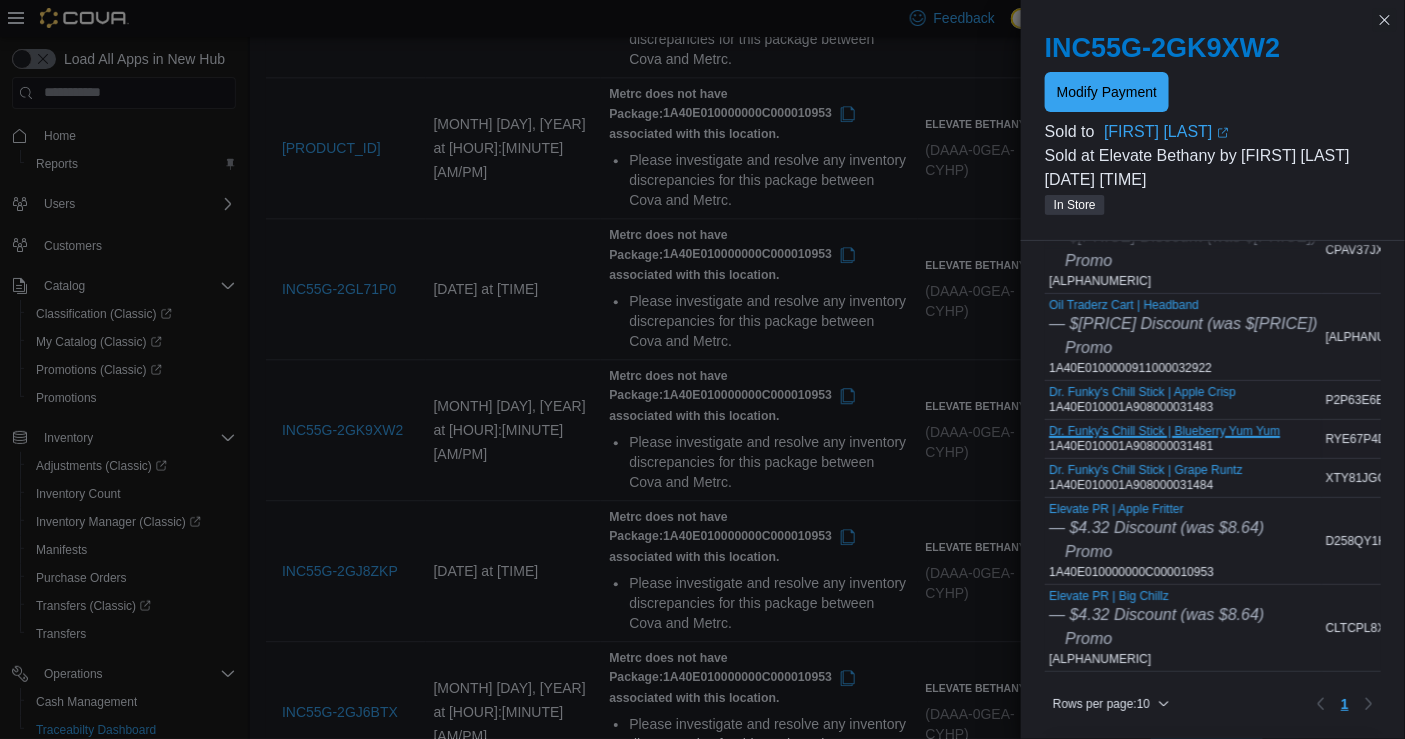 click on "Dr. Funky's Chill Stick | Blueberry Yum Yum" at bounding box center [1164, 431] 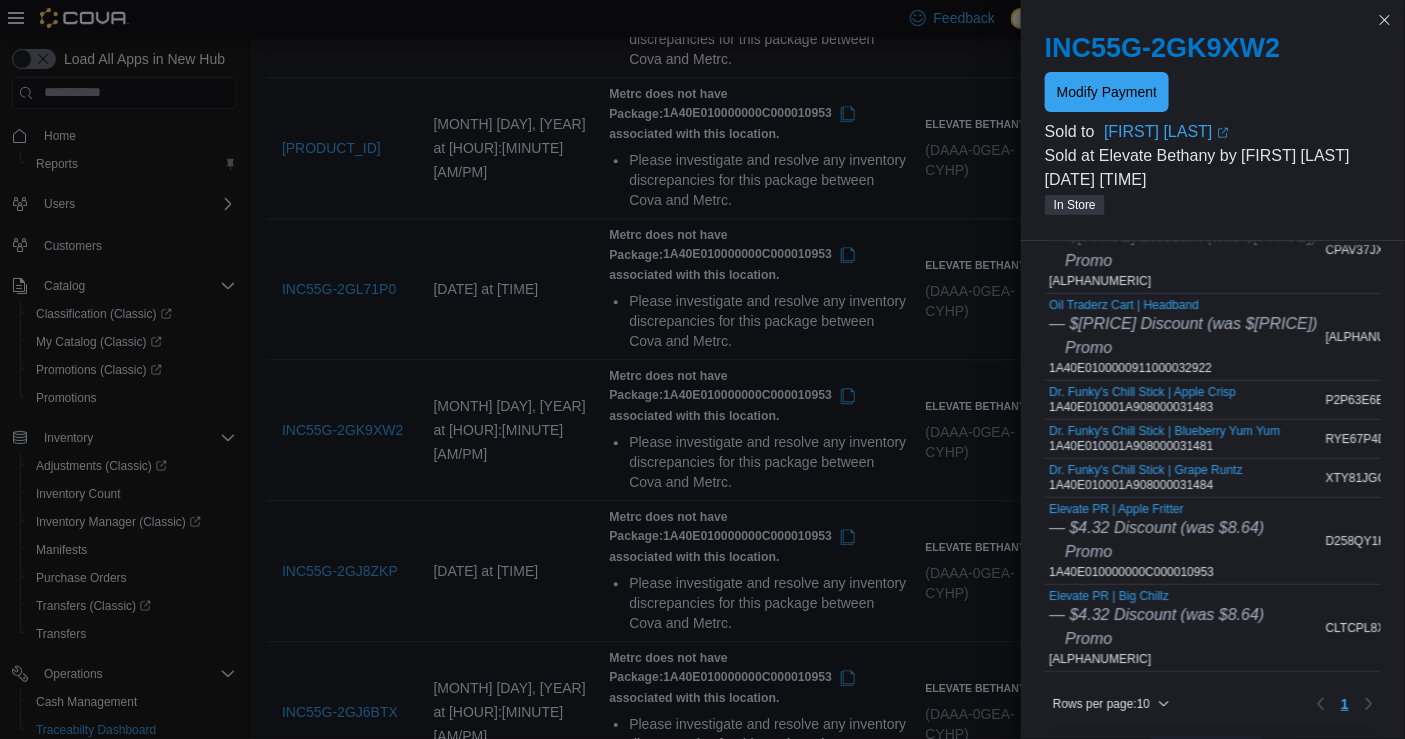 click on "Dr. Funky's Chill Stick | Grape Runtz 1A40E010001A908000031484" at bounding box center (1145, 478) 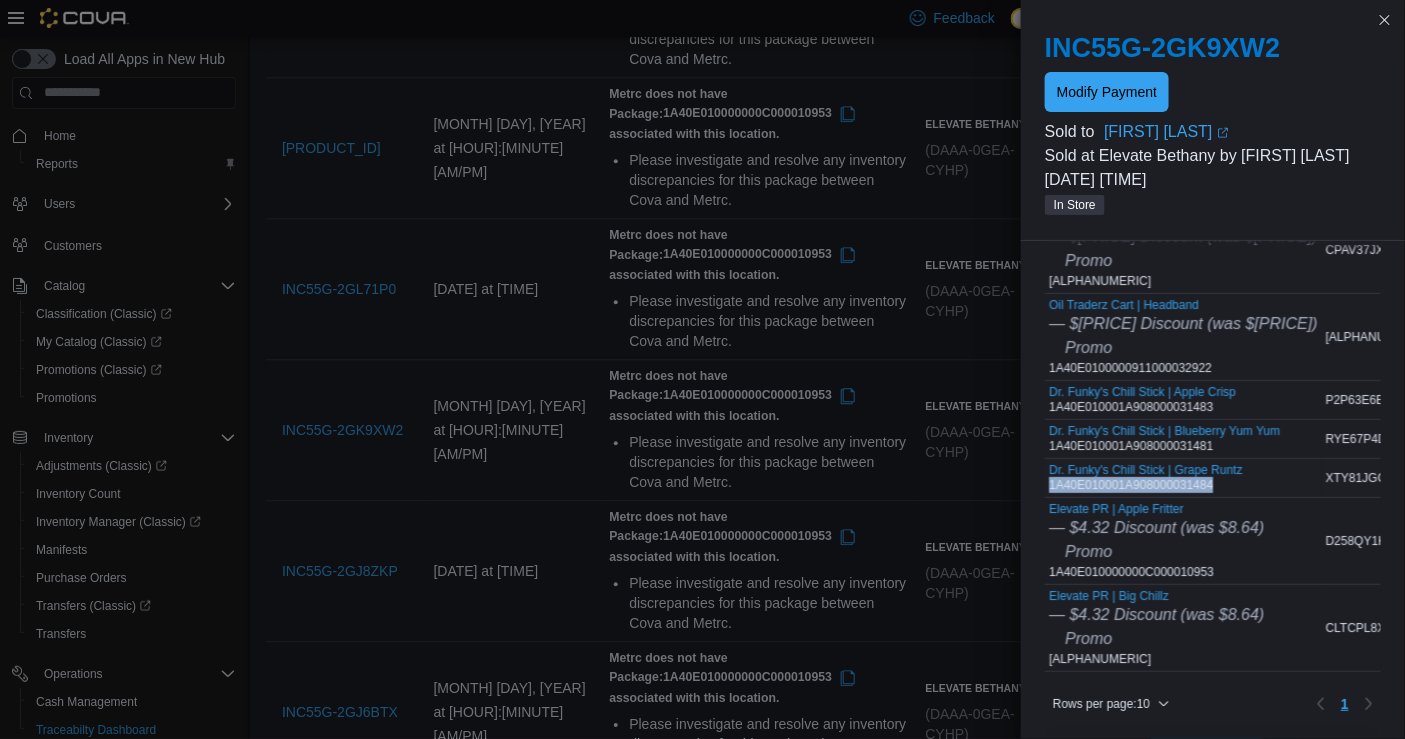 click on "Dr. Funky's Chill Stick | Grape Runtz 1A40E010001A908000031484" at bounding box center (1145, 478) 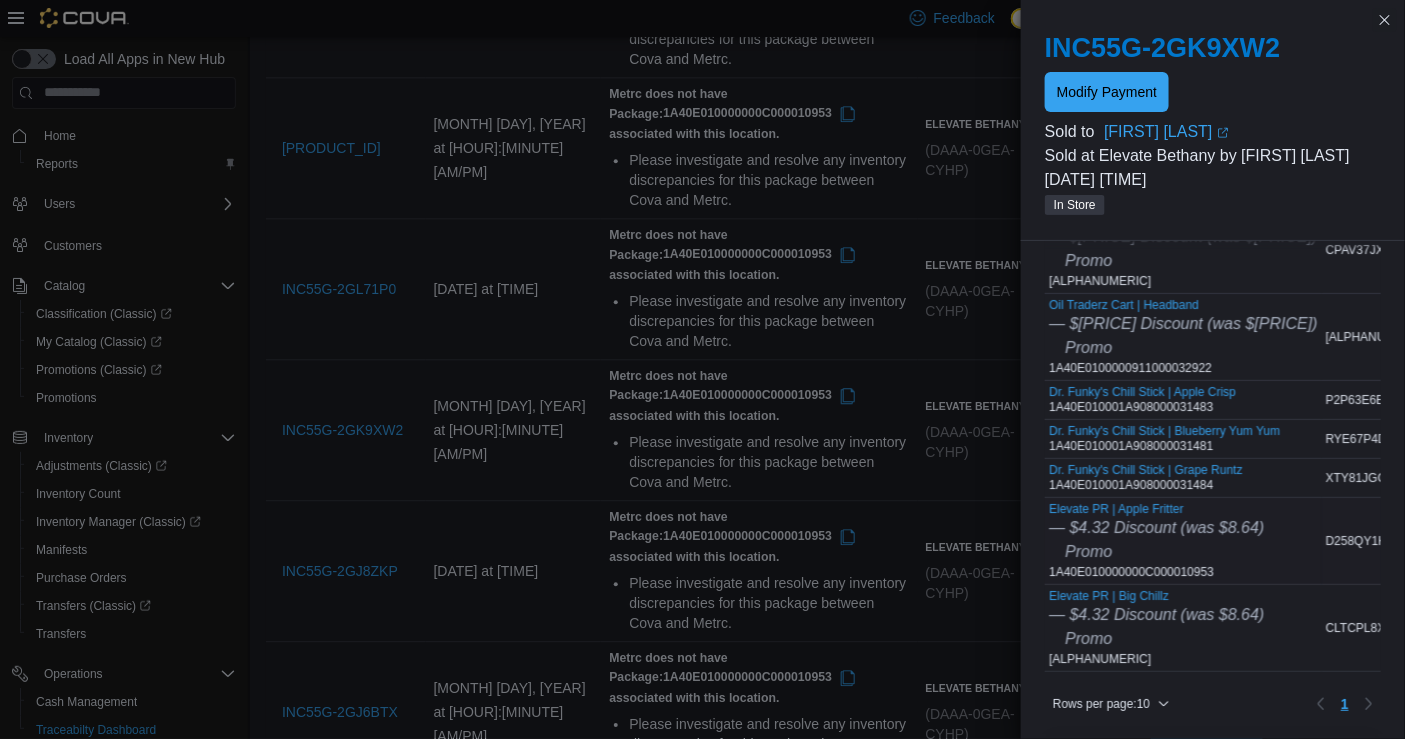 click on "Elevate PR | Apple Fritter — $4.32 Discount
(was $8.64) Promo 1A40E010000000C000010953" at bounding box center (1156, 541) 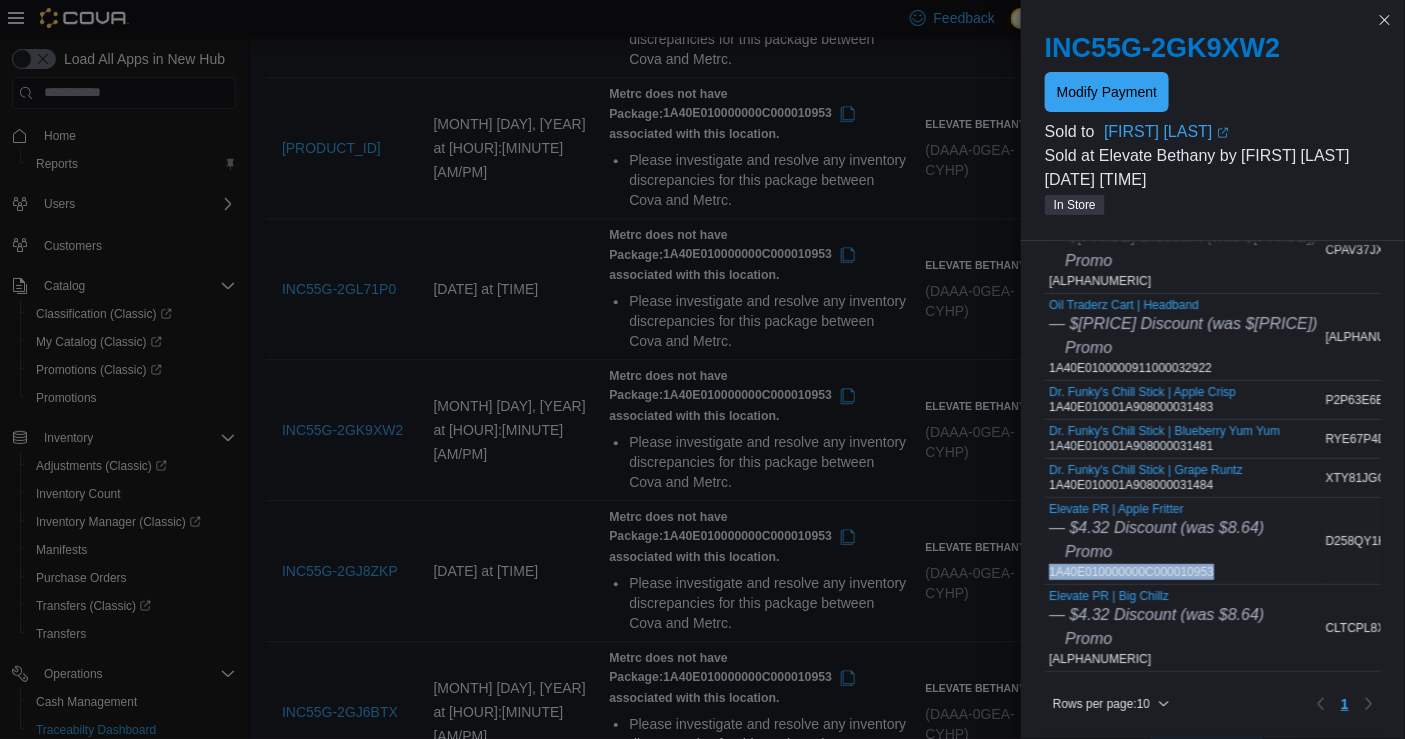 click on "Elevate PR | Apple Fritter — $4.32 Discount
(was $8.64) Promo 1A40E010000000C000010953" at bounding box center [1156, 541] 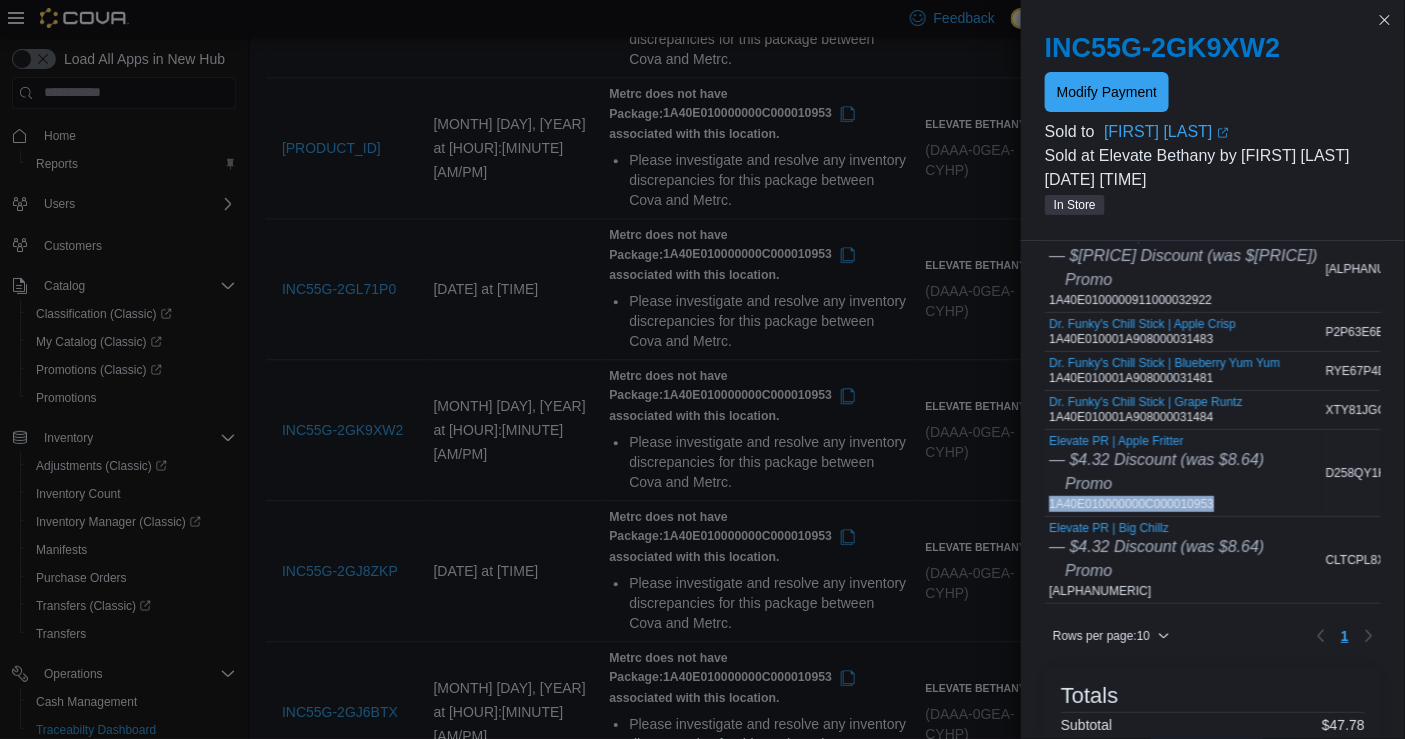scroll, scrollTop: 306, scrollLeft: 0, axis: vertical 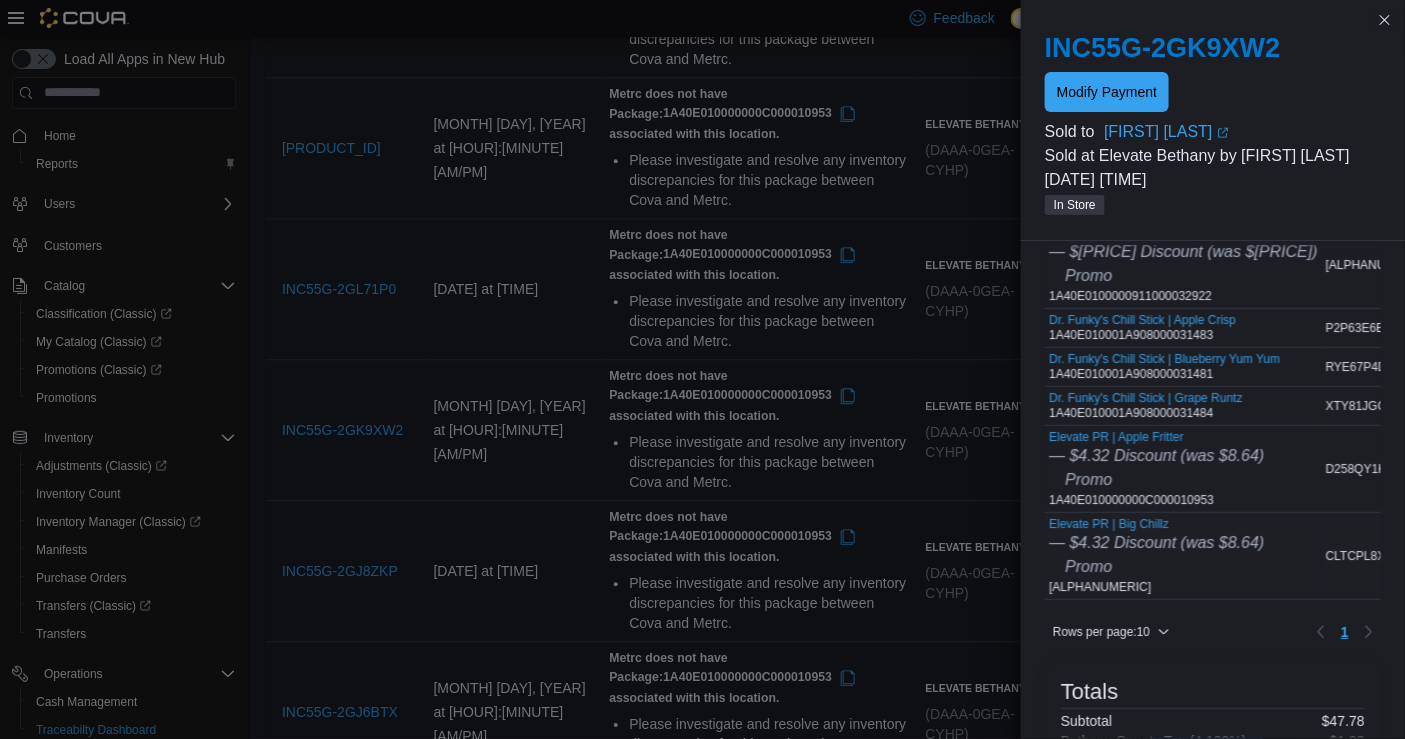 click on "Elevate PR | Big Chillz — $4.32 Discount
(was $8.64) Promo 1A40E010000000C000015675" at bounding box center [1156, 556] 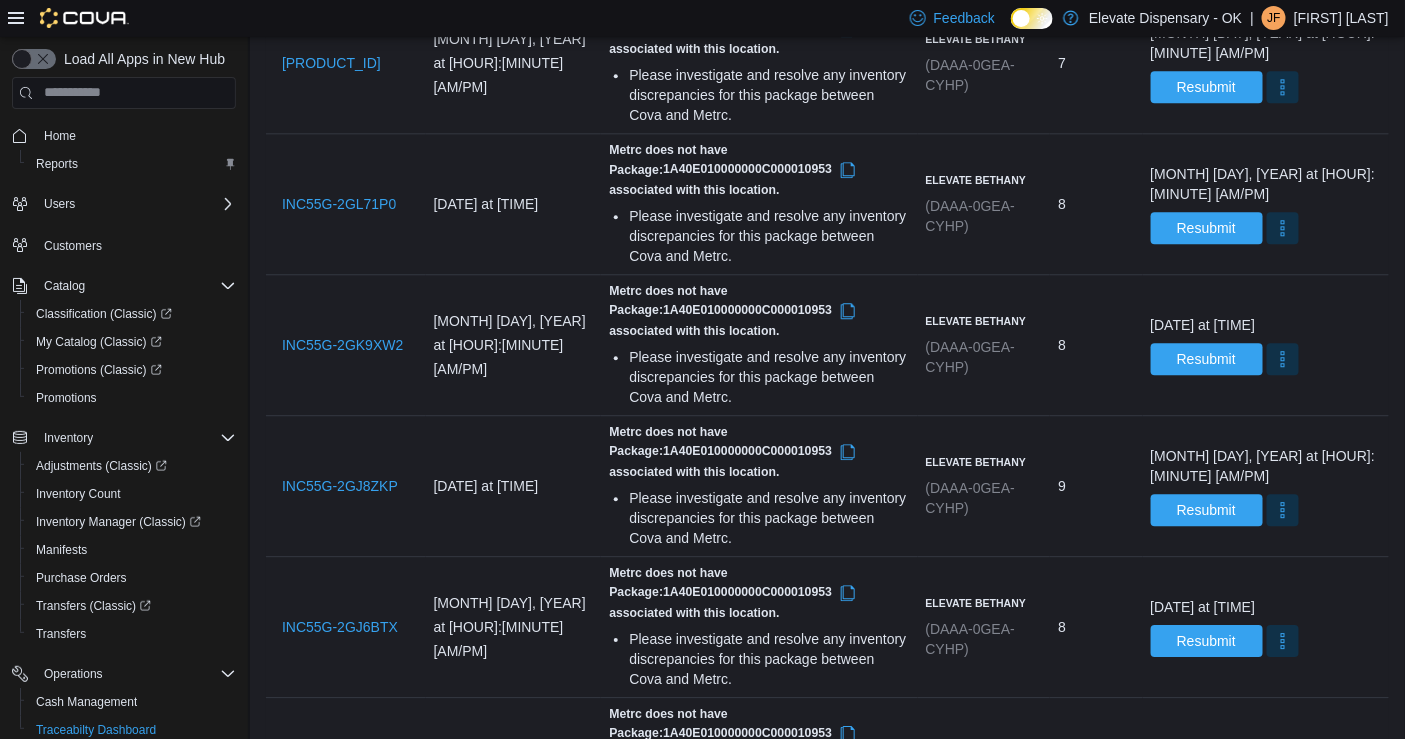 scroll, scrollTop: 1608, scrollLeft: 0, axis: vertical 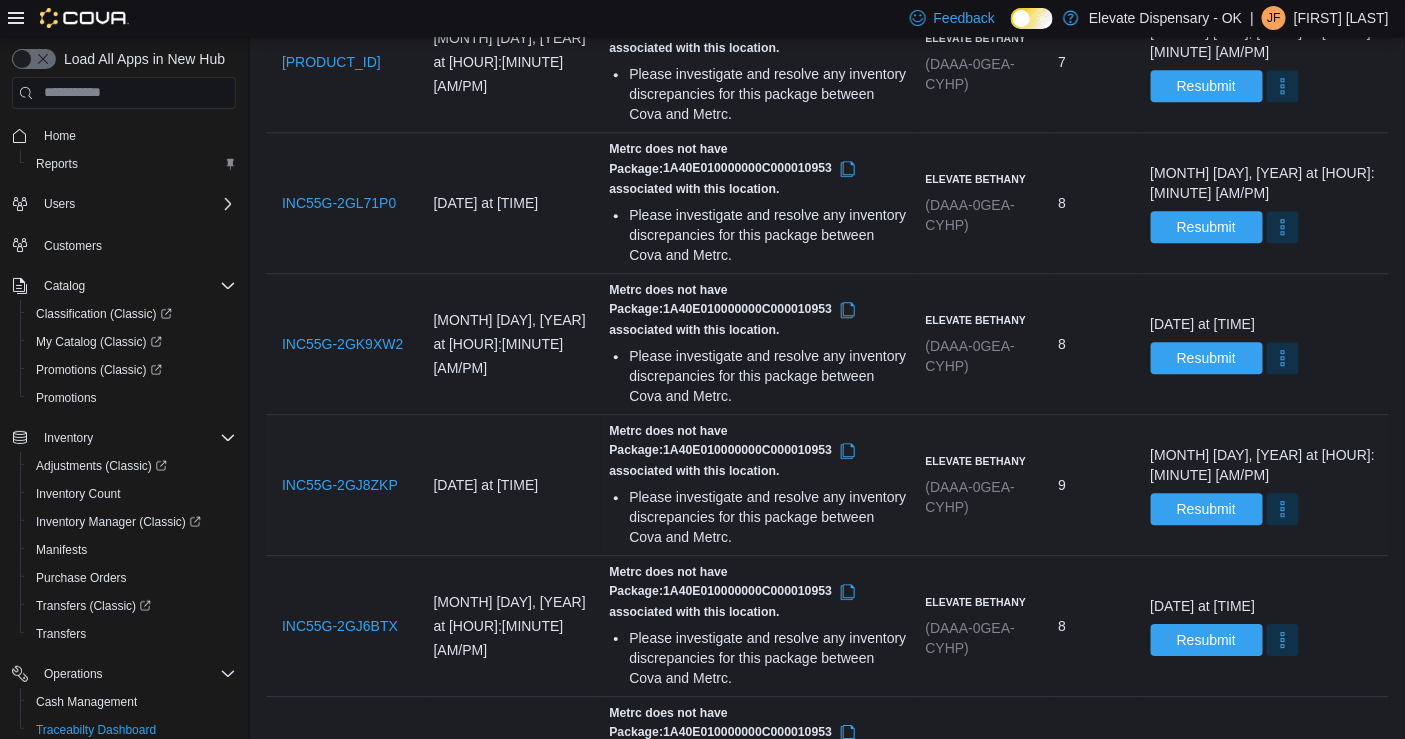 click on "Invoice # INC55G-2GJ8ZKP" at bounding box center (346, 484) 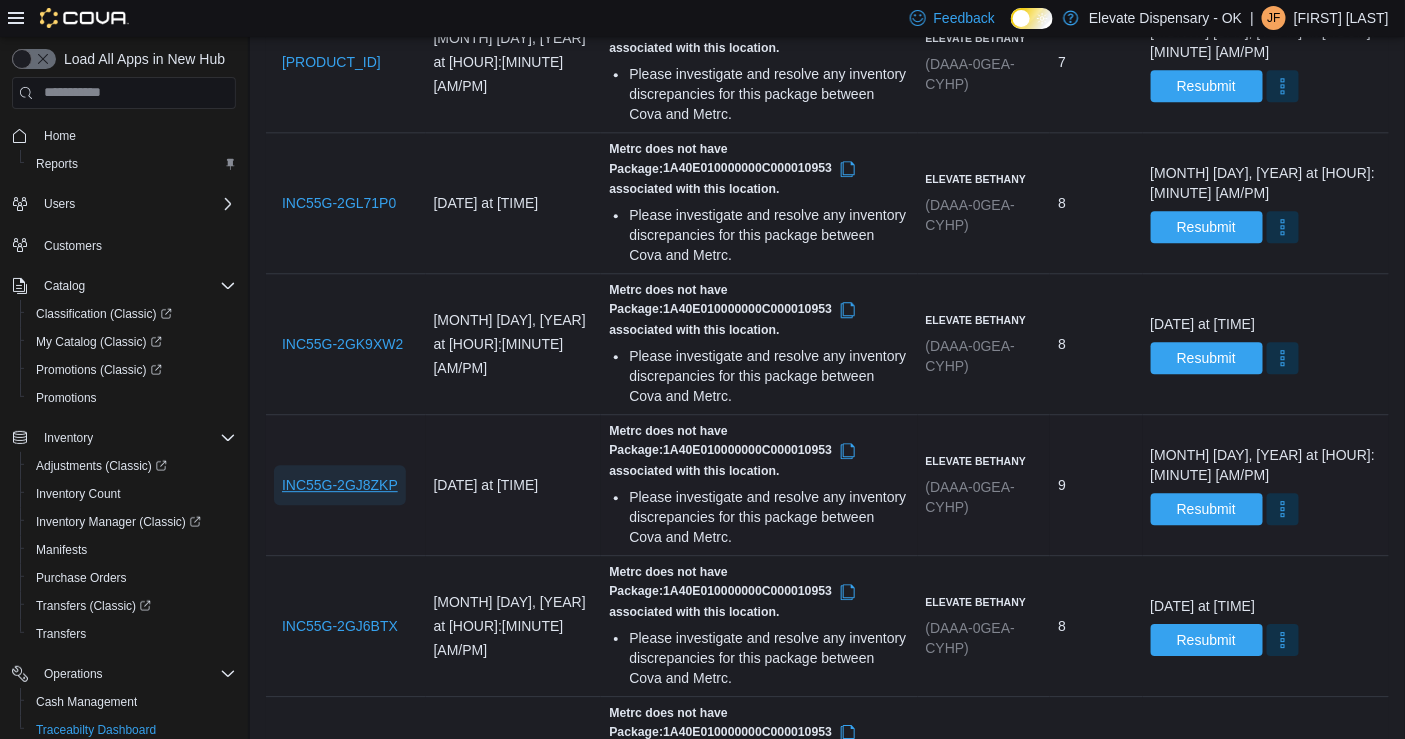 click on "INC55G-2GJ8ZKP" at bounding box center [340, 485] 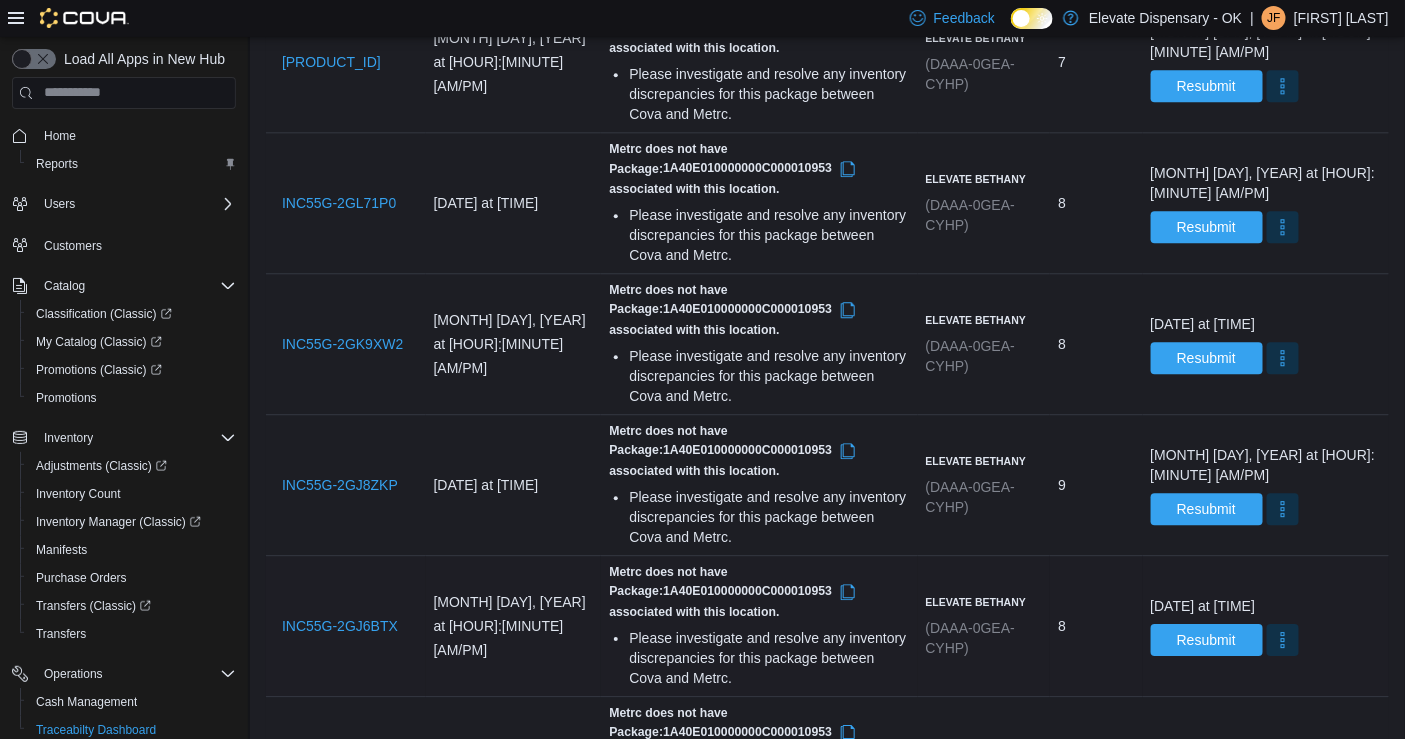 click on "INC55G-2GJ6BTX" at bounding box center [346, 626] 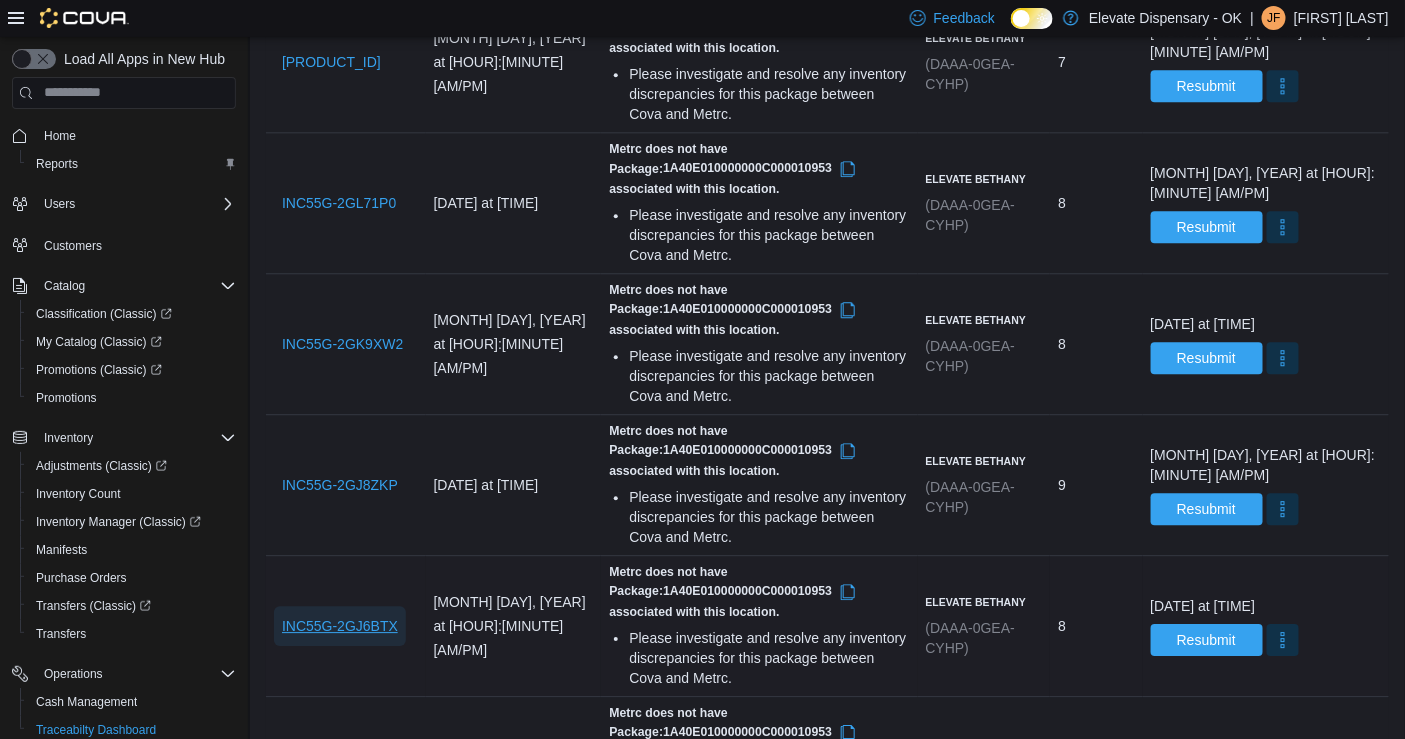 click on "INC55G-2GJ6BTX" at bounding box center (340, 626) 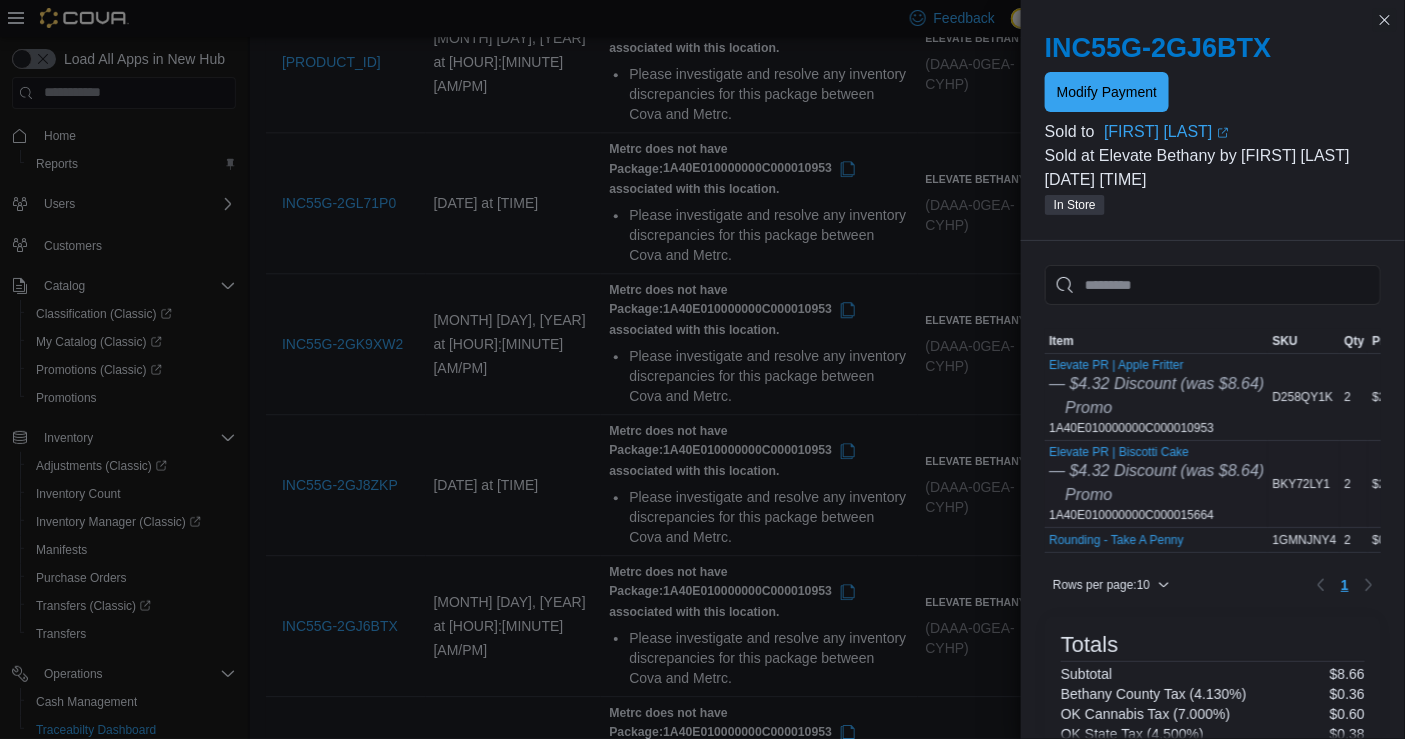 click on "Elevate PR | Biscotti Cake — $4.32 Discount
(was $8.64) Promo 1A40E010000000C000015664" at bounding box center (1156, 484) 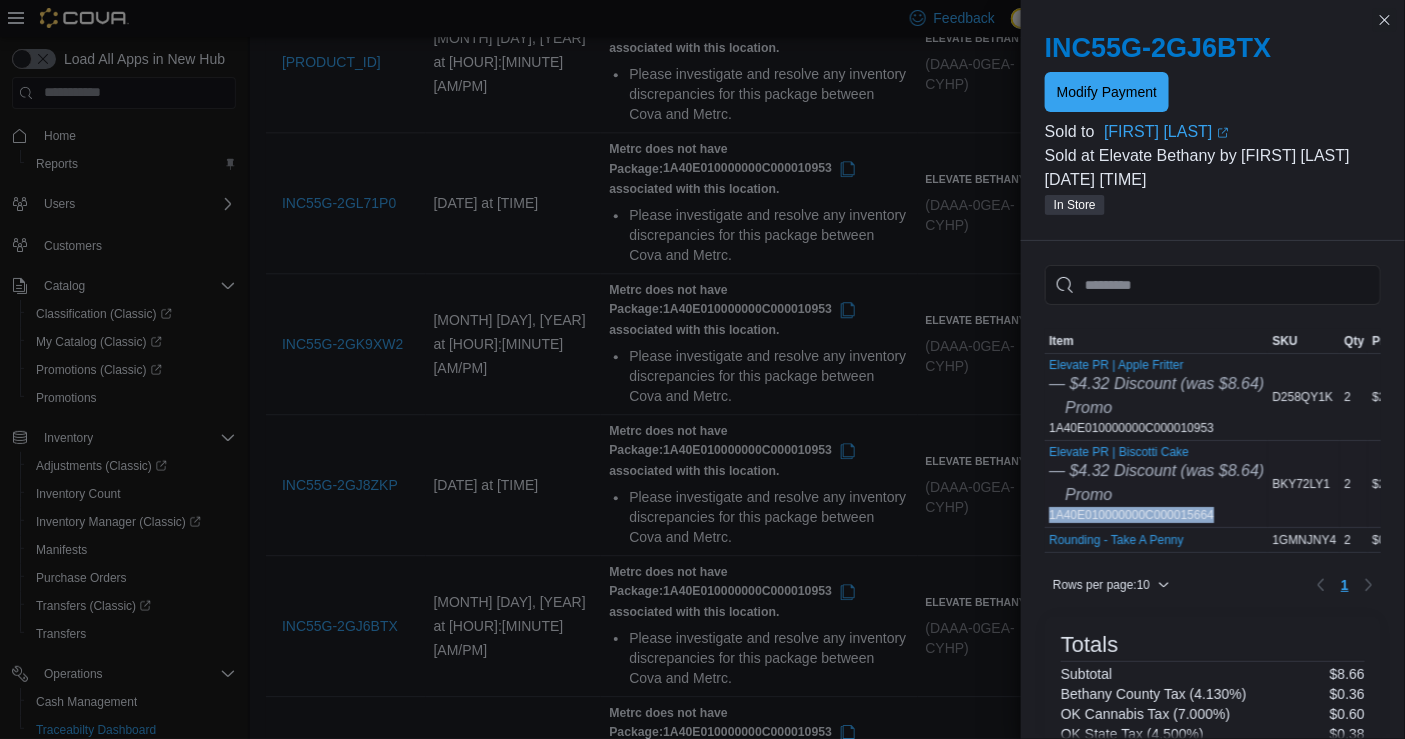 click on "Elevate PR | Biscotti Cake — $4.32 Discount
(was $8.64) Promo 1A40E010000000C000015664" at bounding box center (1156, 484) 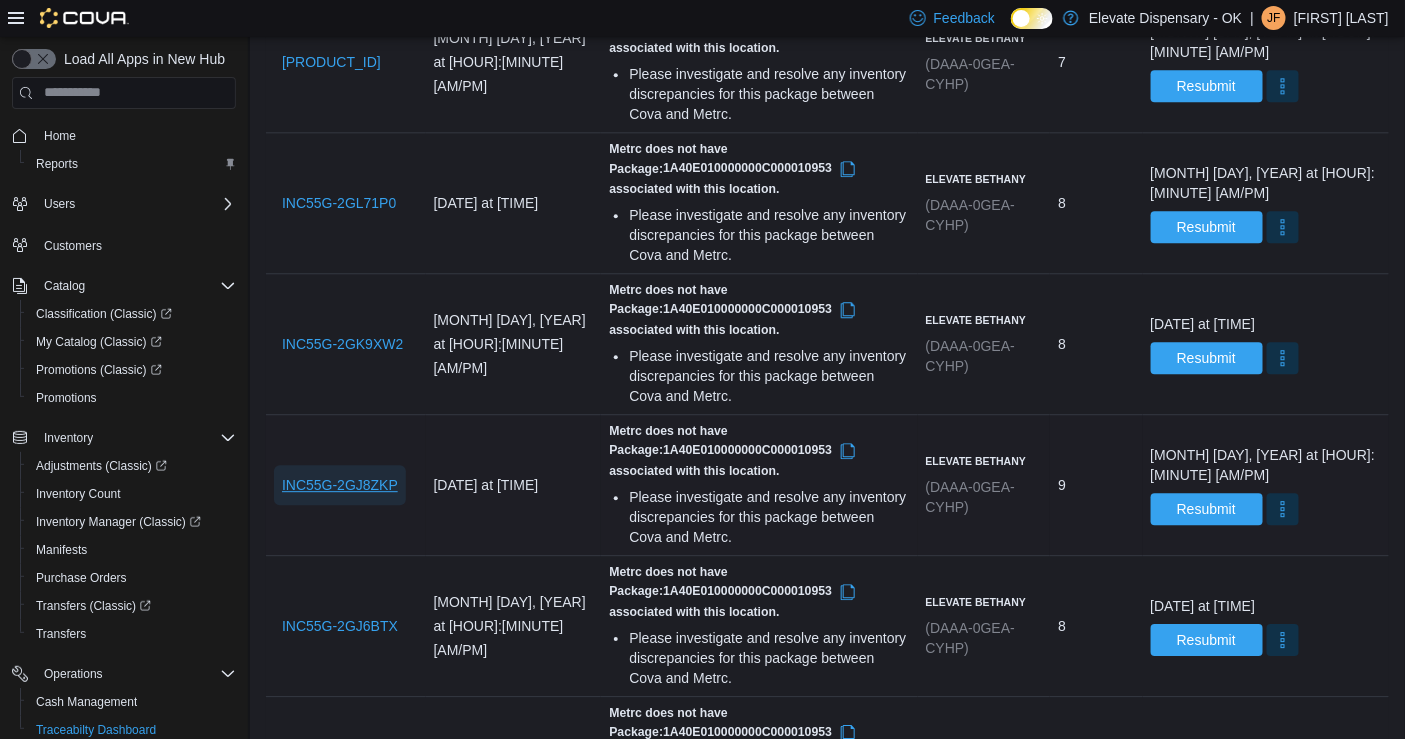 click on "INC55G-2GJ8ZKP" at bounding box center [340, 485] 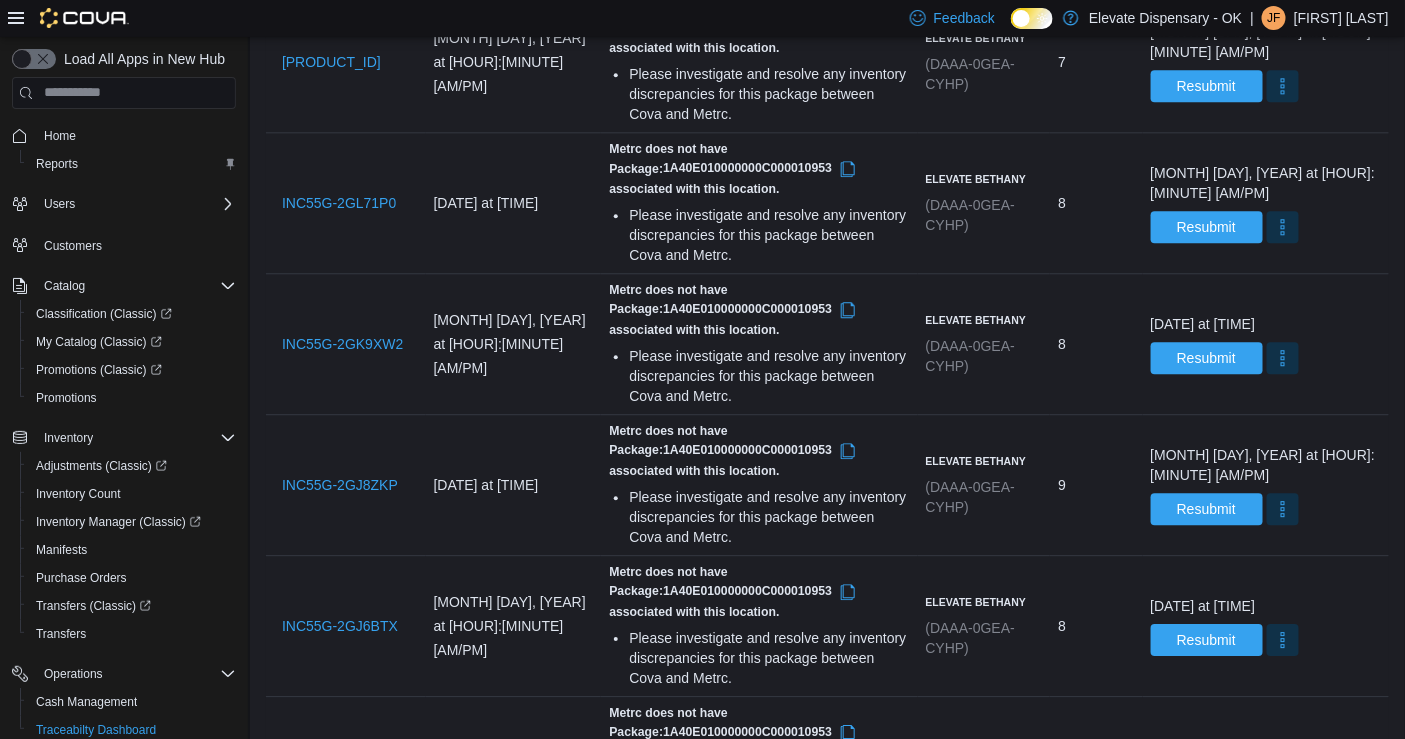 click on "INC55G-2GJ5FV3" at bounding box center [339, 767] 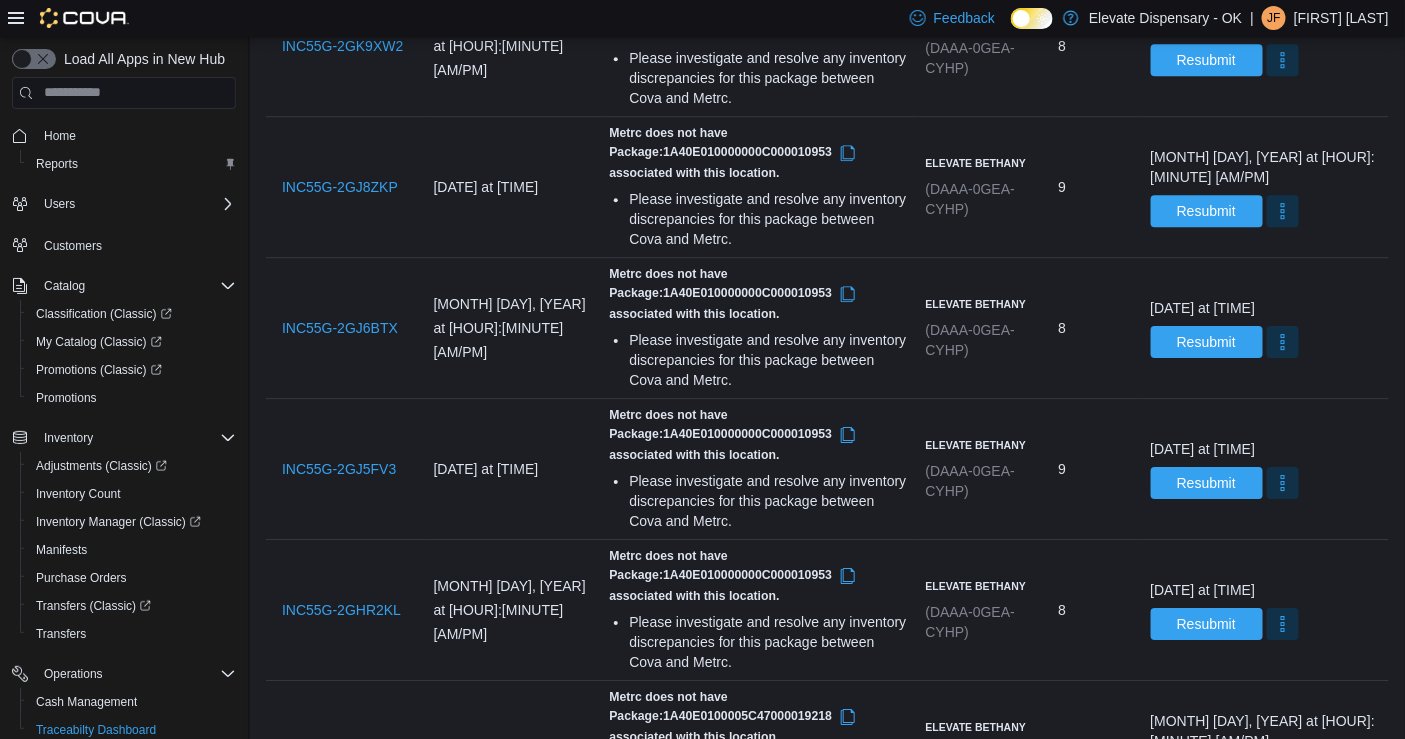 scroll, scrollTop: 1907, scrollLeft: 0, axis: vertical 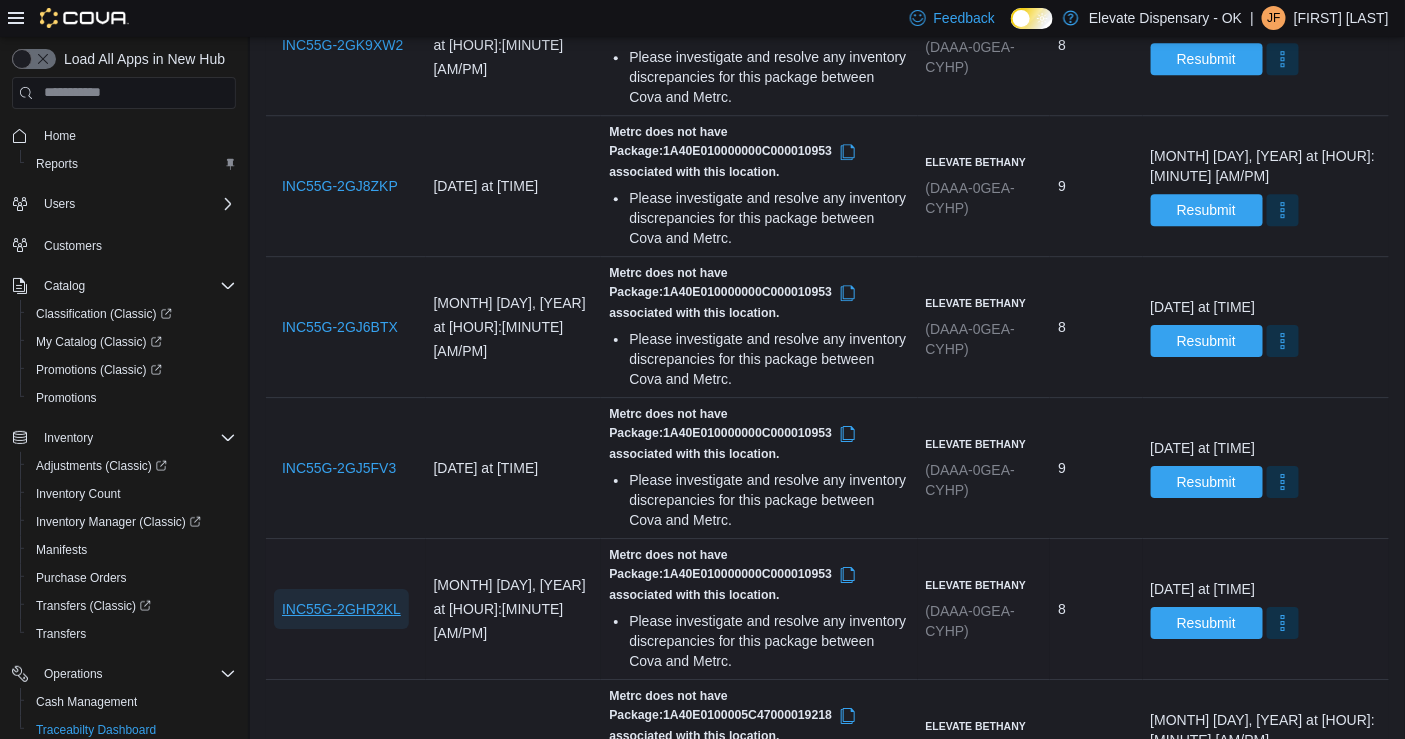 click on "INC55G-2GHR2KL" at bounding box center (341, 609) 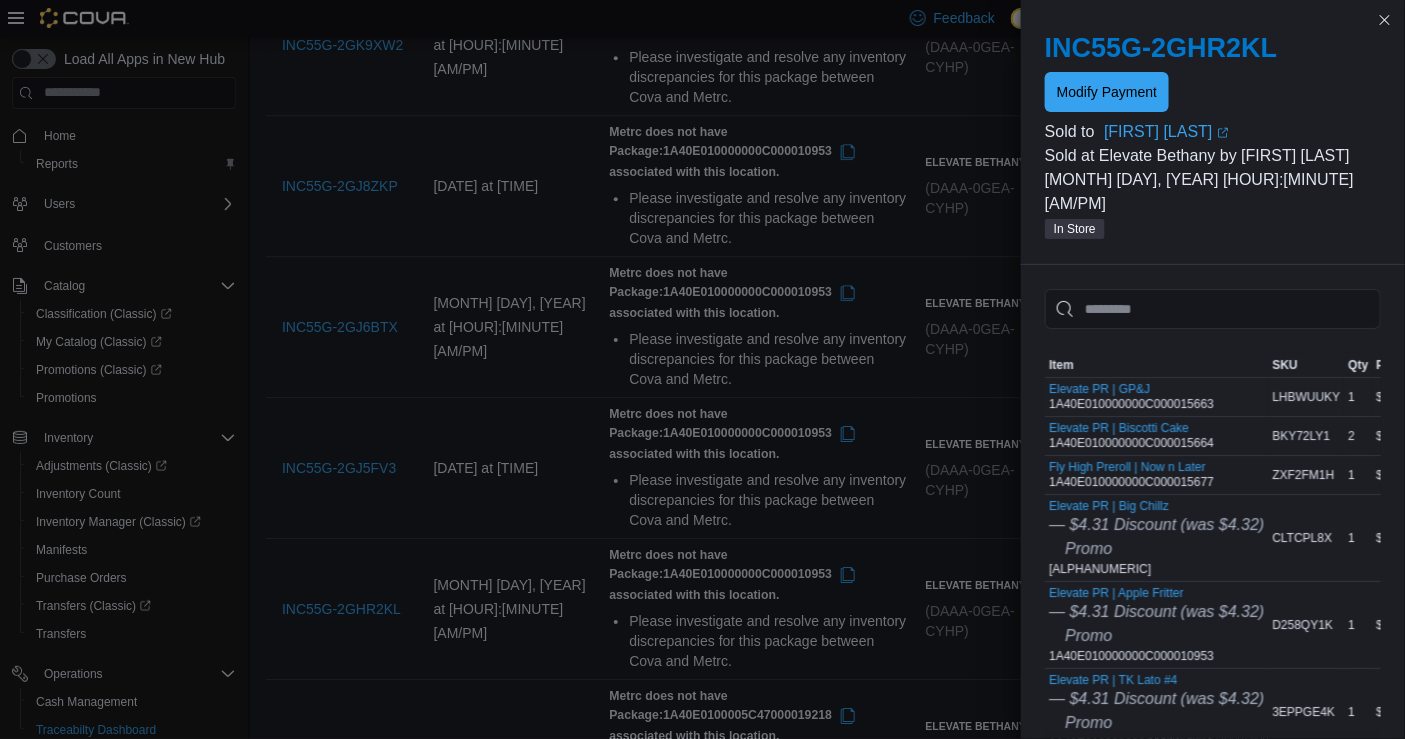click on "Elevate PR | GP&J 1A40E010000000C000015663" at bounding box center (1131, 397) 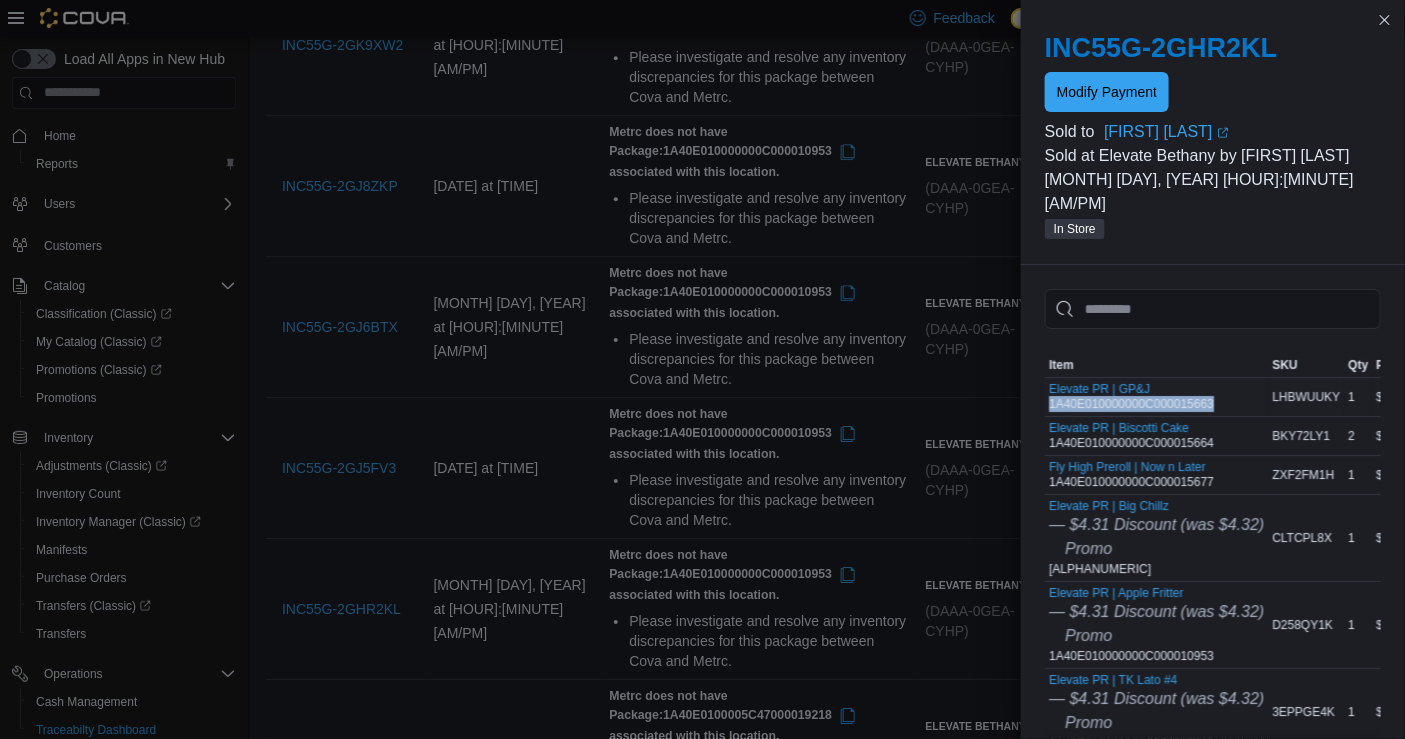 click on "Elevate PR | GP&J 1A40E010000000C000015663" at bounding box center [1131, 397] 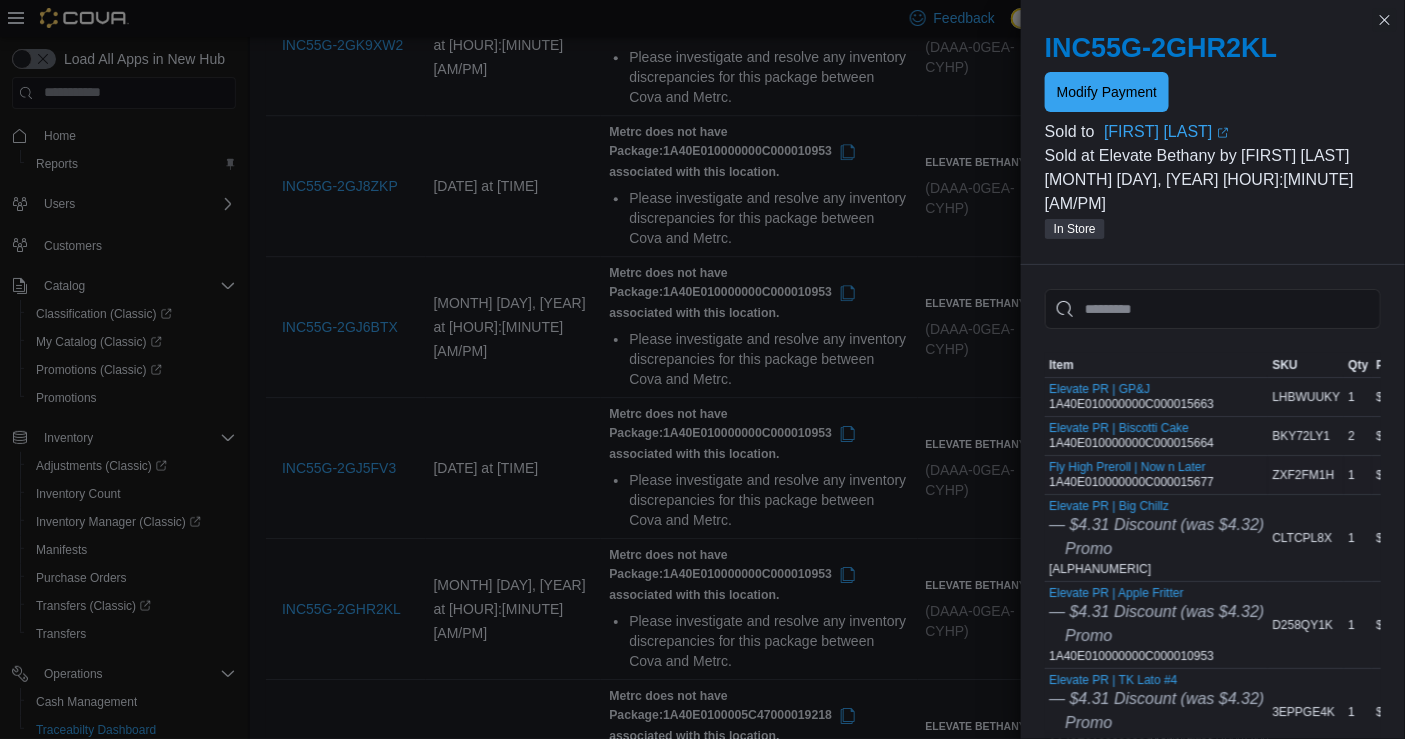 click on "Fly High Preroll | Now n Later 1A40E010000000C000015677" at bounding box center [1131, 475] 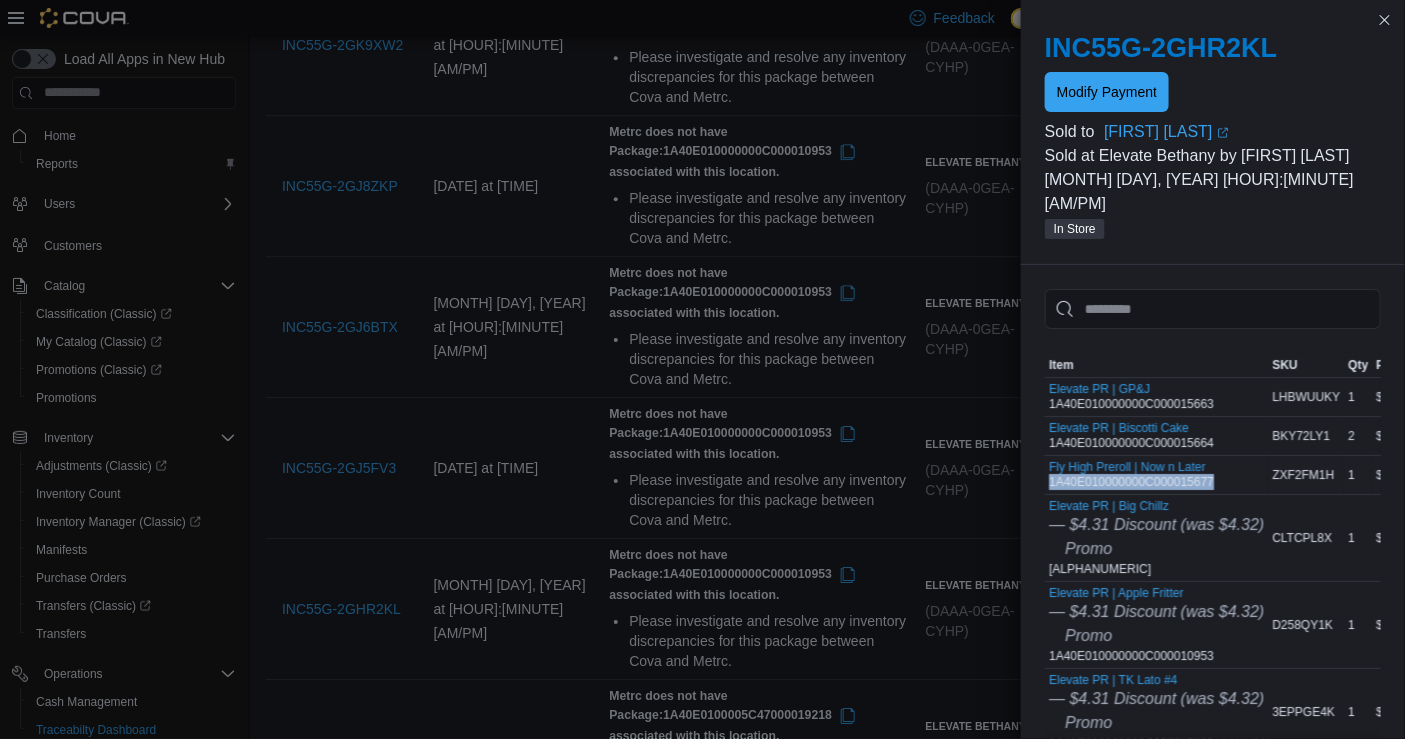 click on "Fly High Preroll | Now n Later 1A40E010000000C000015677" at bounding box center [1131, 475] 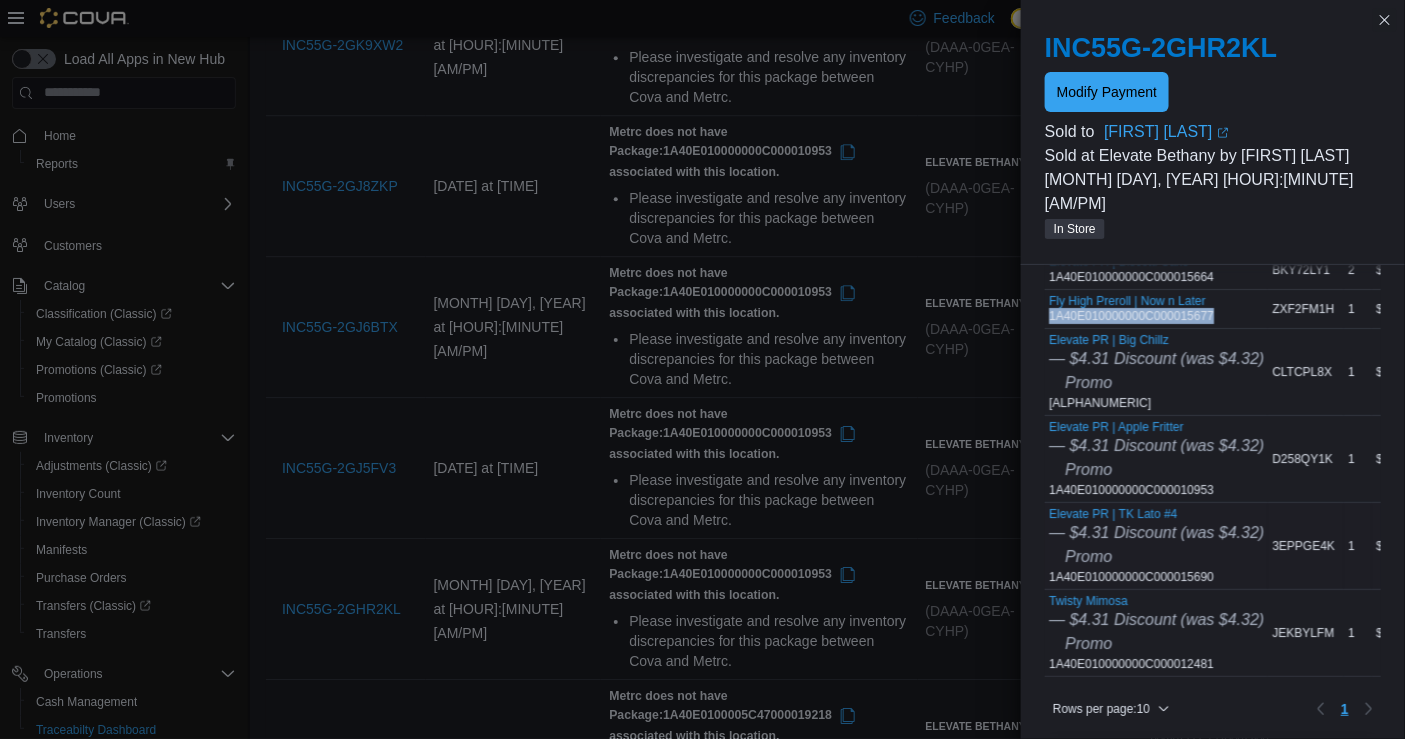 scroll, scrollTop: 181, scrollLeft: 0, axis: vertical 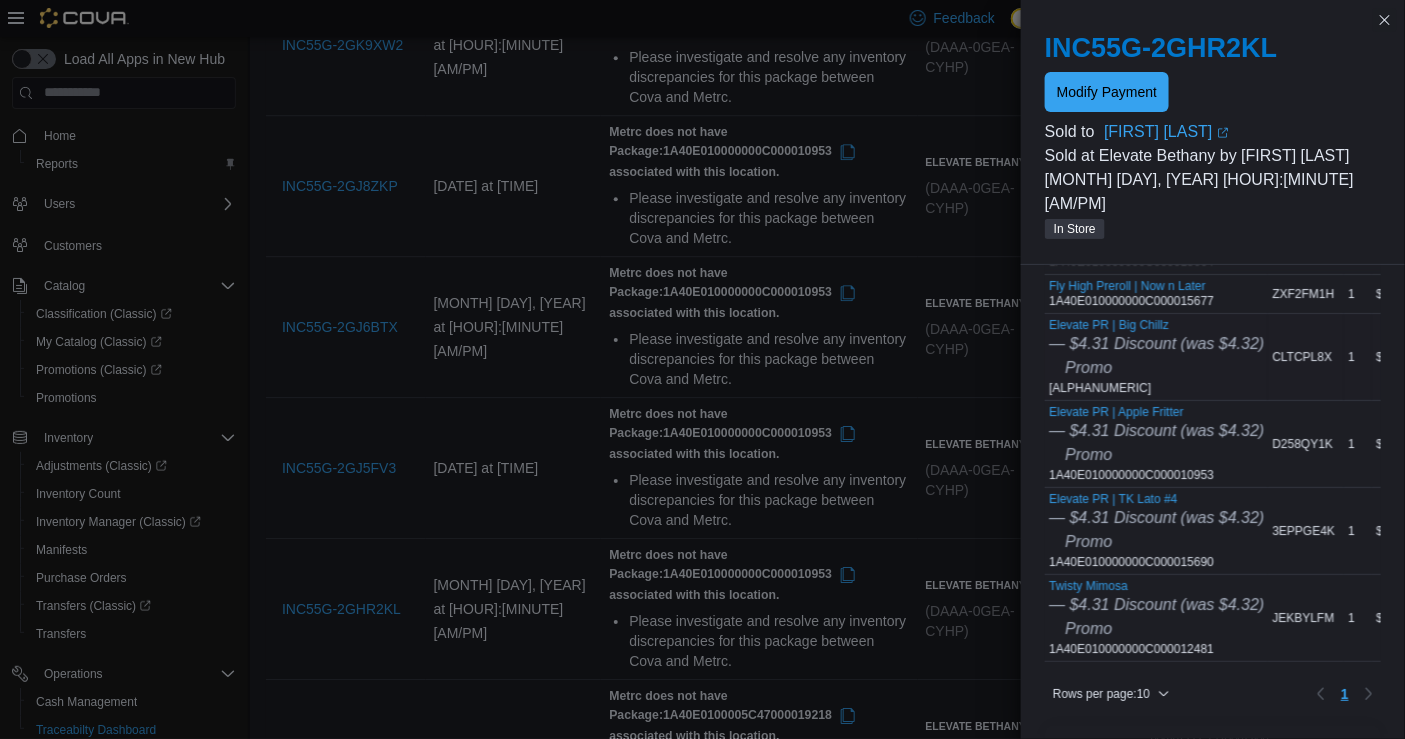 click on "Elevate PR | Big Chillz — $4.31 Discount
(was $4.32) Promo 1A40E010000000C000015675" at bounding box center (1156, 357) 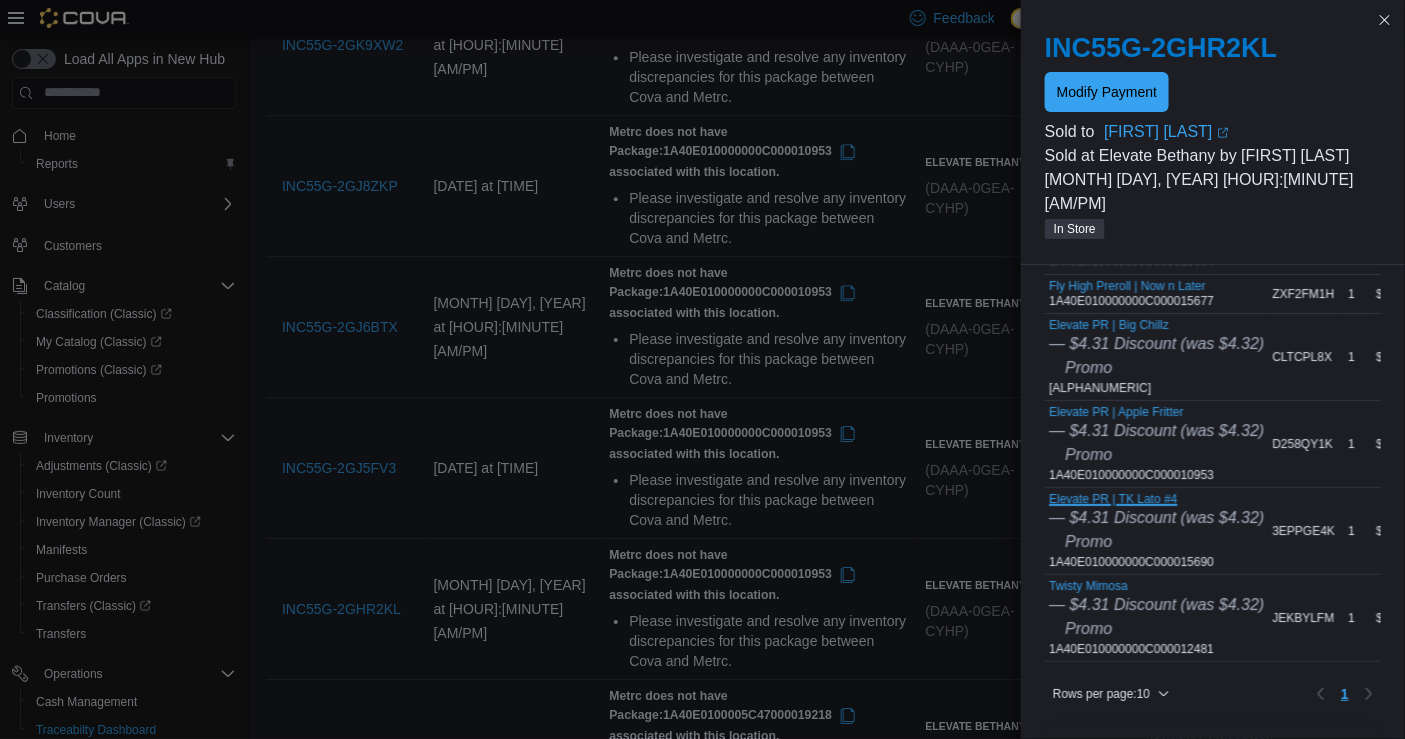 click on "Elevate PR | TK Lato #4" at bounding box center (1156, 499) 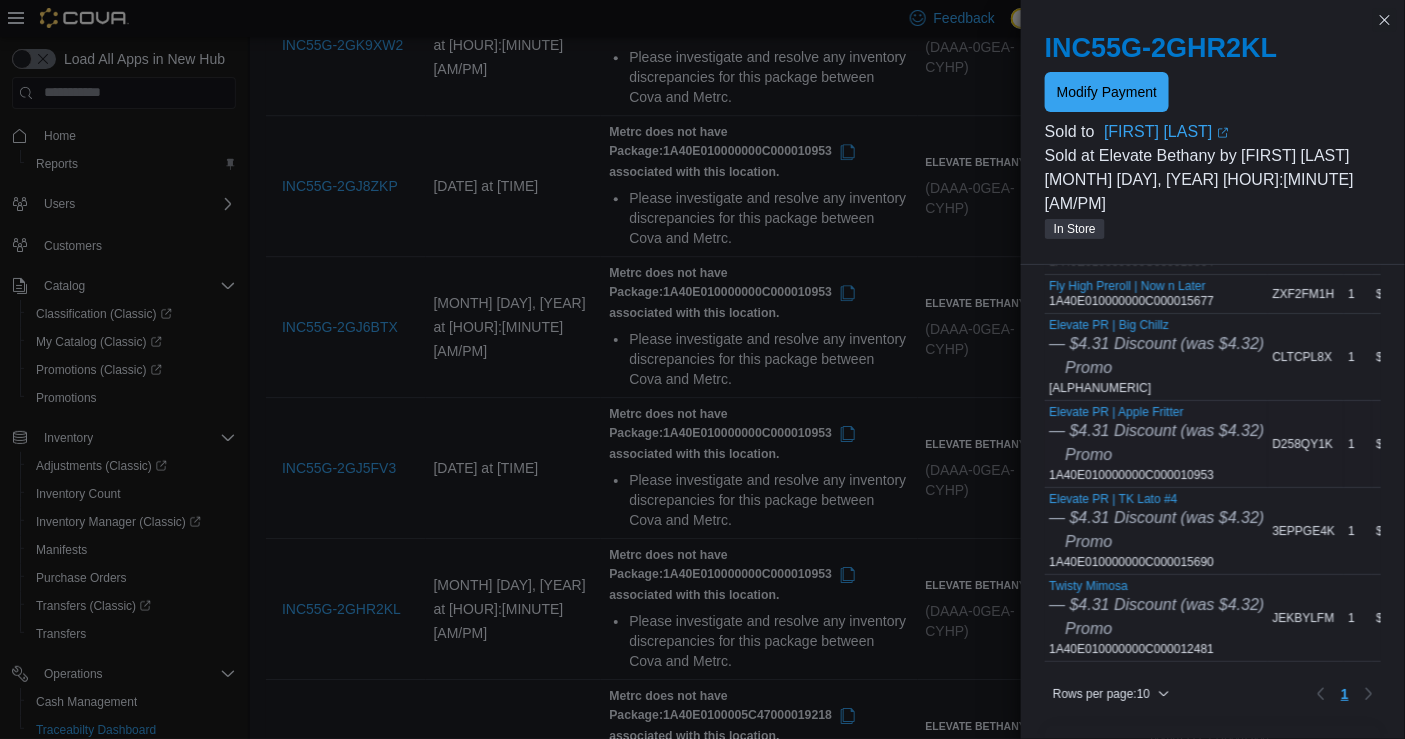 click on "Elevate PR | Apple Fritter — $4.31 Discount
(was $4.32) Promo 1A40E010000000C000010953" at bounding box center [1156, 444] 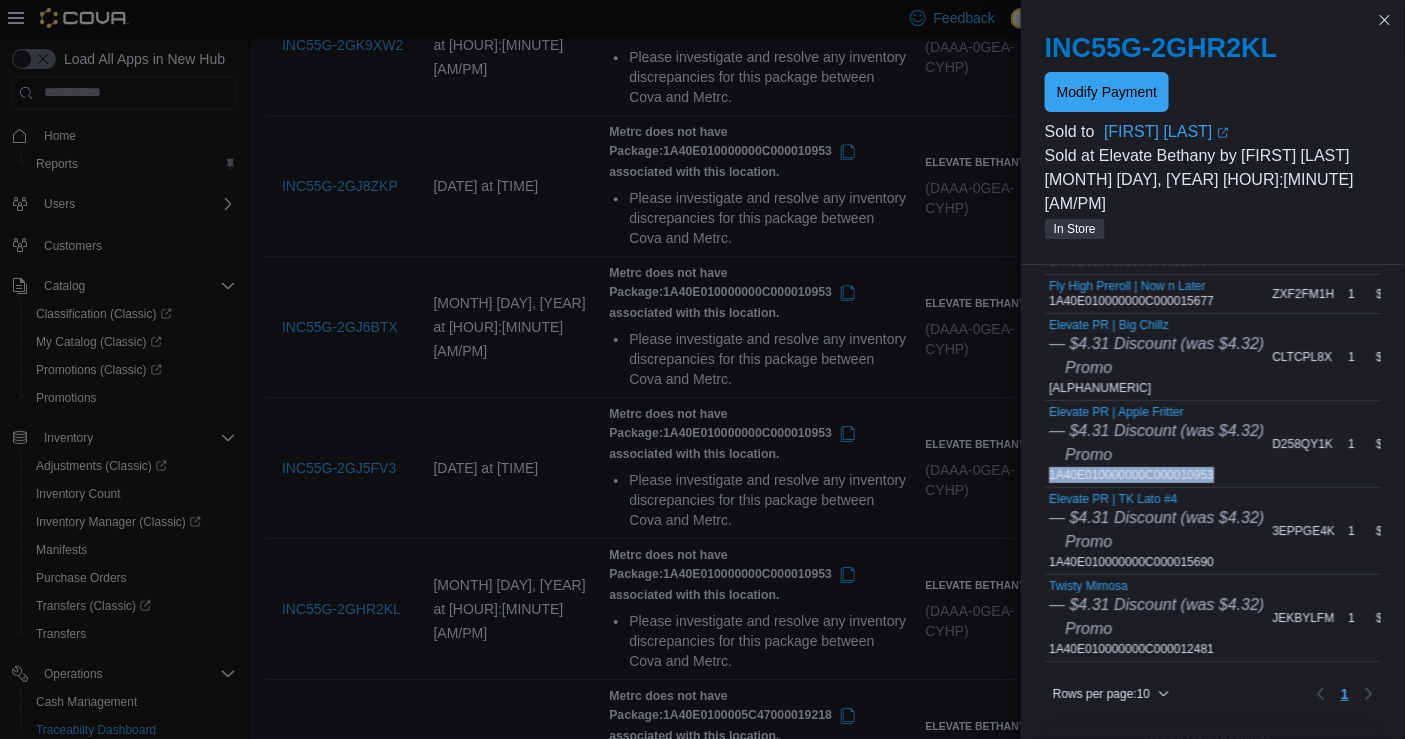 click on "Elevate PR | Apple Fritter — $4.31 Discount
(was $4.32) Promo 1A40E010000000C000010953" at bounding box center (1156, 444) 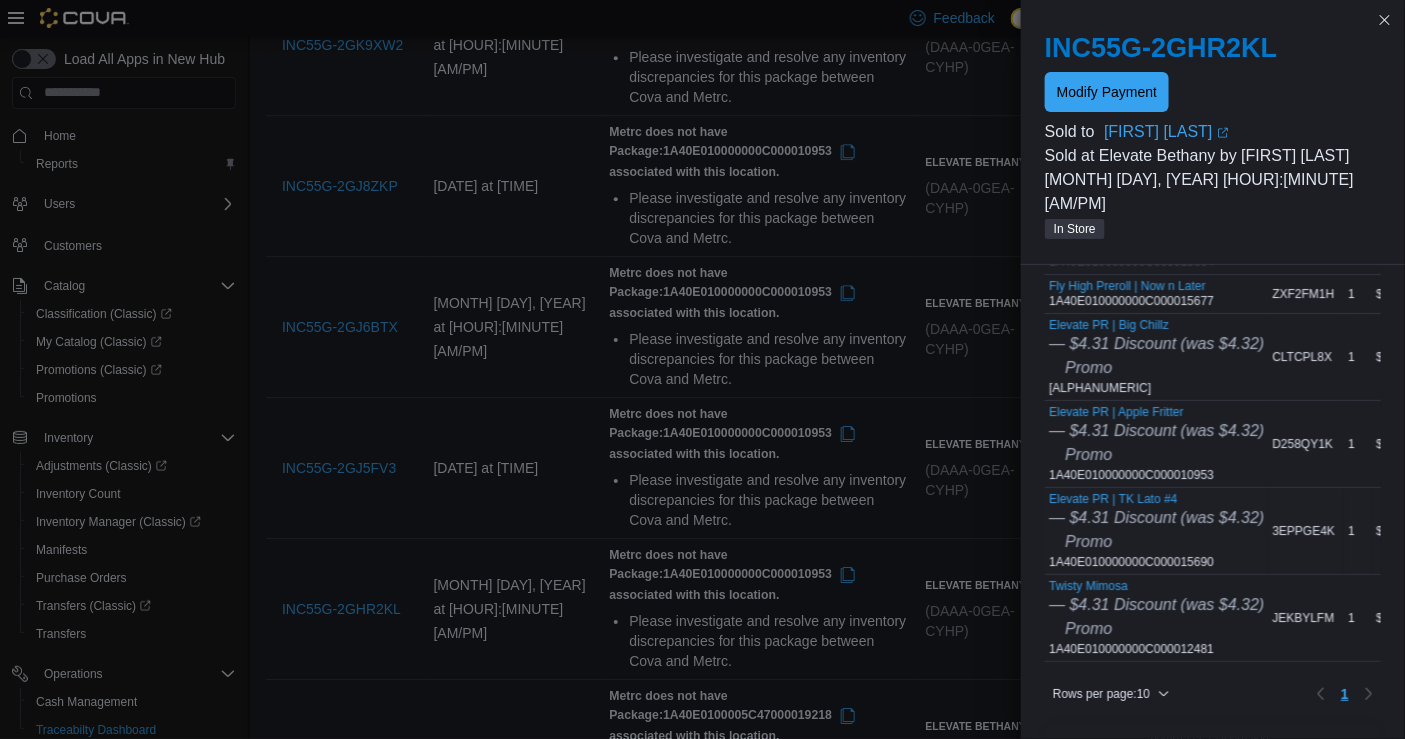click on "Elevate PR | TK Lato #4 — $4.31 Discount
(was $4.32) Promo 1A40E010000000C000015690" at bounding box center [1156, 531] 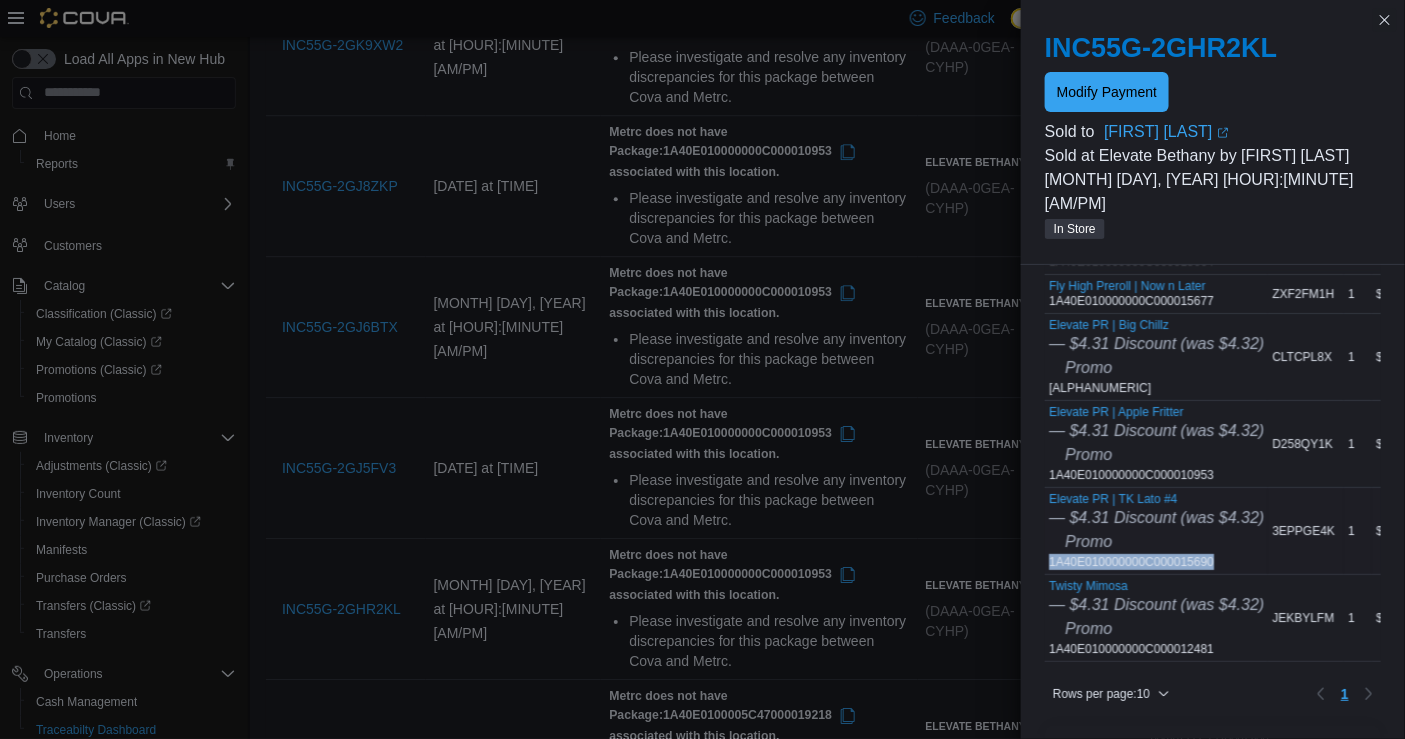click on "Elevate PR | TK Lato #4 — $4.31 Discount
(was $4.32) Promo 1A40E010000000C000015690" at bounding box center (1156, 531) 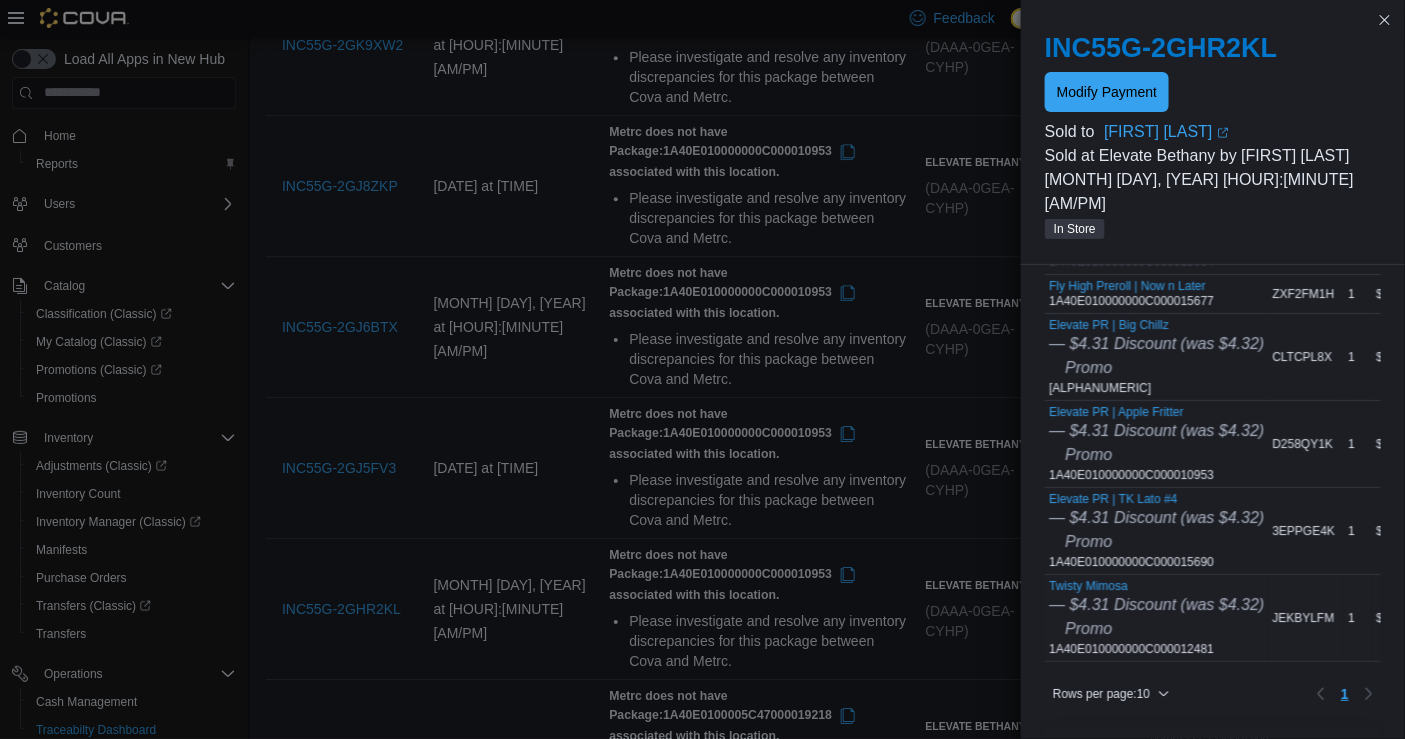 click on "Twisty Mimosa — $4.31 Discount
(was $4.32) Promo 1A40E010000000C000012481" at bounding box center (1156, 618) 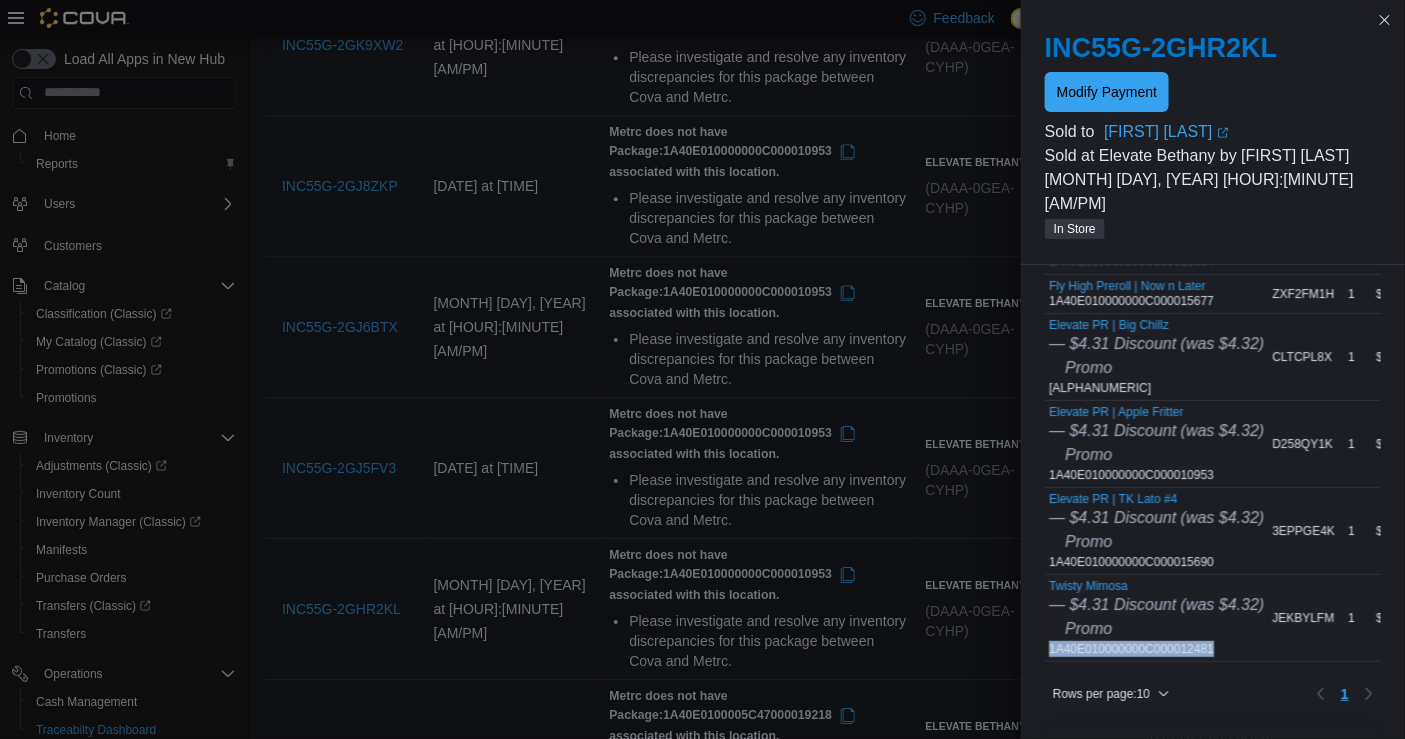 click on "Twisty Mimosa — $4.31 Discount
(was $4.32) Promo 1A40E010000000C000012481" at bounding box center [1156, 618] 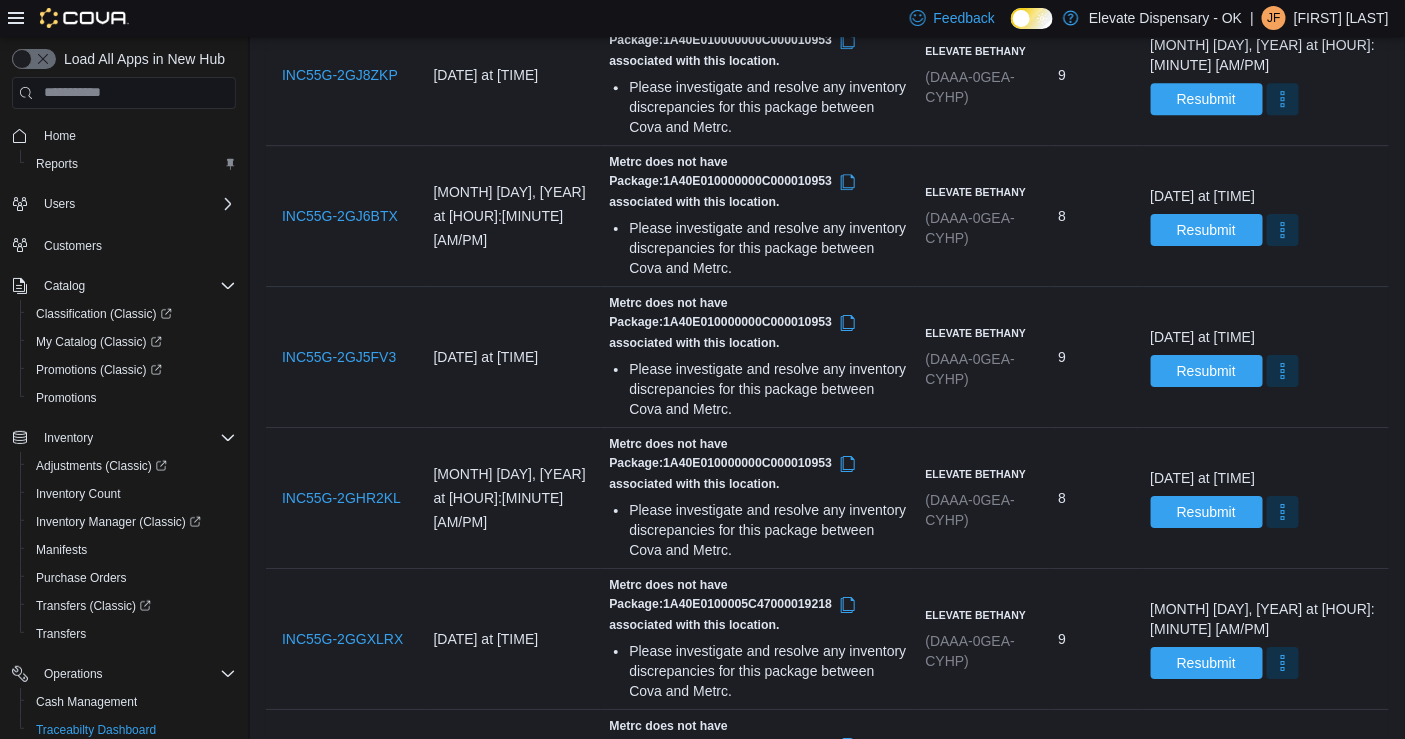 scroll, scrollTop: 2020, scrollLeft: 0, axis: vertical 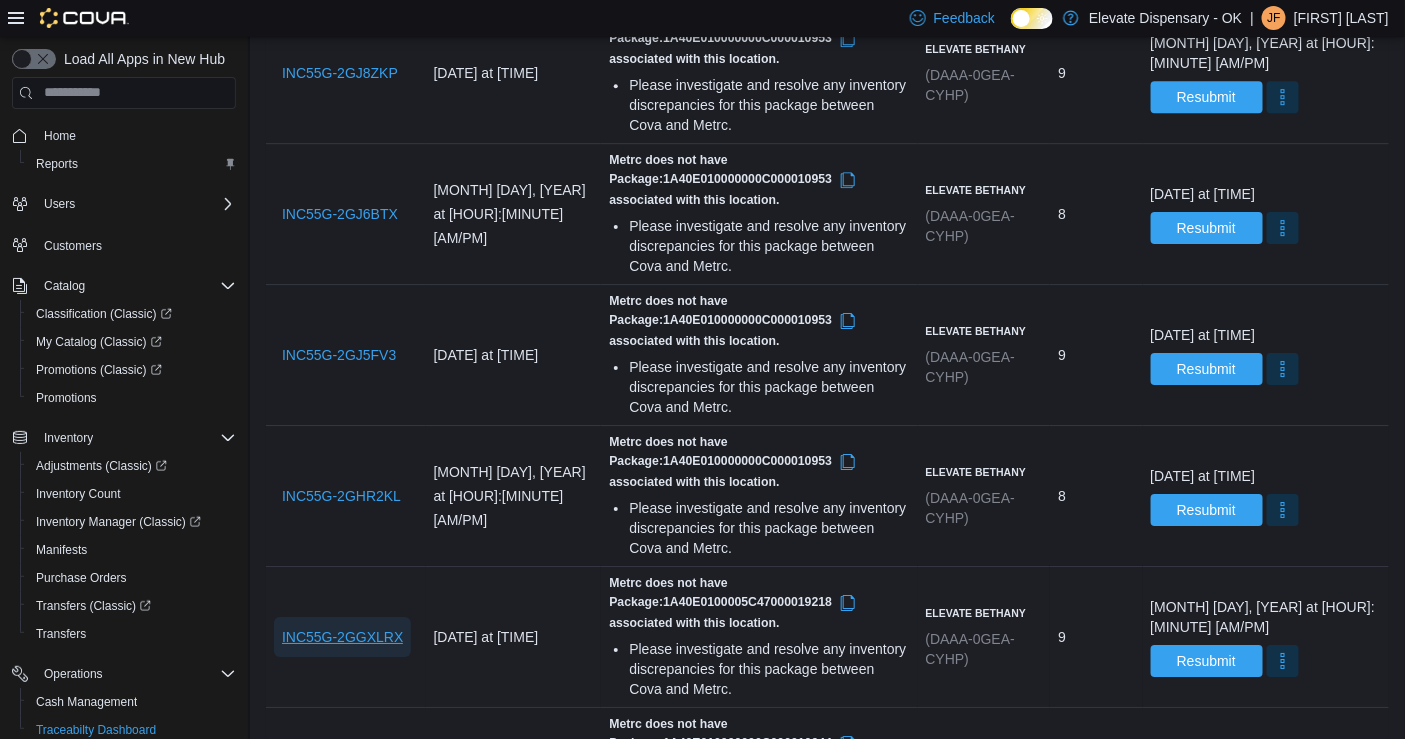 click on "INC55G-2GGXLRX" at bounding box center [342, 637] 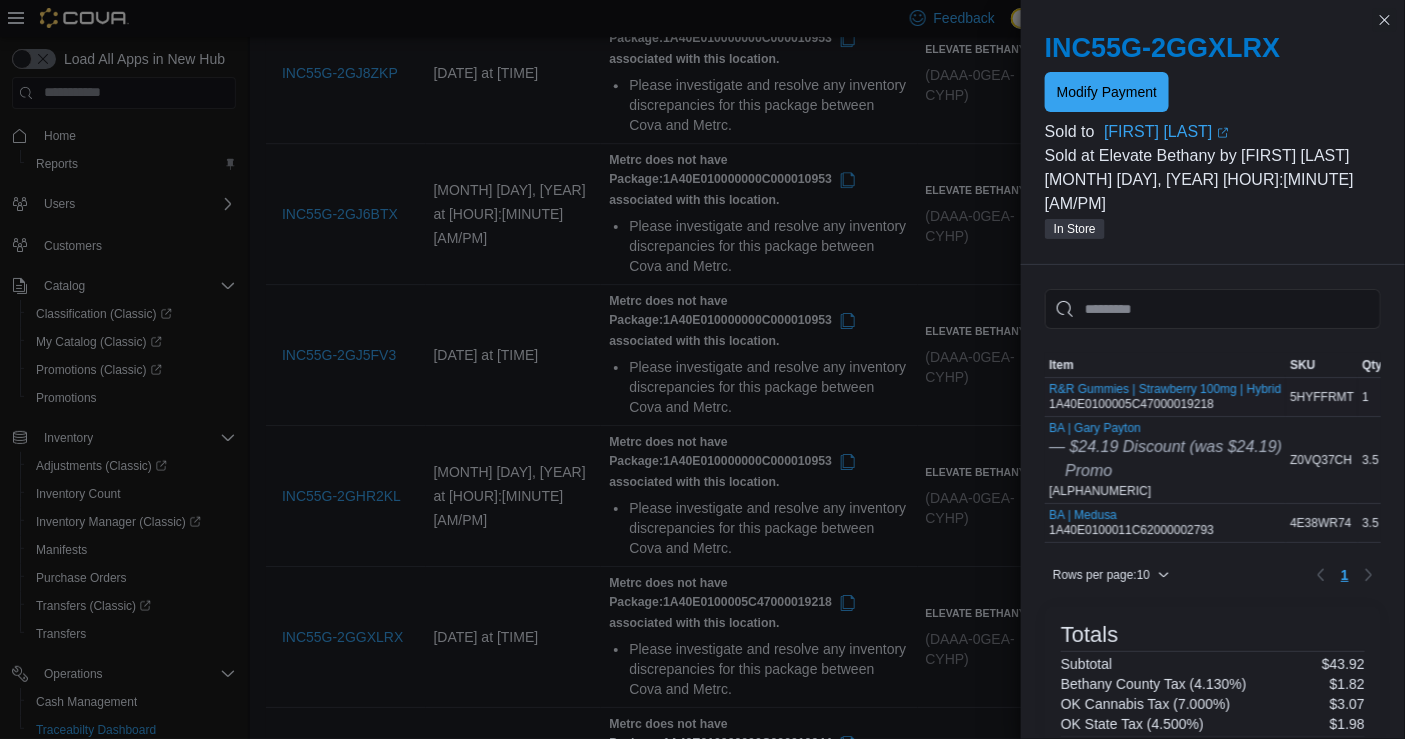 click on "R&R Gummies | Strawberry 100mg | Hybrid 1A40E0100005C47000019218" at bounding box center [1165, 397] 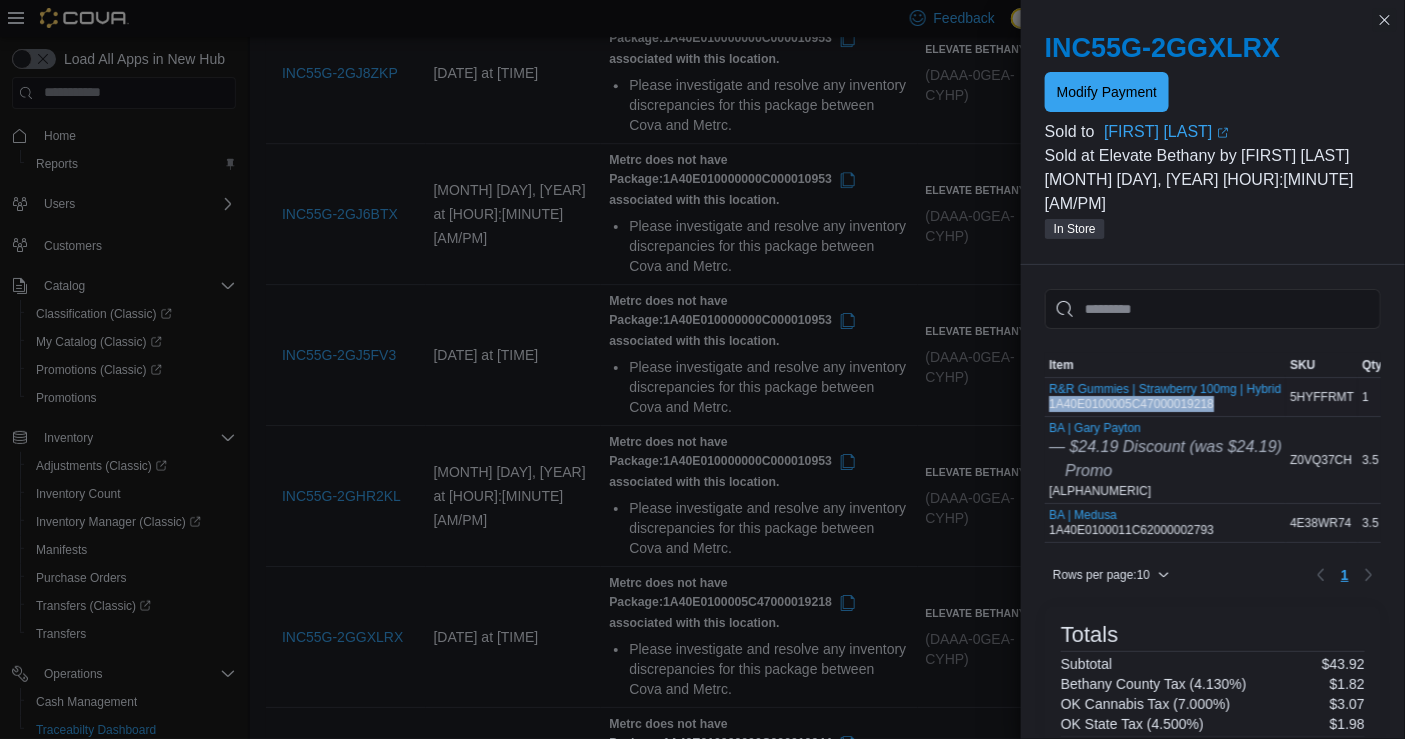 click on "R&R Gummies | Strawberry 100mg | Hybrid 1A40E0100005C47000019218" at bounding box center (1165, 397) 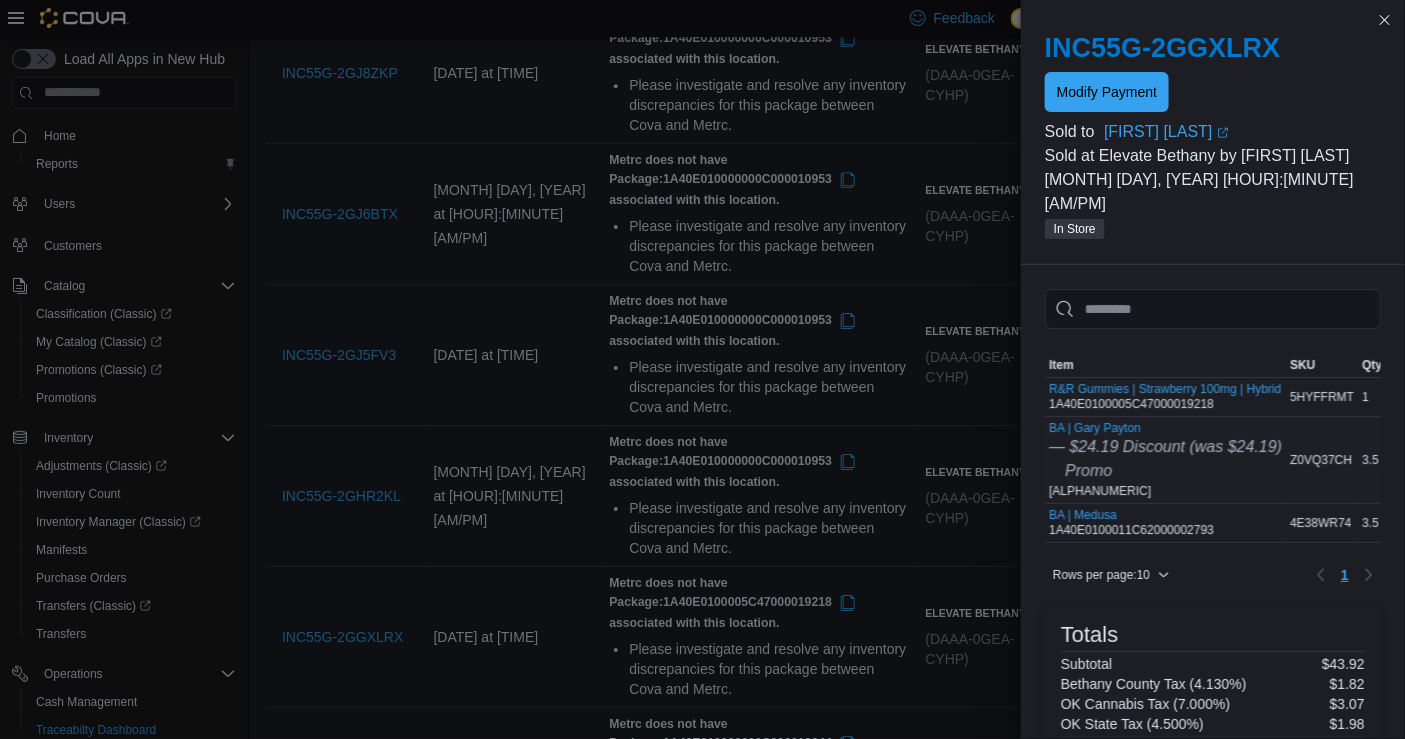 click on "BA | Gary Payton — $24.19 Discount
(was $24.19) Promo 1A40E0100011C62000002186" at bounding box center [1165, 460] 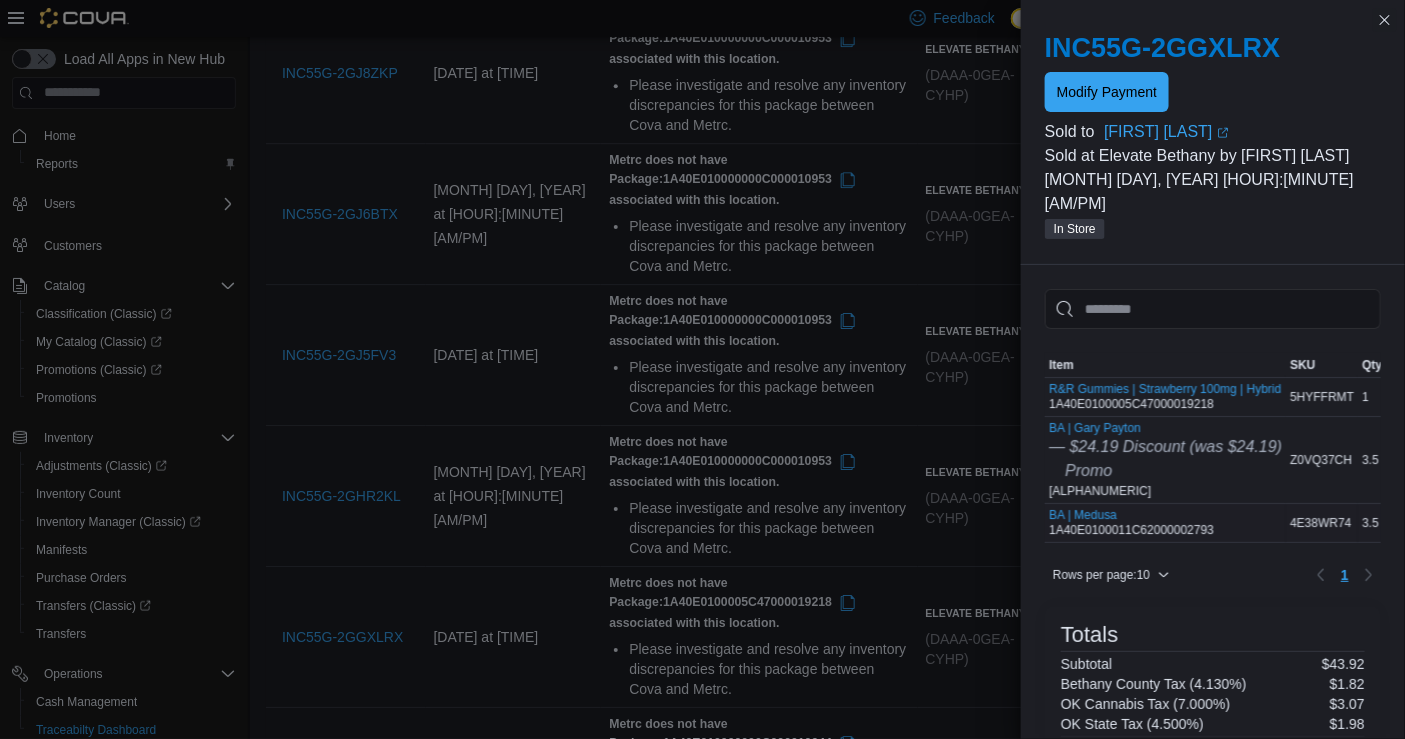 click on "BA | Medusa 1A40E0100011C62000002793" at bounding box center (1131, 523) 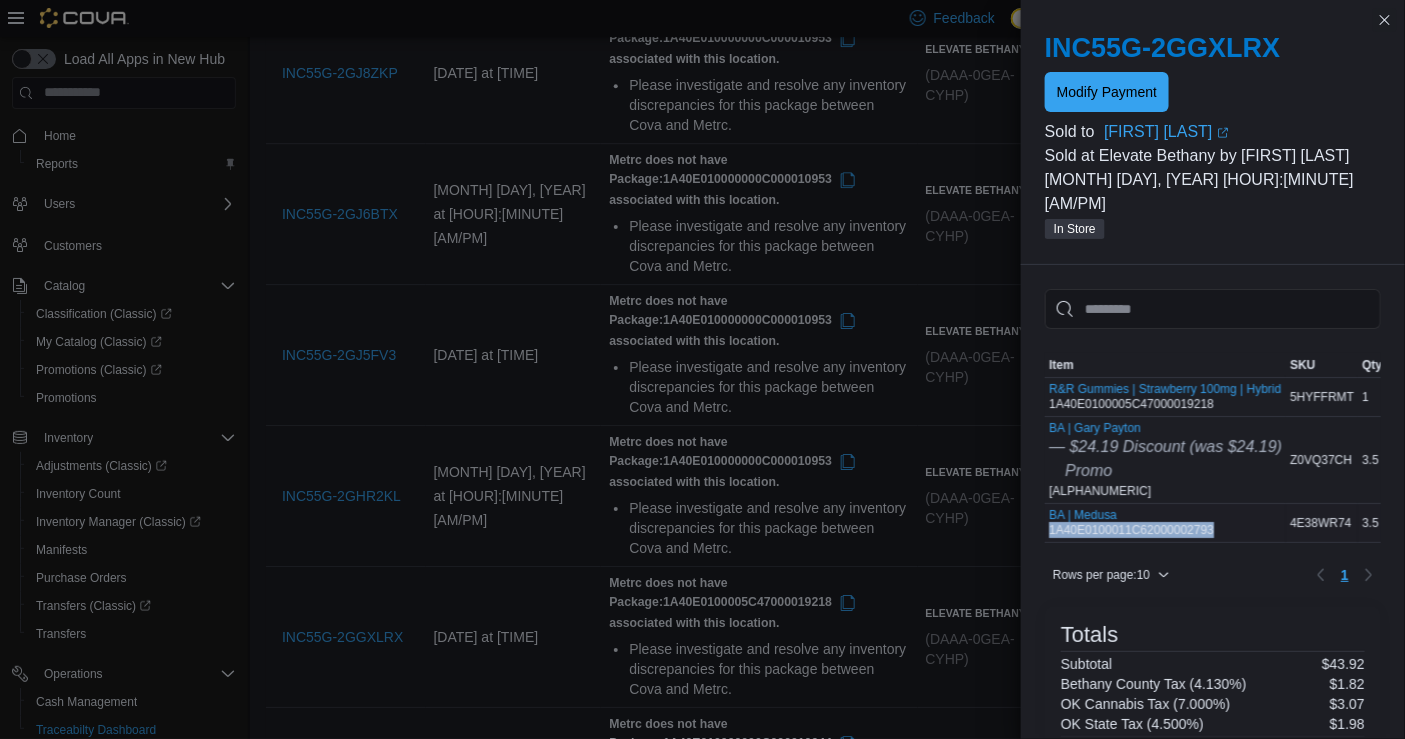 click on "BA | Medusa 1A40E0100011C62000002793" at bounding box center [1131, 523] 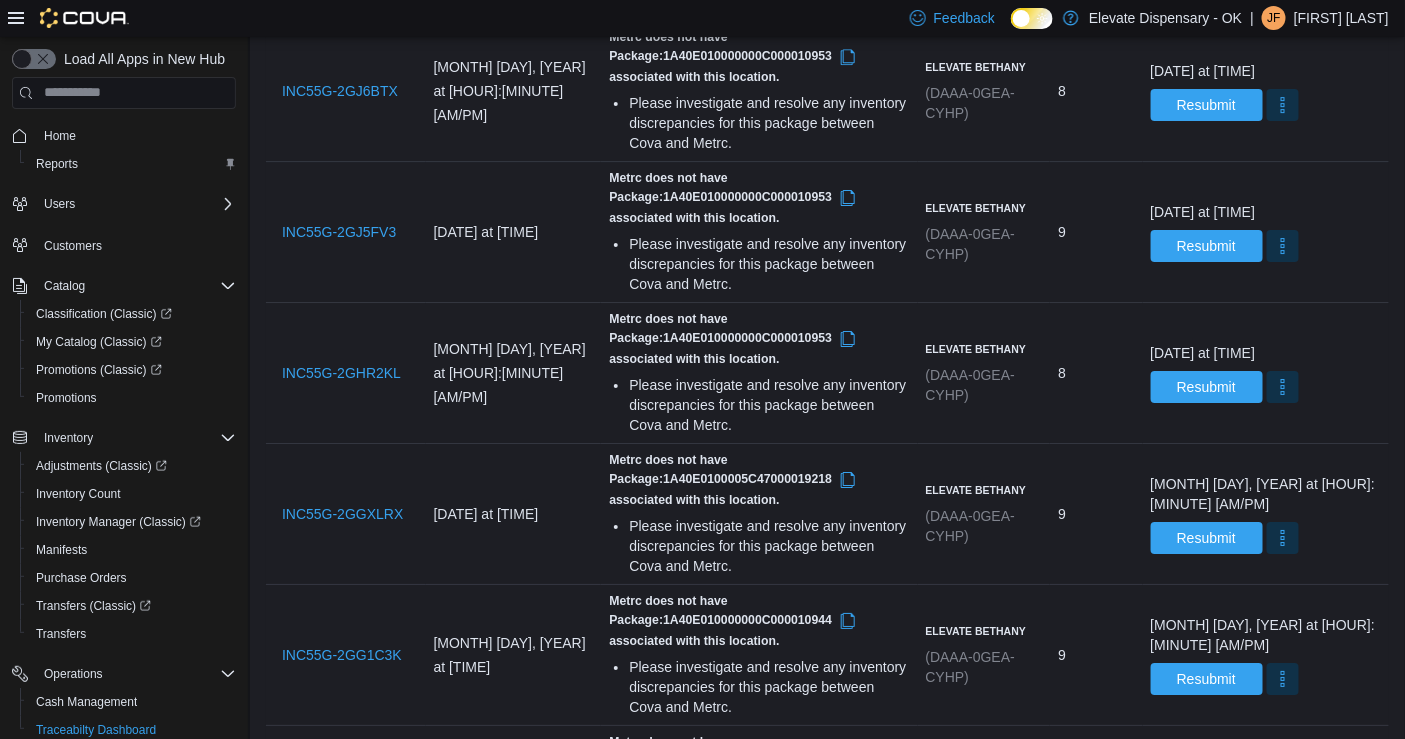 scroll, scrollTop: 2145, scrollLeft: 0, axis: vertical 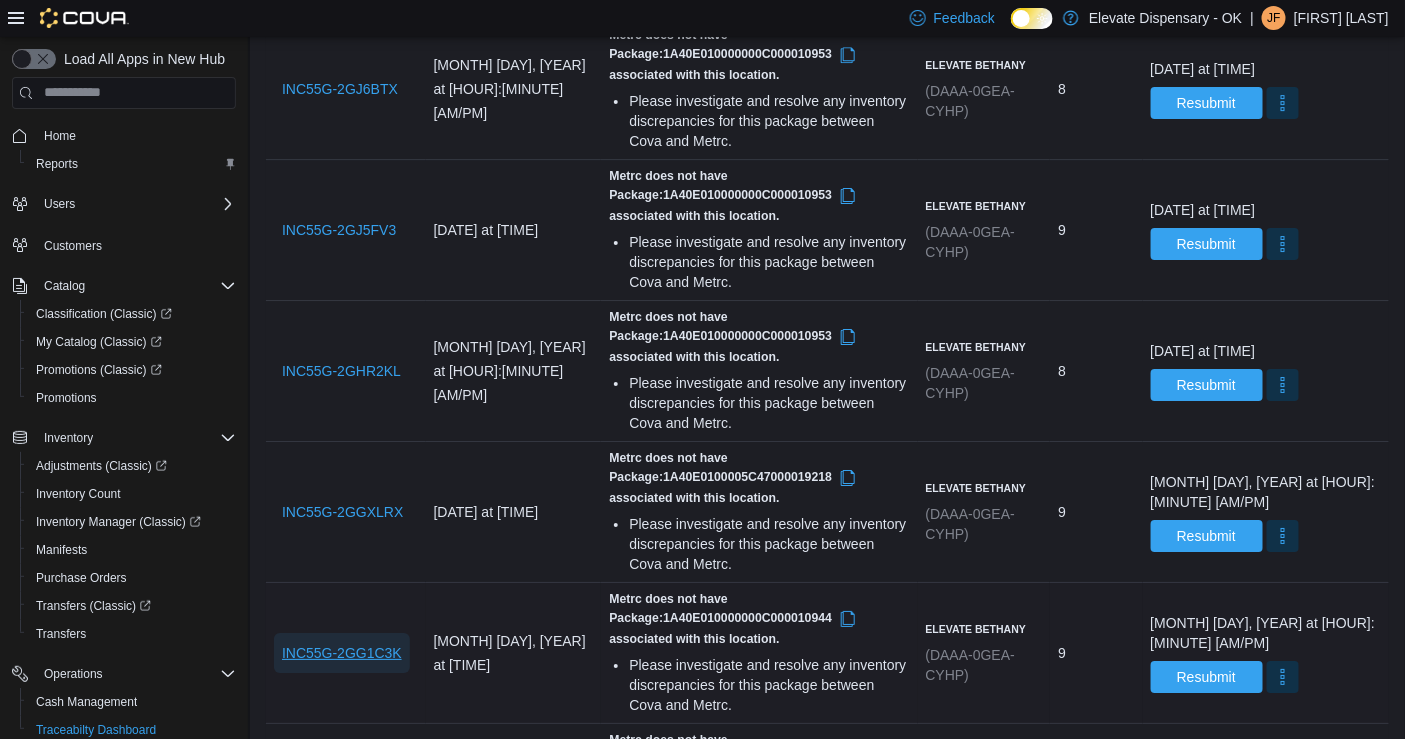 click on "INC55G-2GG1C3K" at bounding box center (342, 653) 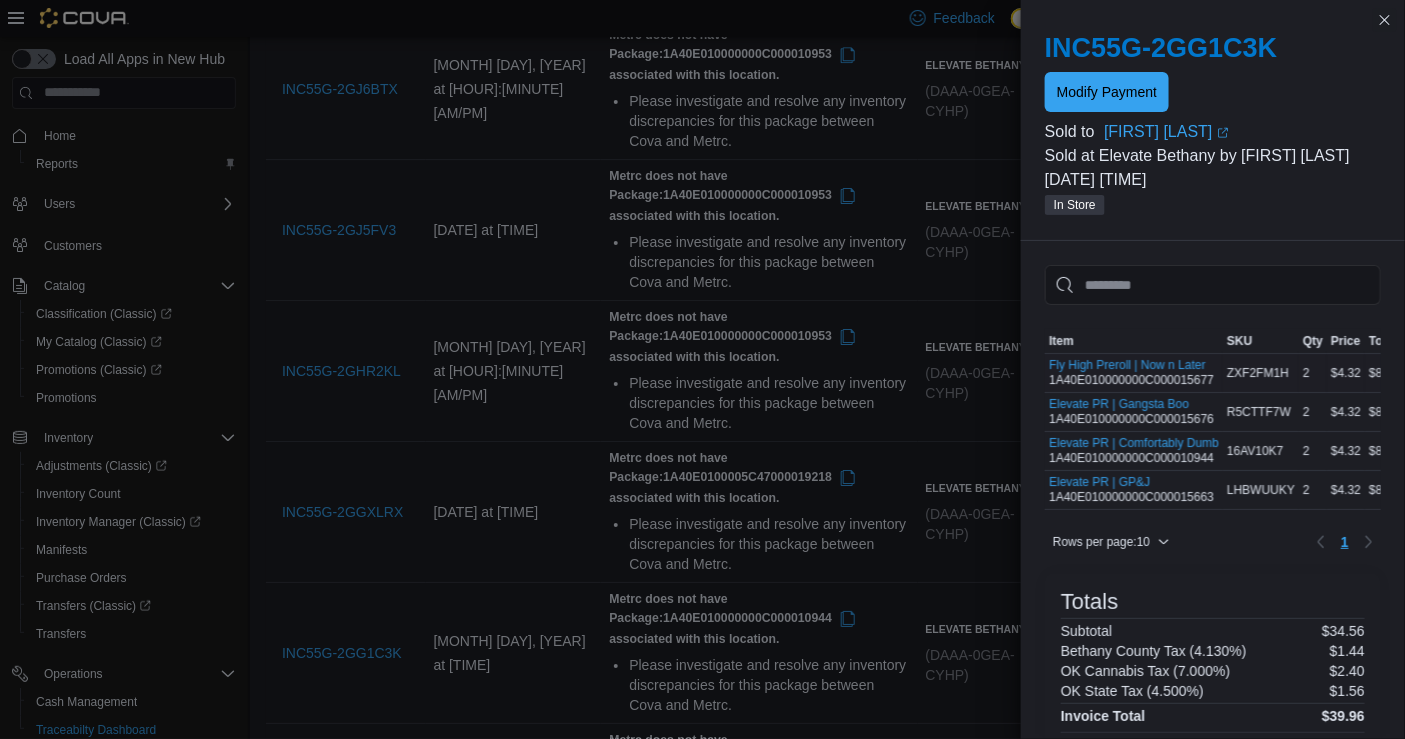 click on "Fly High Preroll | Now n Later 1A40E010000000C000015677" at bounding box center (1131, 373) 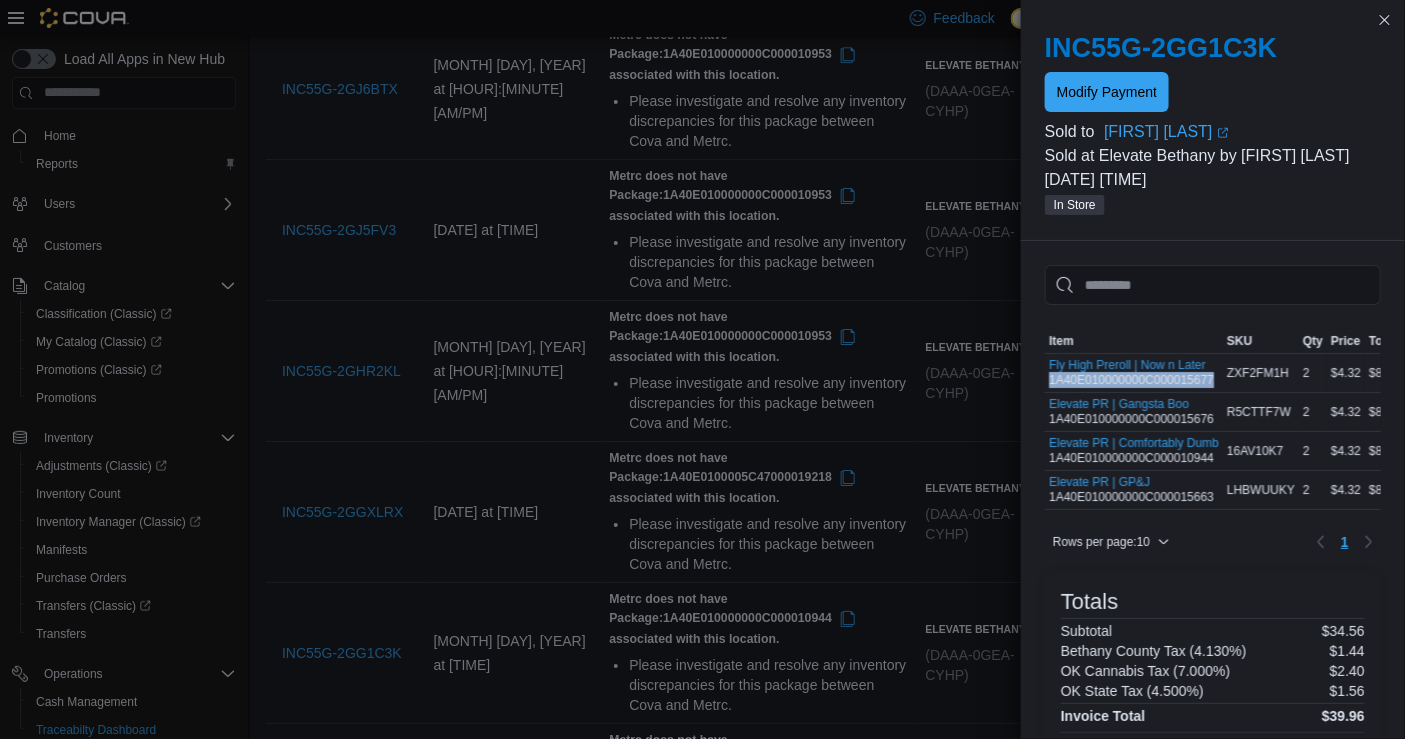 click on "Fly High Preroll | Now n Later 1A40E010000000C000015677" at bounding box center (1131, 373) 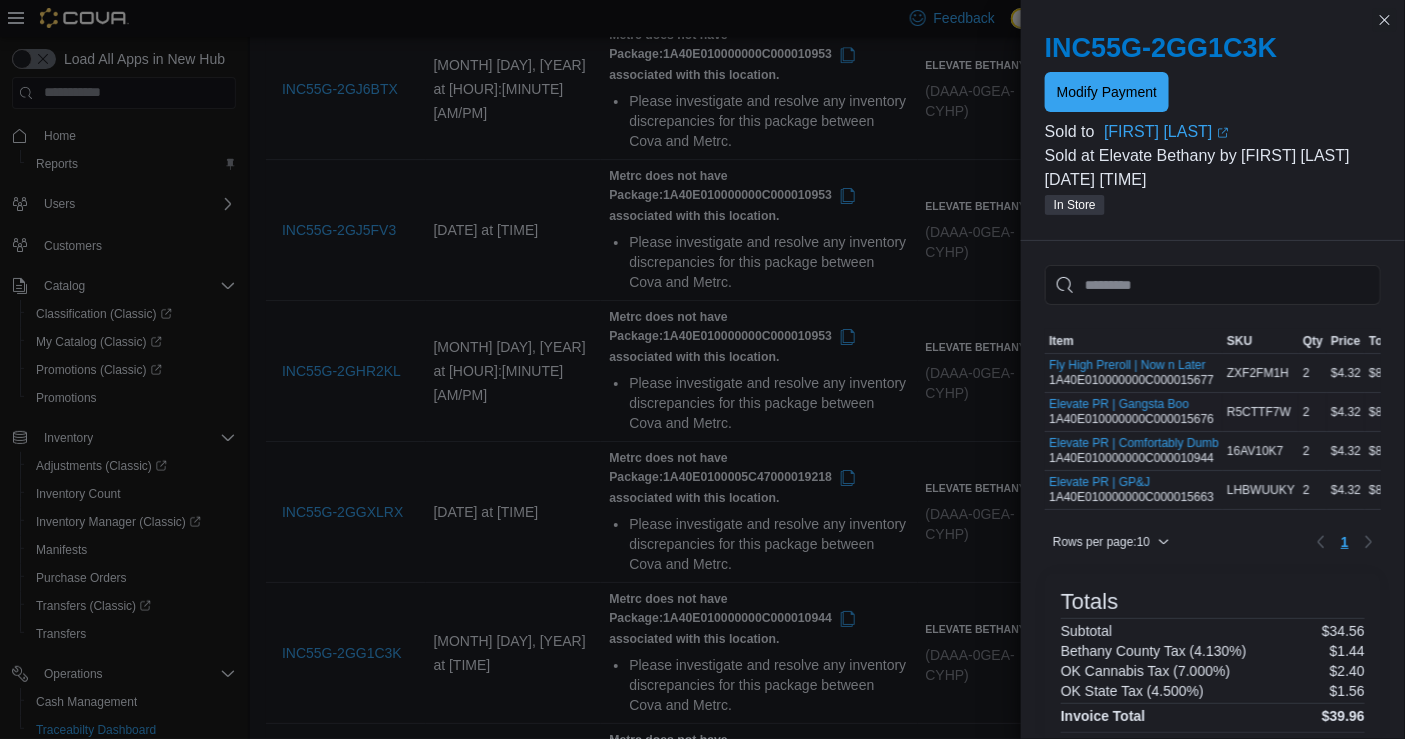 click on "Elevate PR | Gangsta Boo 1A40E010000000C000015676" at bounding box center (1131, 412) 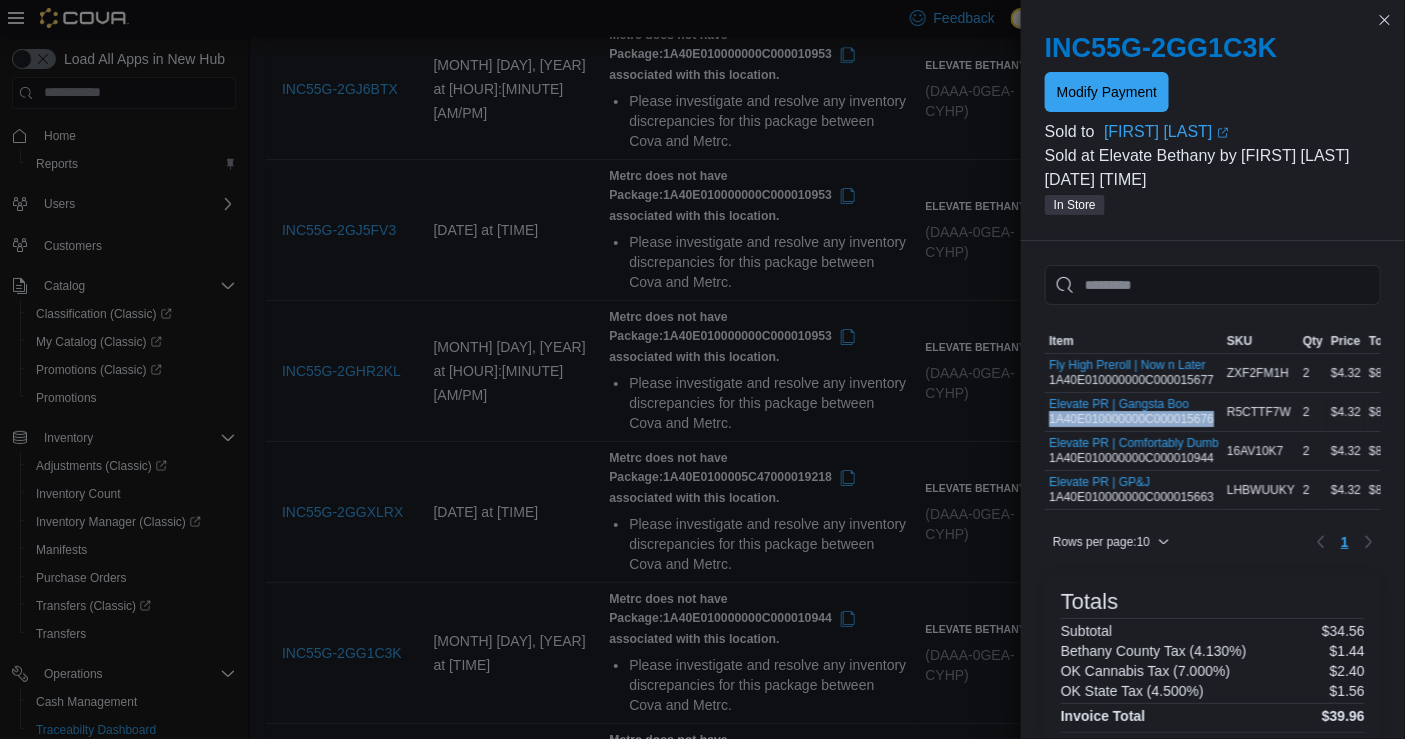 click on "Elevate PR | Gangsta Boo 1A40E010000000C000015676" at bounding box center [1131, 412] 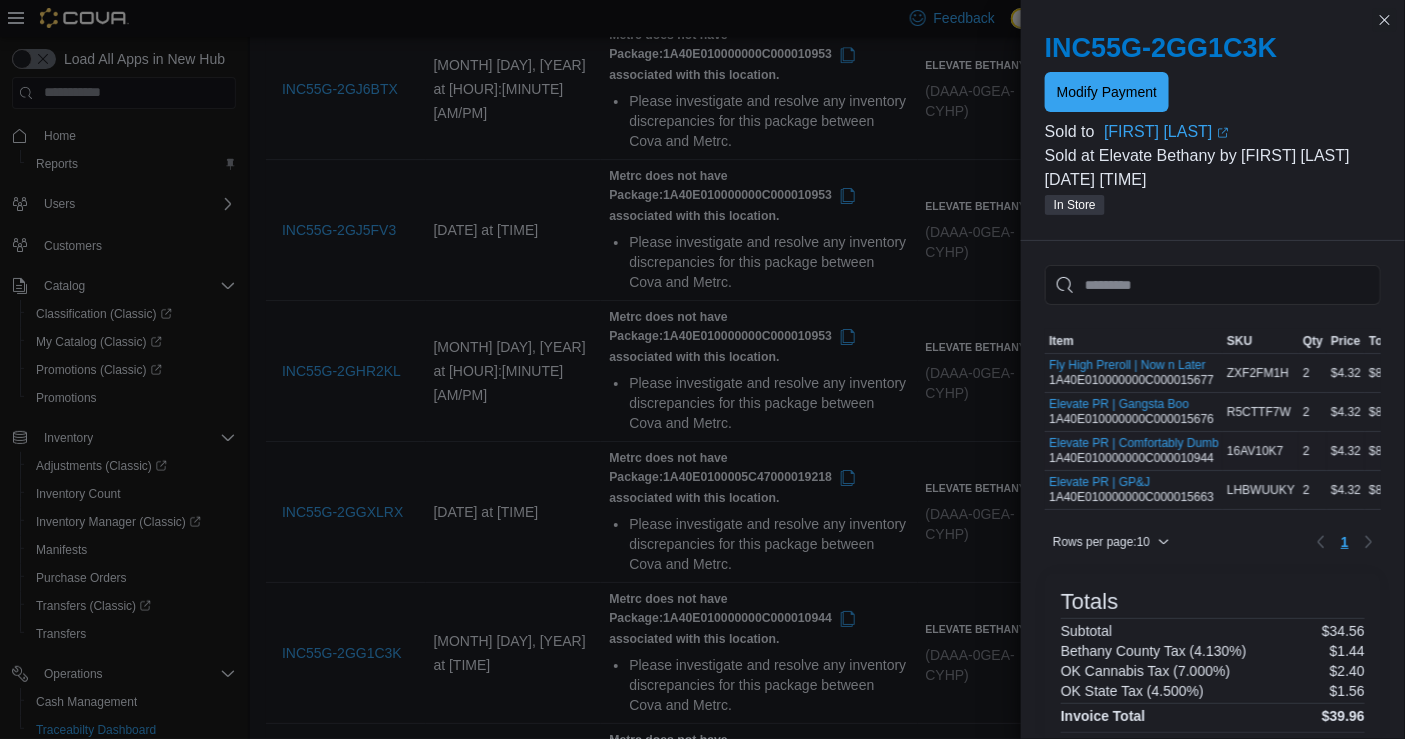 click on "Elevate PR | Comfortably Dumb 1A40E010000000C000010944" at bounding box center [1134, 451] 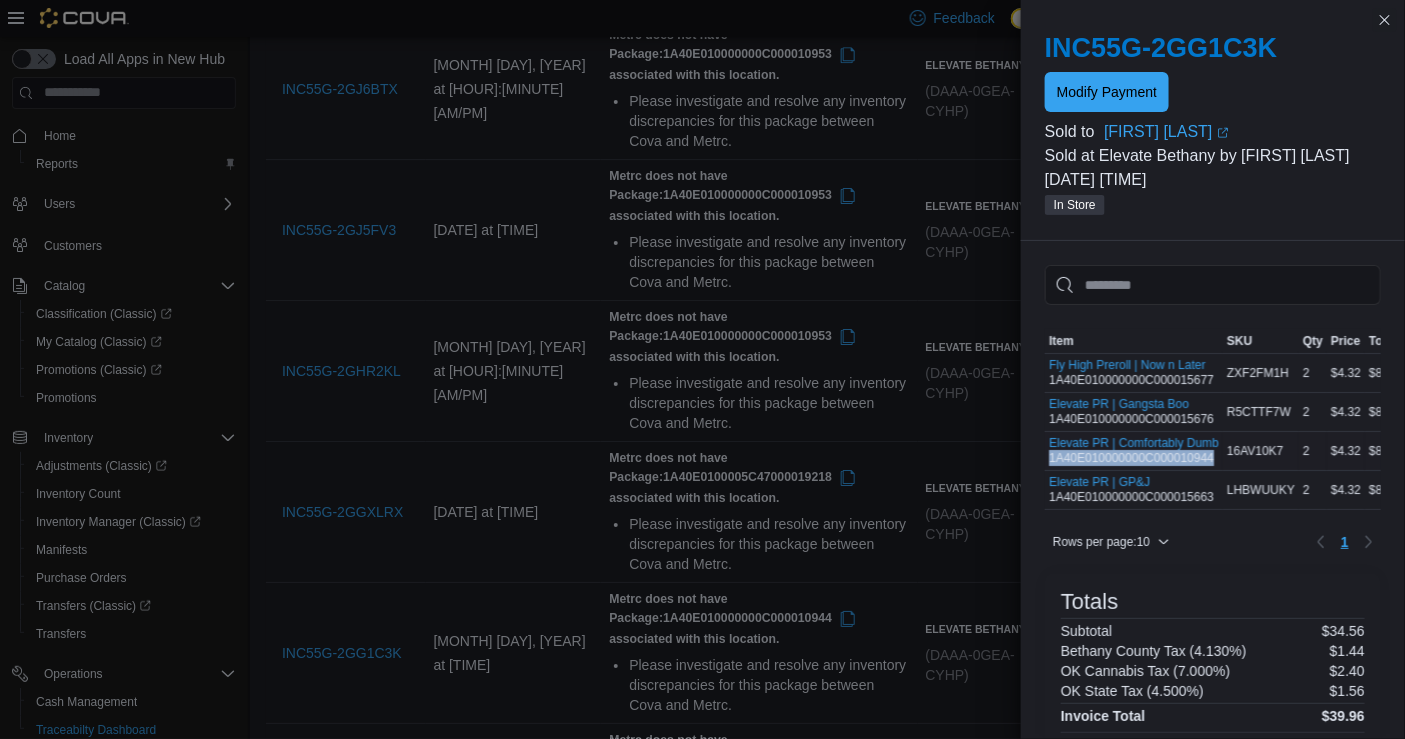 click on "Elevate PR | Comfortably Dumb 1A40E010000000C000010944" at bounding box center [1134, 451] 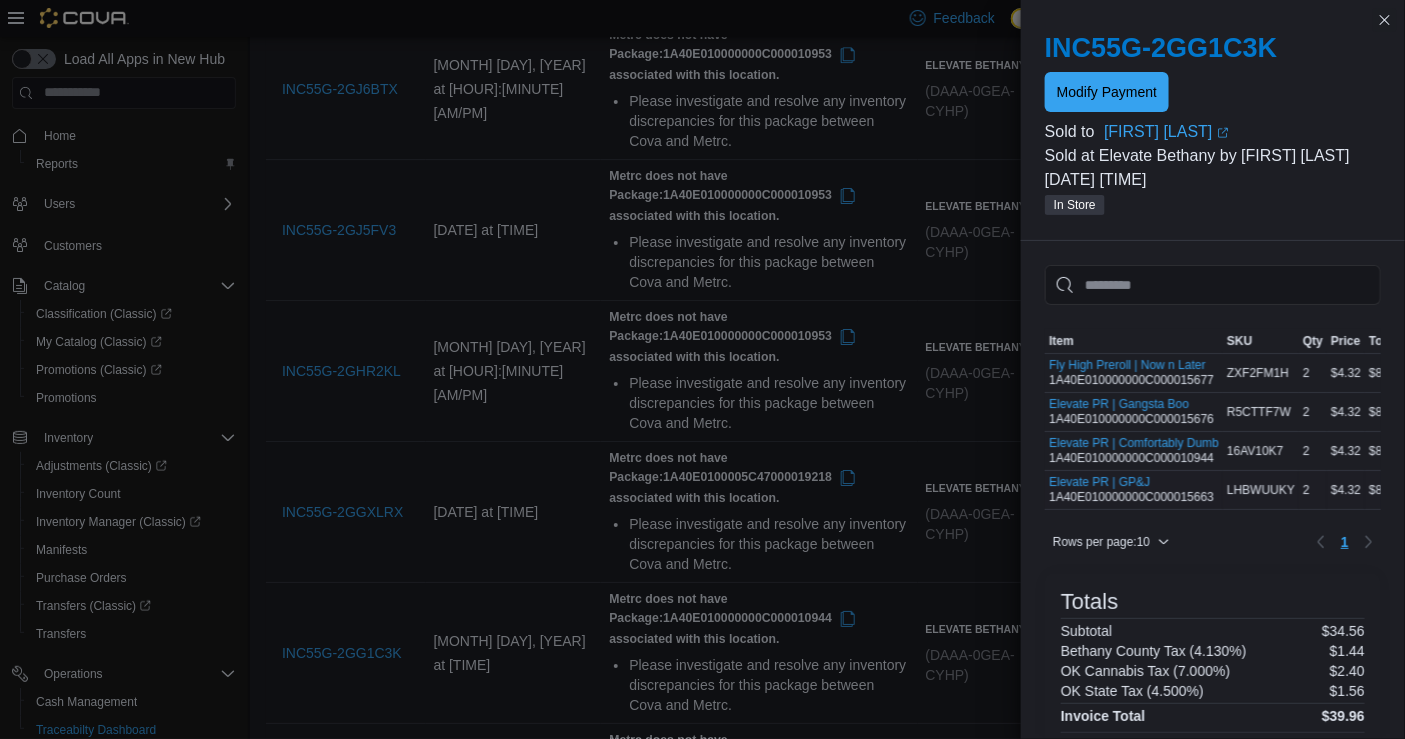 click on "Elevate PR | GP&J 1A40E010000000C000015663" at bounding box center [1131, 490] 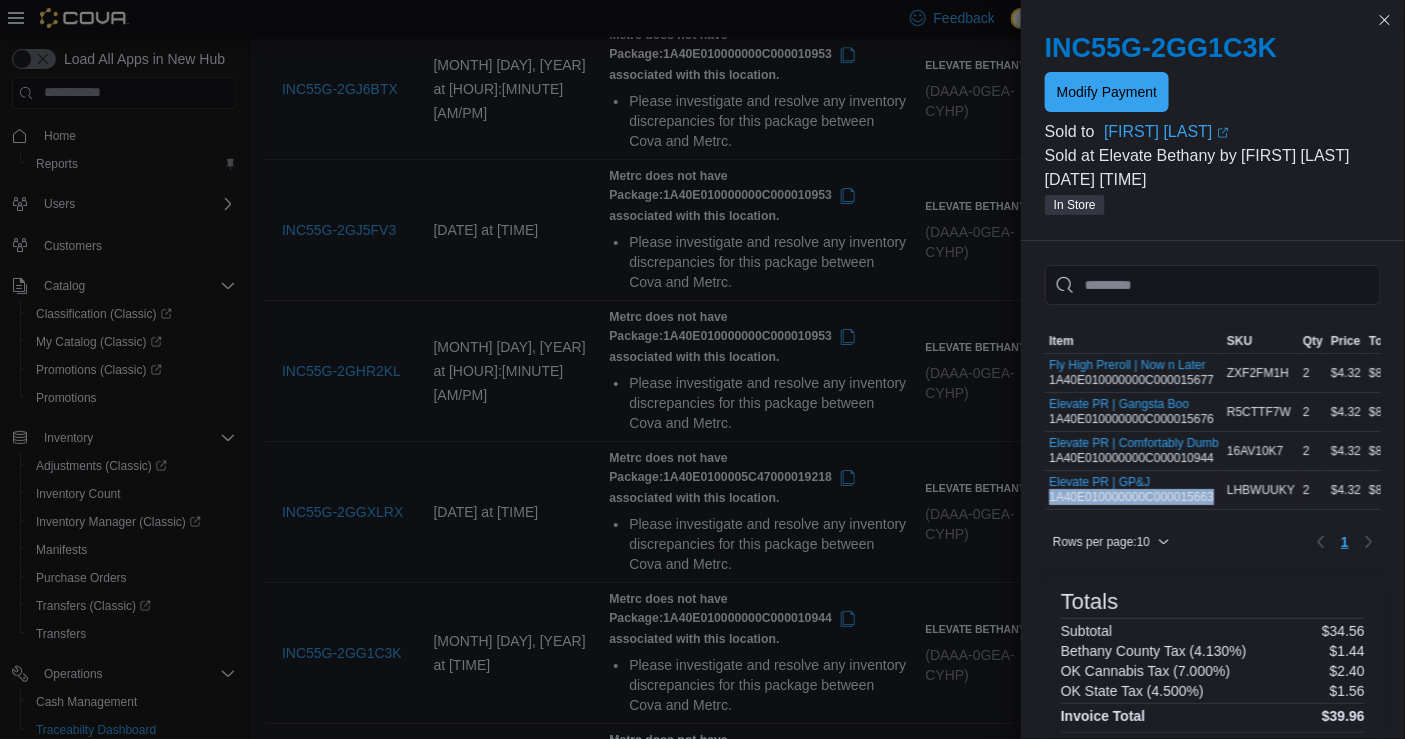 click on "Elevate PR | GP&J 1A40E010000000C000015663" at bounding box center [1131, 490] 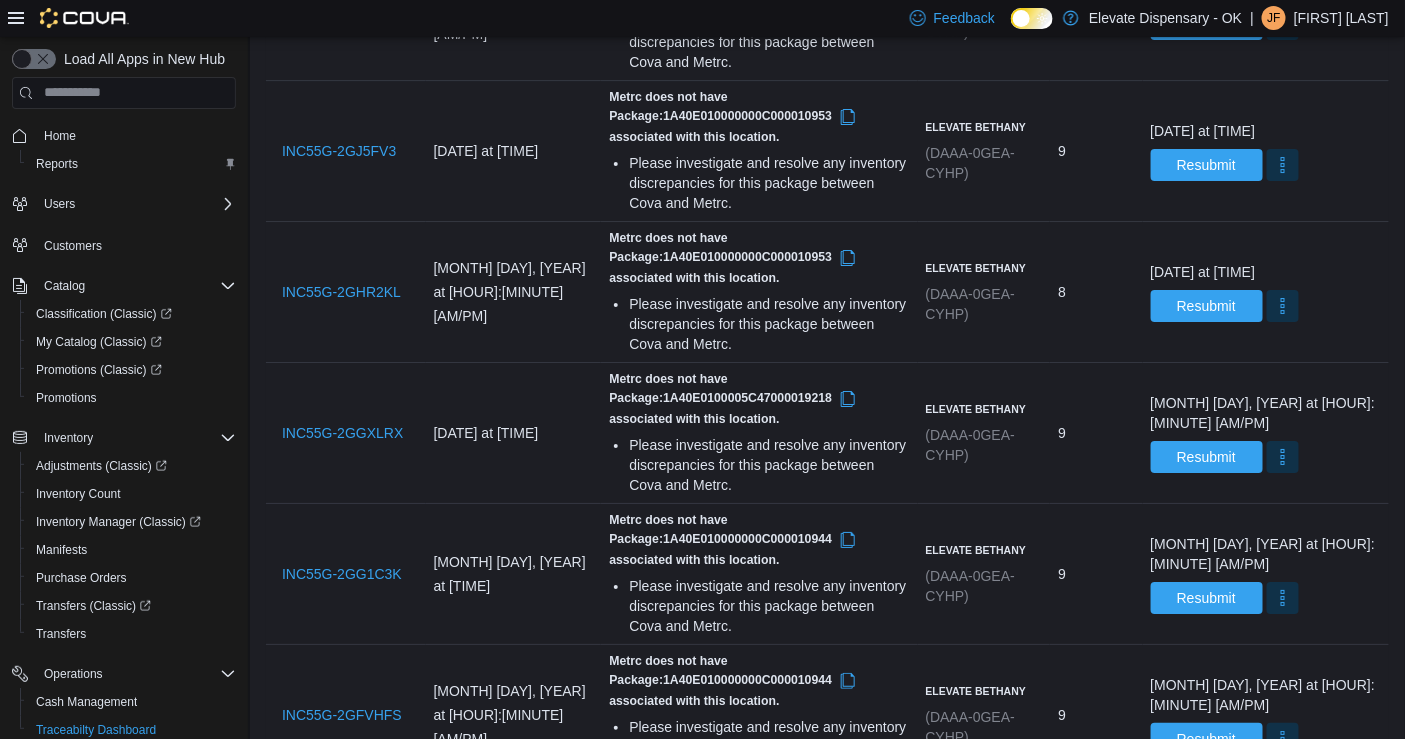 scroll, scrollTop: 2236, scrollLeft: 0, axis: vertical 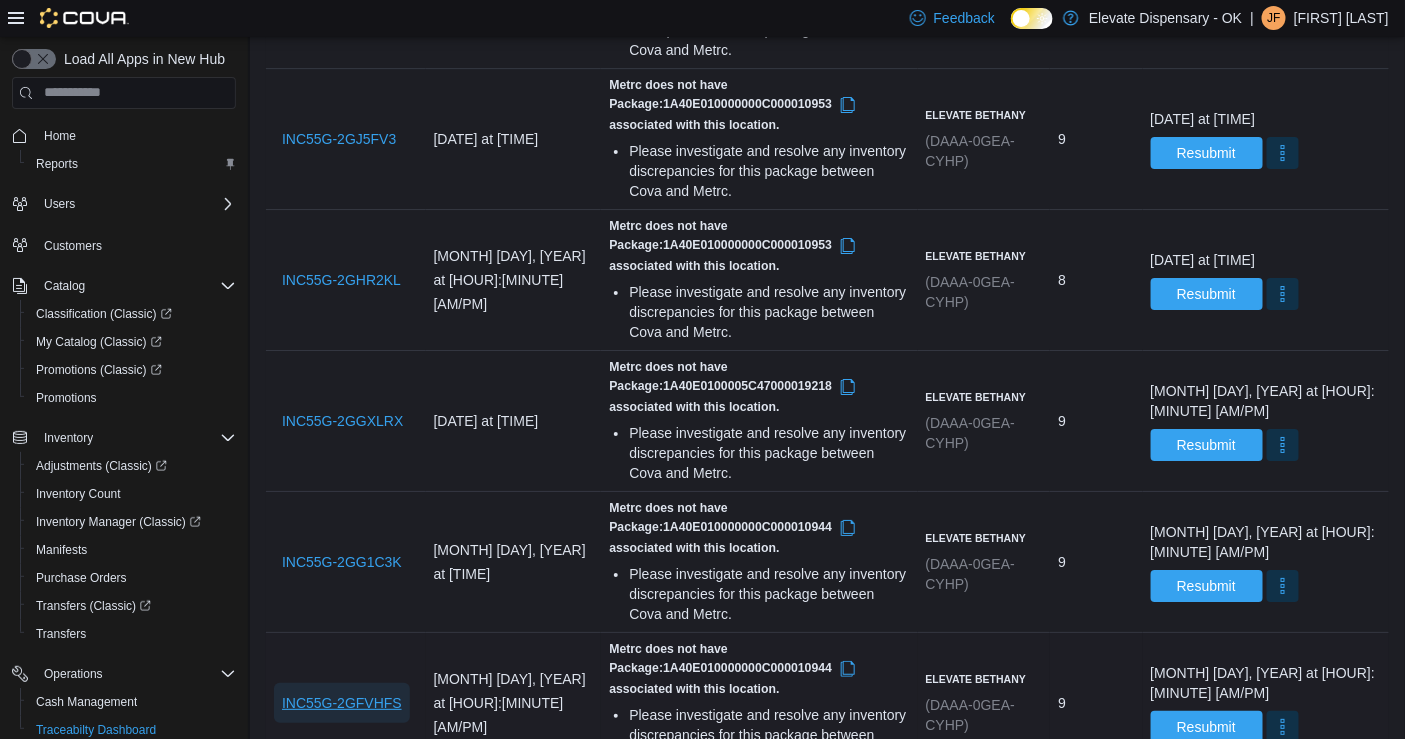 click on "INC55G-2GFVHFS" at bounding box center (342, 703) 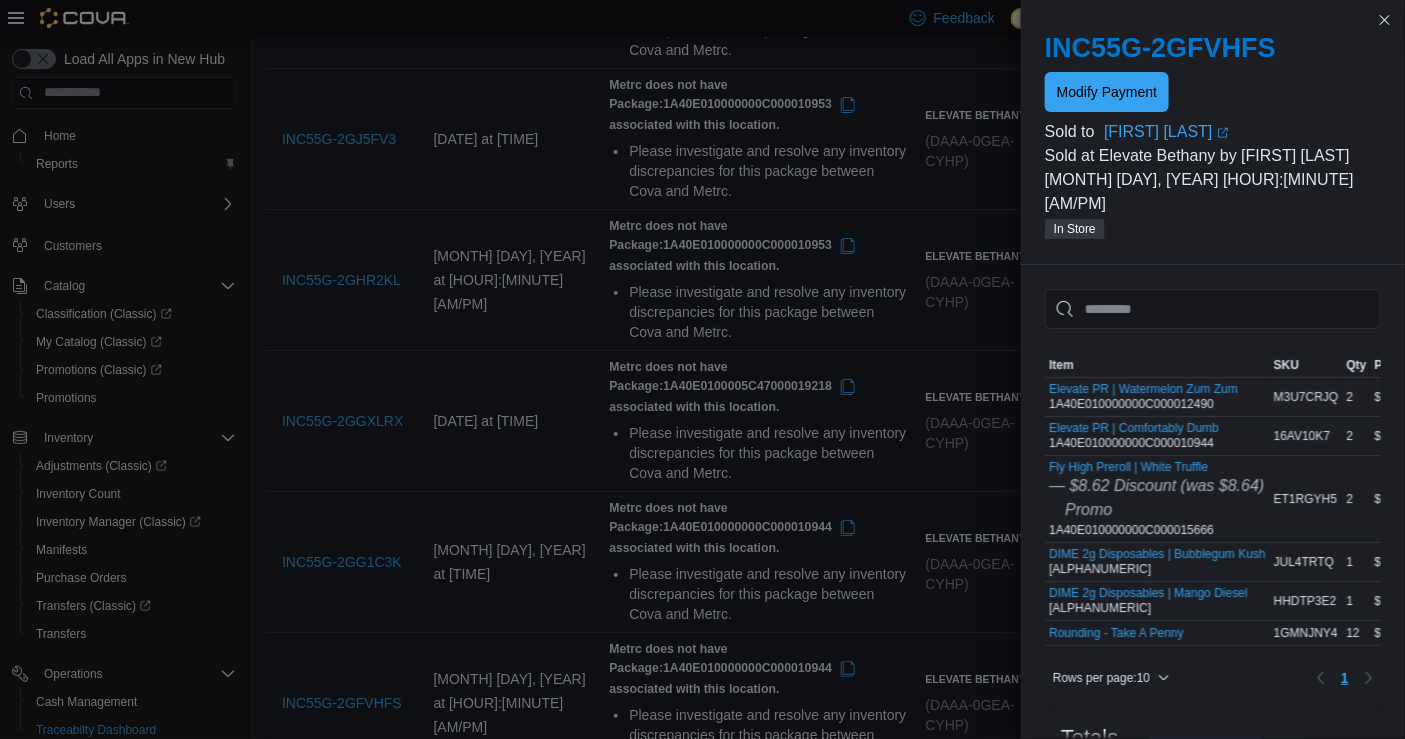 click on "Elevate PR | Watermelon Zum Zum 1A40E010000000C000012490" at bounding box center [1143, 397] 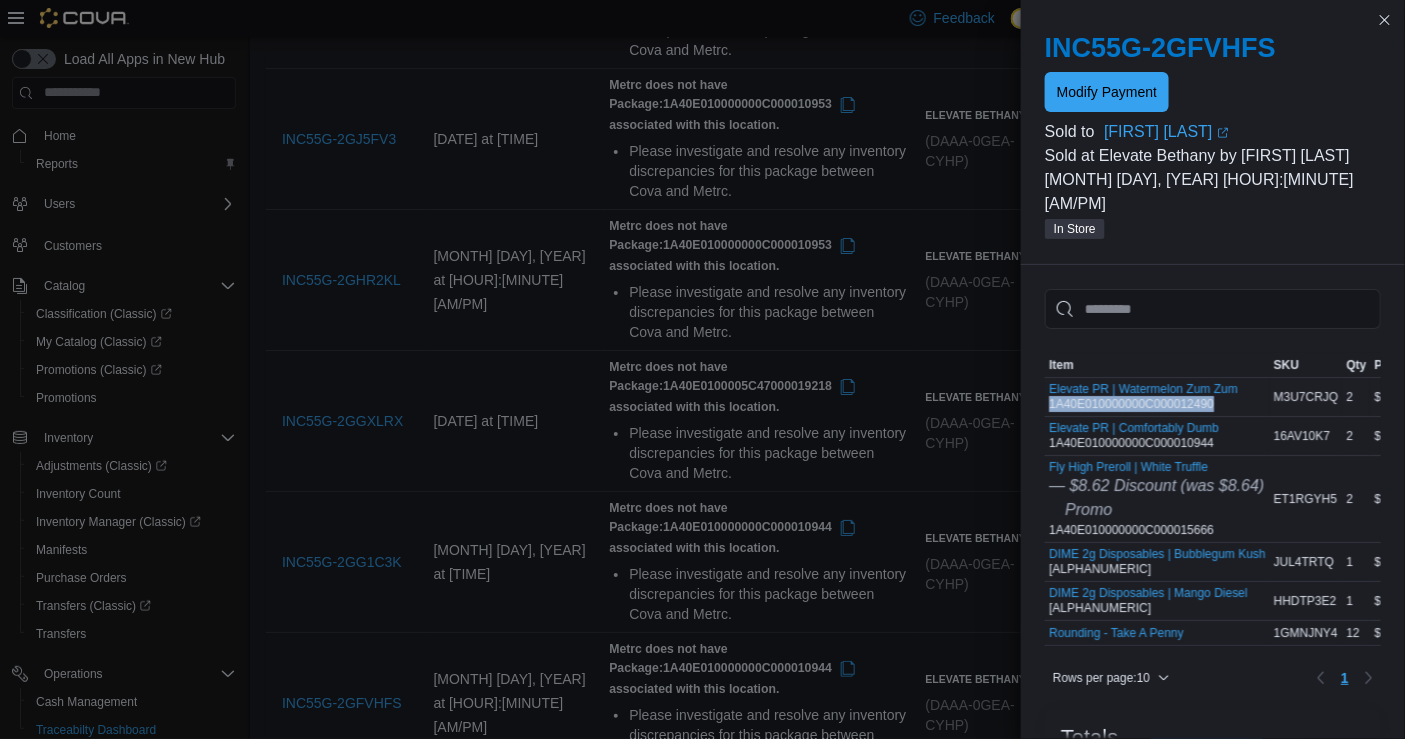 click on "Elevate PR | Watermelon Zum Zum 1A40E010000000C000012490" at bounding box center [1143, 397] 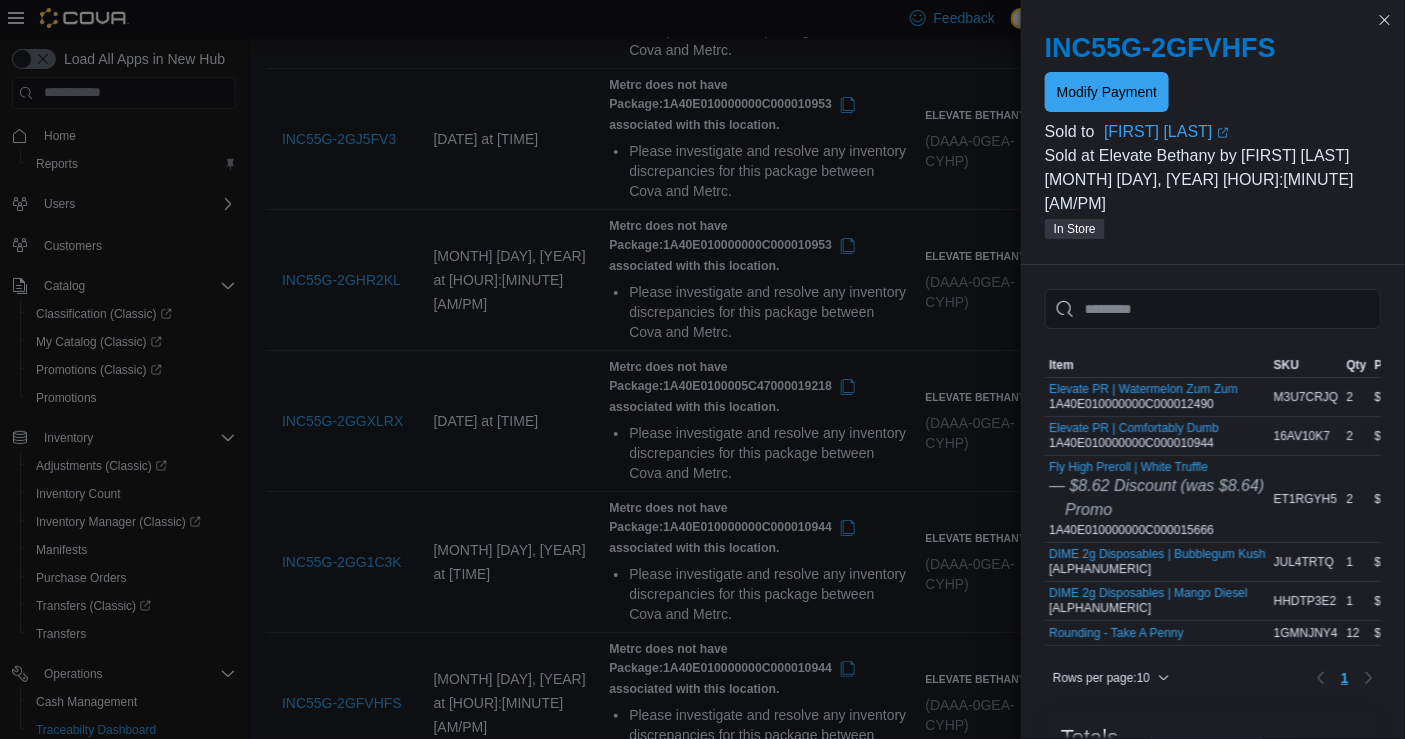 click on "Elevate PR | Comfortably Dumb 1A40E010000000C000010944" at bounding box center (1134, 436) 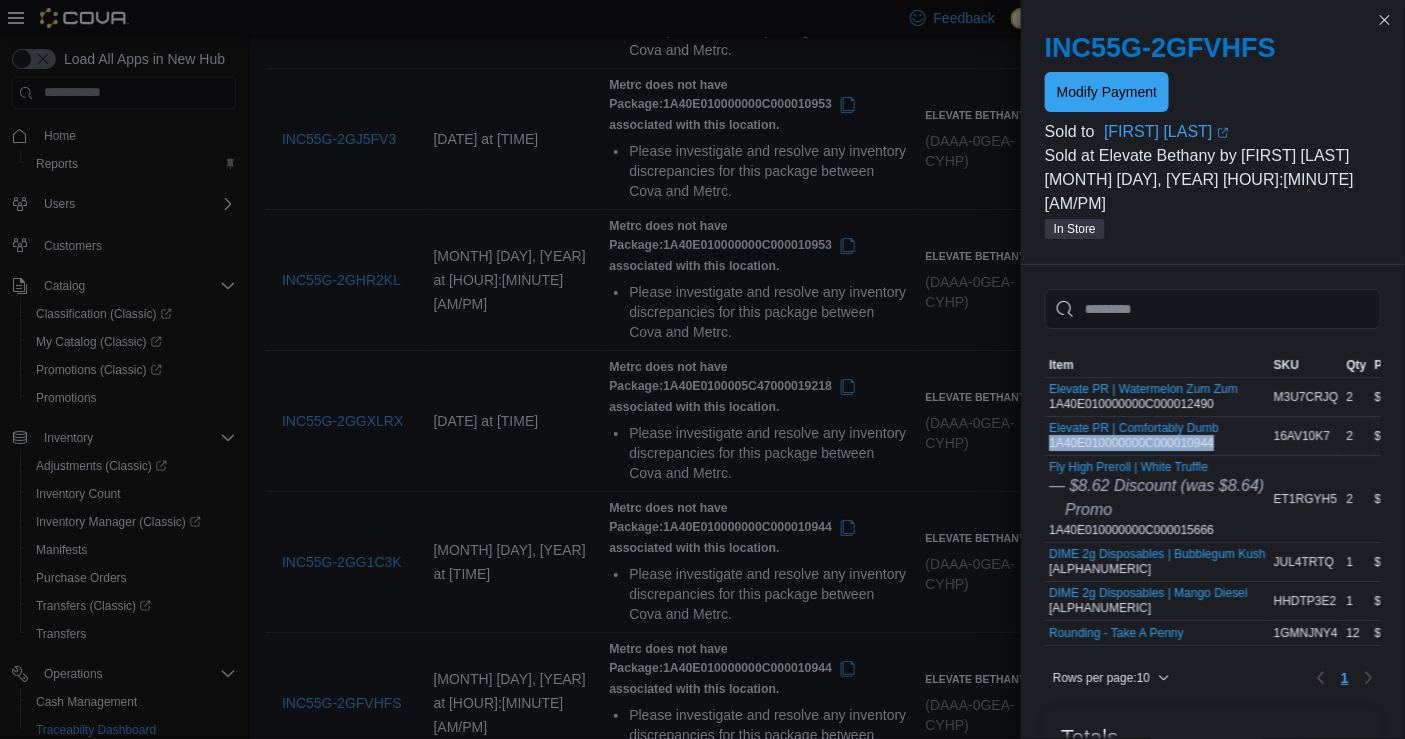 click on "Elevate PR | Comfortably Dumb 1A40E010000000C000010944" at bounding box center (1134, 436) 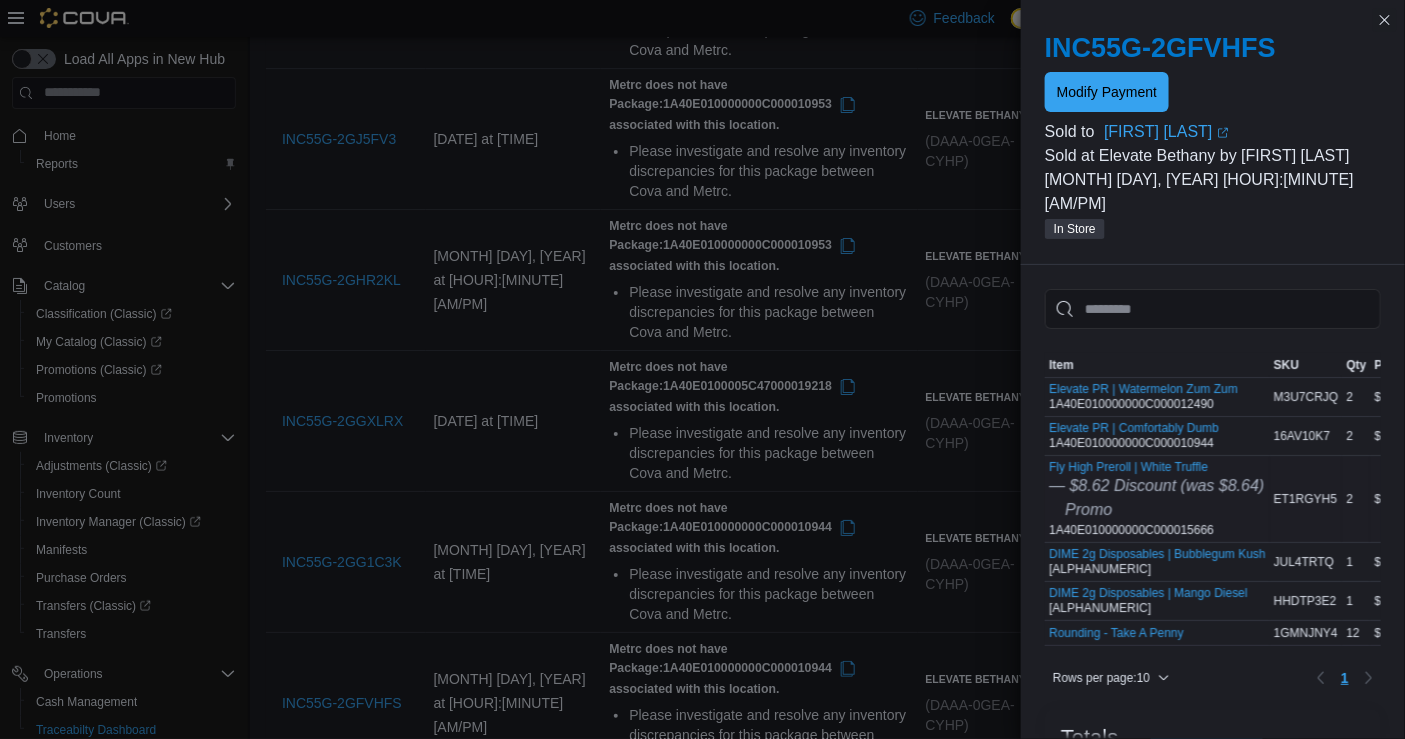 click on "Fly High Preroll | White Truffle — $8.62 Discount
(was $8.64) Promo 1A40E010000000C000015666" at bounding box center [1156, 499] 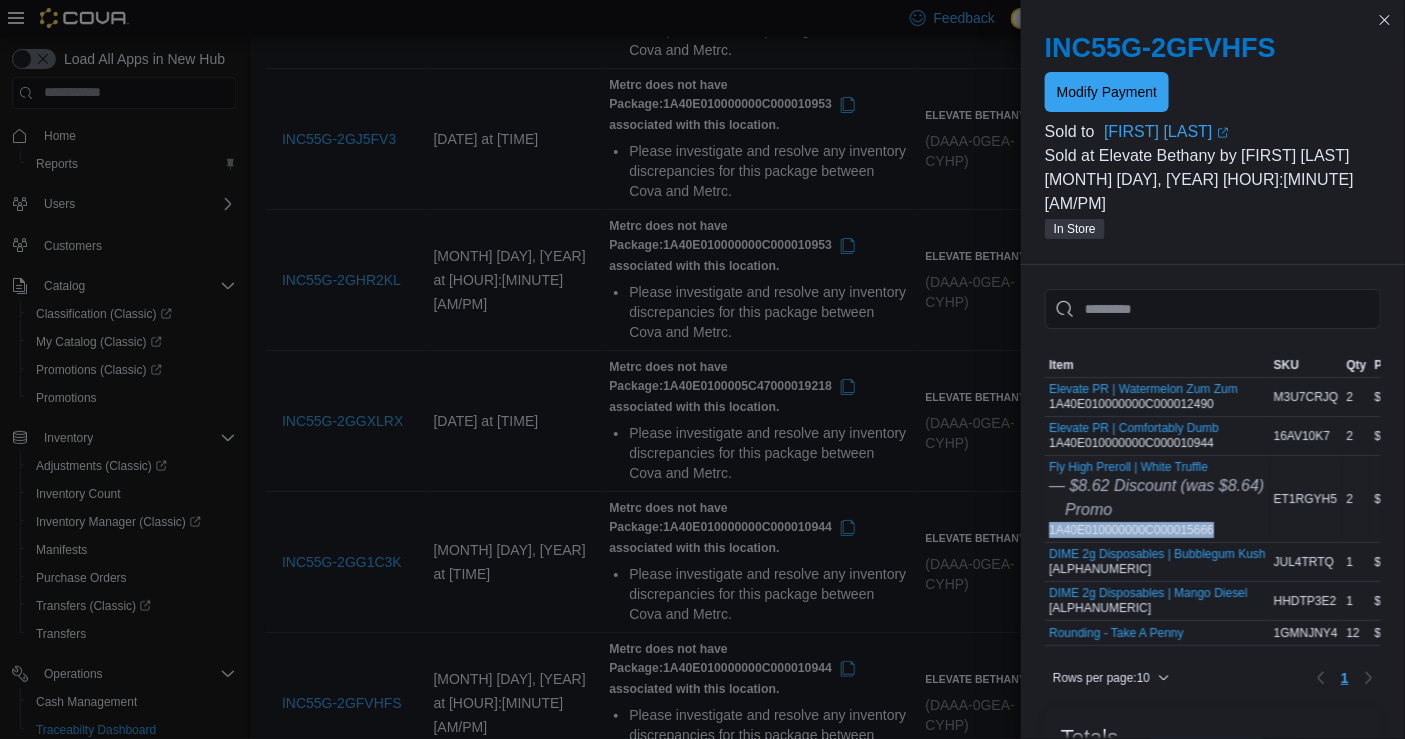 click on "Fly High Preroll | White Truffle — $8.62 Discount
(was $8.64) Promo 1A40E010000000C000015666" at bounding box center [1156, 499] 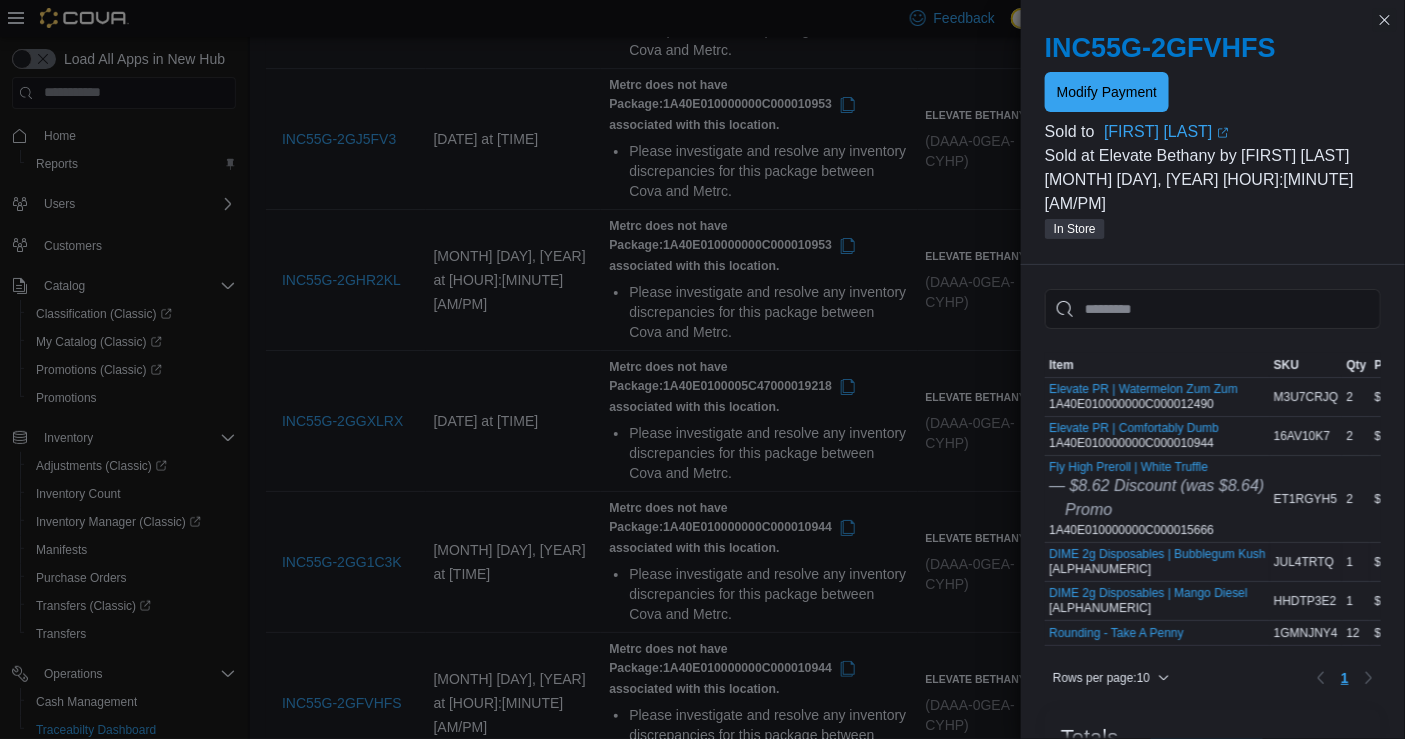 click on "DIME 2g Disposables | Bubblegum Kush 1A40E0100002349000043347" at bounding box center (1157, 562) 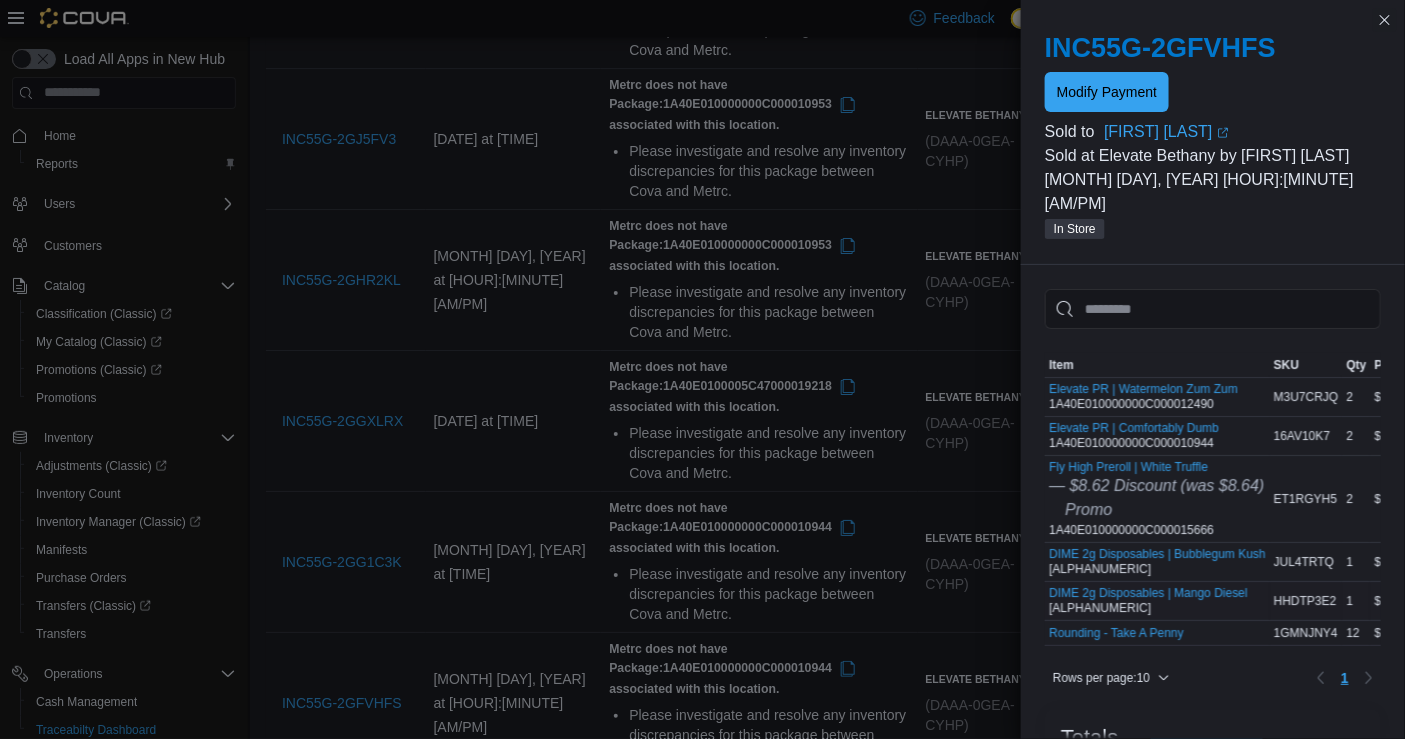 click on "DIME 2g Disposables | Mango Diesel 1A40E0100002349000043351" at bounding box center (1148, 601) 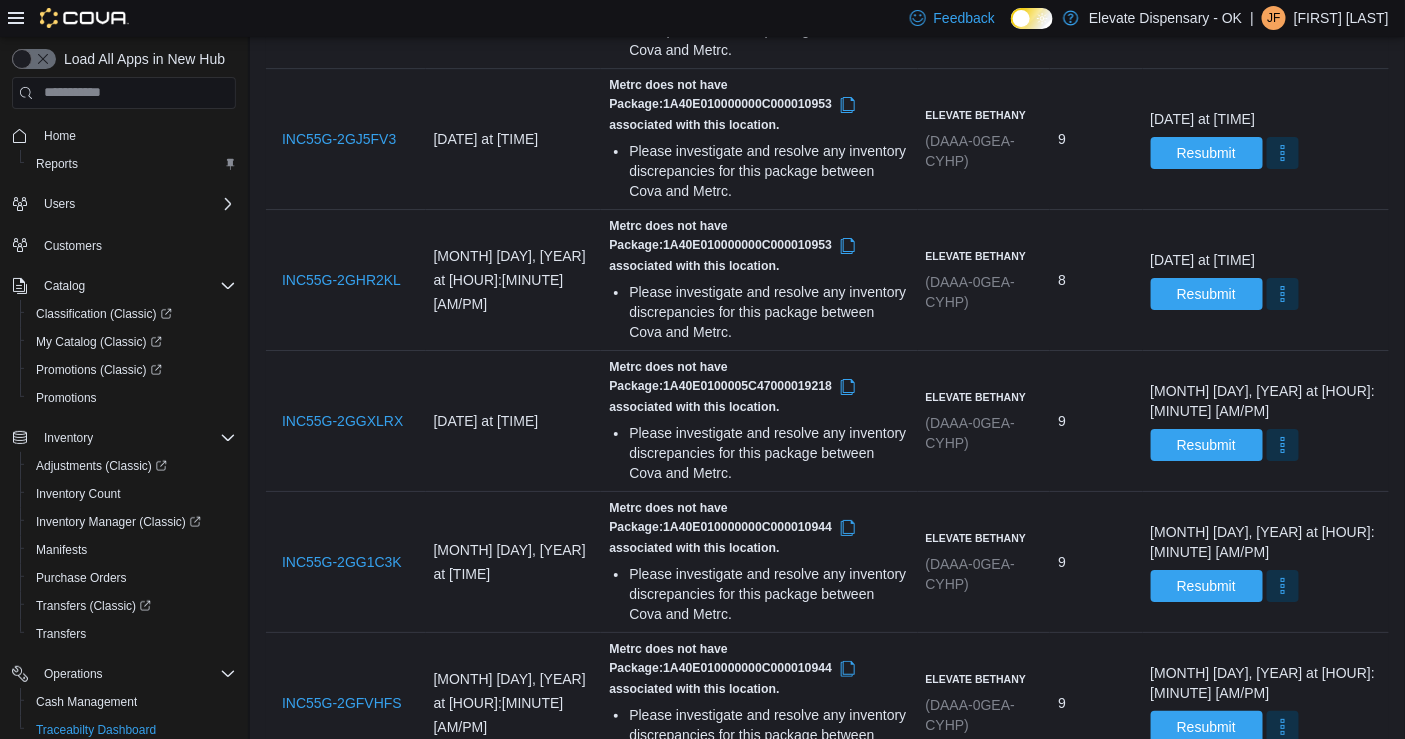 click on "INC55G-2GDRN7C" at bounding box center [343, 844] 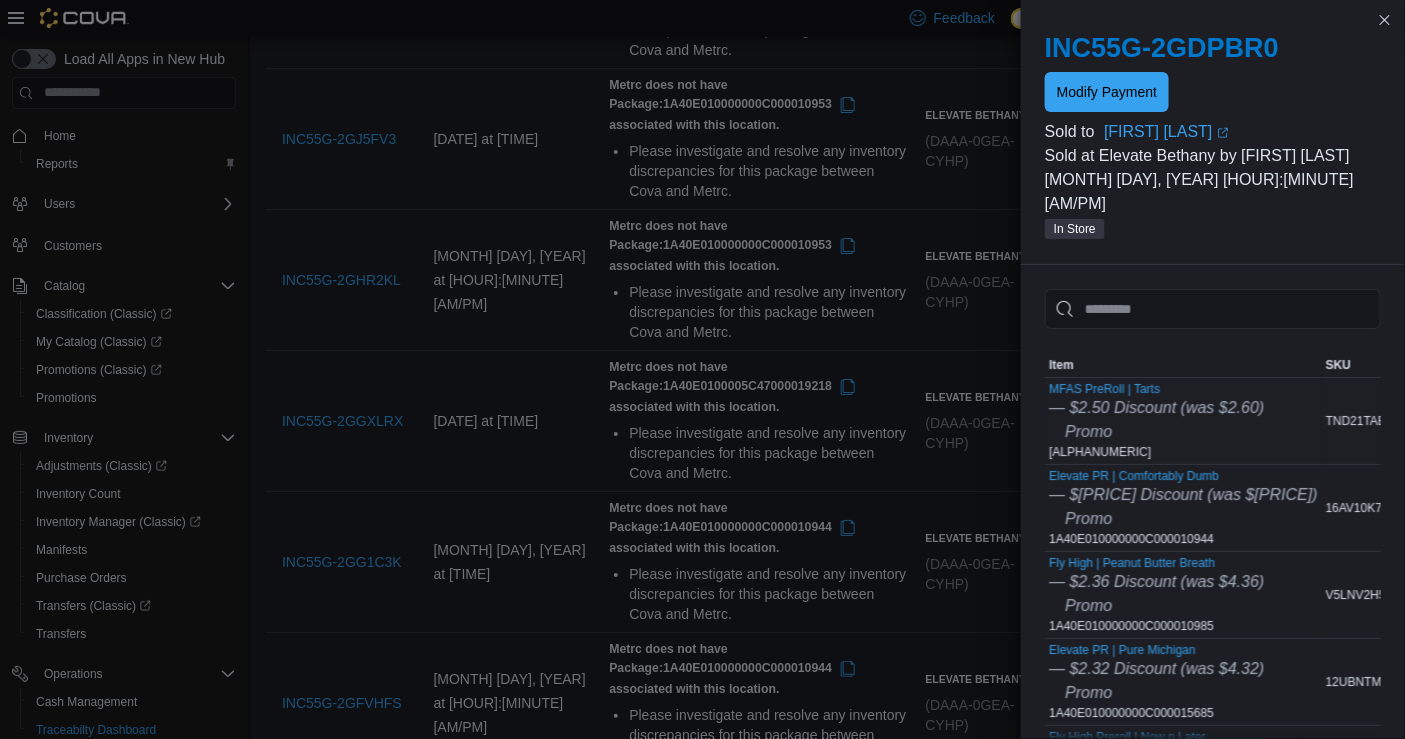 click on "Promo" at bounding box center [1156, 432] 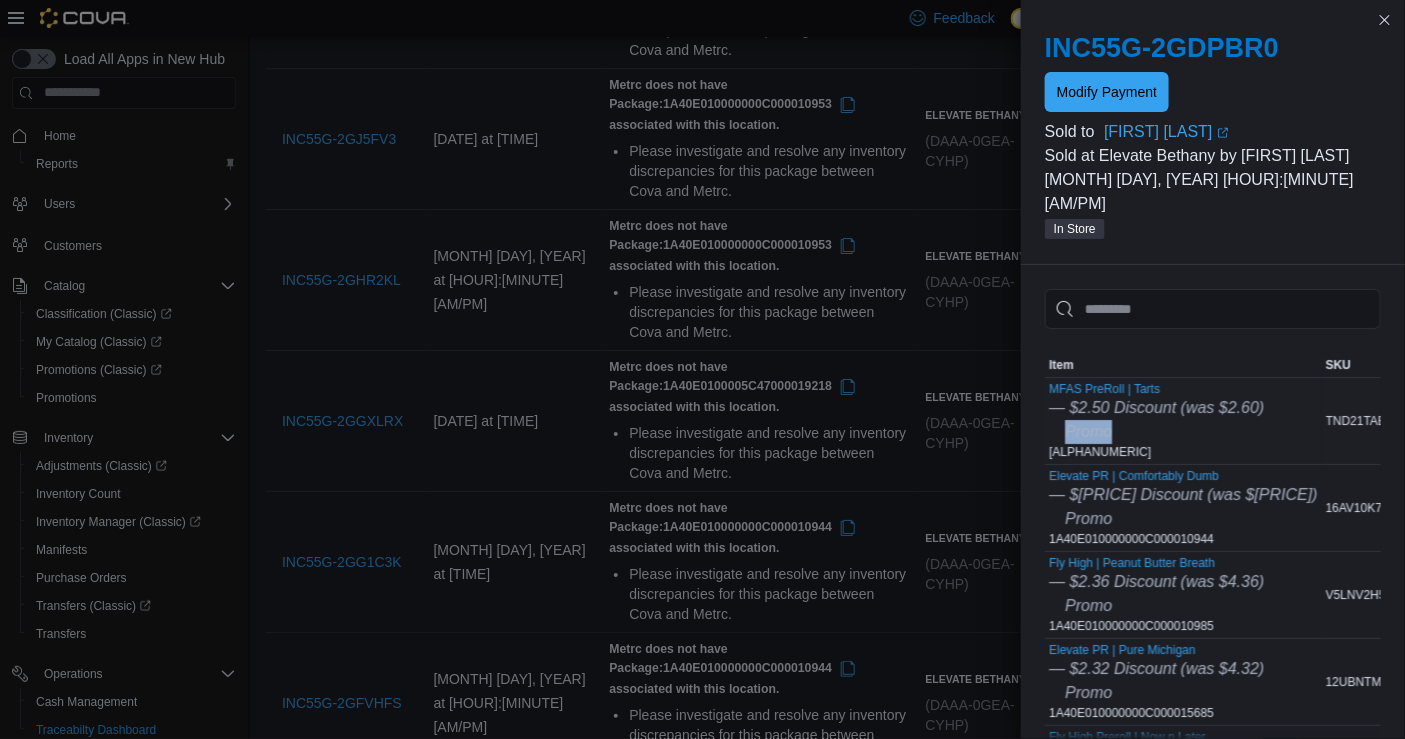 click on "Promo" at bounding box center [1156, 432] 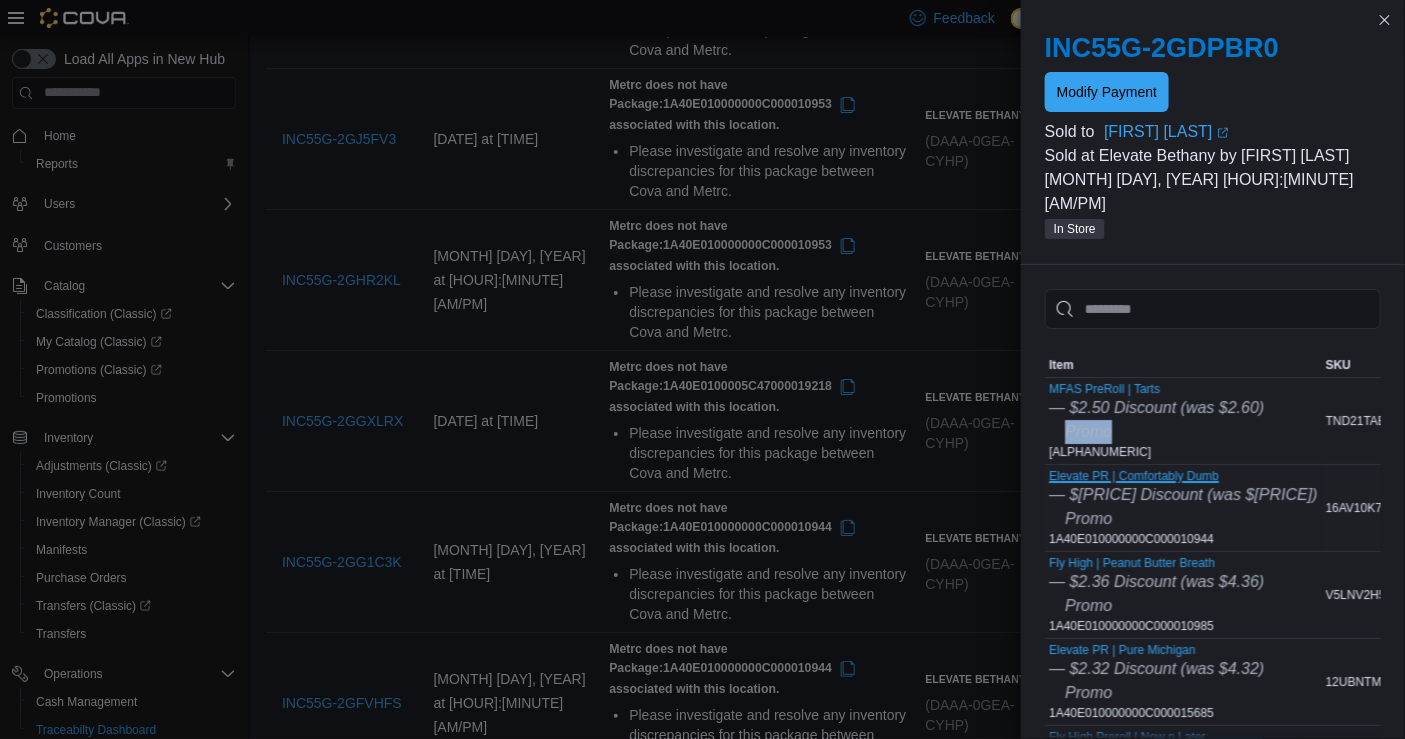 type 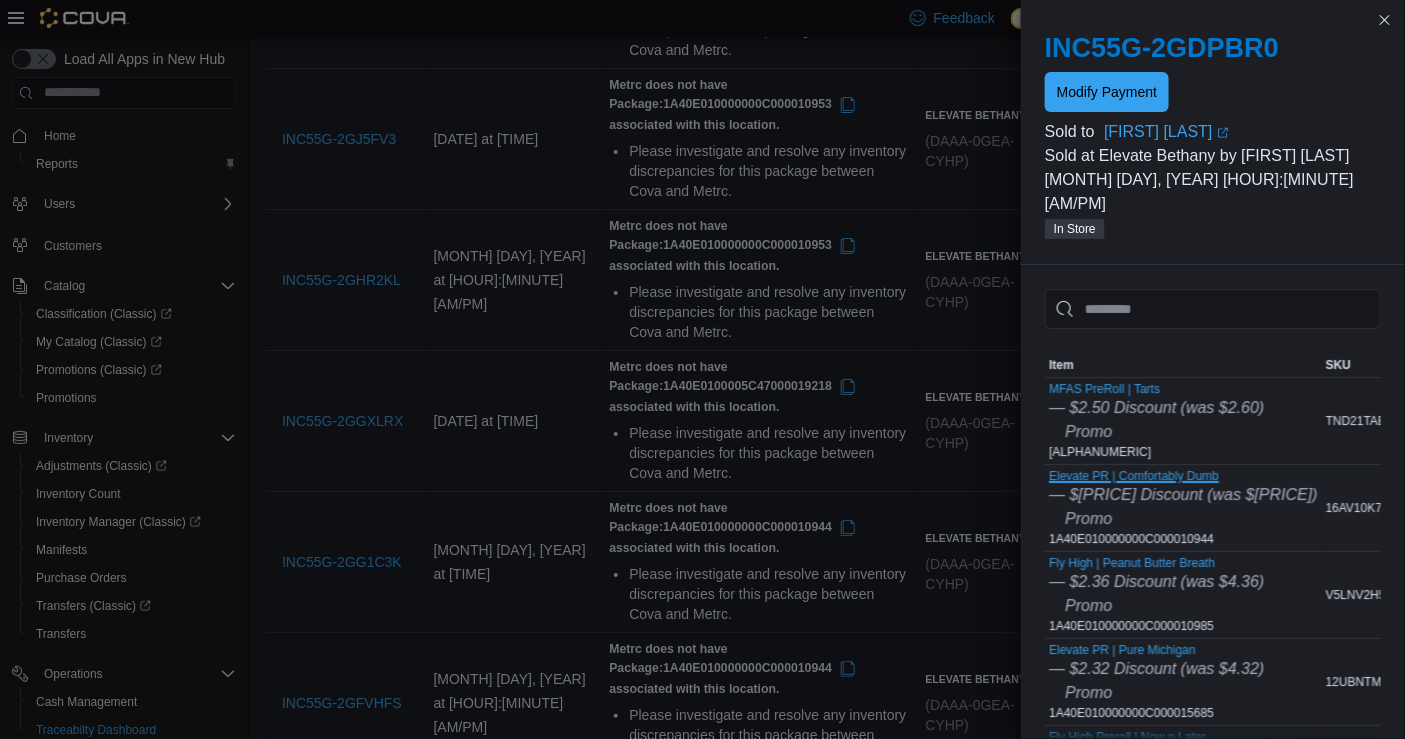 click on "Elevate PR | Comfortably Dumb" at bounding box center [1183, 476] 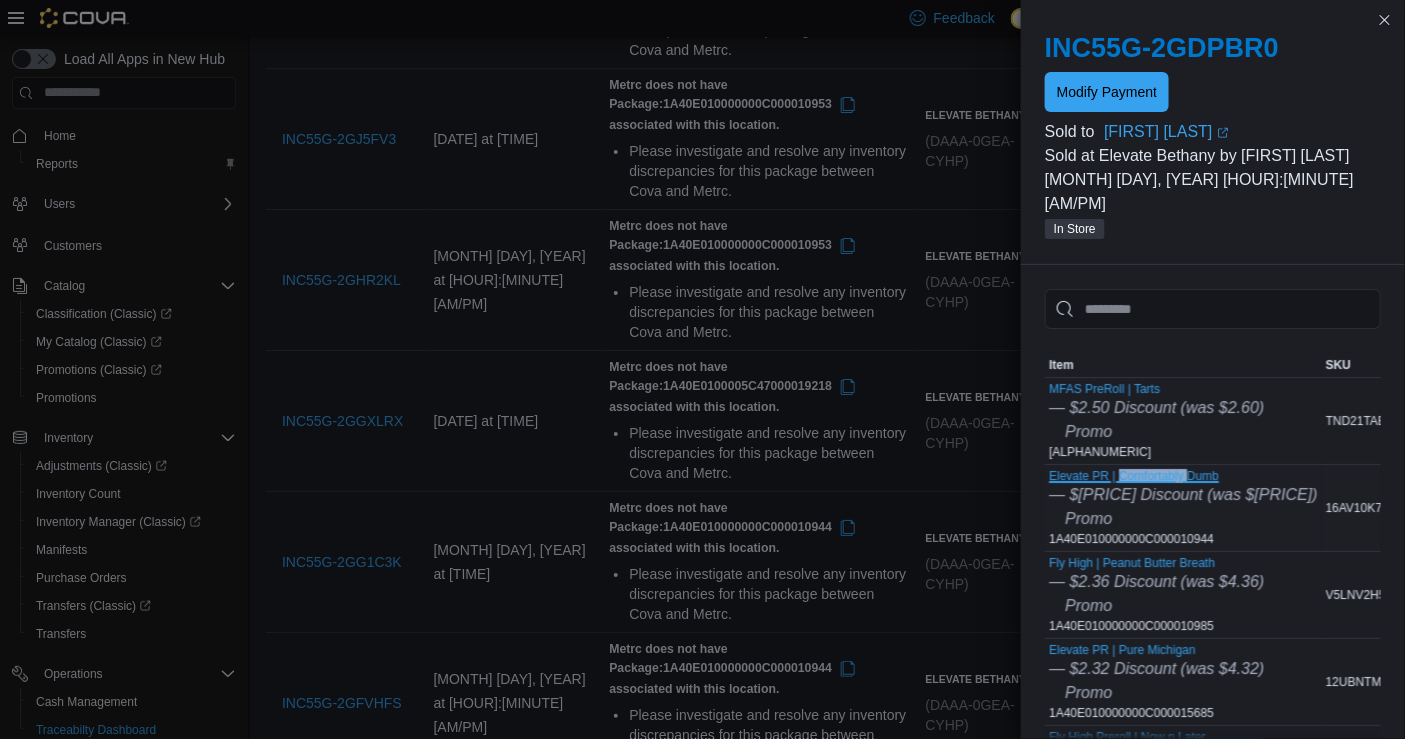 click on "Elevate PR | Comfortably Dumb" at bounding box center [1183, 476] 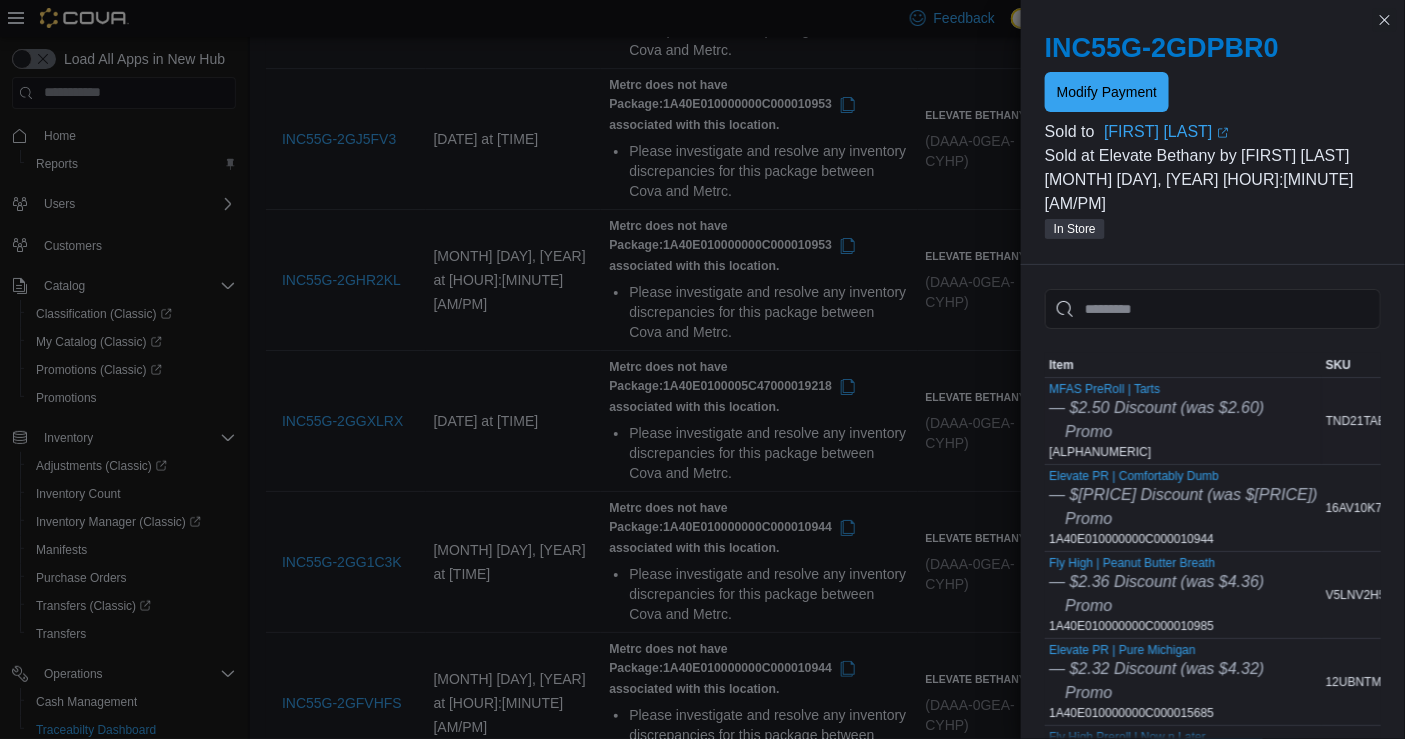 click on "MFAS PreRoll | Tarts — $2.50 Discount
(was $2.60) Promo 1A40E0100006D0C000001180" at bounding box center [1156, 421] 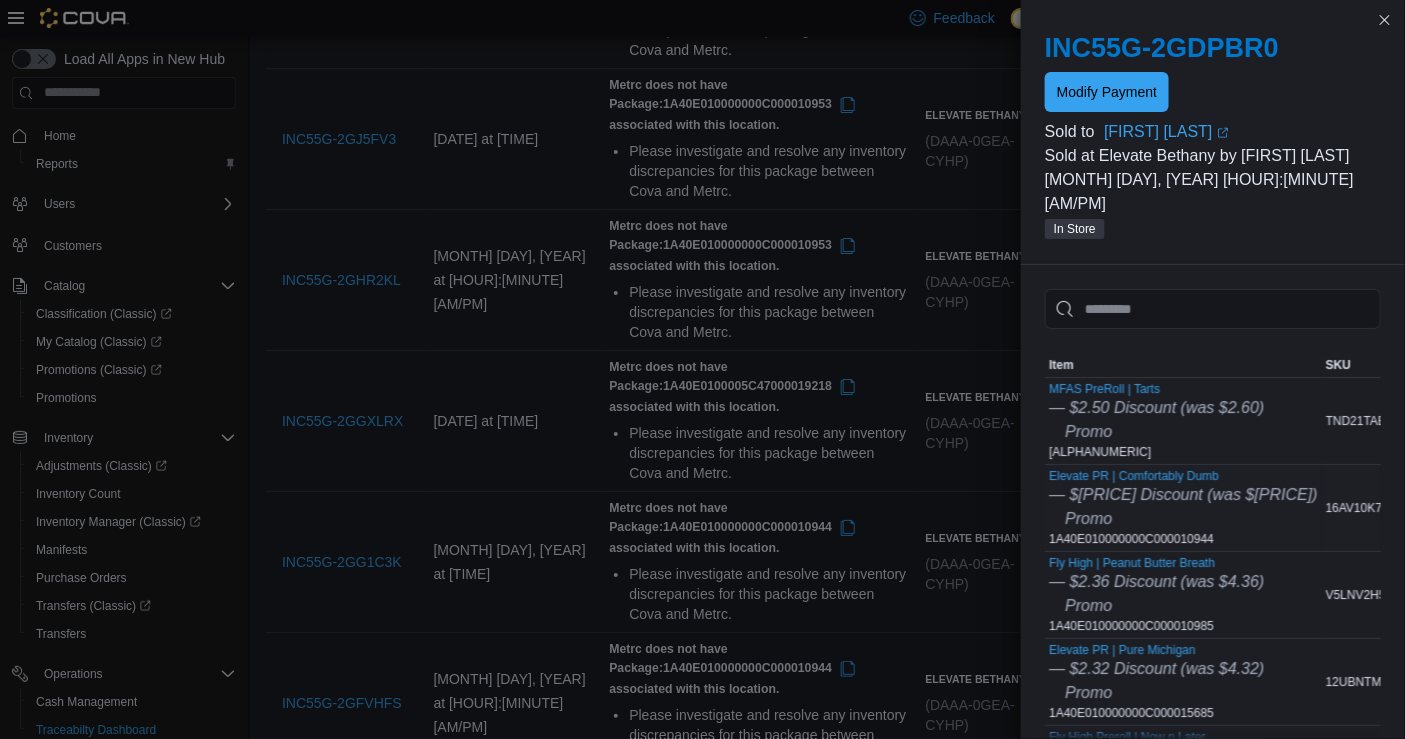 click on "Elevate PR | Comfortably Dumb — $8.65 Discount
(was $21.60) Promo 1A40E010000000C000010944" at bounding box center [1183, 508] 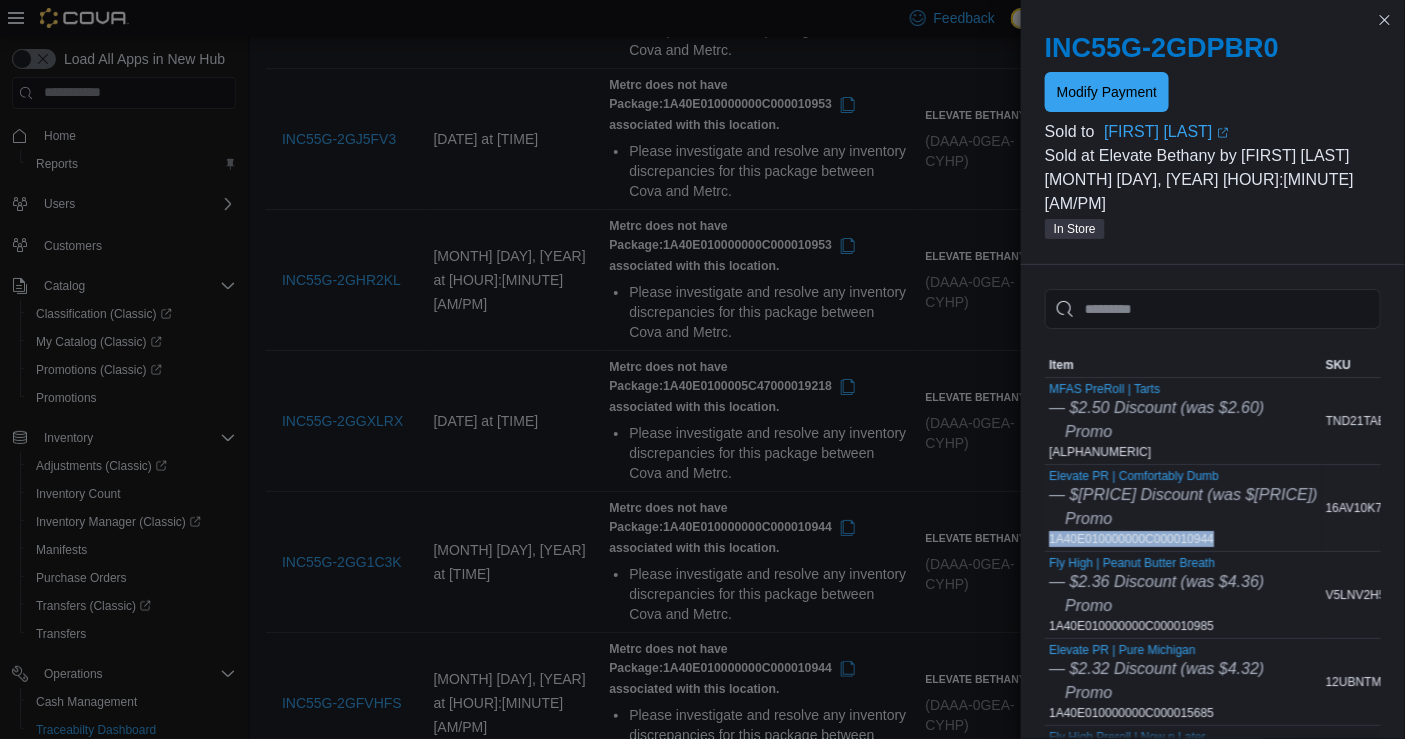 click on "Elevate PR | Comfortably Dumb — $8.65 Discount
(was $21.60) Promo 1A40E010000000C000010944" at bounding box center (1183, 508) 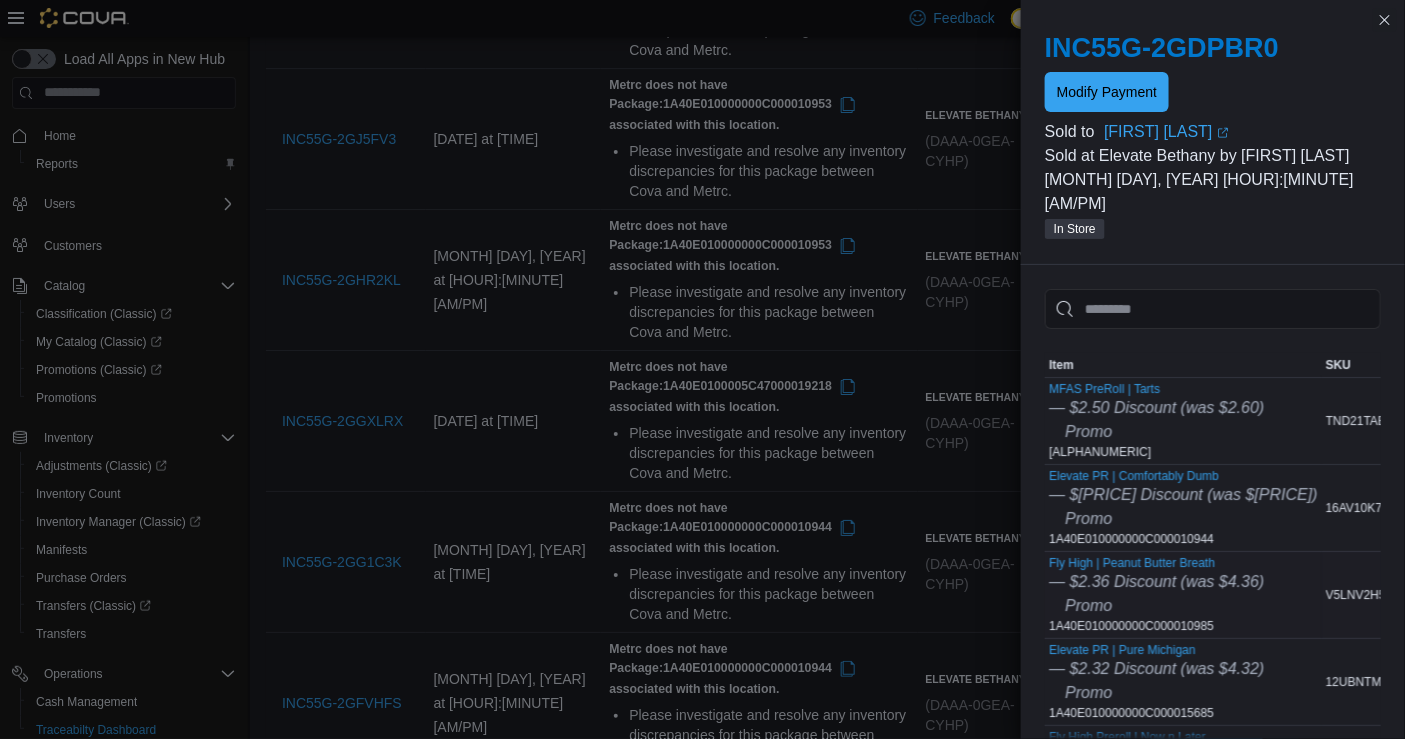click on "Fly High | Peanut Butter Breath — $2.36 Discount
(was $4.36) Promo 1A40E010000000C000010985" at bounding box center [1156, 595] 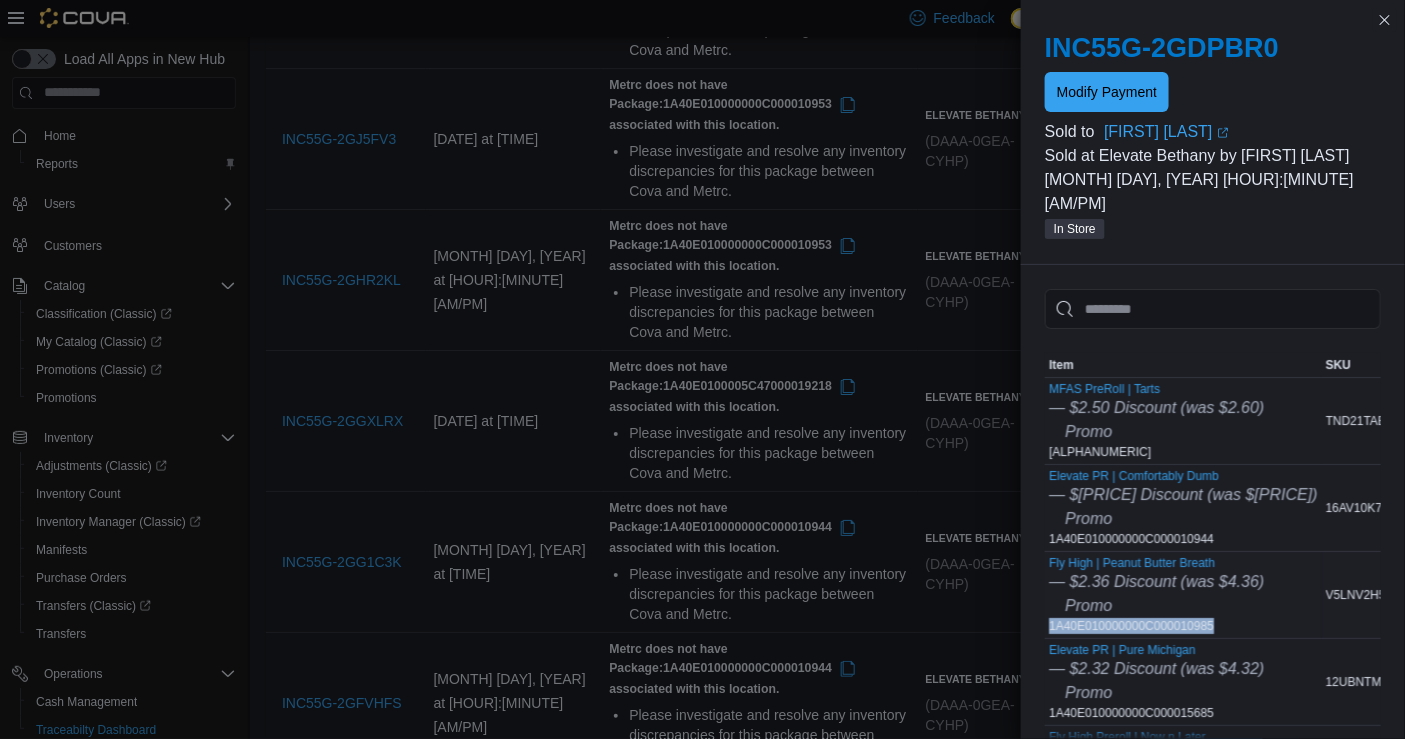 click on "Fly High | Peanut Butter Breath — $2.36 Discount
(was $4.36) Promo 1A40E010000000C000010985" at bounding box center [1156, 595] 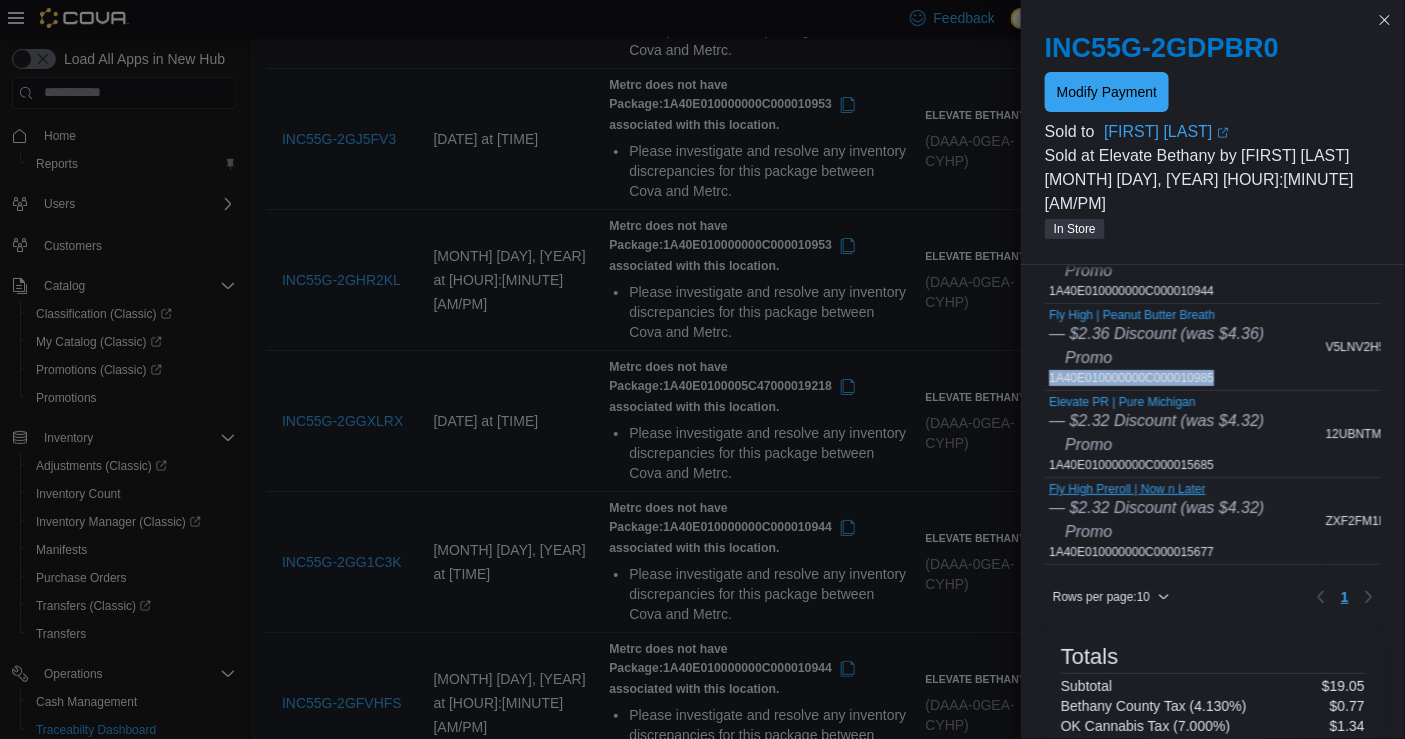 scroll, scrollTop: 257, scrollLeft: 0, axis: vertical 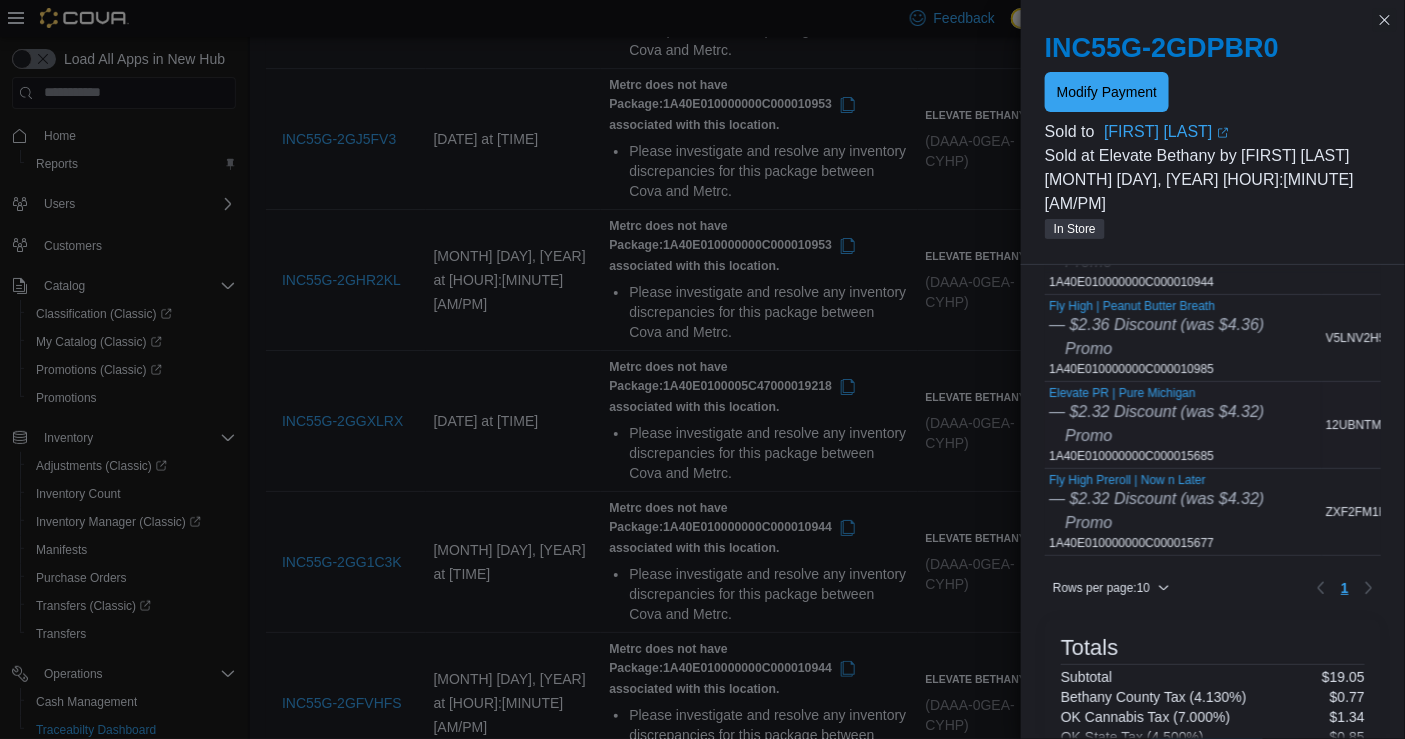 click on "Elevate PR | Pure Michigan — $2.32 Discount
(was $4.32) Promo 1A40E010000000C000015685" at bounding box center (1156, 425) 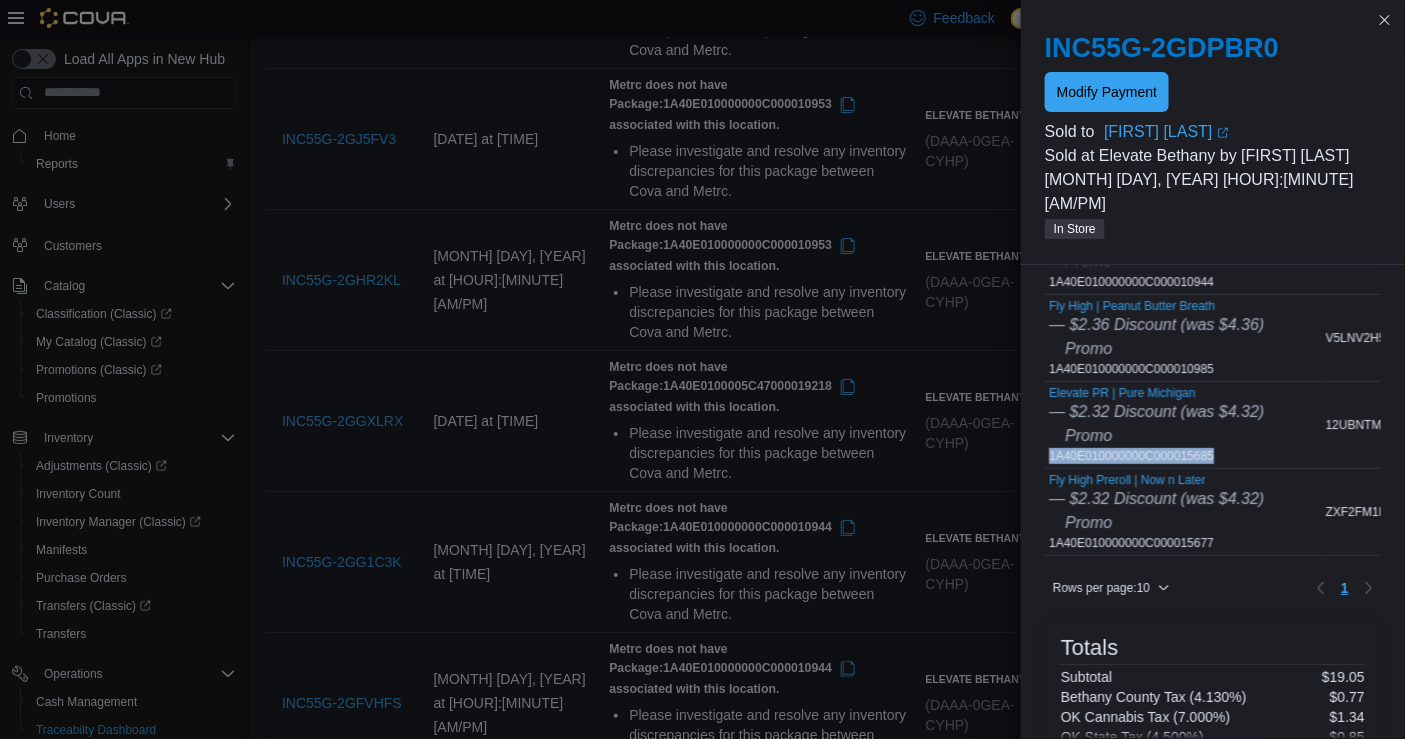 click on "Elevate PR | Pure Michigan — $2.32 Discount
(was $4.32) Promo 1A40E010000000C000015685" at bounding box center (1156, 425) 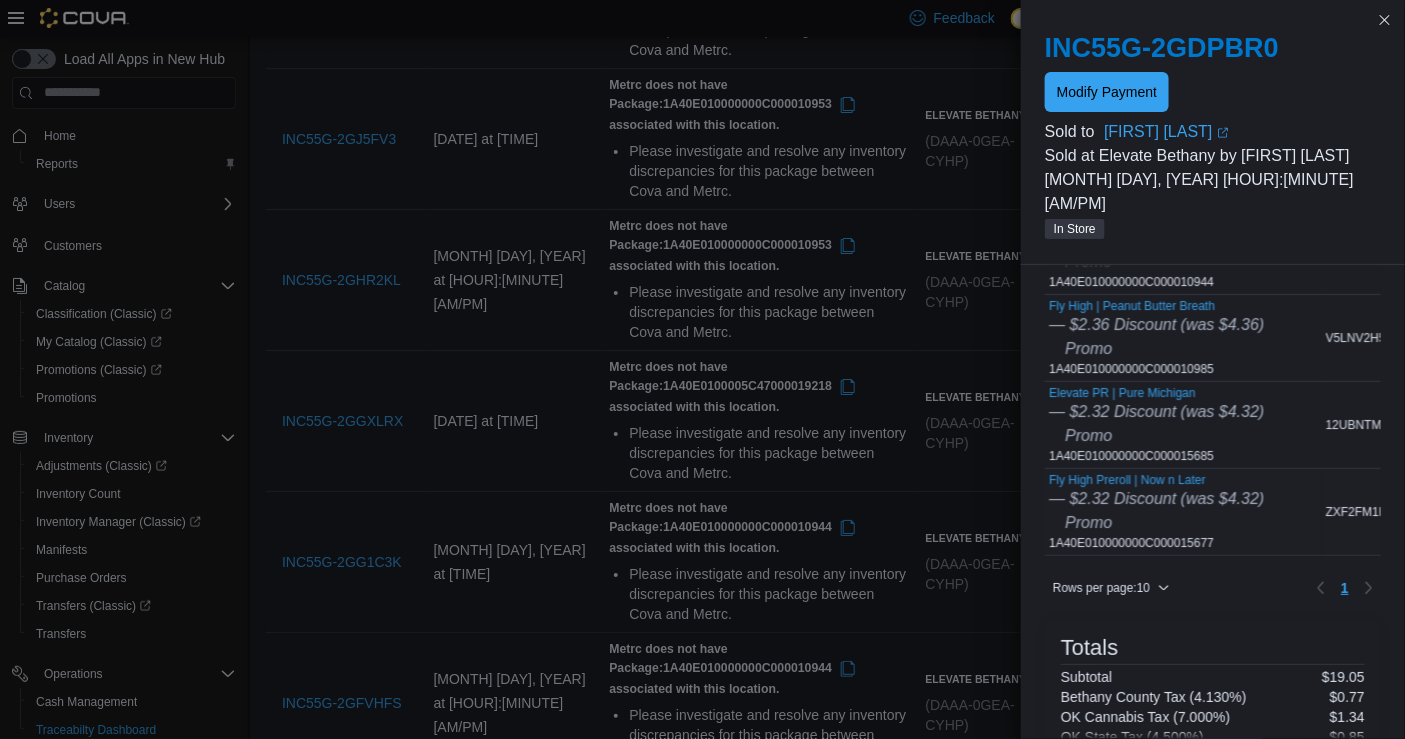click on "Fly High Preroll | Now n Later — $2.32 Discount
(was $4.32) Promo 1A40E010000000C000015677" at bounding box center (1156, 512) 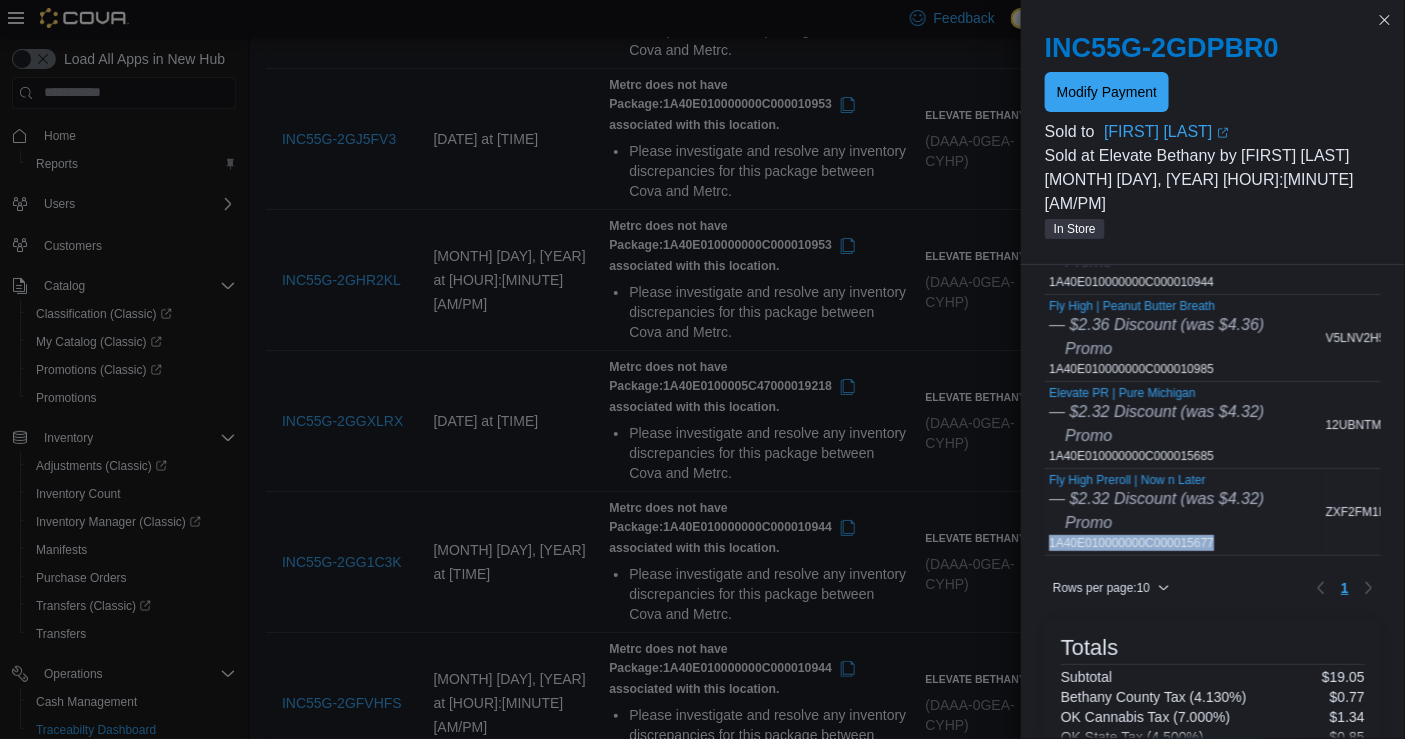 click on "Fly High Preroll | Now n Later — $2.32 Discount
(was $4.32) Promo 1A40E010000000C000015677" at bounding box center (1156, 512) 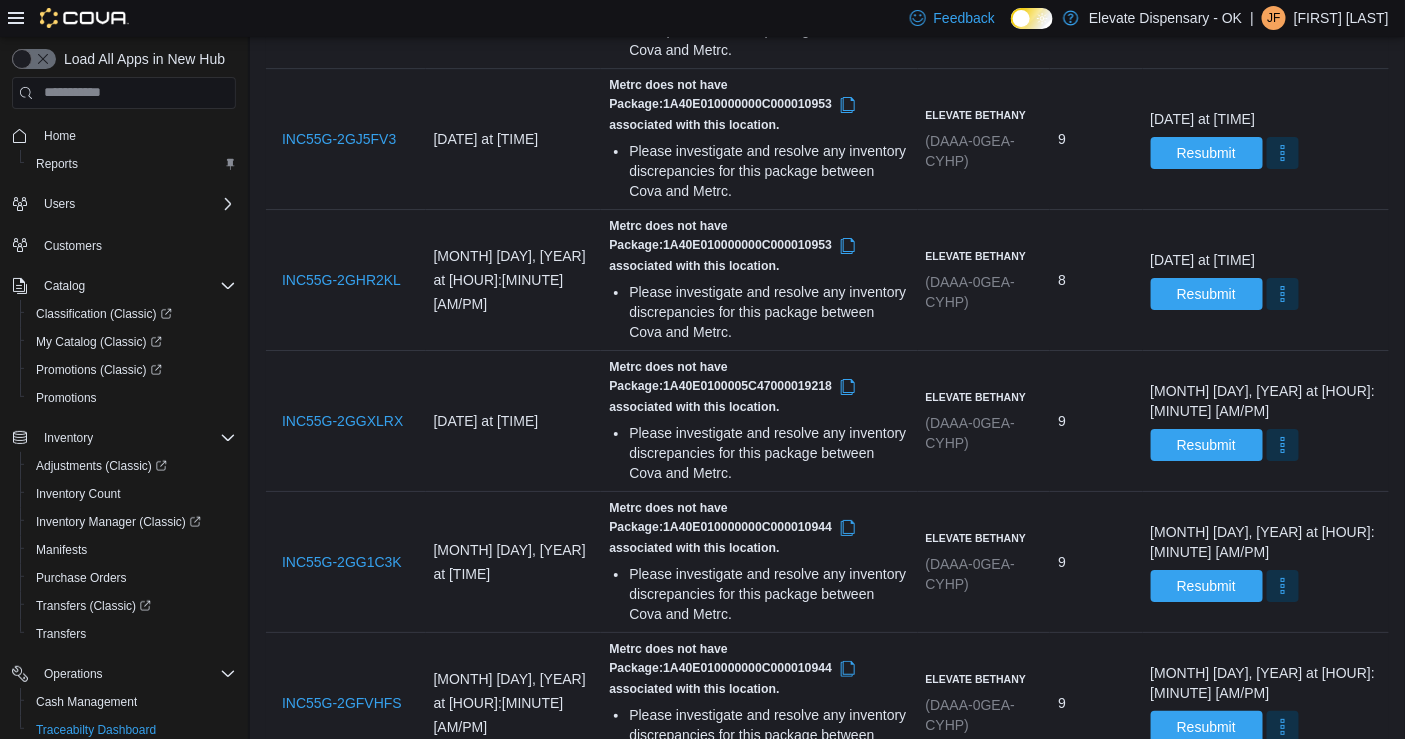 click on "INC55G-2GDM49N" at bounding box center (342, 1126) 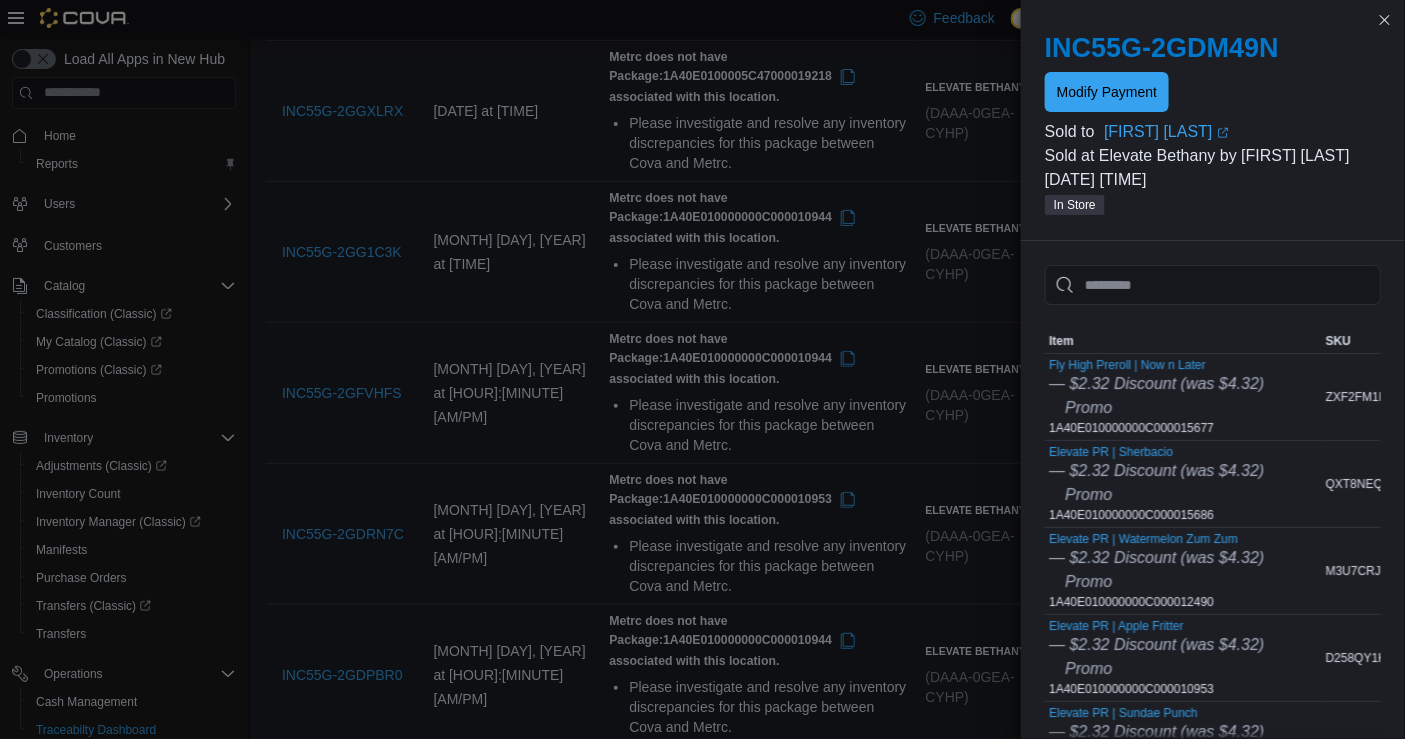 scroll, scrollTop: 2236, scrollLeft: 0, axis: vertical 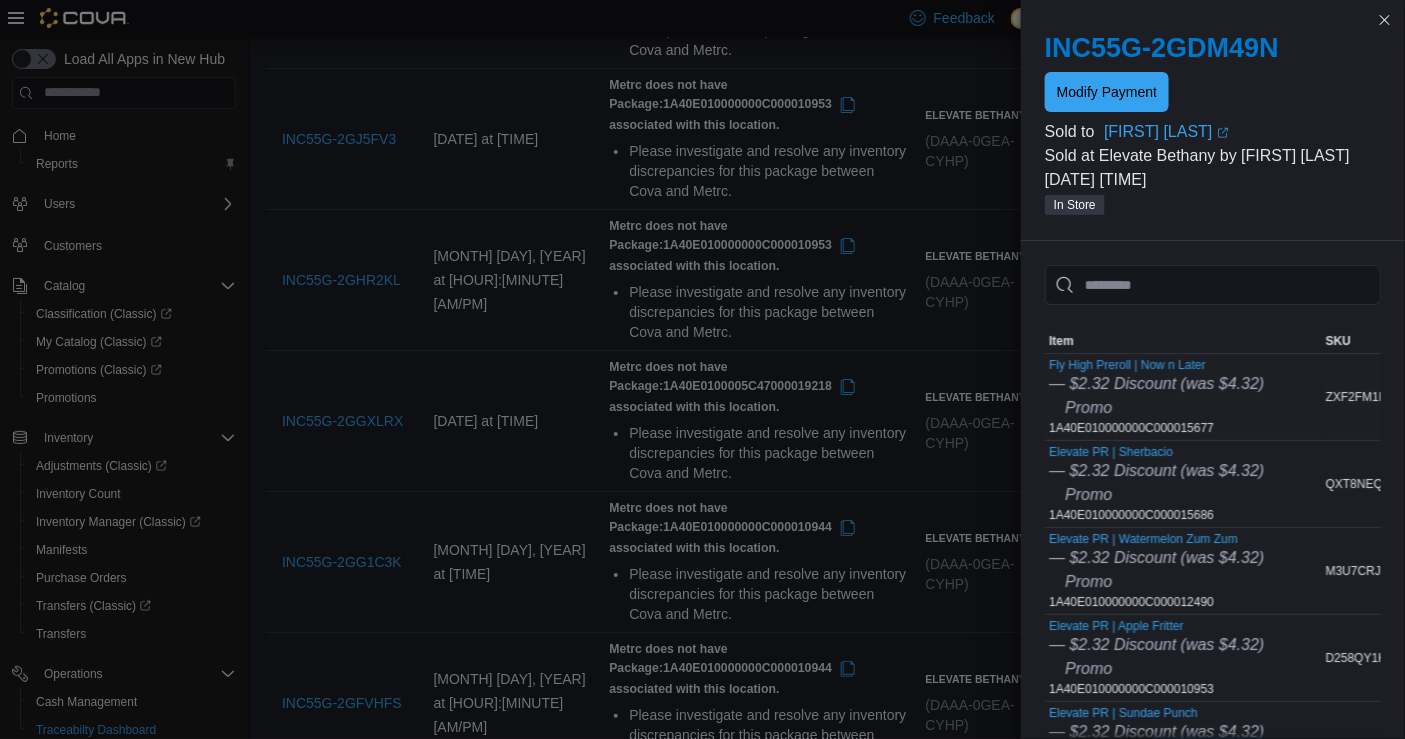 click on "Fly High Preroll | Now n Later — $2.32 Discount
(was $4.32) Promo 1A40E010000000C000015677" at bounding box center [1156, 397] 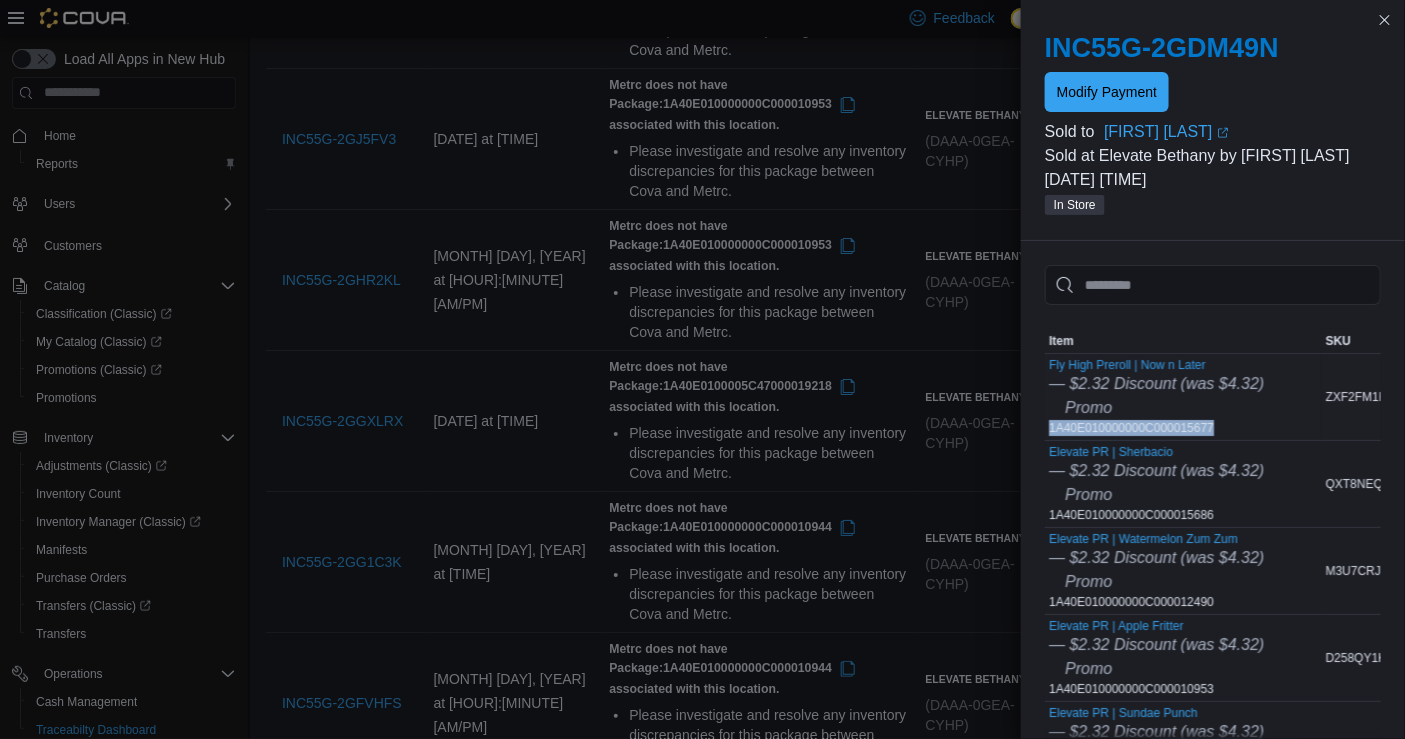 click on "Fly High Preroll | Now n Later — $2.32 Discount
(was $4.32) Promo 1A40E010000000C000015677" at bounding box center (1156, 397) 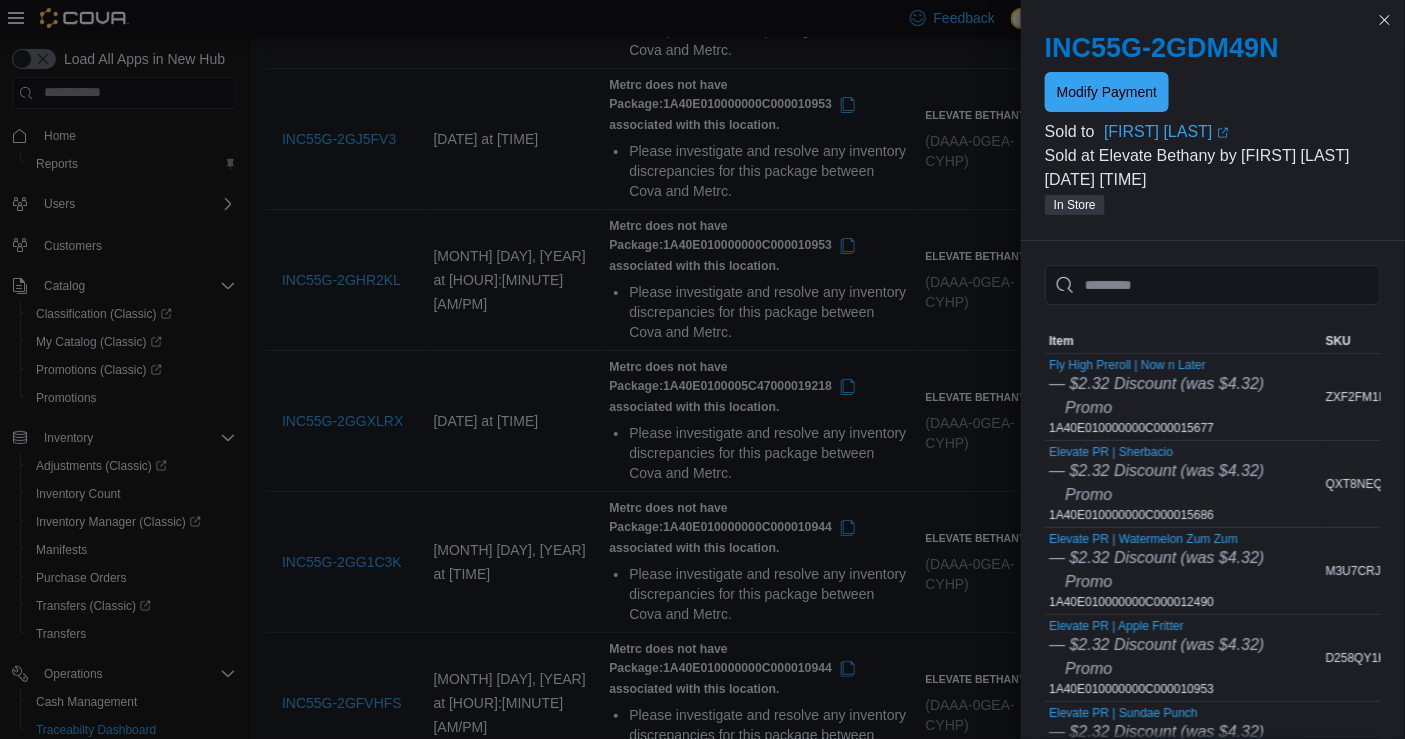 click on "Elevate PR | Sherbacio — $2.32 Discount
(was $4.32) Promo 1A40E010000000C000015686" at bounding box center [1156, 484] 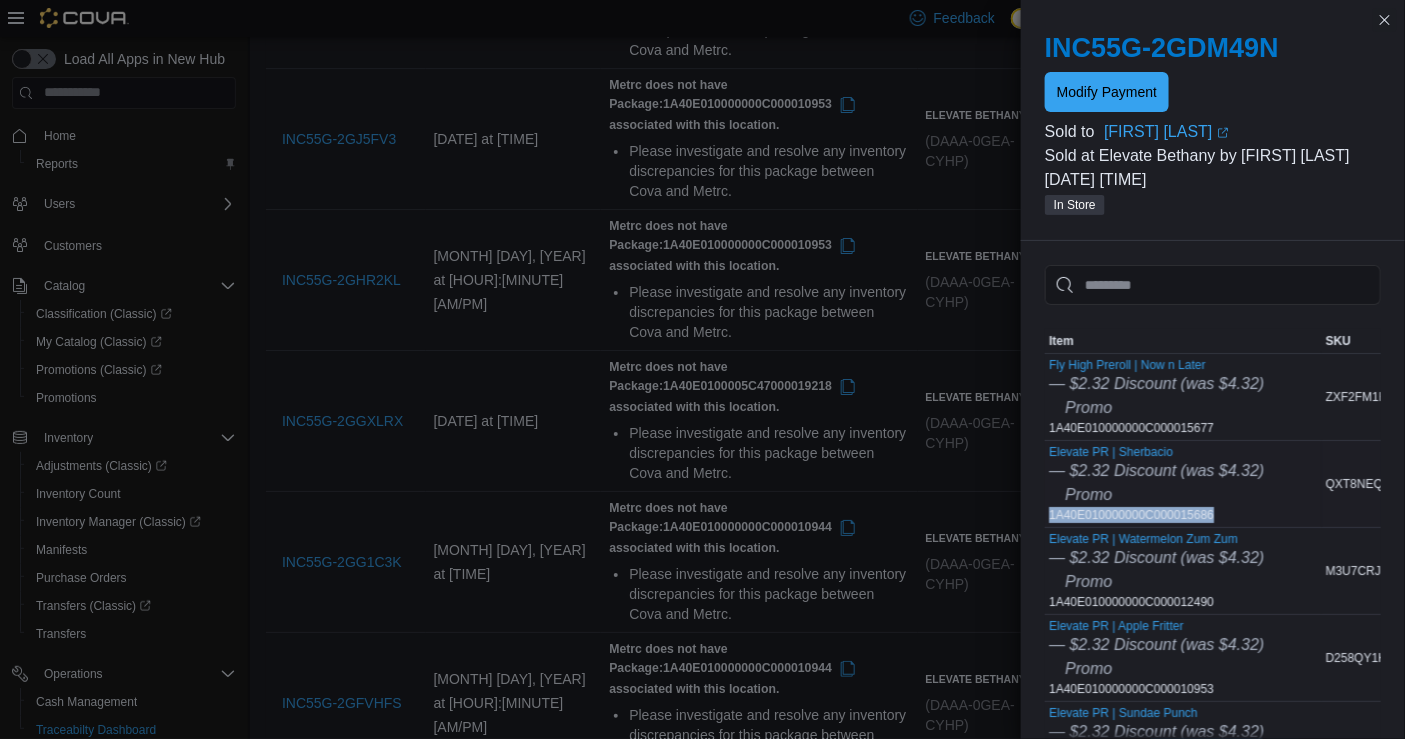 click on "Elevate PR | Sherbacio — $2.32 Discount
(was $4.32) Promo 1A40E010000000C000015686" at bounding box center (1156, 484) 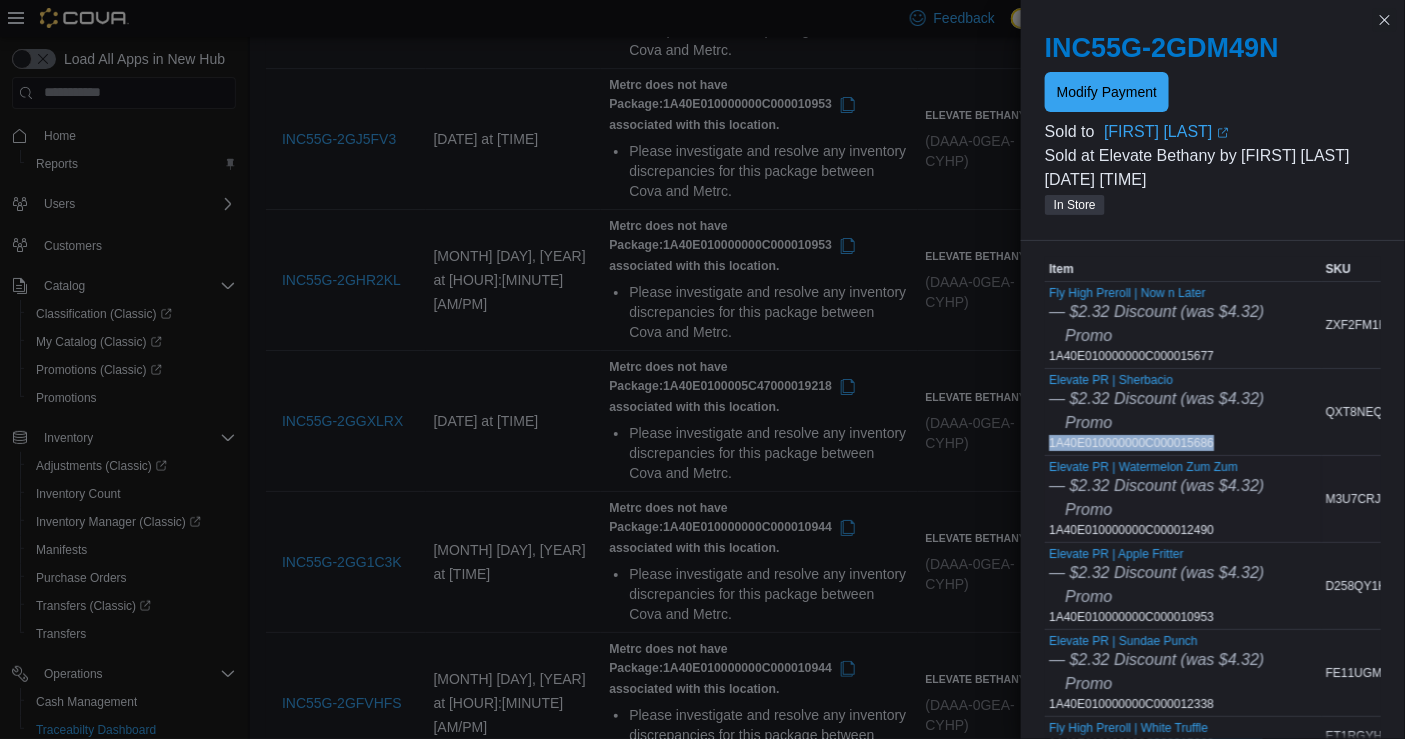 scroll, scrollTop: 78, scrollLeft: 0, axis: vertical 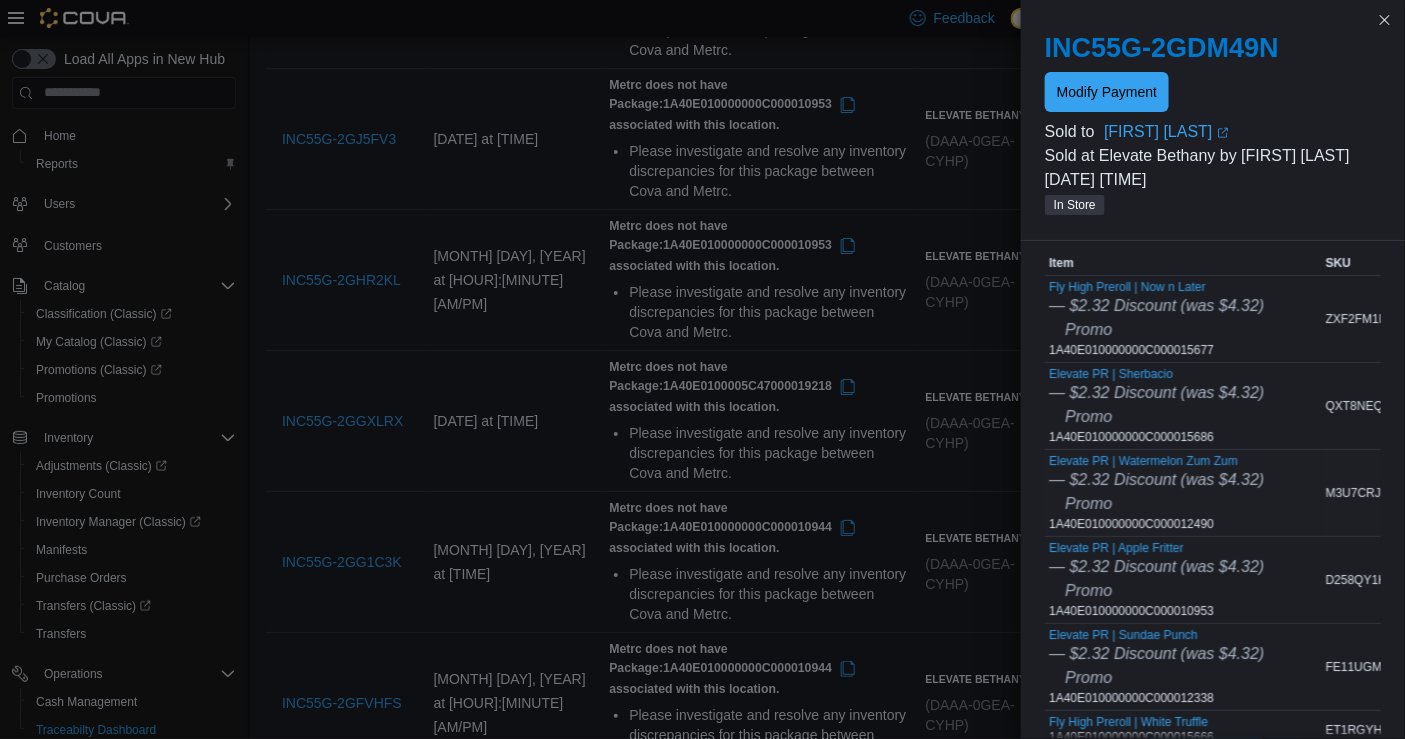 click on "Elevate PR | Watermelon Zum Zum — $2.32 Discount
(was $4.32) Promo 1A40E010000000C000012490" at bounding box center (1156, 493) 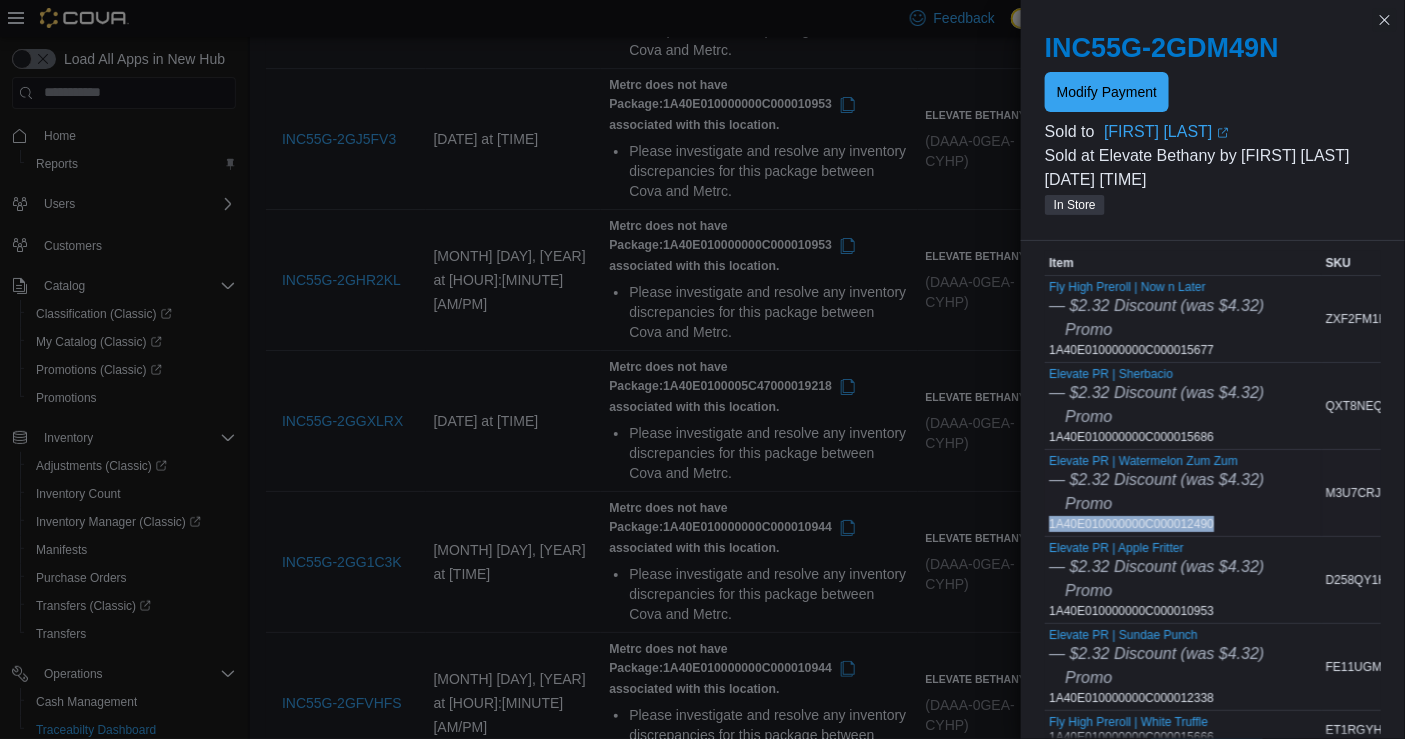 click on "Elevate PR | Watermelon Zum Zum — $2.32 Discount
(was $4.32) Promo 1A40E010000000C000012490" at bounding box center (1156, 493) 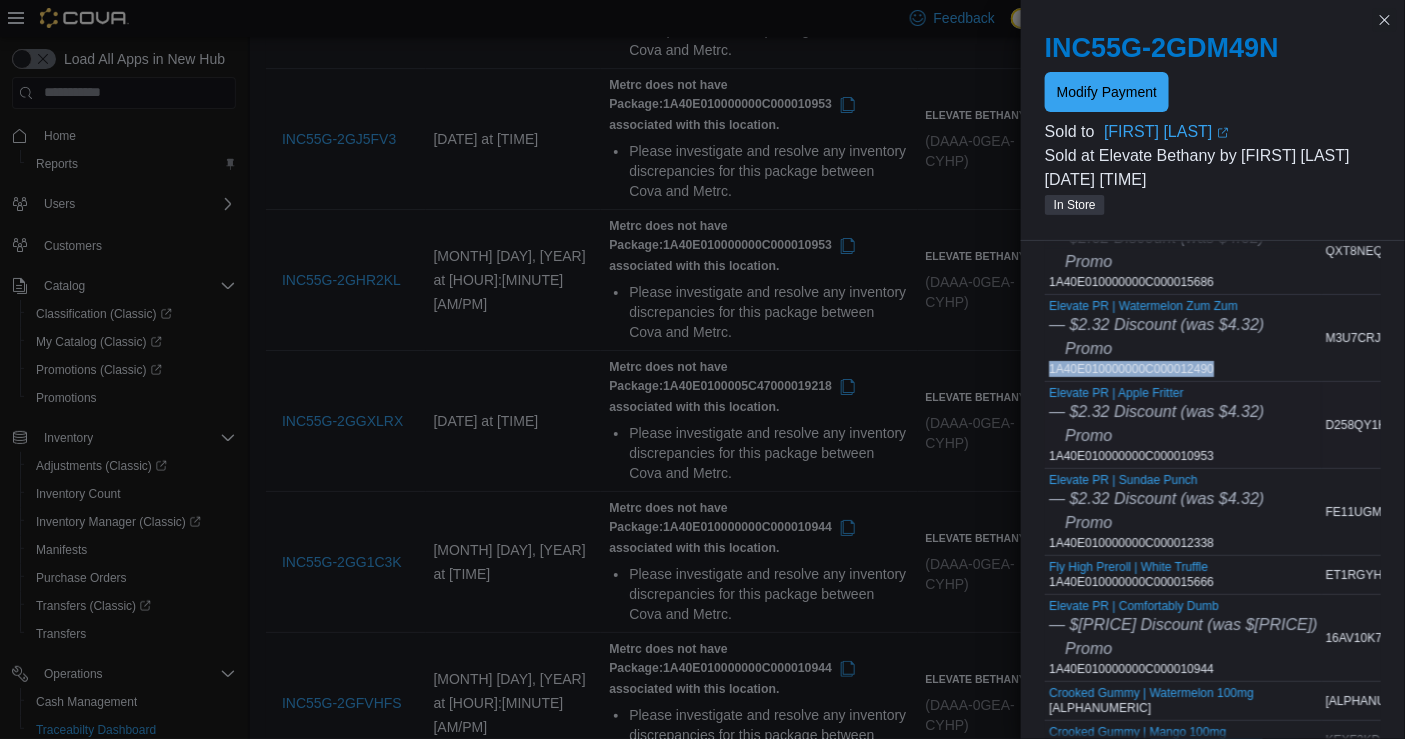 scroll, scrollTop: 255, scrollLeft: 0, axis: vertical 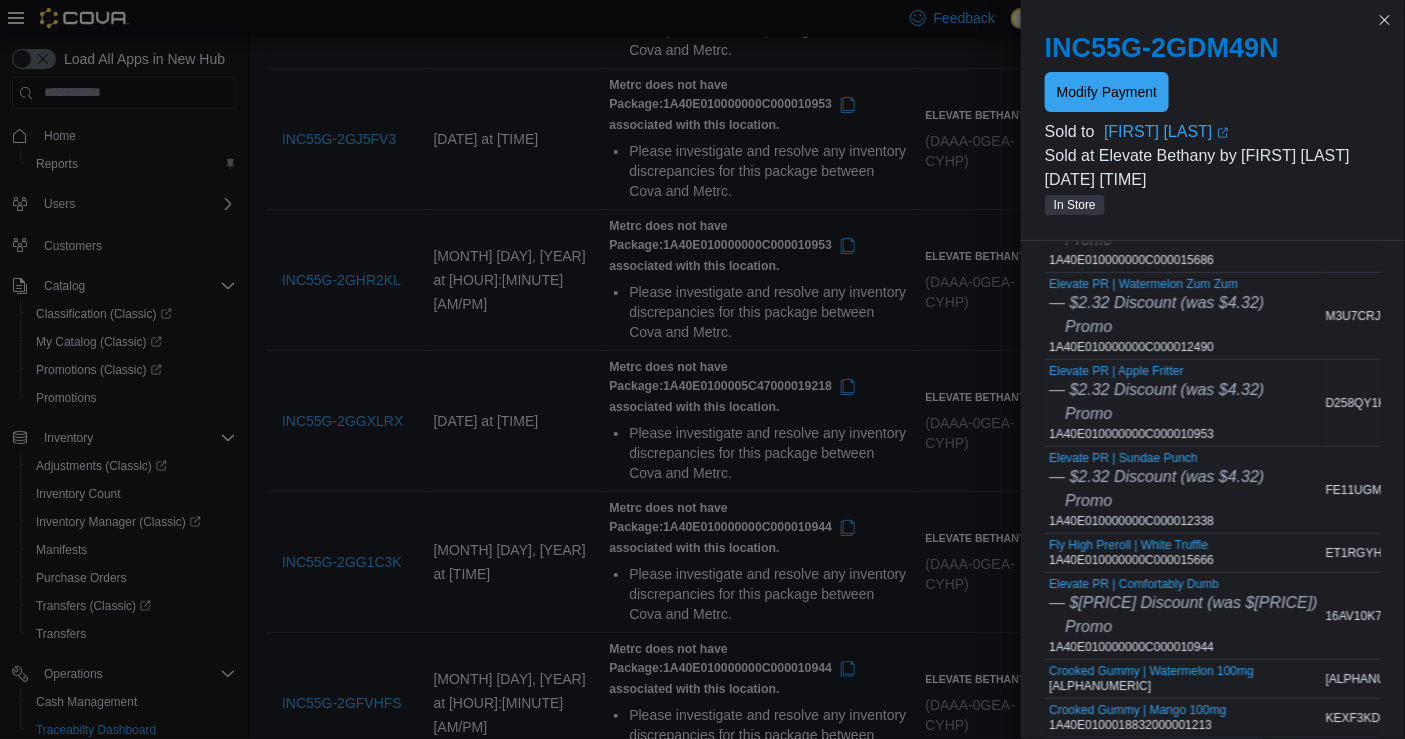 click on "Promo" at bounding box center [1156, 414] 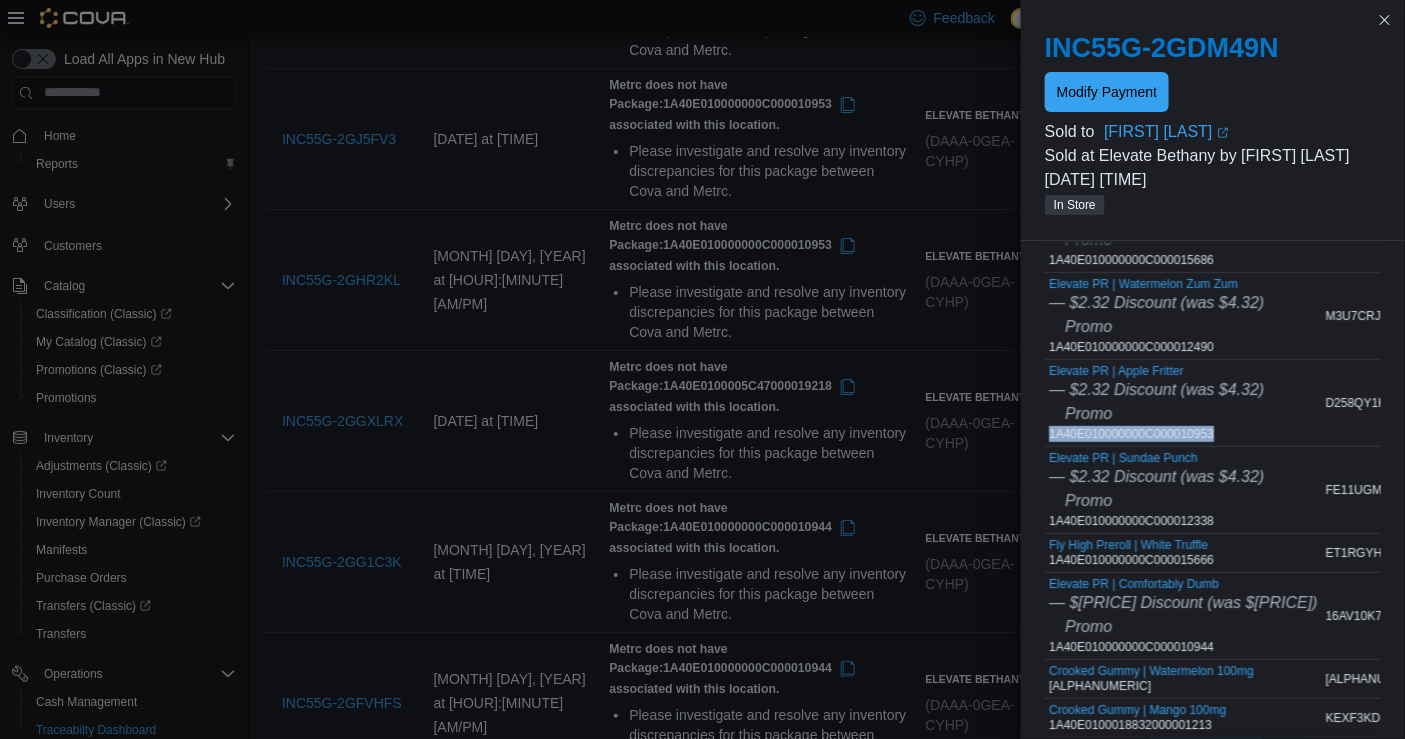 click on "Elevate PR | Apple Fritter — $2.32 Discount
(was $4.32) Promo 1A40E010000000C000010953" at bounding box center [1156, 403] 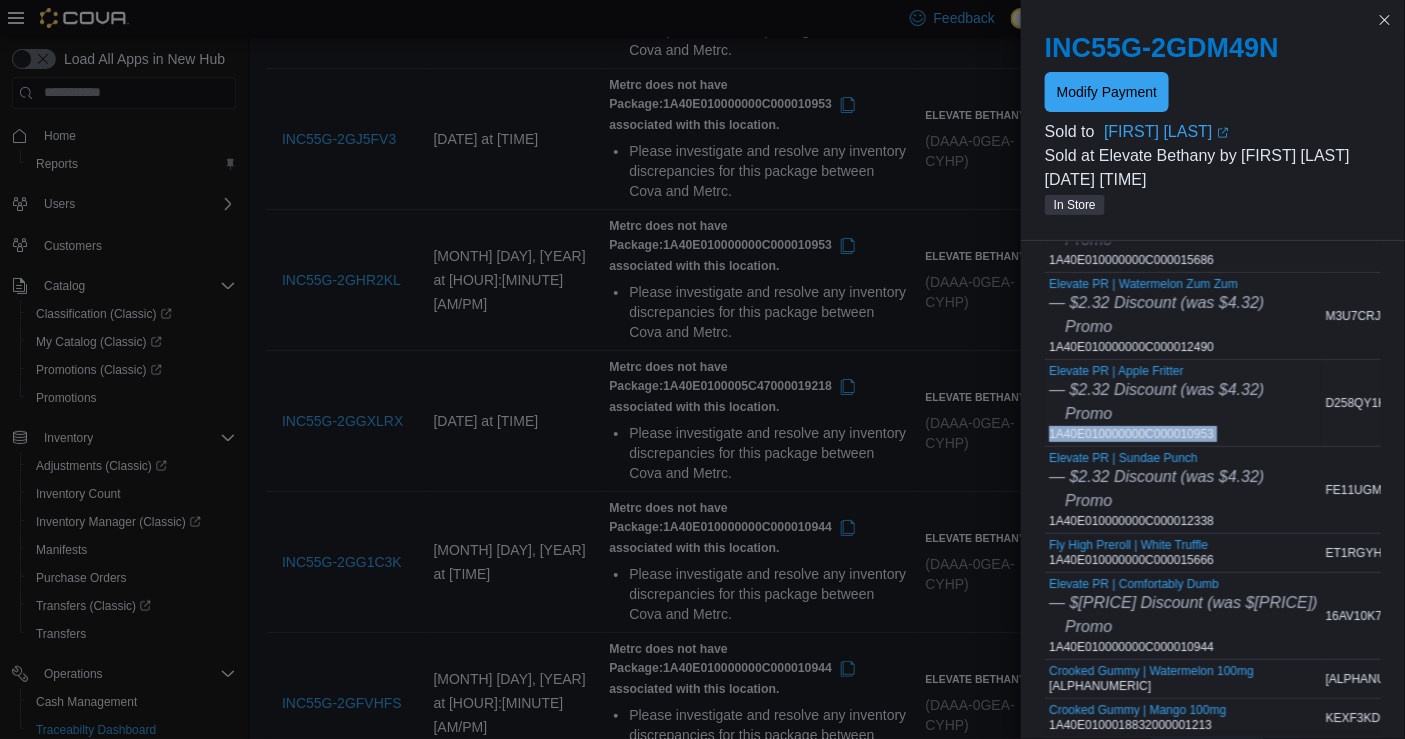click on "Elevate PR | Apple Fritter — $2.32 Discount
(was $4.32) Promo 1A40E010000000C000010953" at bounding box center (1156, 403) 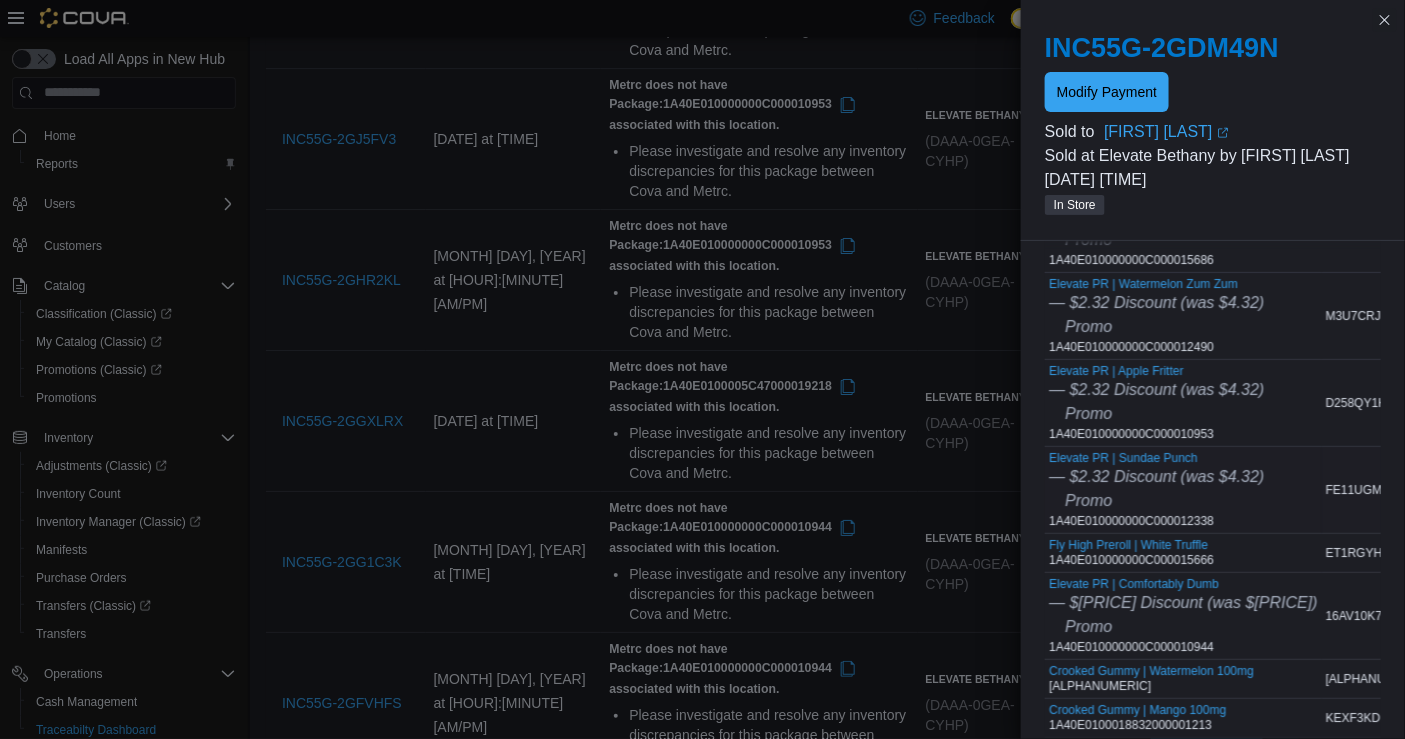 click on "Elevate PR | Sundae Punch — $2.32 Discount
(was $4.32) Promo 1A40E010000000C000012338" at bounding box center (1156, 490) 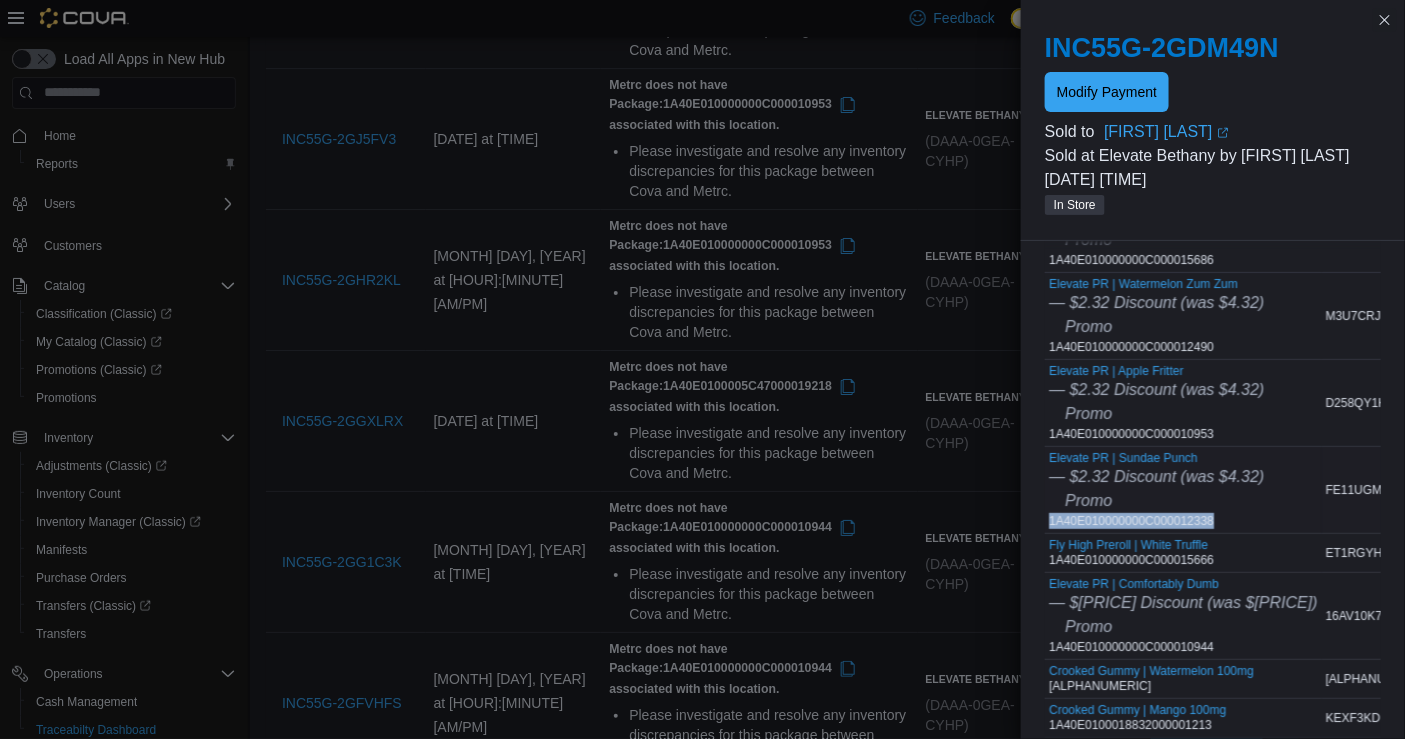 click on "Elevate PR | Sundae Punch — $2.32 Discount
(was $4.32) Promo 1A40E010000000C000012338" at bounding box center [1156, 490] 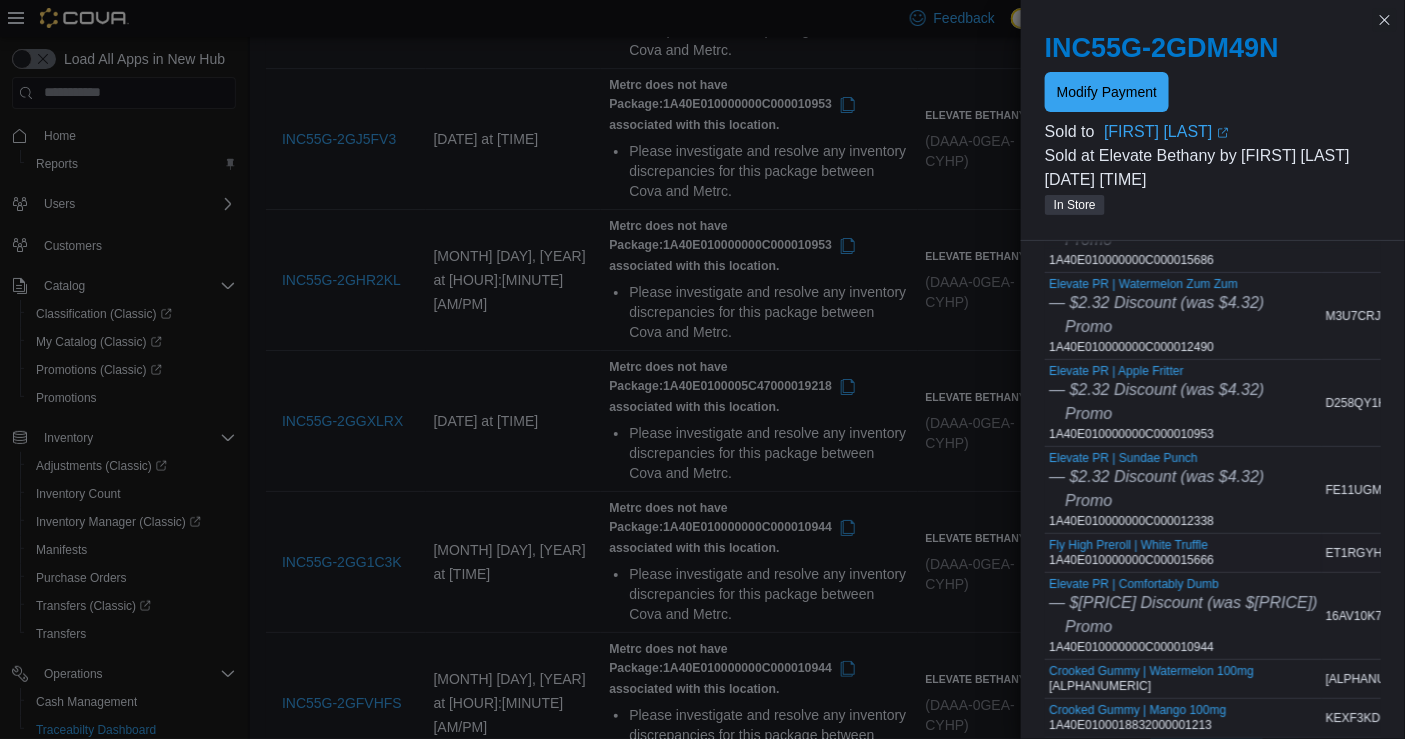 click on "Fly High Preroll | White Truffle 1A40E010000000C000015666" at bounding box center (1131, 553) 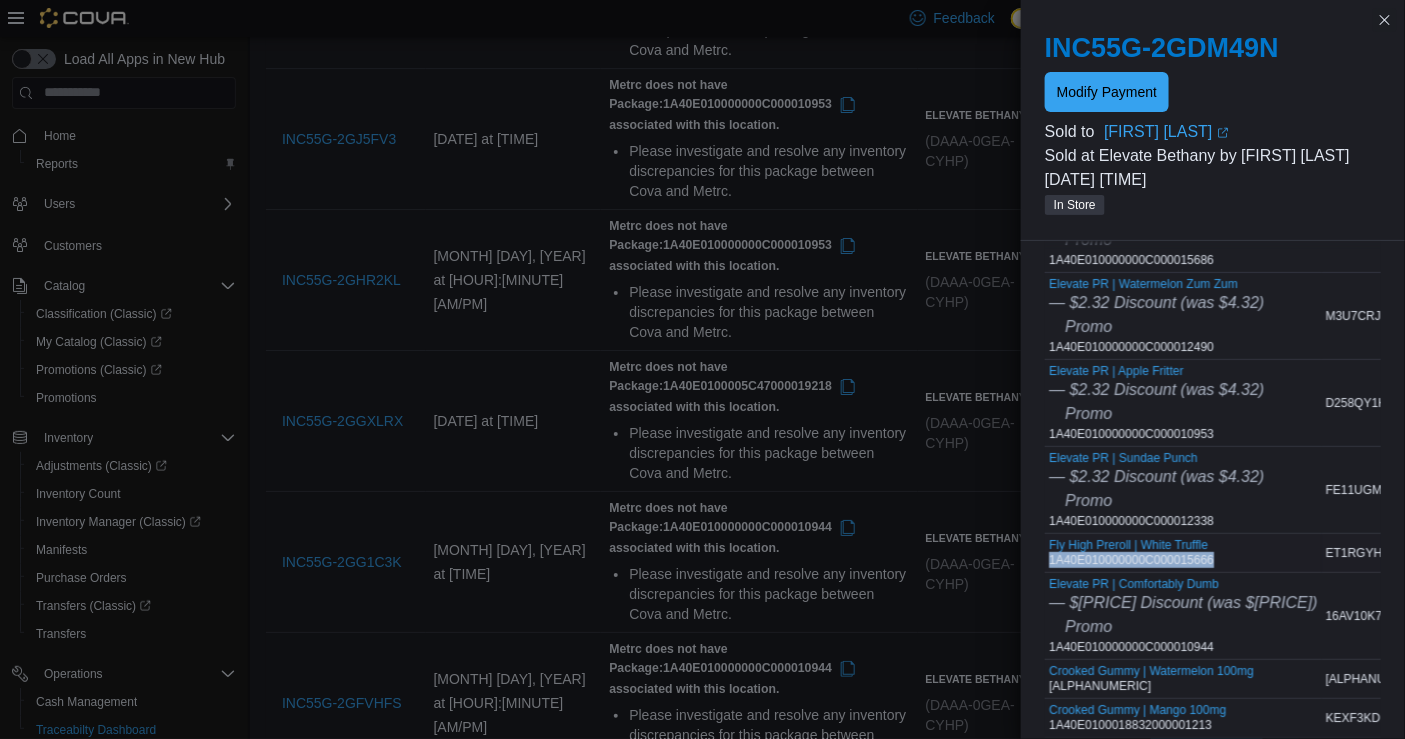 click on "Fly High Preroll | White Truffle 1A40E010000000C000015666" at bounding box center [1131, 553] 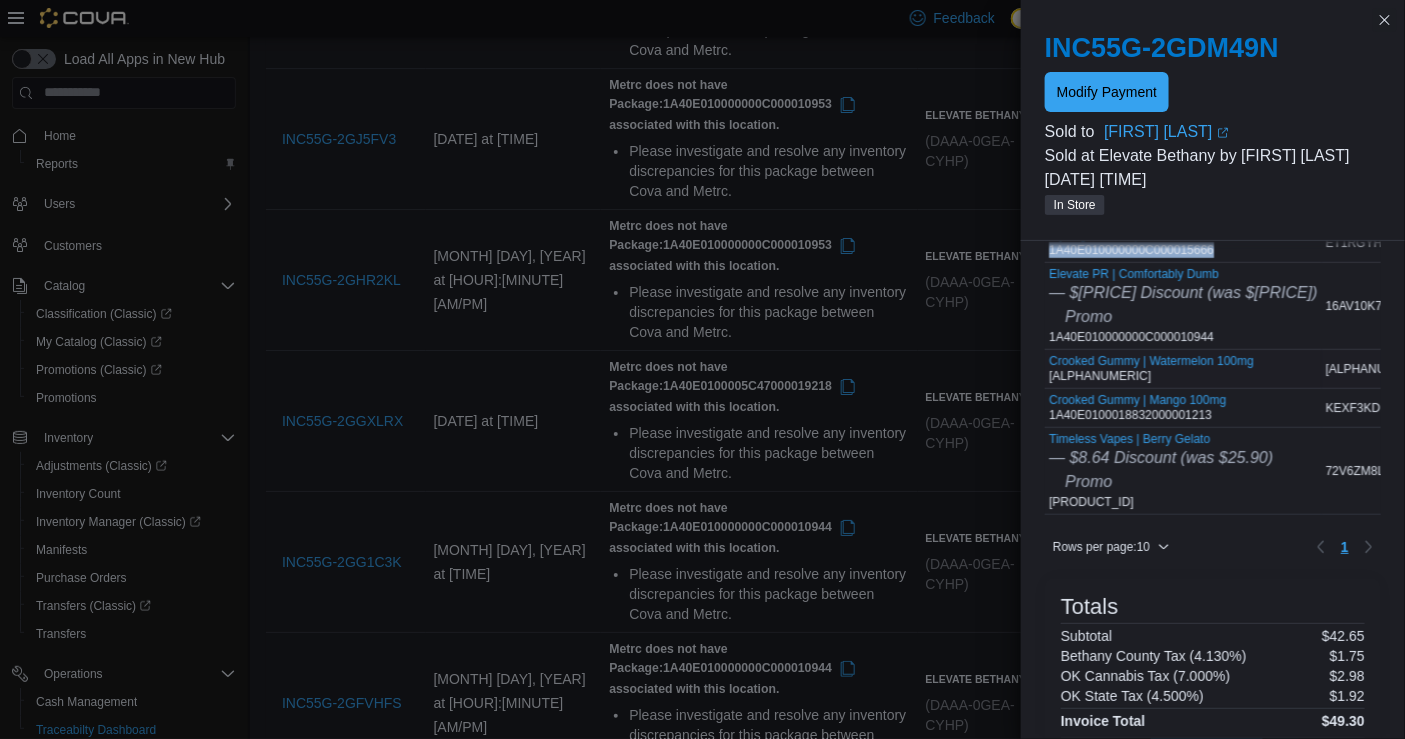 scroll, scrollTop: 566, scrollLeft: 0, axis: vertical 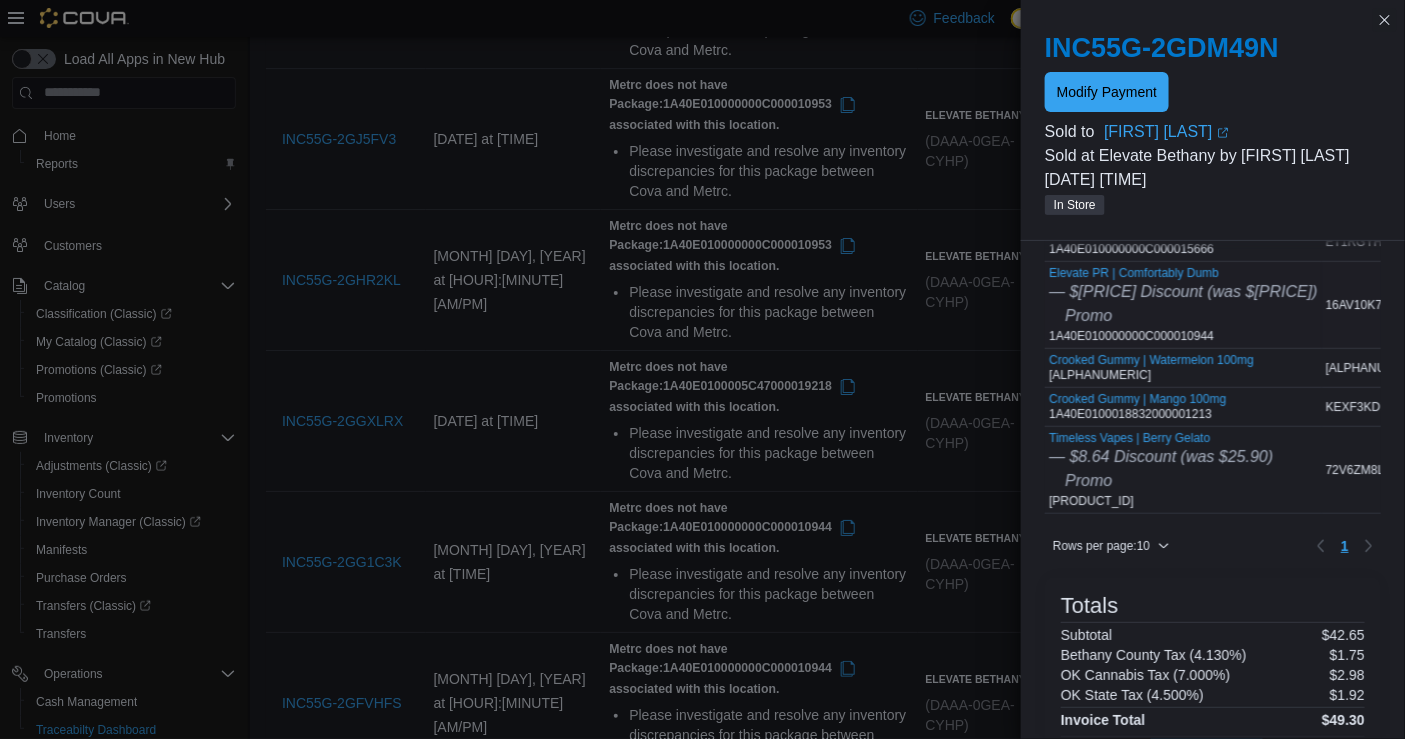 click on "Elevate PR | Comfortably Dumb — $5.34 Discount
(was $8.64) Promo 1A40E010000000C000010944" at bounding box center [1183, 305] 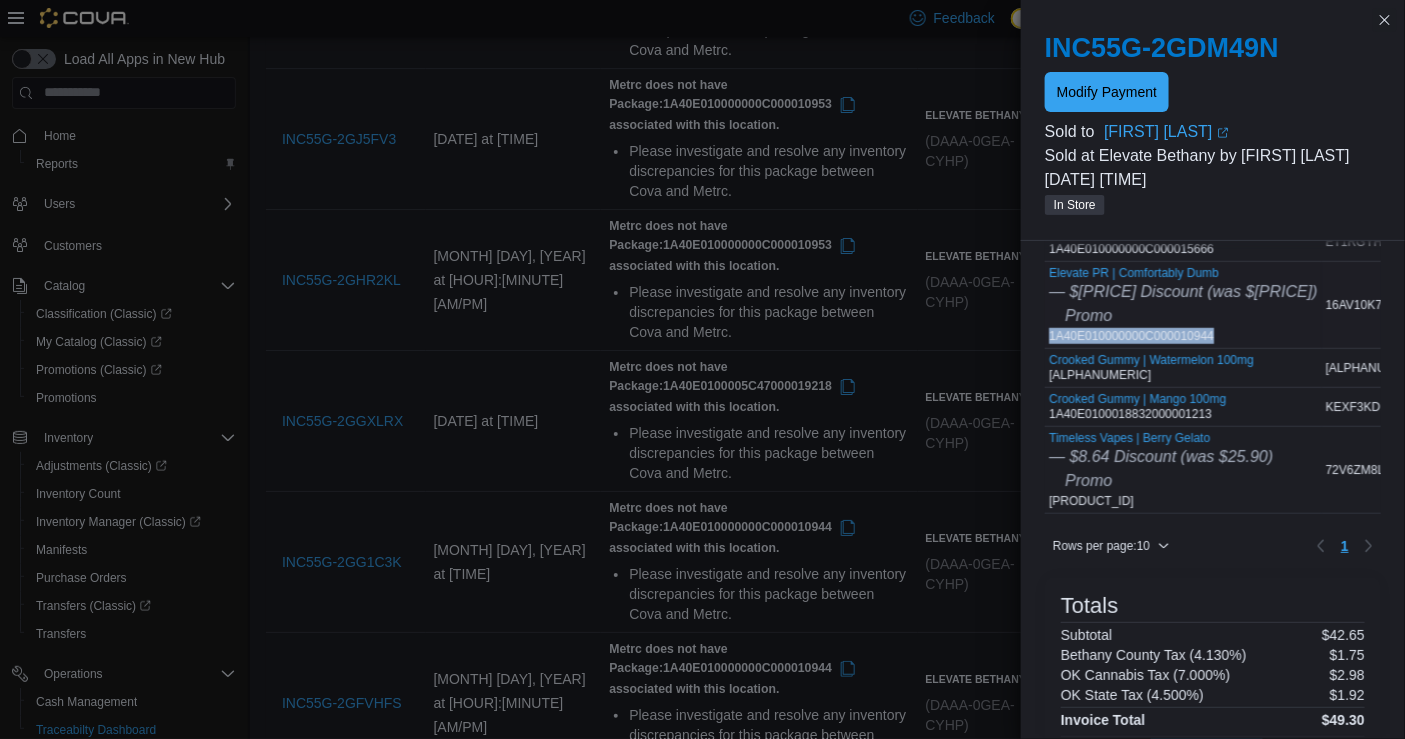 click on "Elevate PR | Comfortably Dumb — $5.34 Discount
(was $8.64) Promo 1A40E010000000C000010944" at bounding box center (1183, 305) 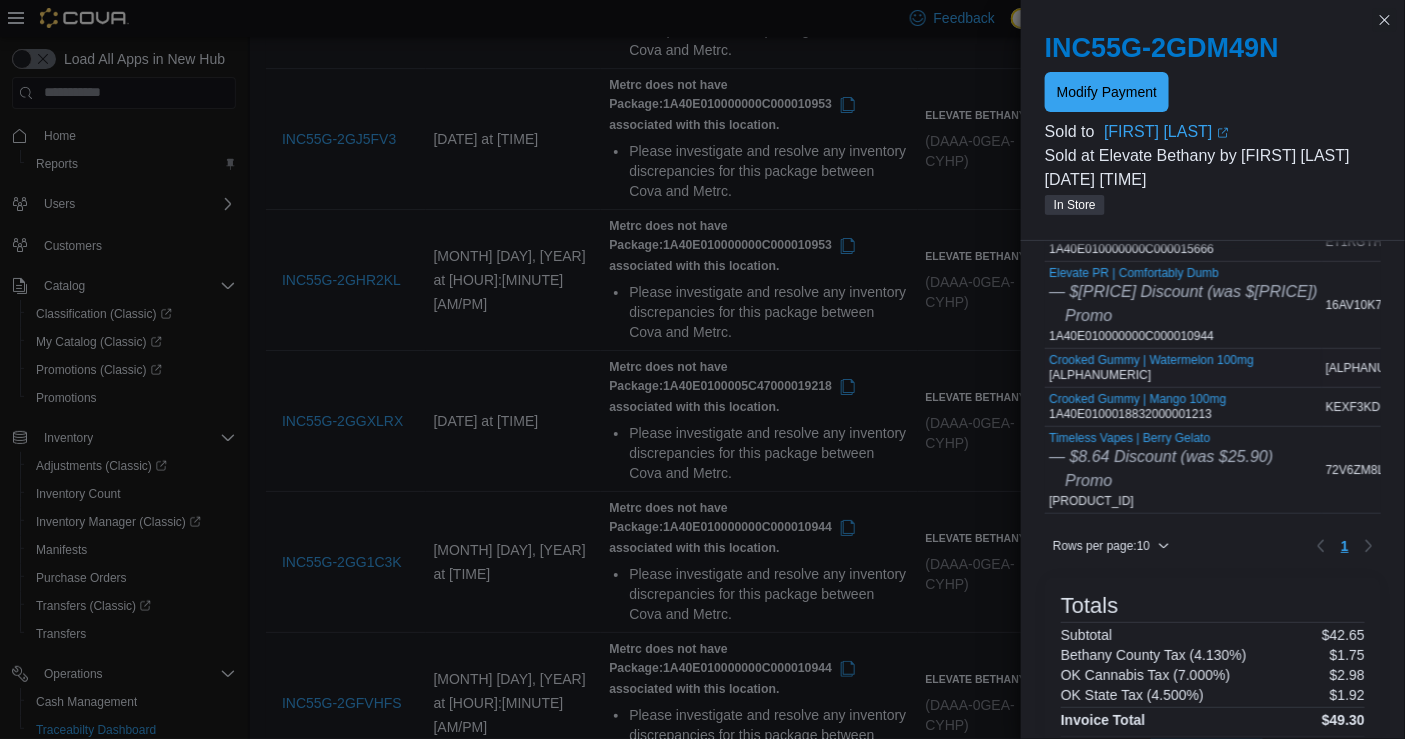 click on "Crooked Gummy | Watermelon 100mg 1A40E0100018832000001215" at bounding box center [1151, 368] 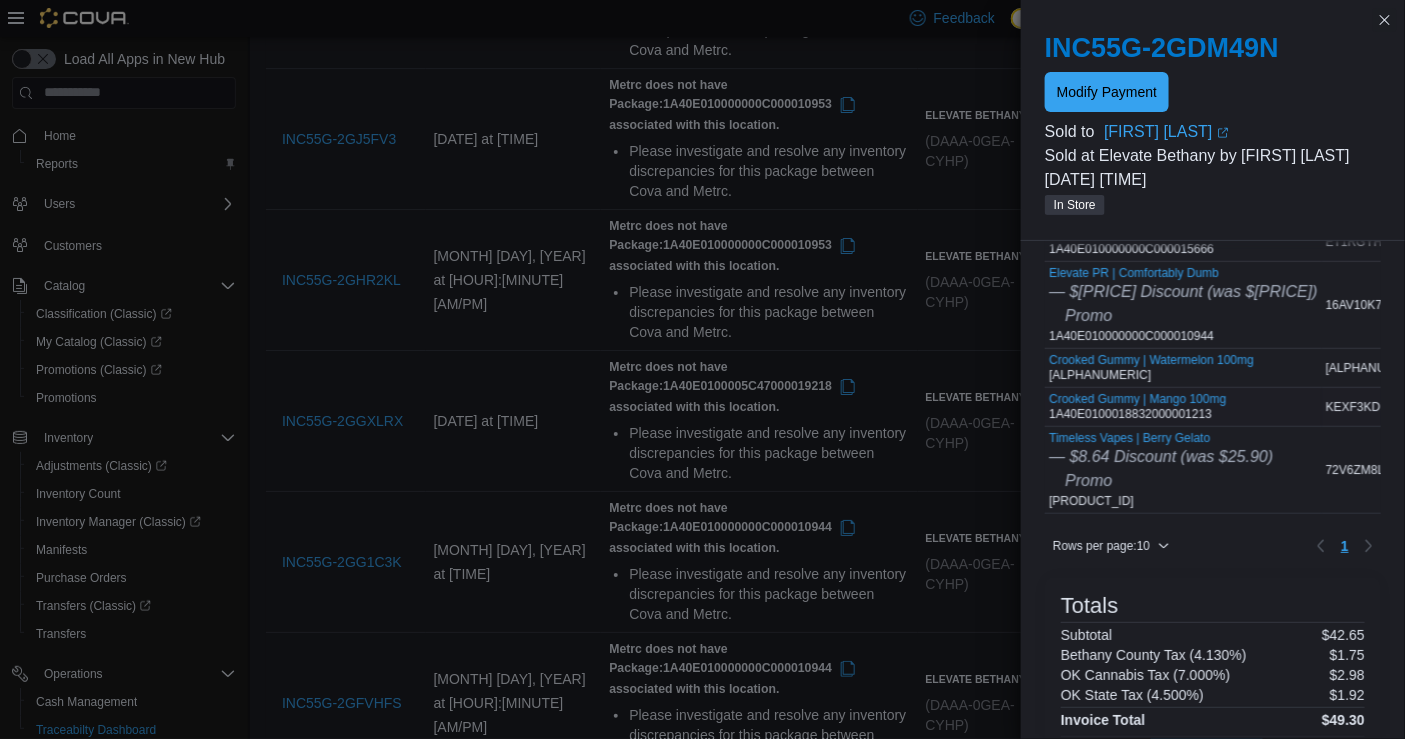 click on "Crooked Gummy | Mango 100mg 1A40E0100018832000001213" at bounding box center (1137, 407) 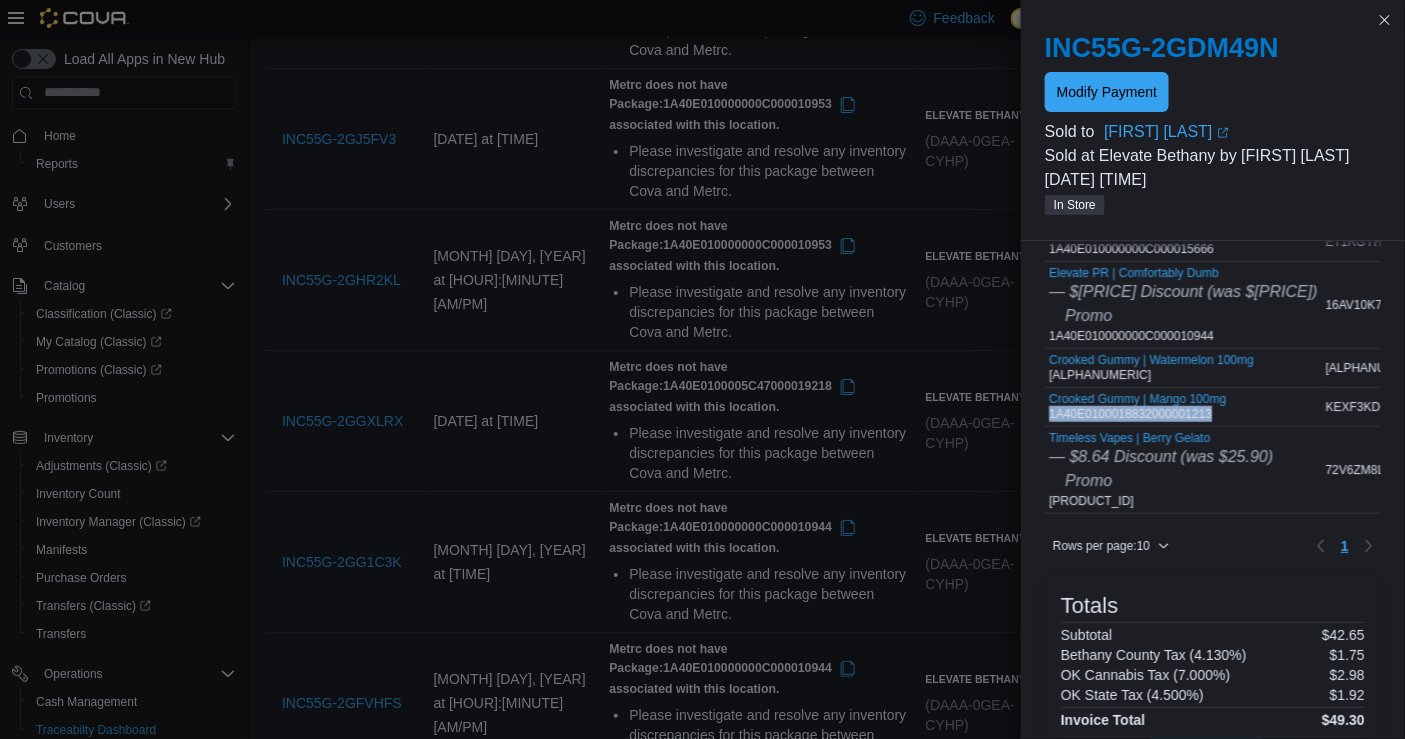 click on "Crooked Gummy | Mango 100mg 1A40E0100018832000001213" at bounding box center [1137, 407] 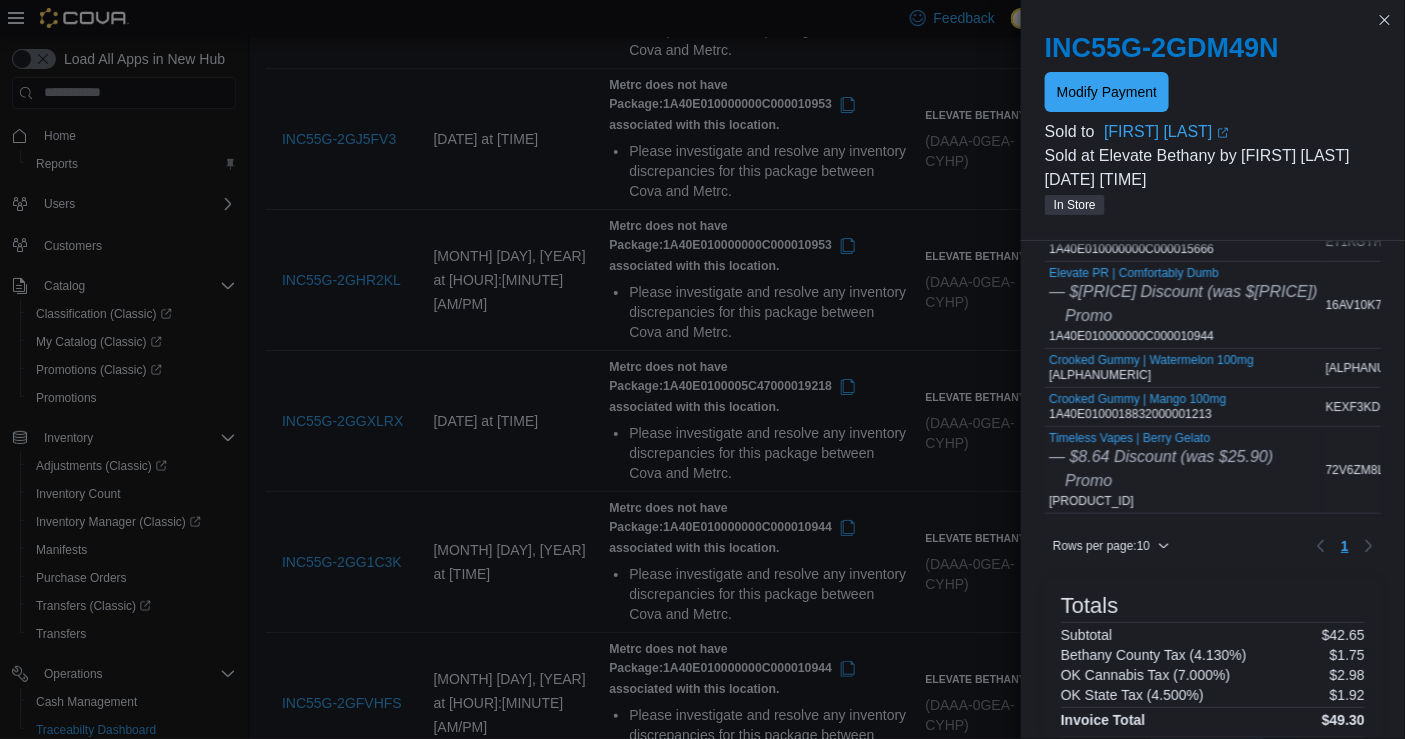 click on "Timeless Vapes | Berry Gelato — $8.64 Discount
(was $25.90) Promo 1A40E01000026C0000013052" at bounding box center (1161, 470) 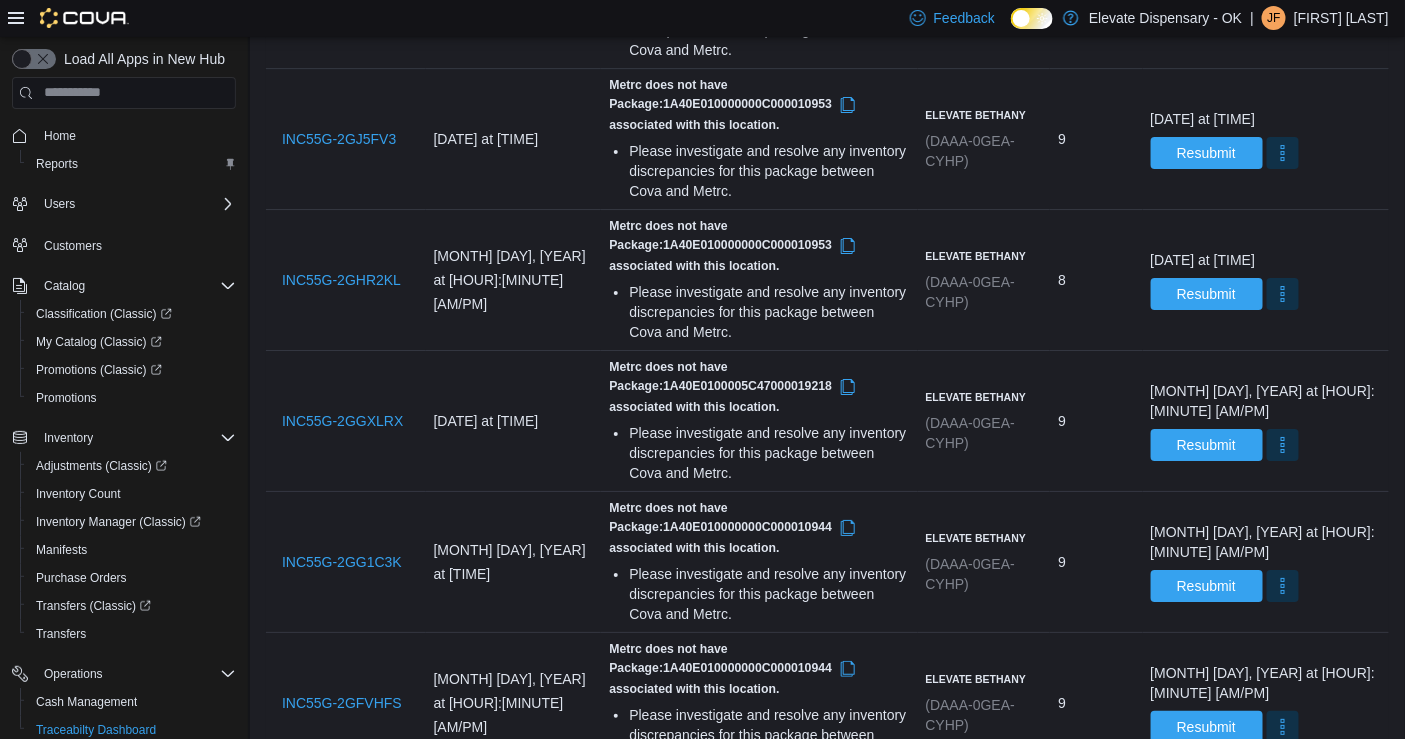 click on "INC55G-2GCZ4WC" at bounding box center (344, 1267) 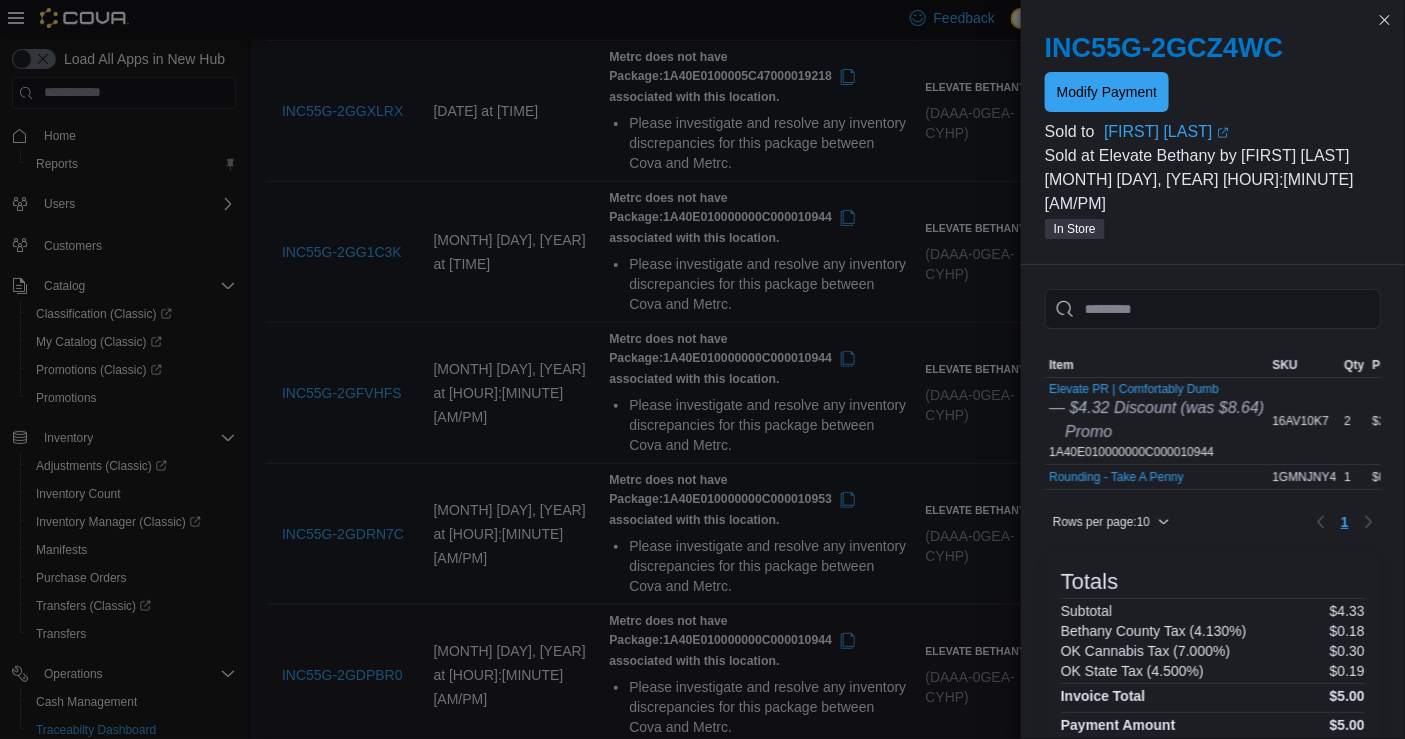 scroll, scrollTop: 2236, scrollLeft: 0, axis: vertical 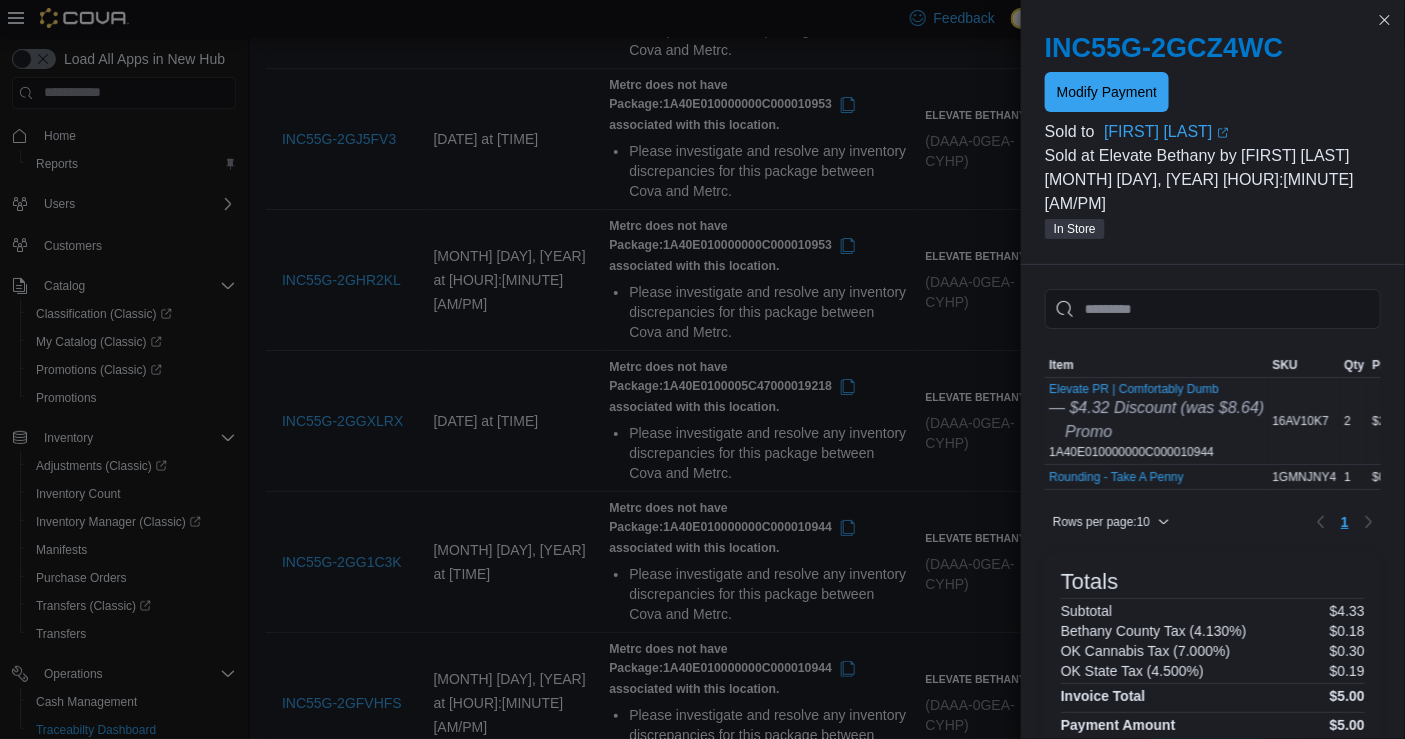 click on "Promo" at bounding box center [1156, 432] 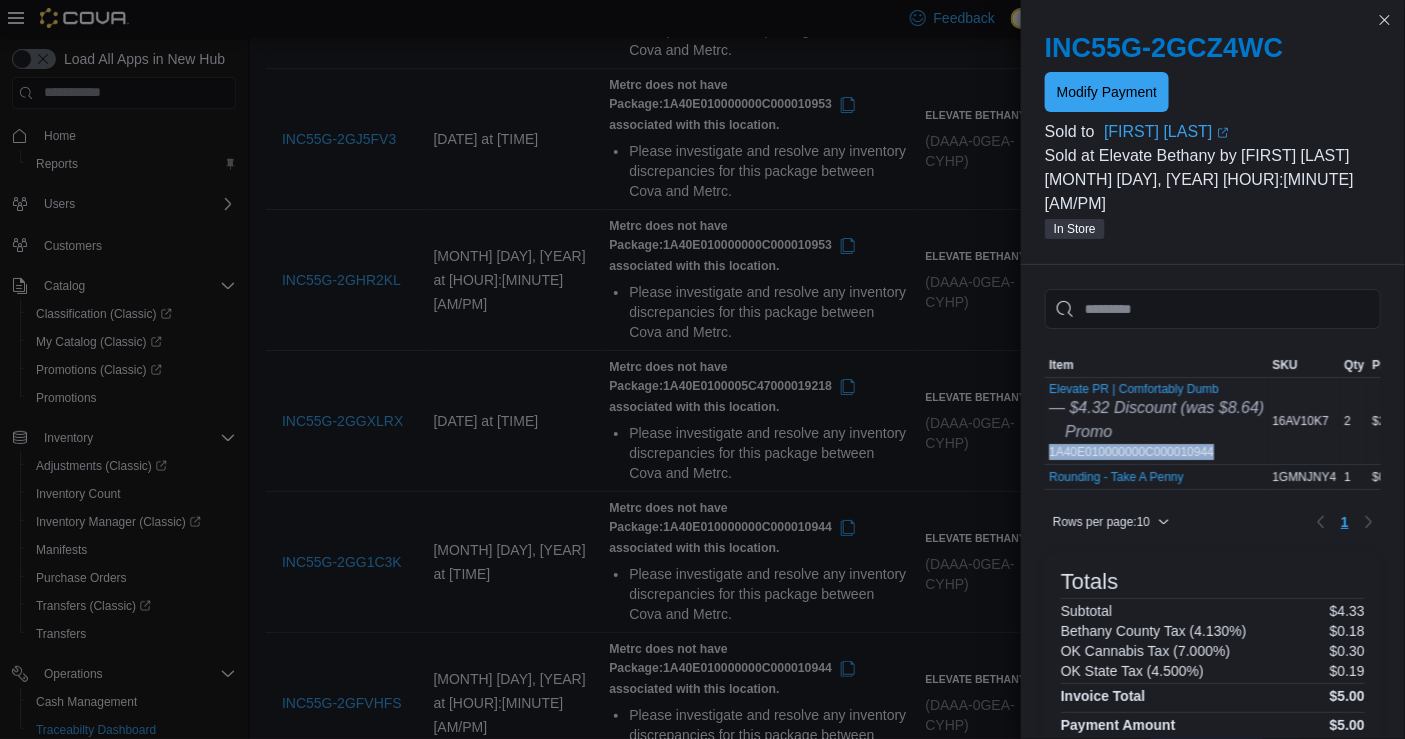 click on "Elevate PR | Comfortably Dumb — $4.32 Discount
(was $8.64) Promo 1A40E010000000C000010944" at bounding box center [1156, 421] 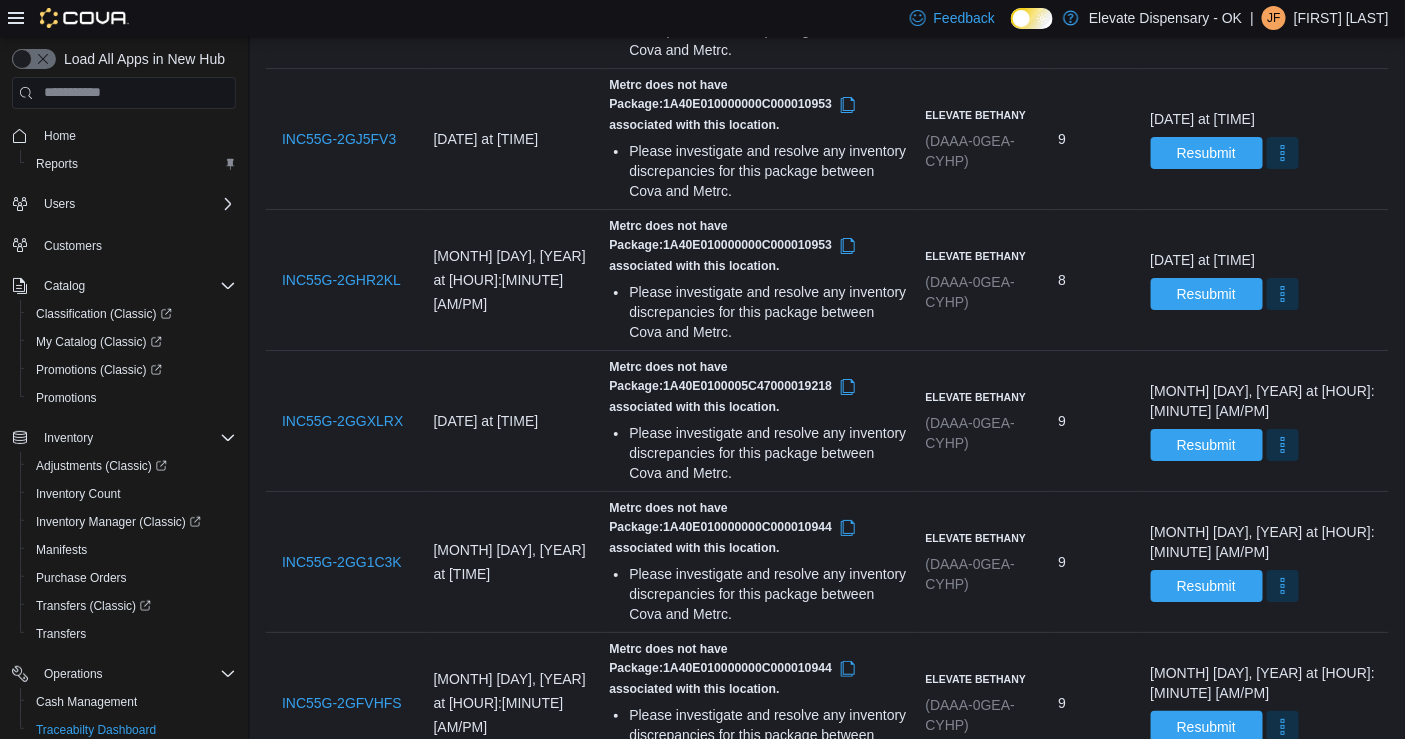 click on "INC55G-2GC11T7" at bounding box center [340, 1408] 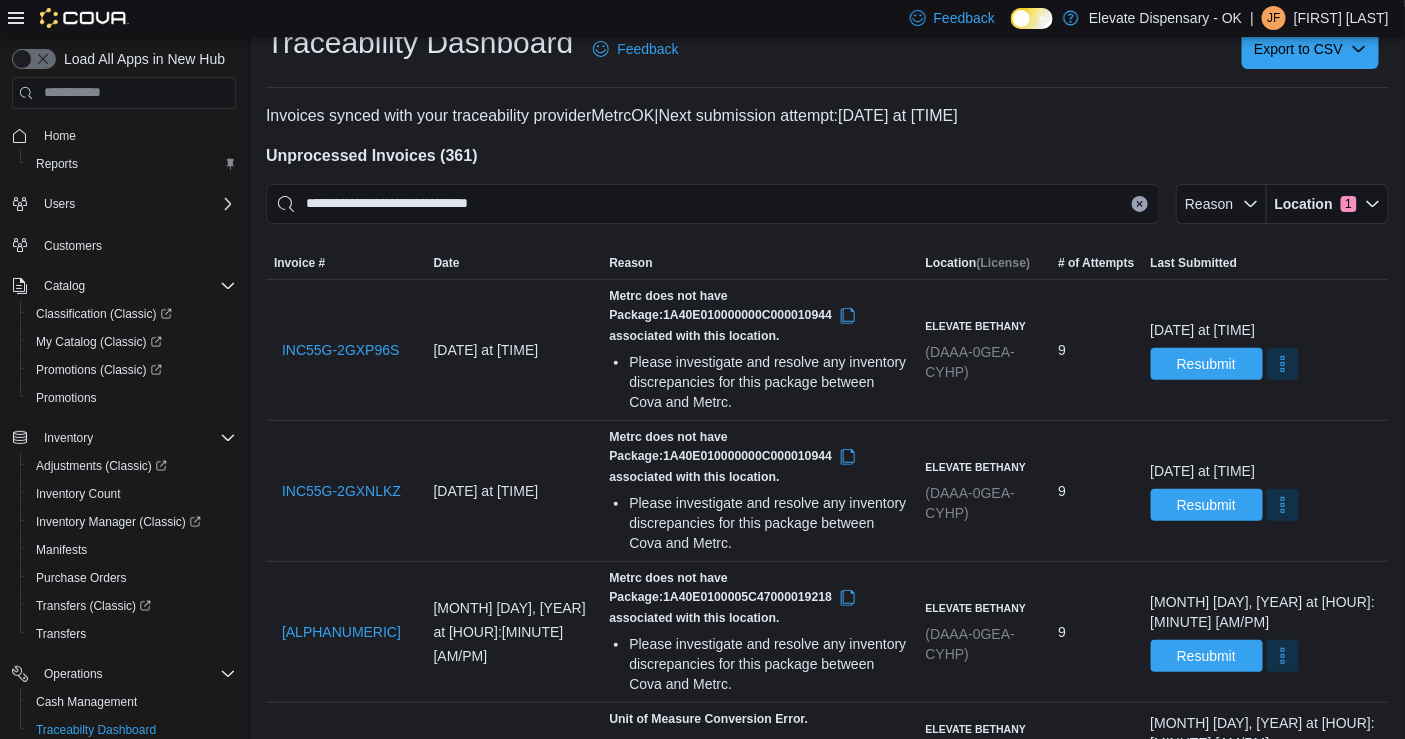 scroll, scrollTop: 0, scrollLeft: 0, axis: both 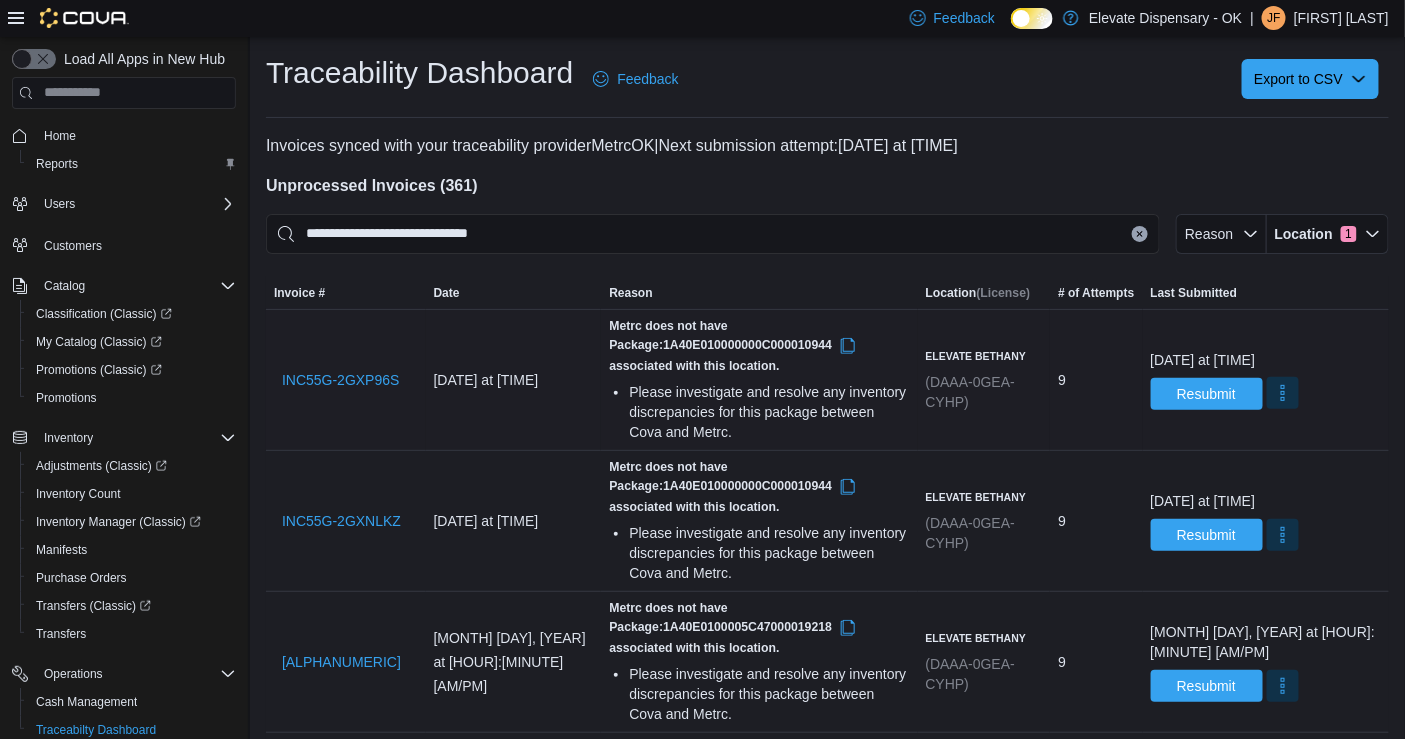 click at bounding box center [1283, 393] 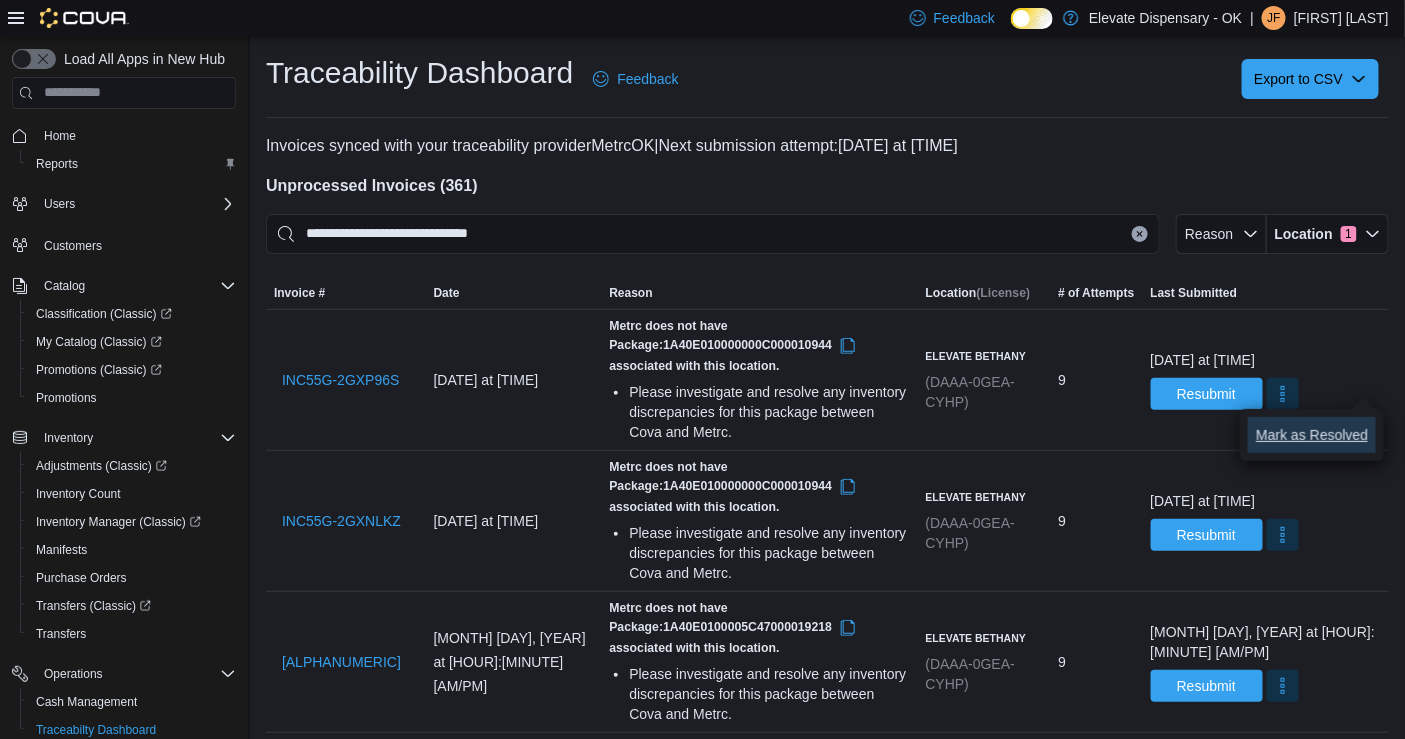 click on "Mark as Resolved" at bounding box center [1312, 435] 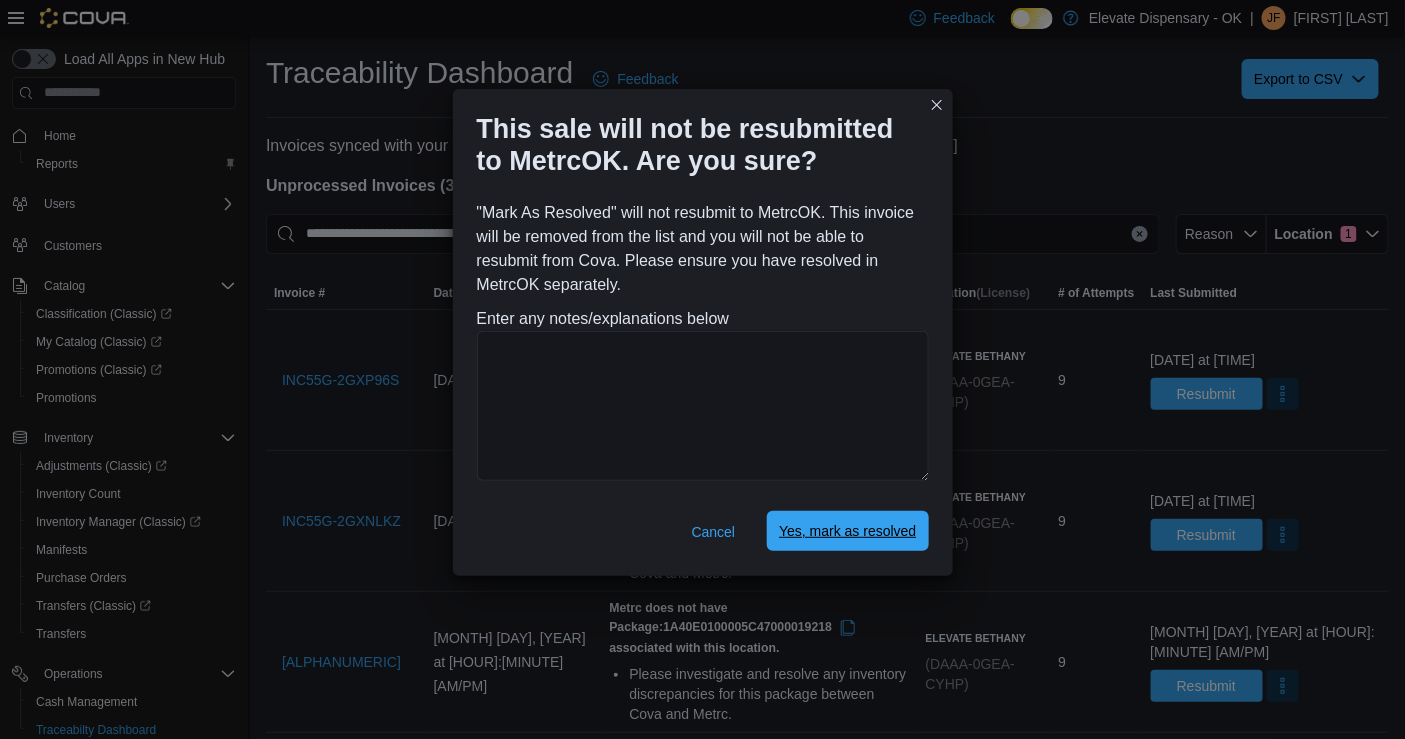 click on "Yes, mark as resolved" at bounding box center (847, 531) 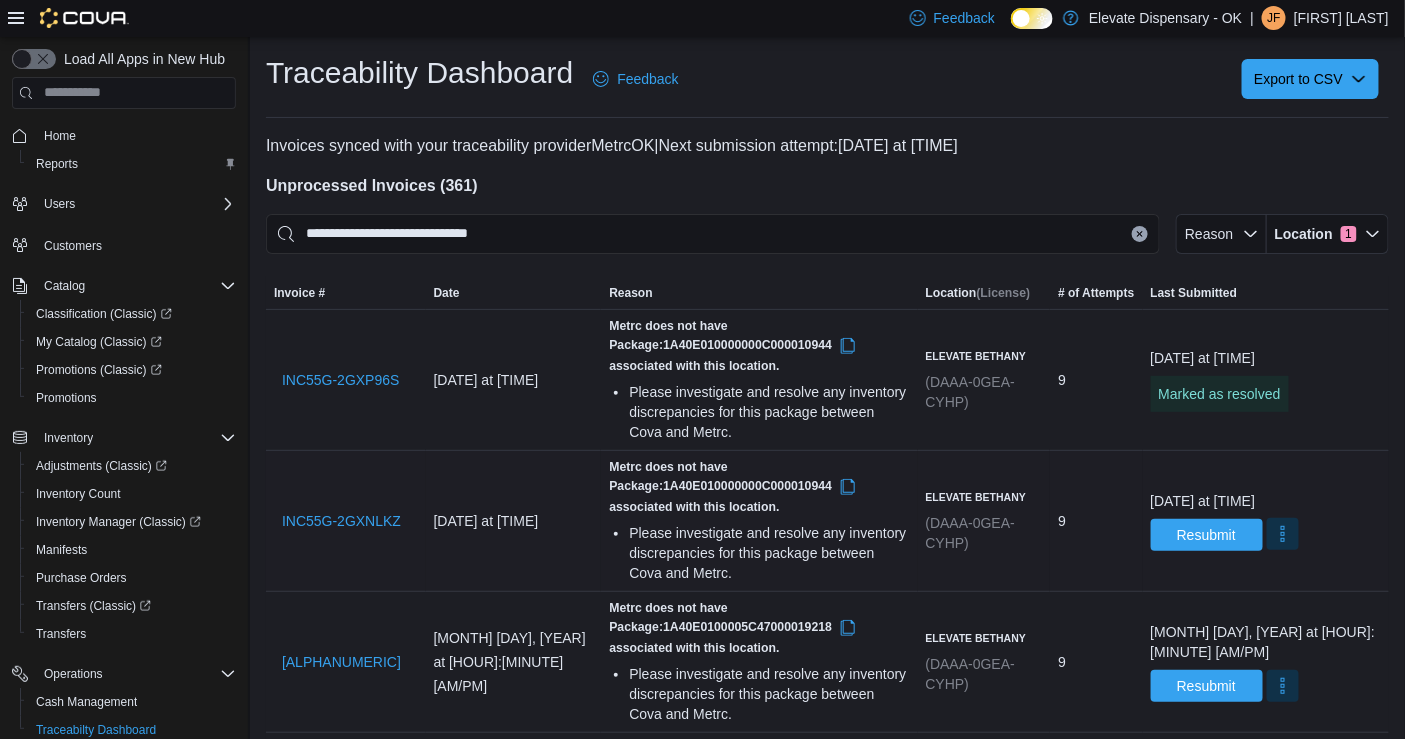 click at bounding box center (1283, 534) 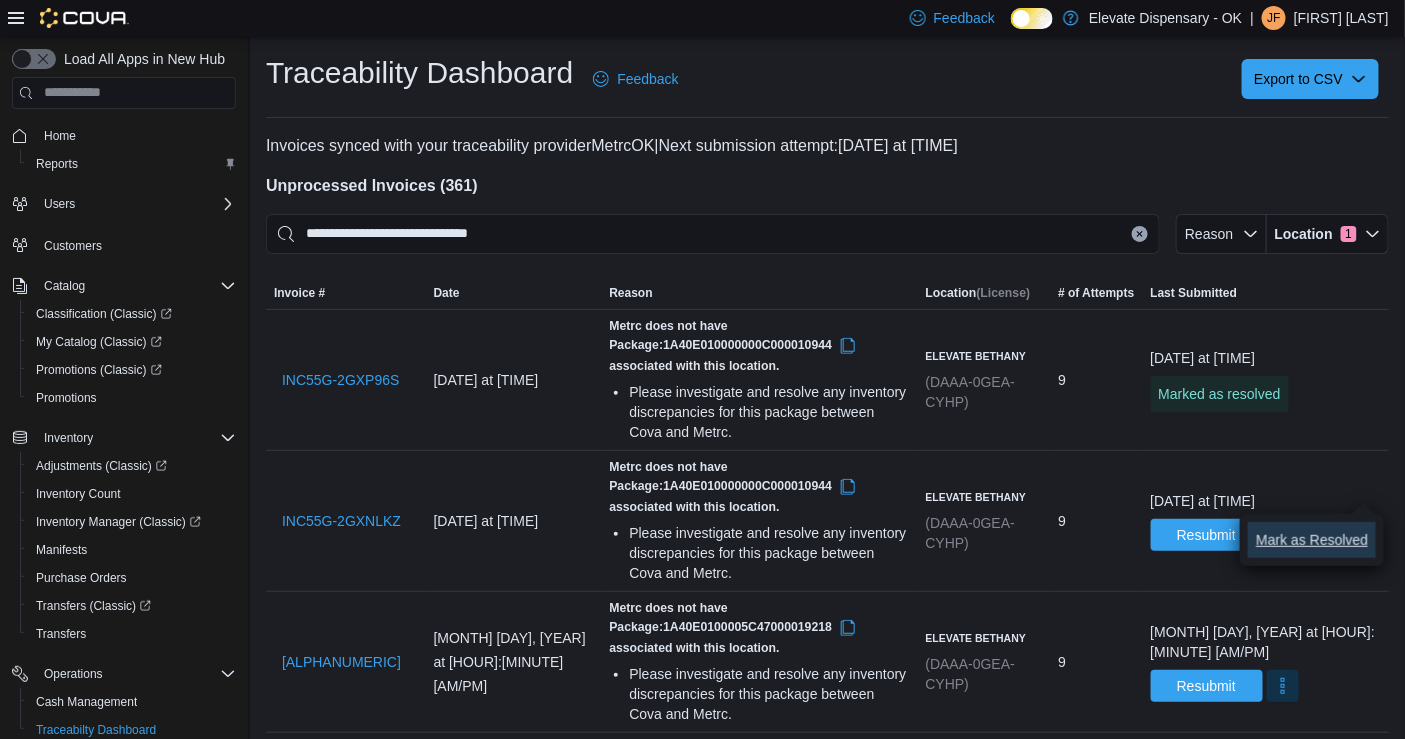 click on "Mark as Resolved" at bounding box center [1312, 540] 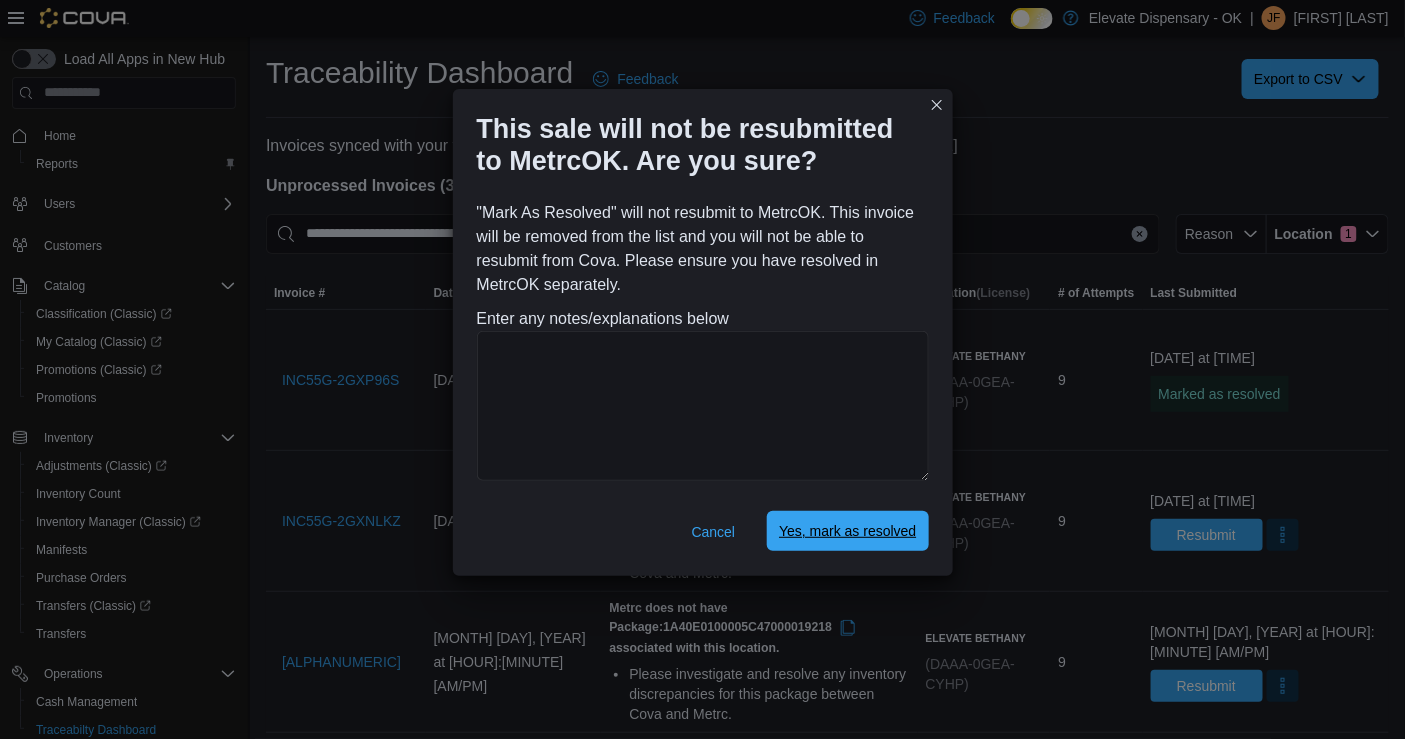 click on "Yes, mark as resolved" at bounding box center (847, 531) 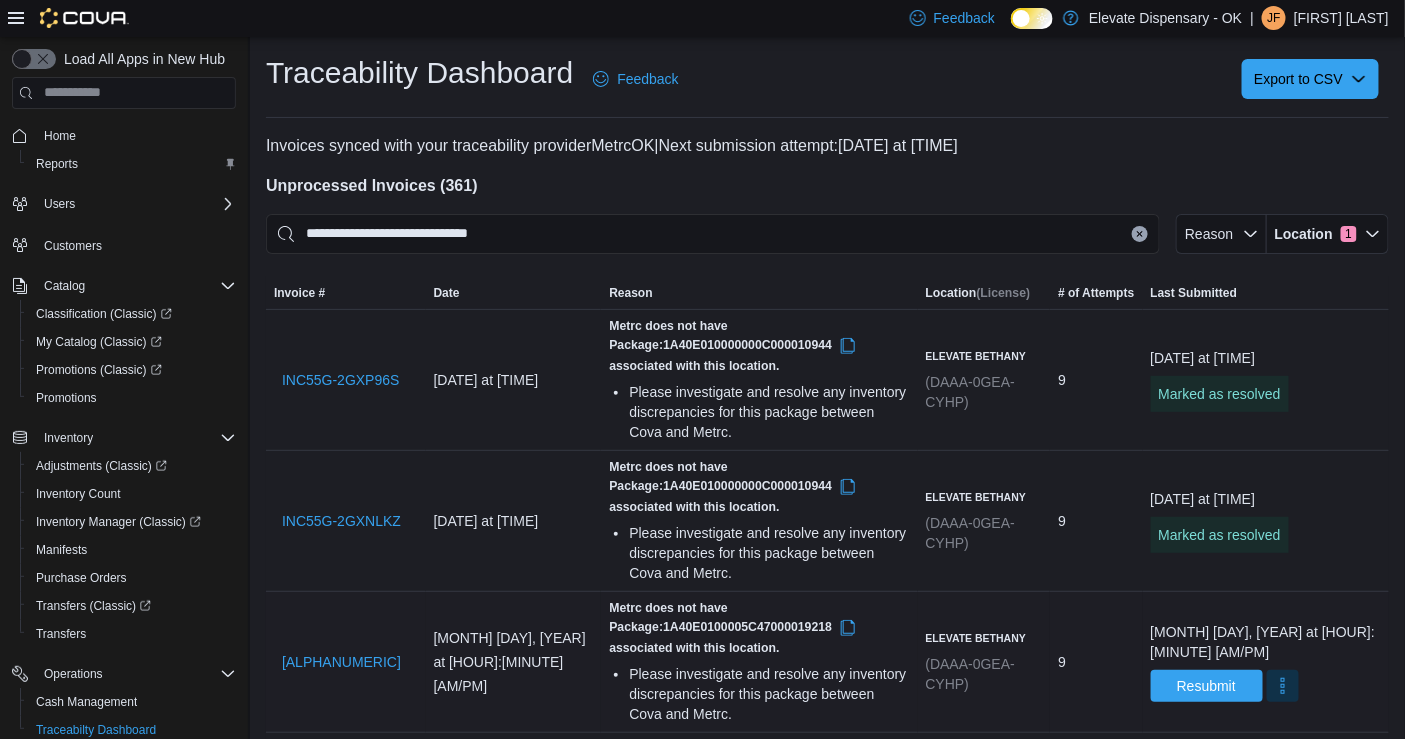 click on "May 29, 2023 at 09:31 PM Resubmit" at bounding box center [1266, 662] 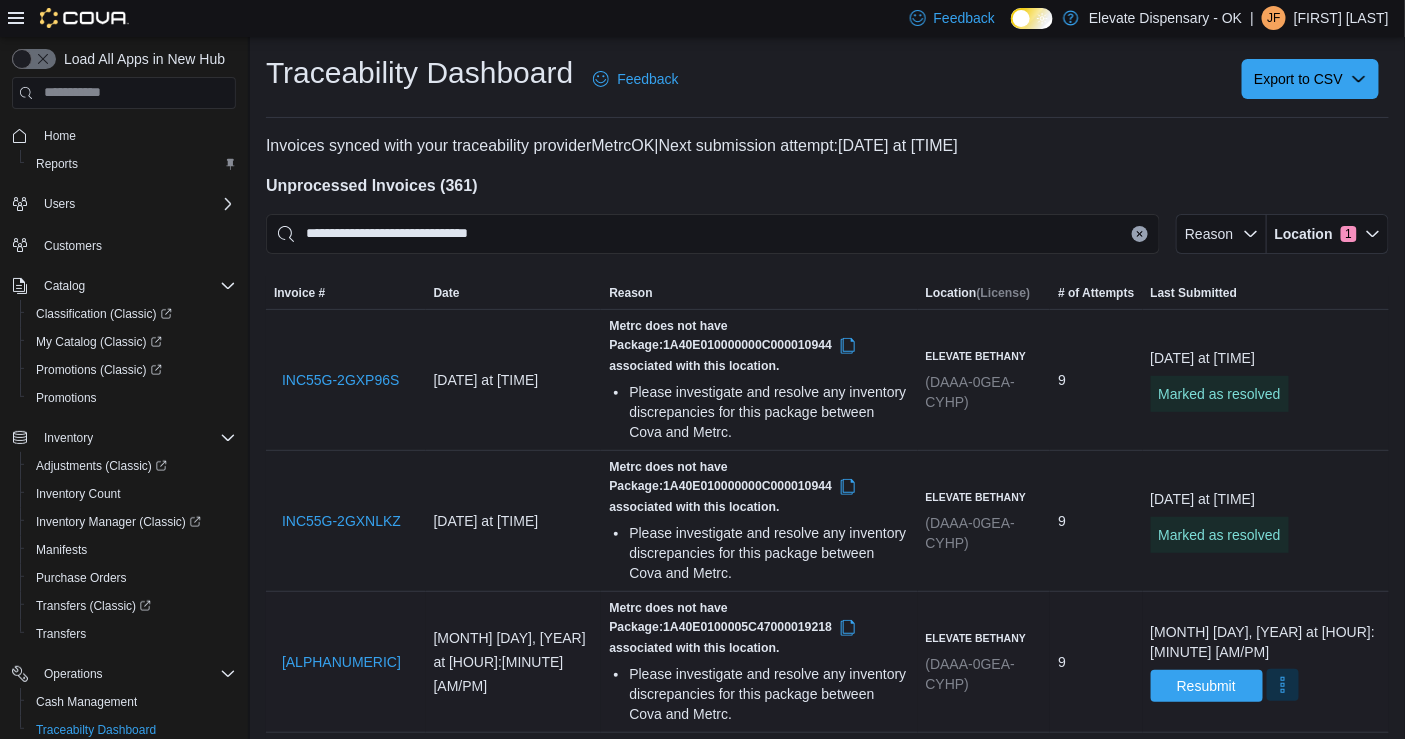 click at bounding box center [1283, 685] 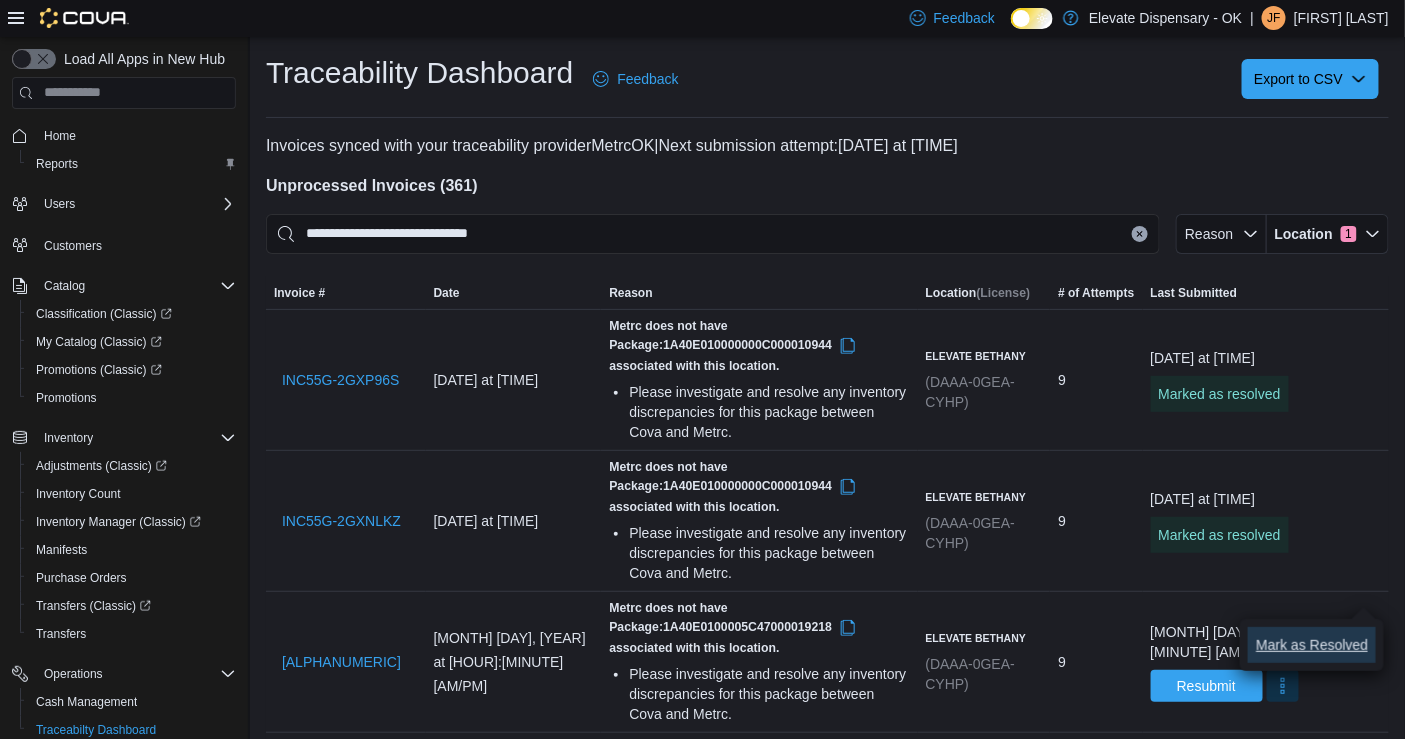 click on "Mark as Resolved" at bounding box center (1312, 645) 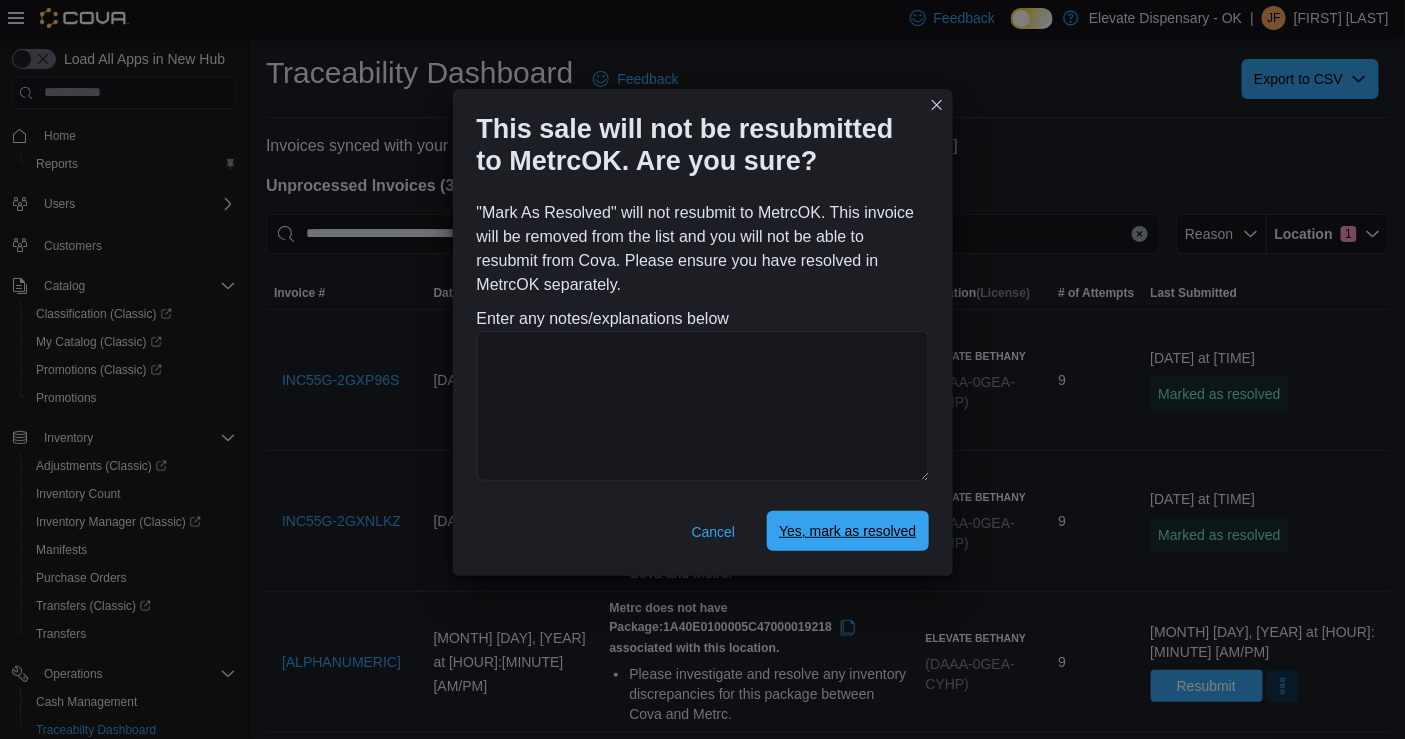 click on "Yes, mark as resolved" at bounding box center (847, 531) 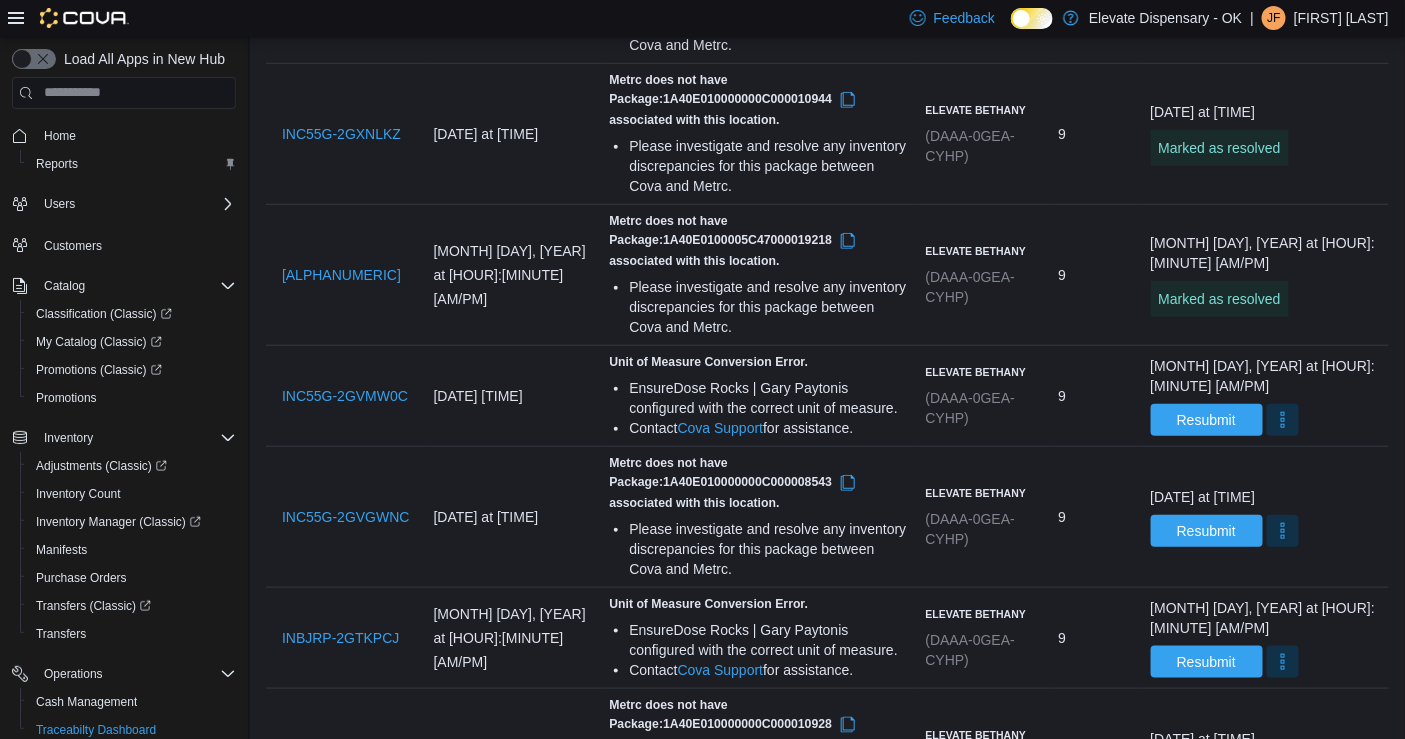 scroll, scrollTop: 392, scrollLeft: 0, axis: vertical 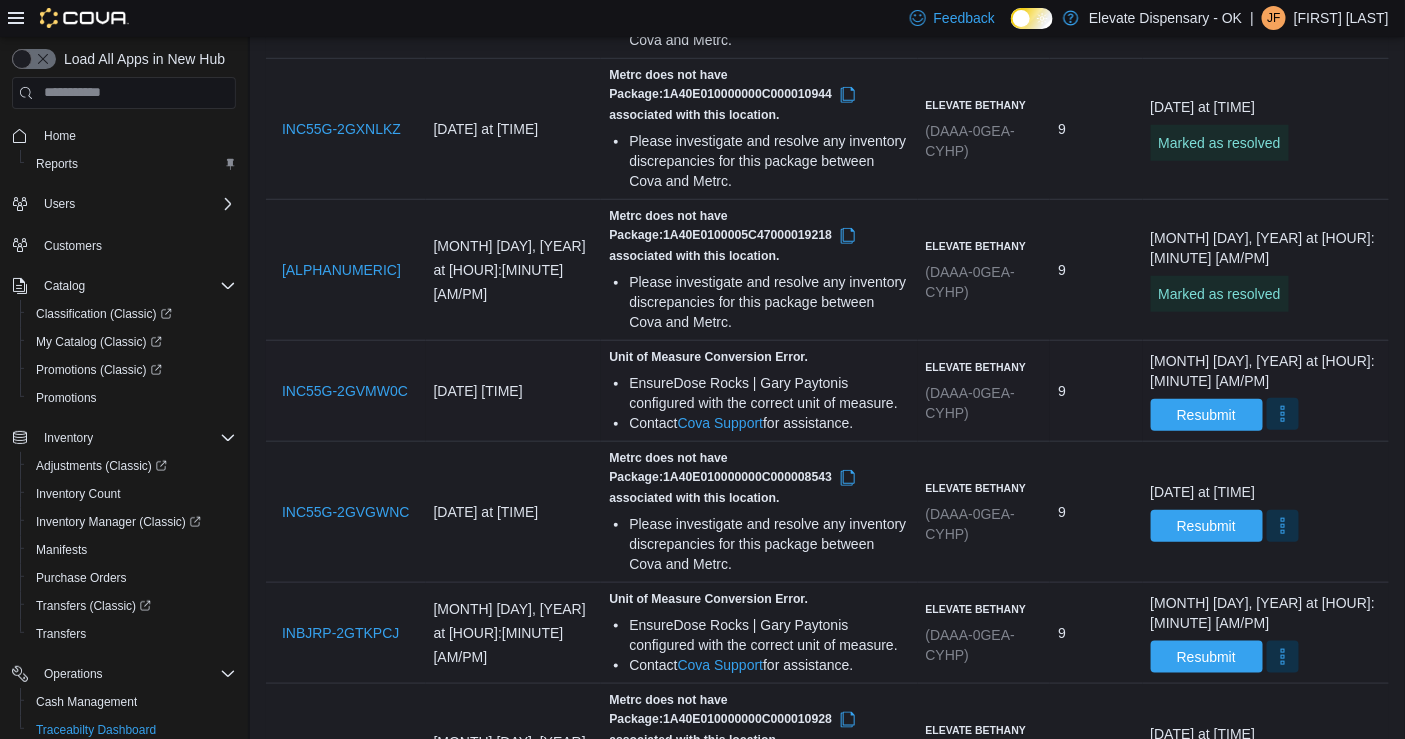 click at bounding box center [1283, 414] 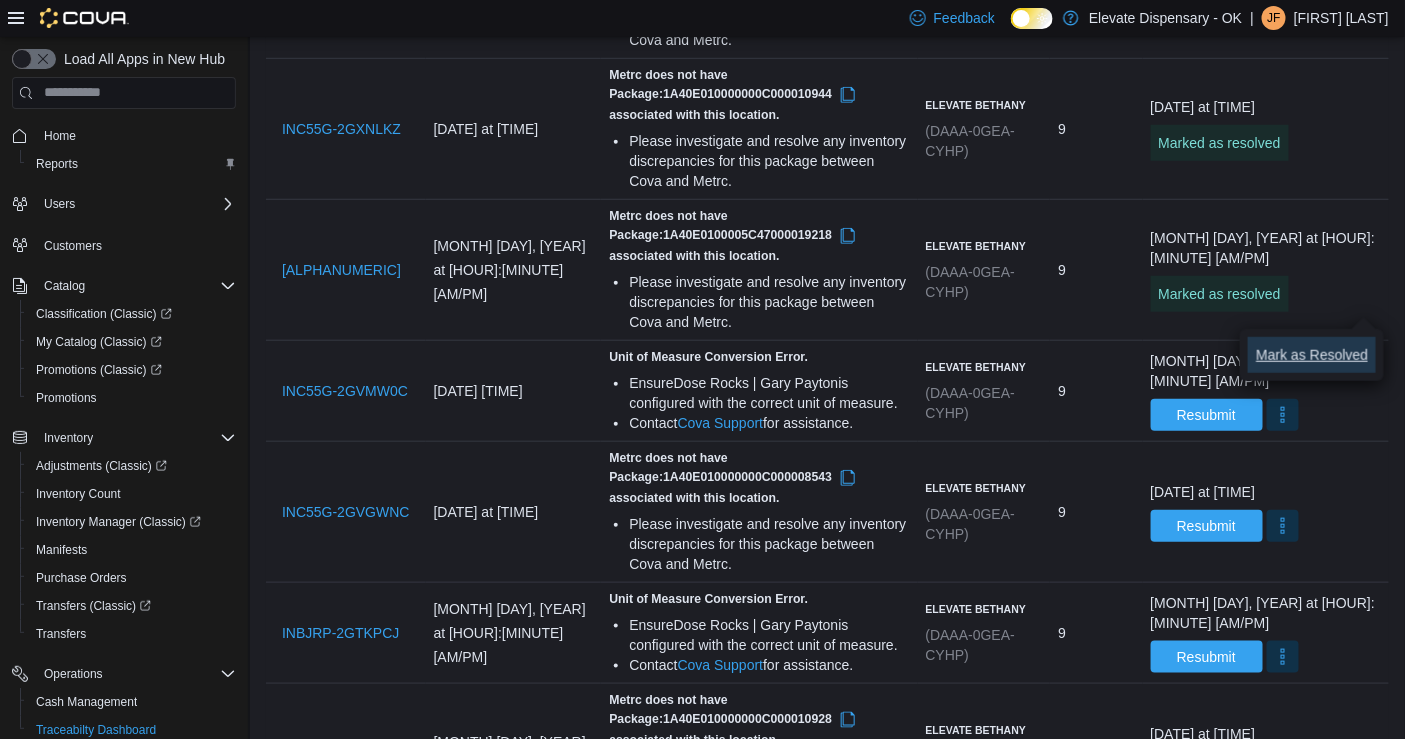 click on "Mark as Resolved" at bounding box center (1312, 355) 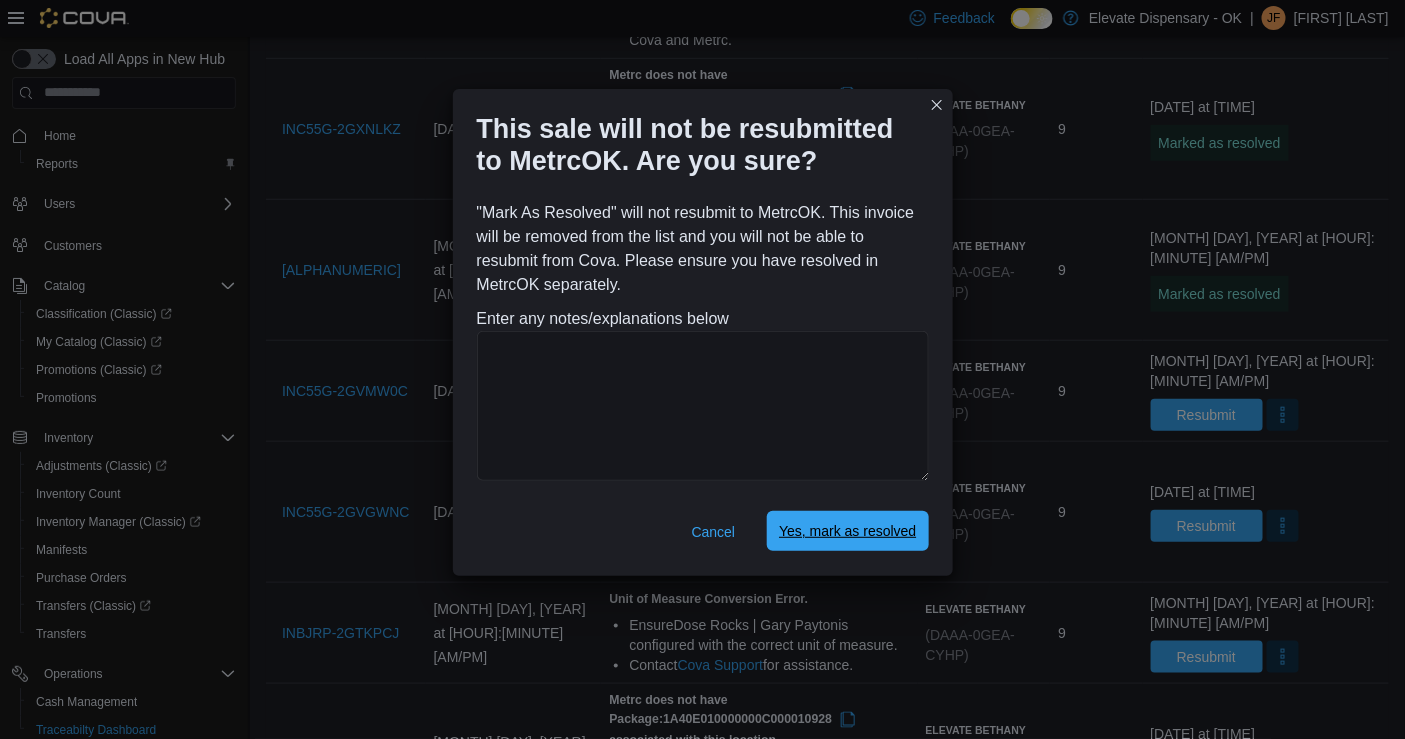 click on "Yes, mark as resolved" at bounding box center [847, 531] 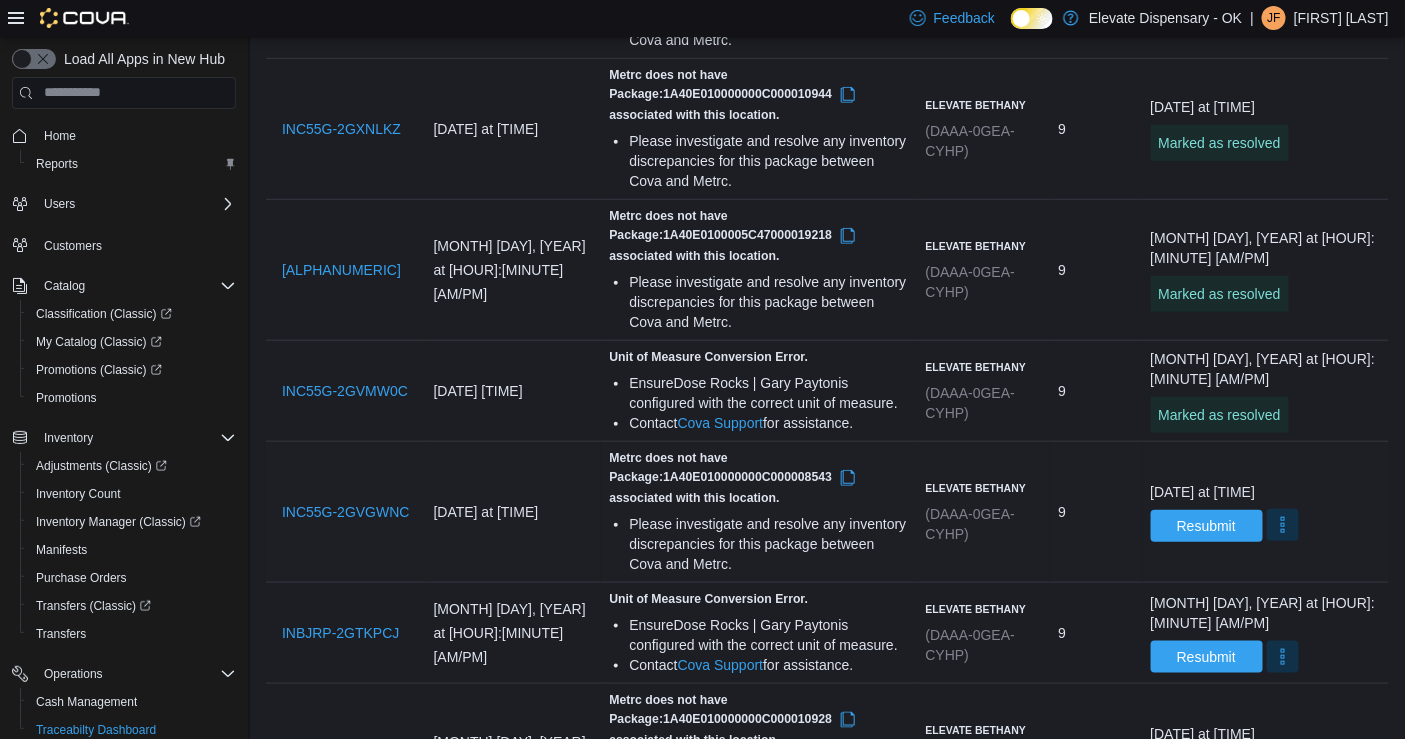 click at bounding box center [1283, 525] 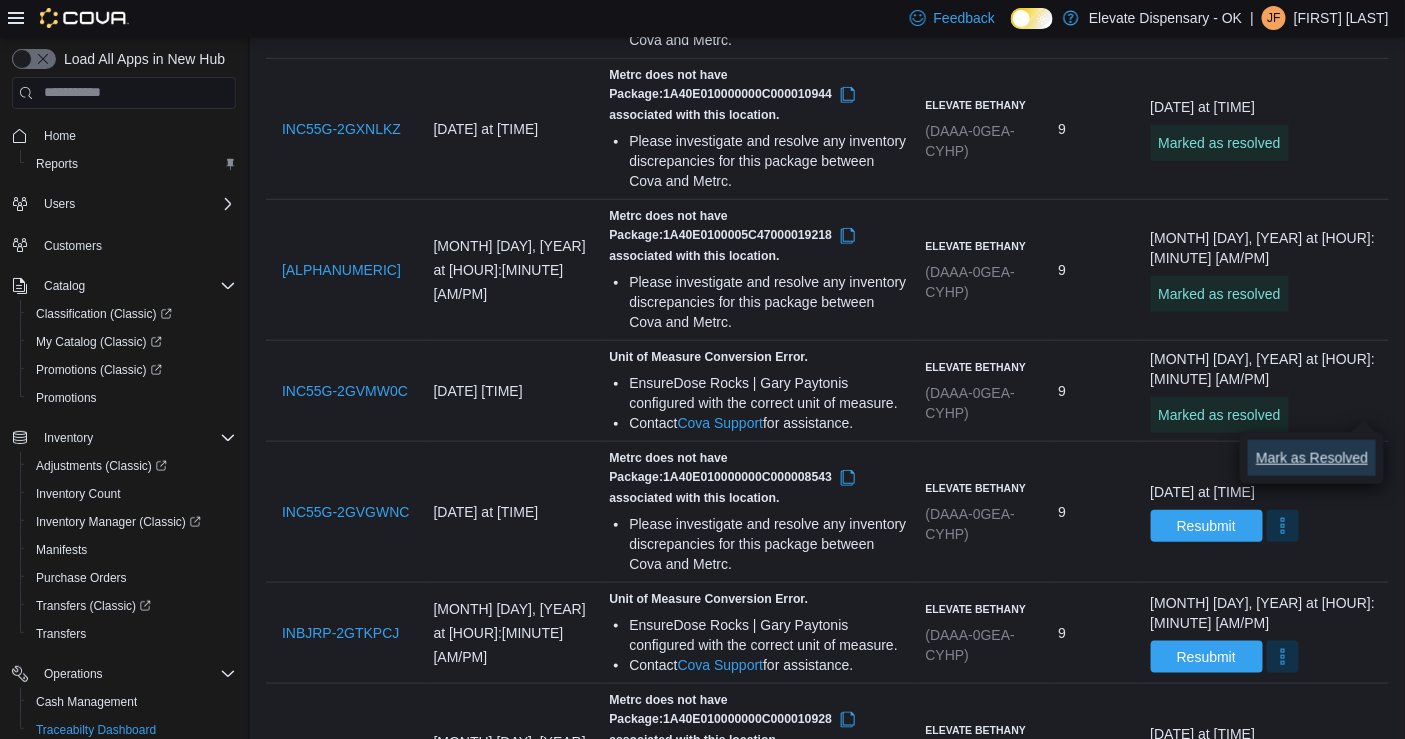 click on "Mark as Resolved" at bounding box center [1312, 458] 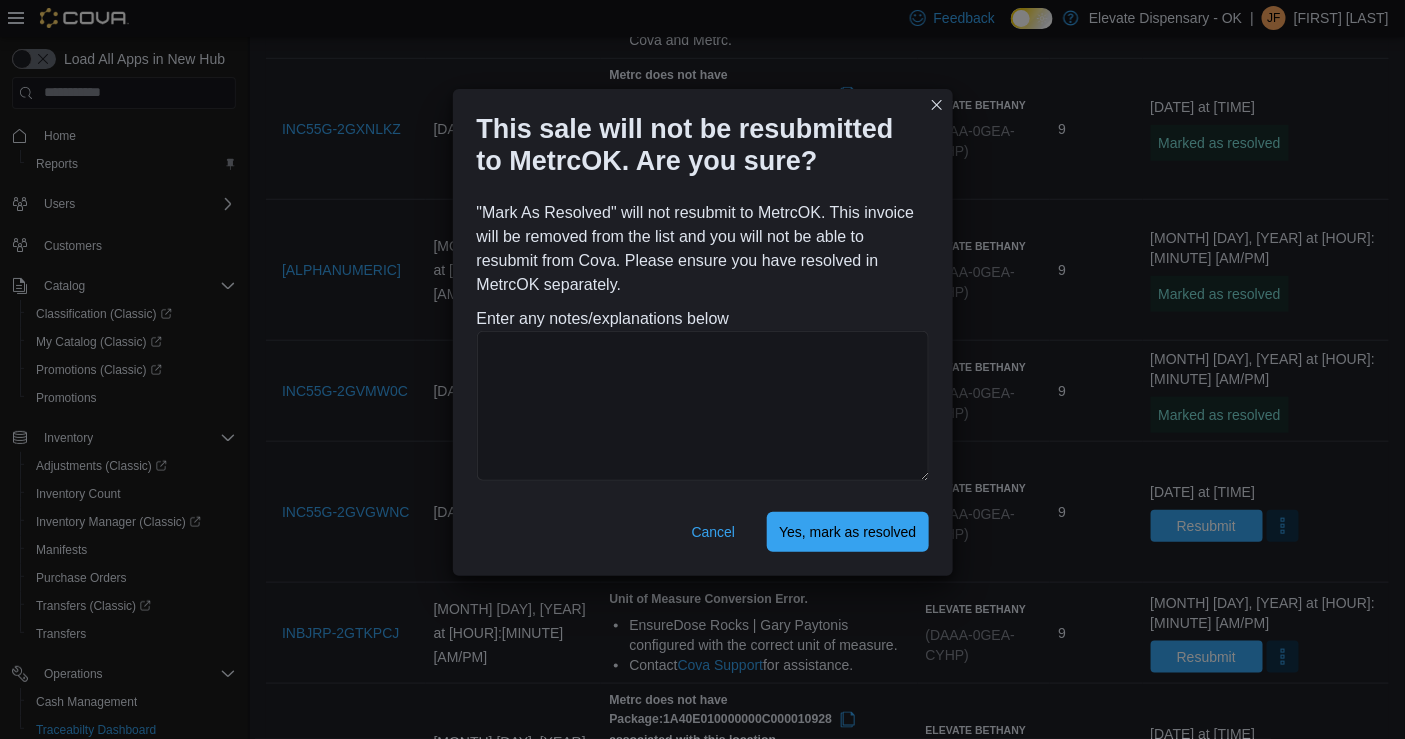 click on "Cancel Yes, mark as resolved" at bounding box center [703, 536] 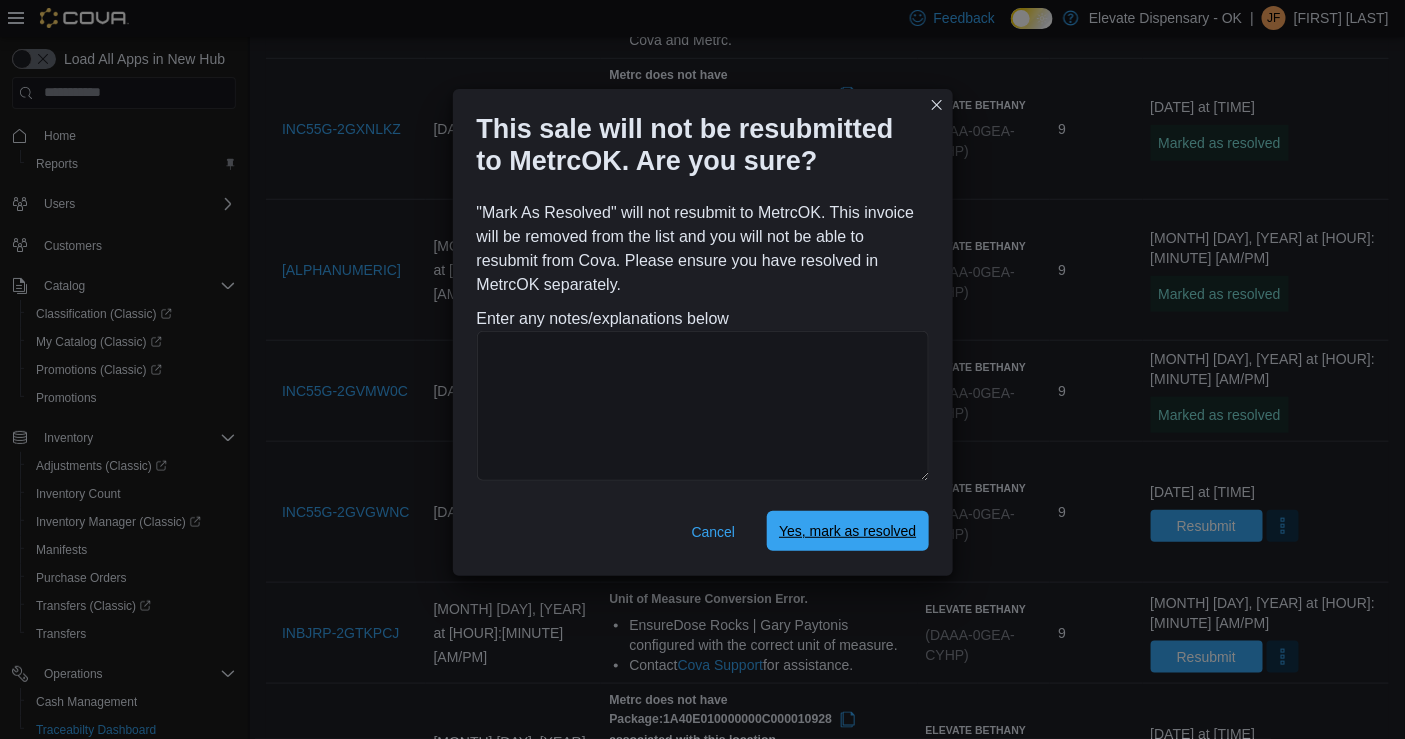click on "Yes, mark as resolved" at bounding box center [847, 531] 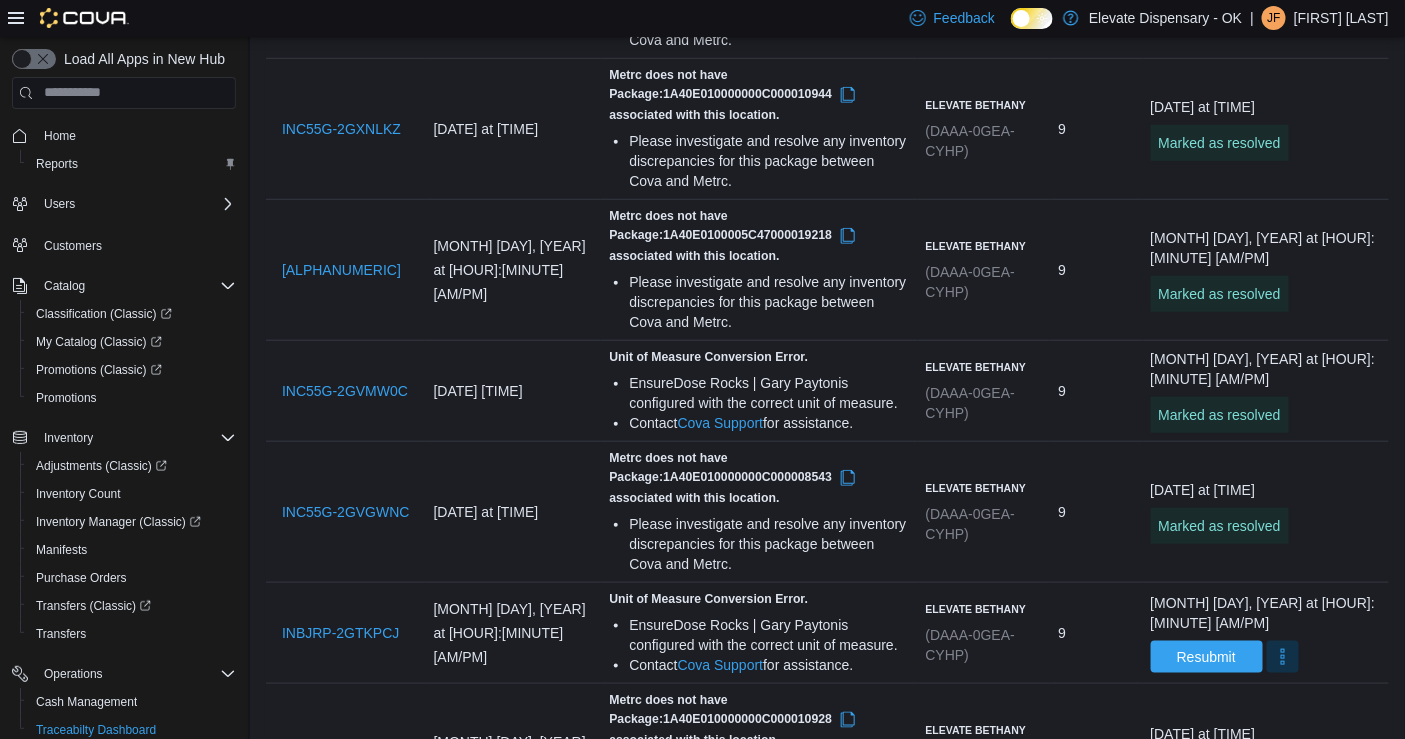 click at bounding box center [1283, 657] 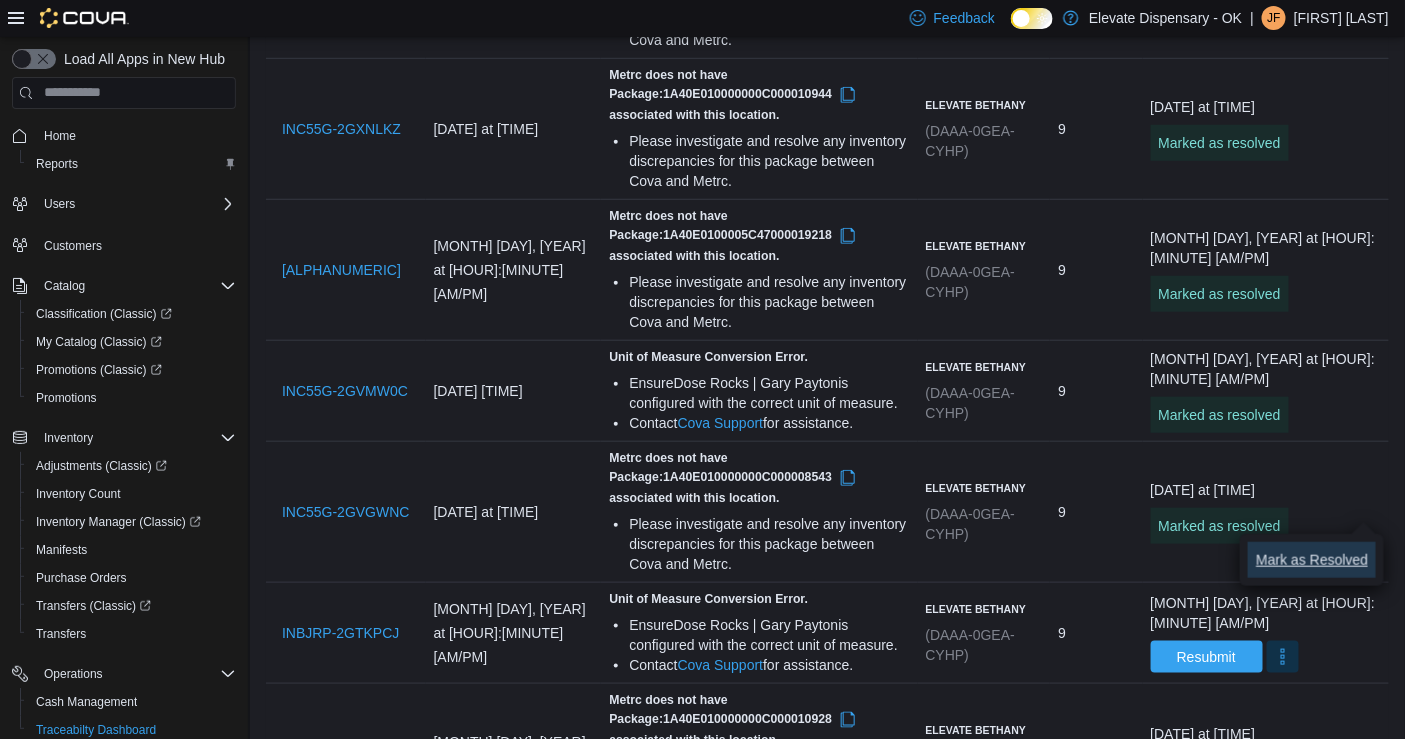 click on "Mark as Resolved" at bounding box center [1312, 560] 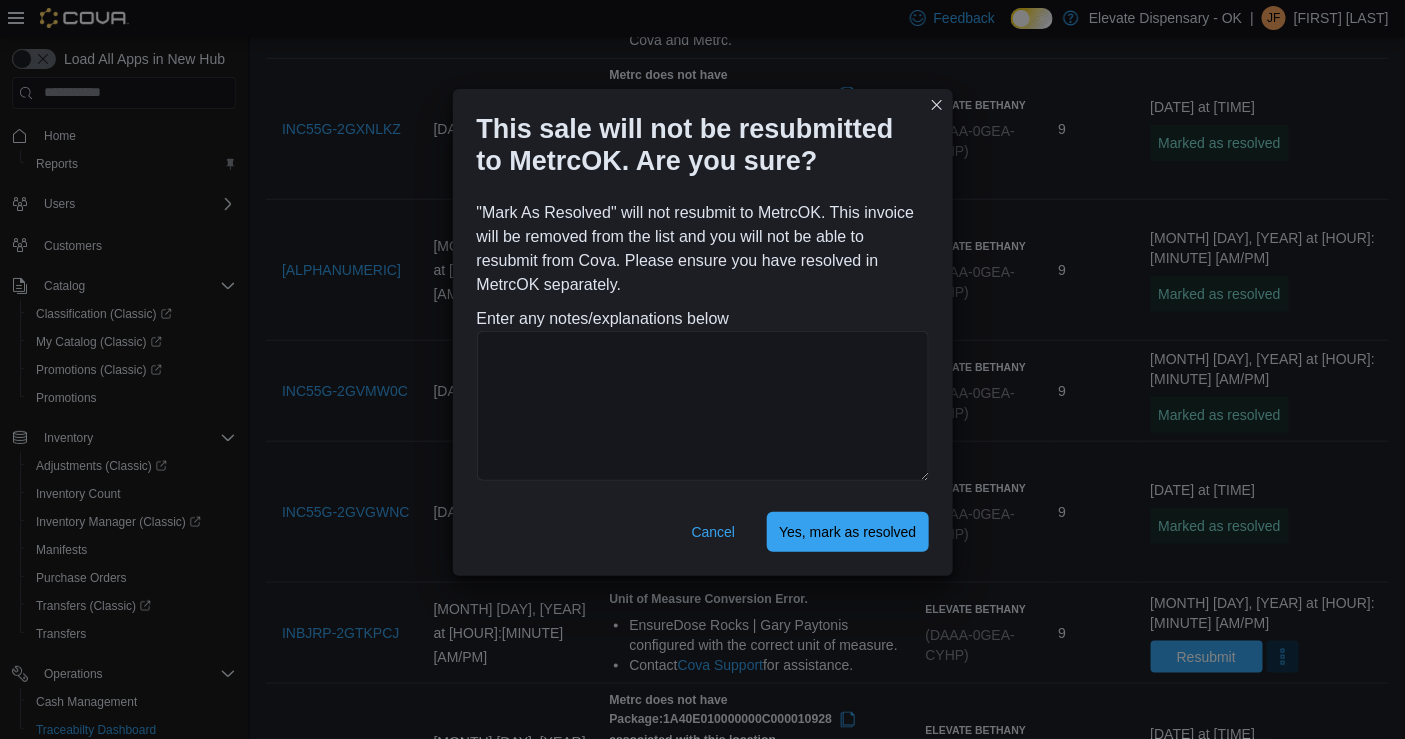 click on "Cancel Yes, mark as resolved" at bounding box center (703, 536) 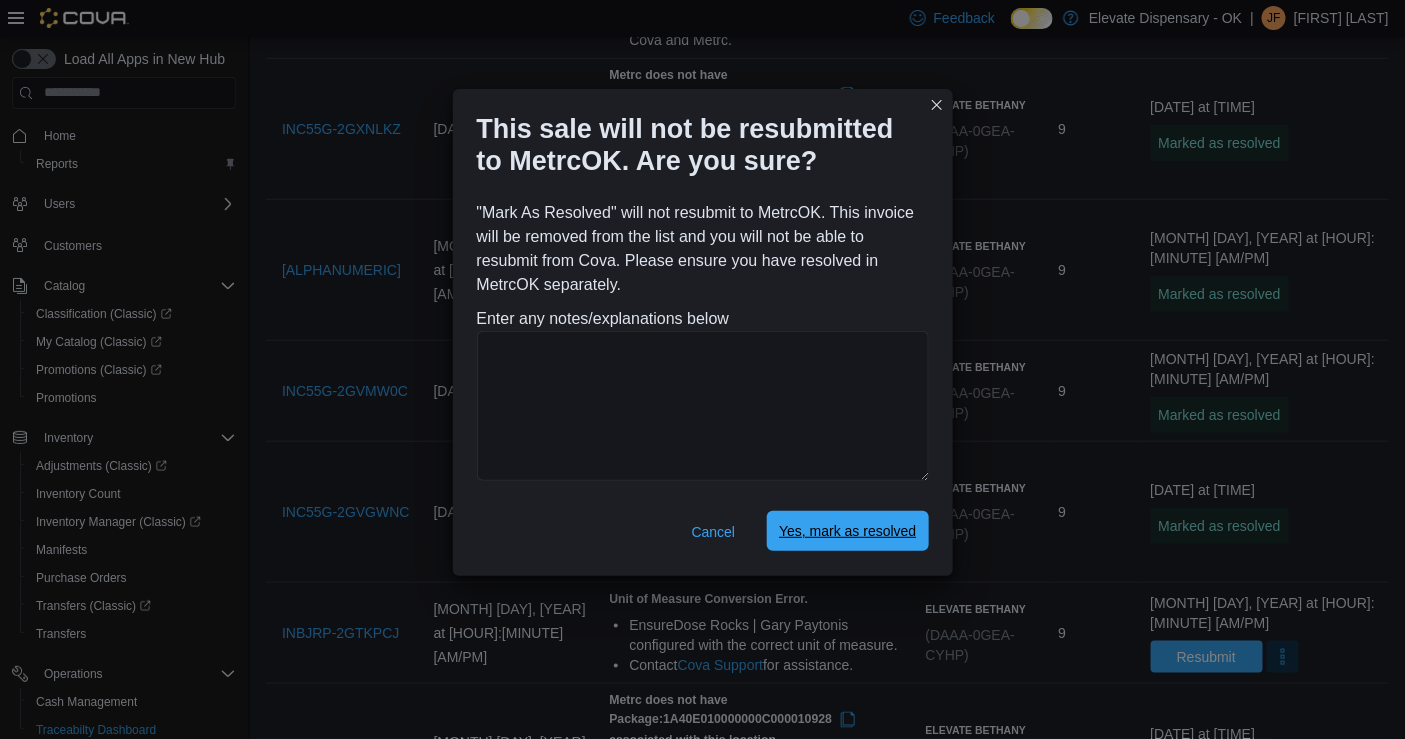 click on "Yes, mark as resolved" at bounding box center (847, 531) 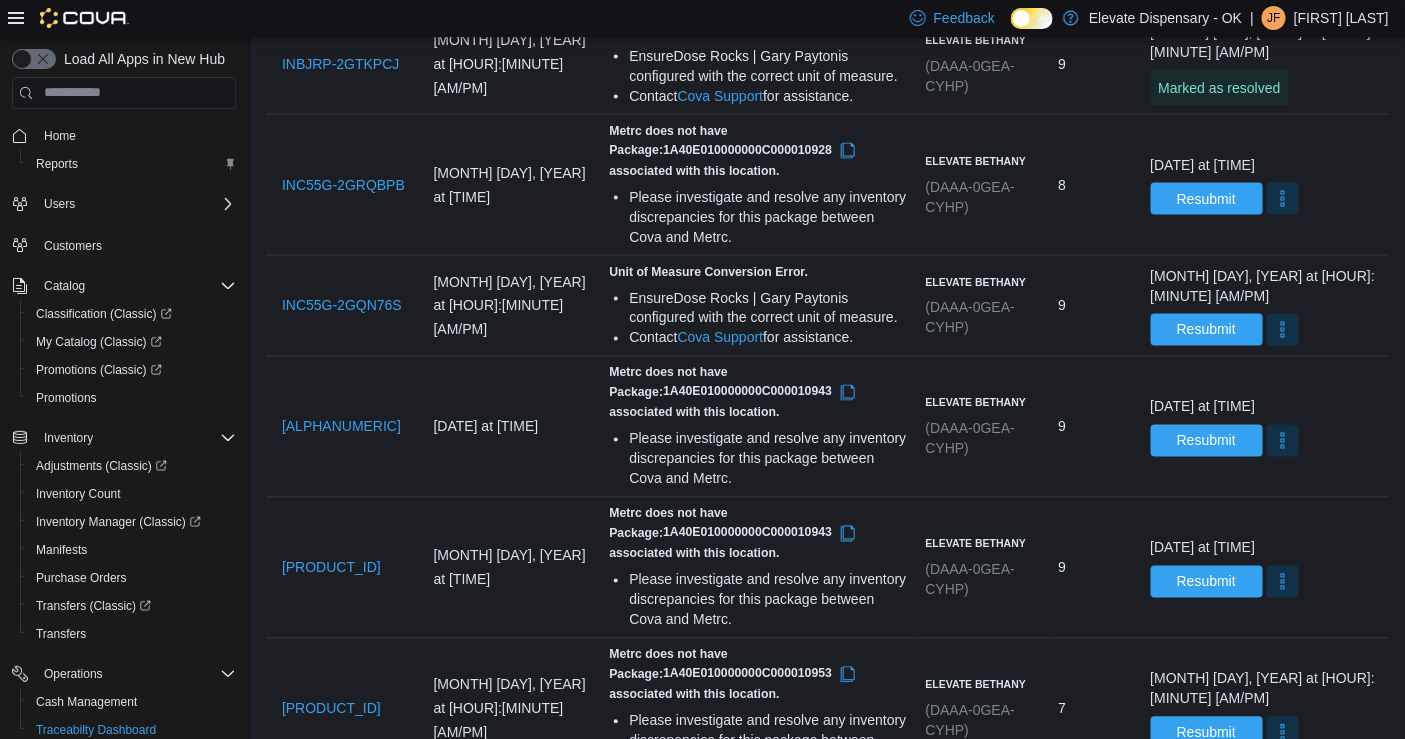 scroll, scrollTop: 962, scrollLeft: 0, axis: vertical 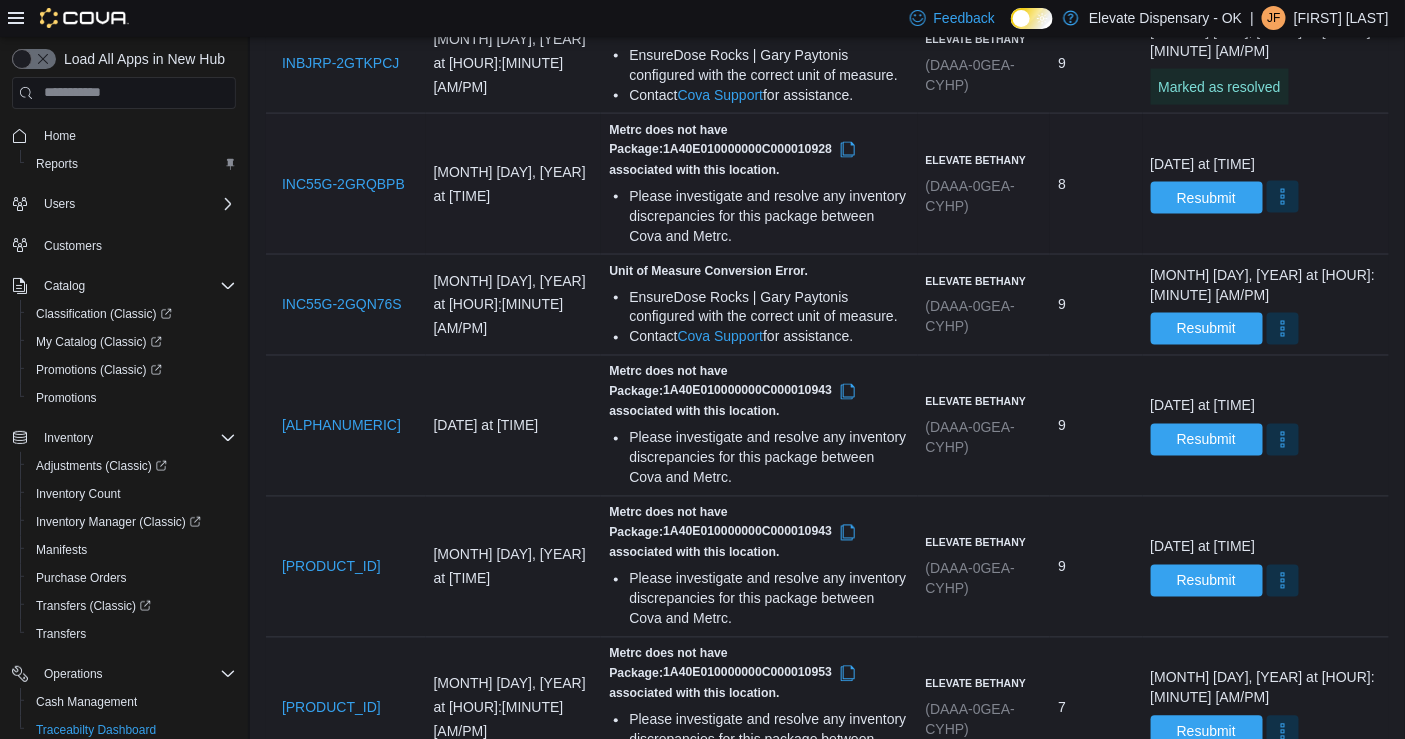 click at bounding box center [1283, 197] 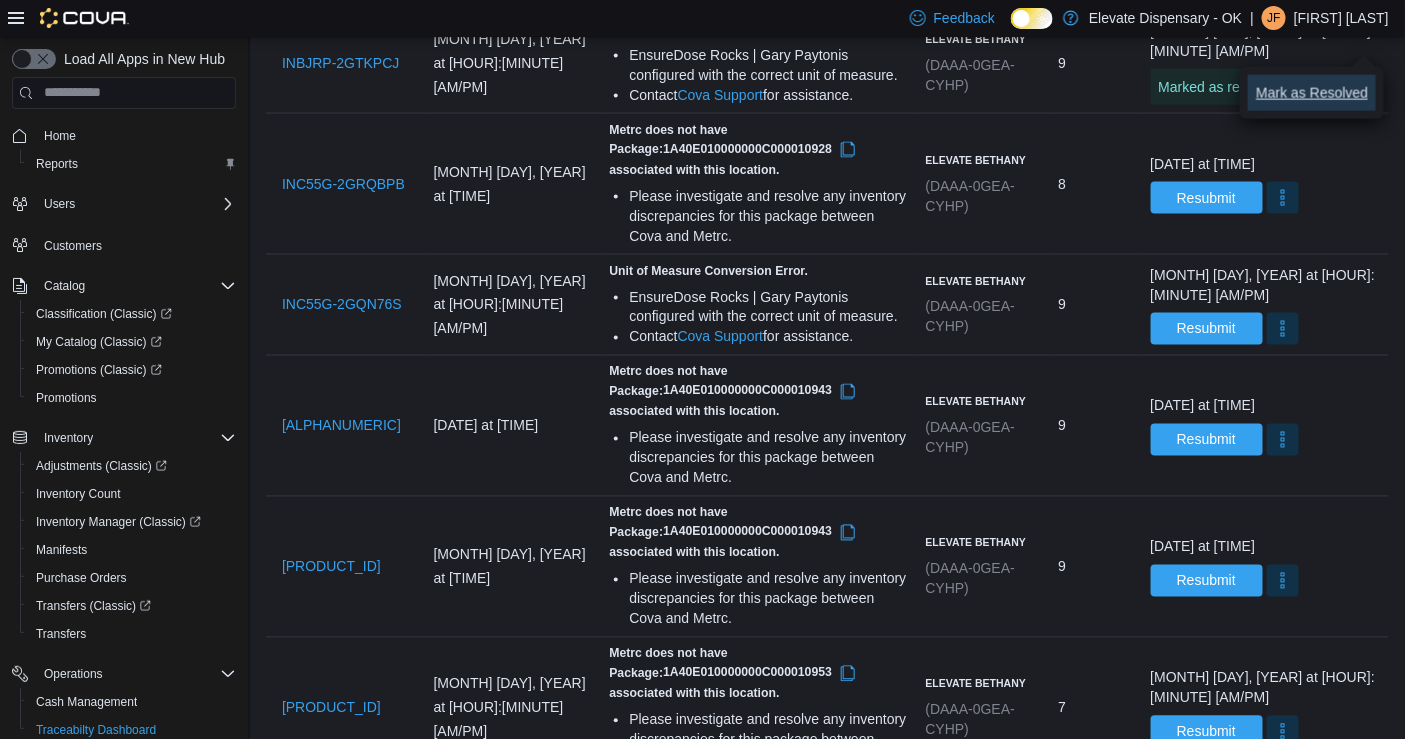 click on "Mark as Resolved" at bounding box center [1312, 93] 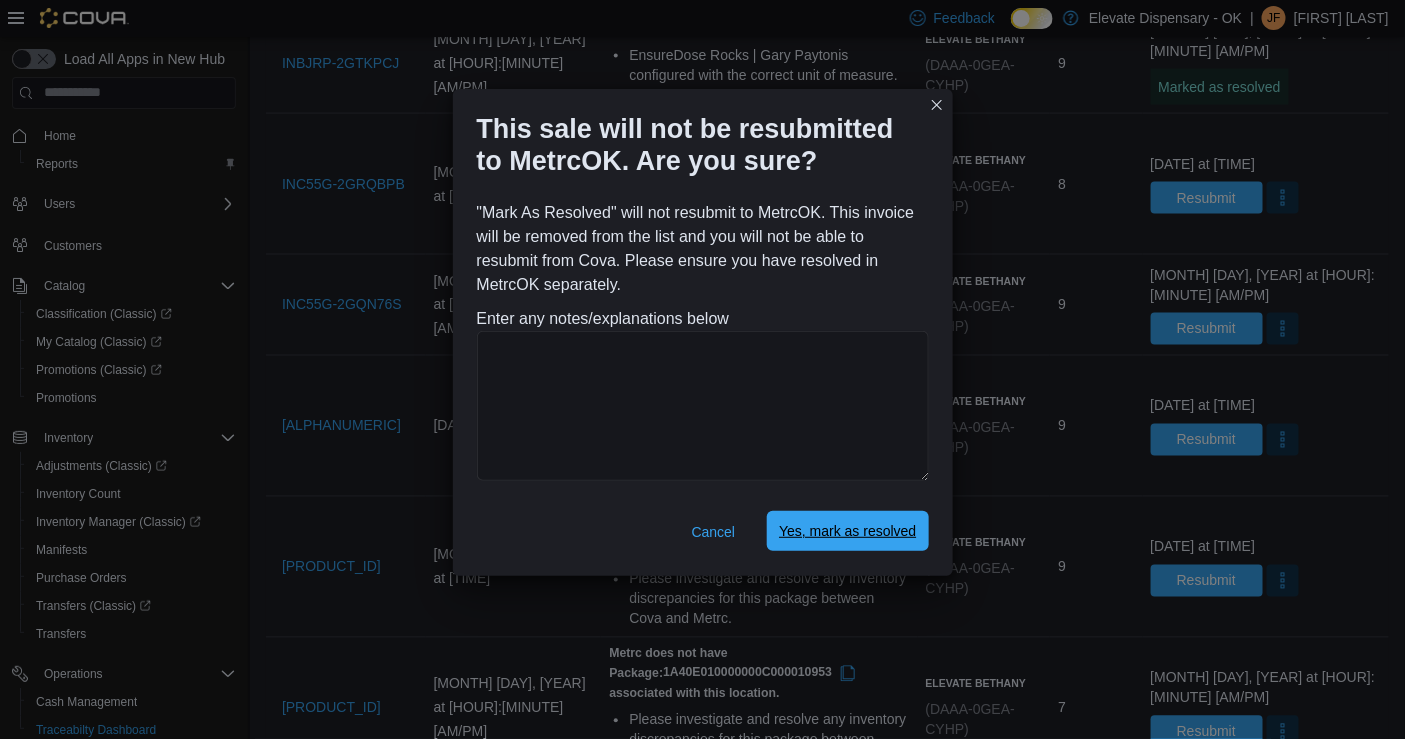 click on "Yes, mark as resolved" at bounding box center (847, 531) 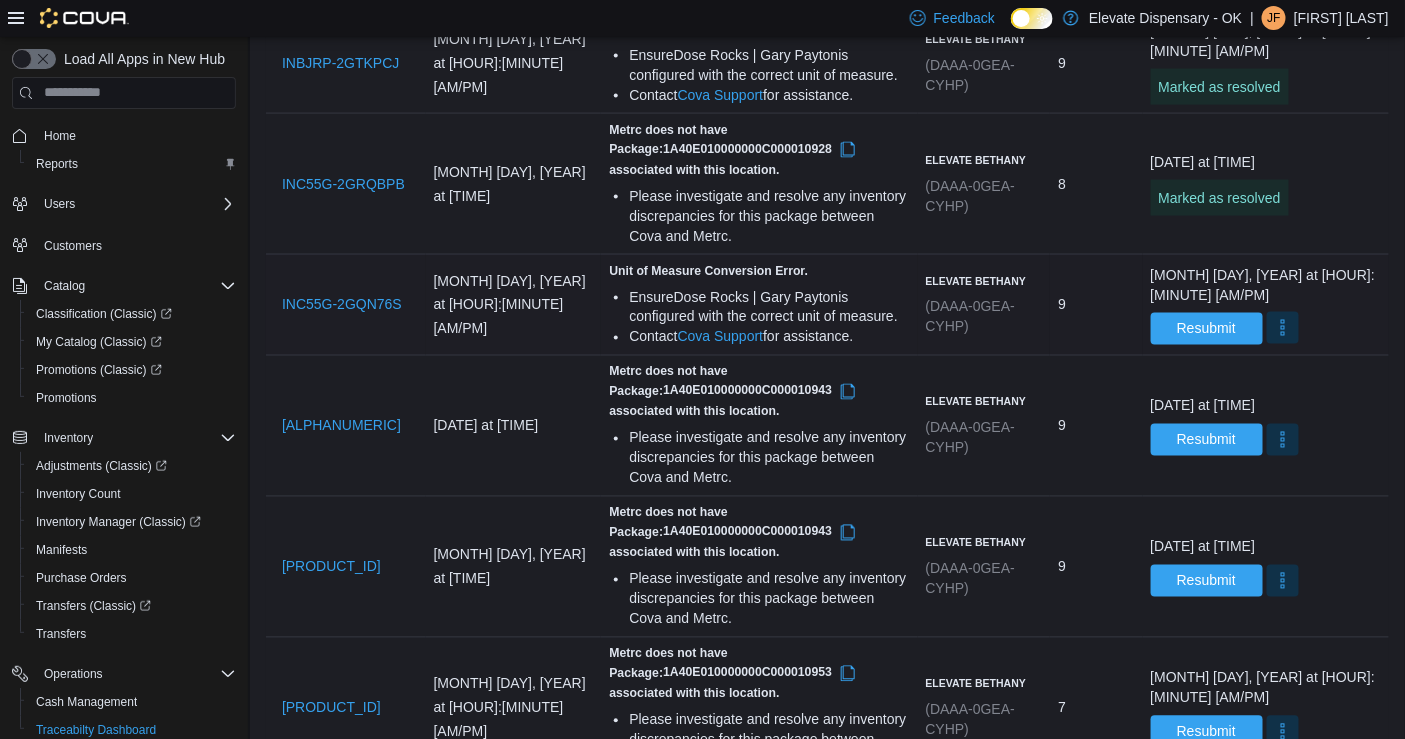 click at bounding box center [1283, 328] 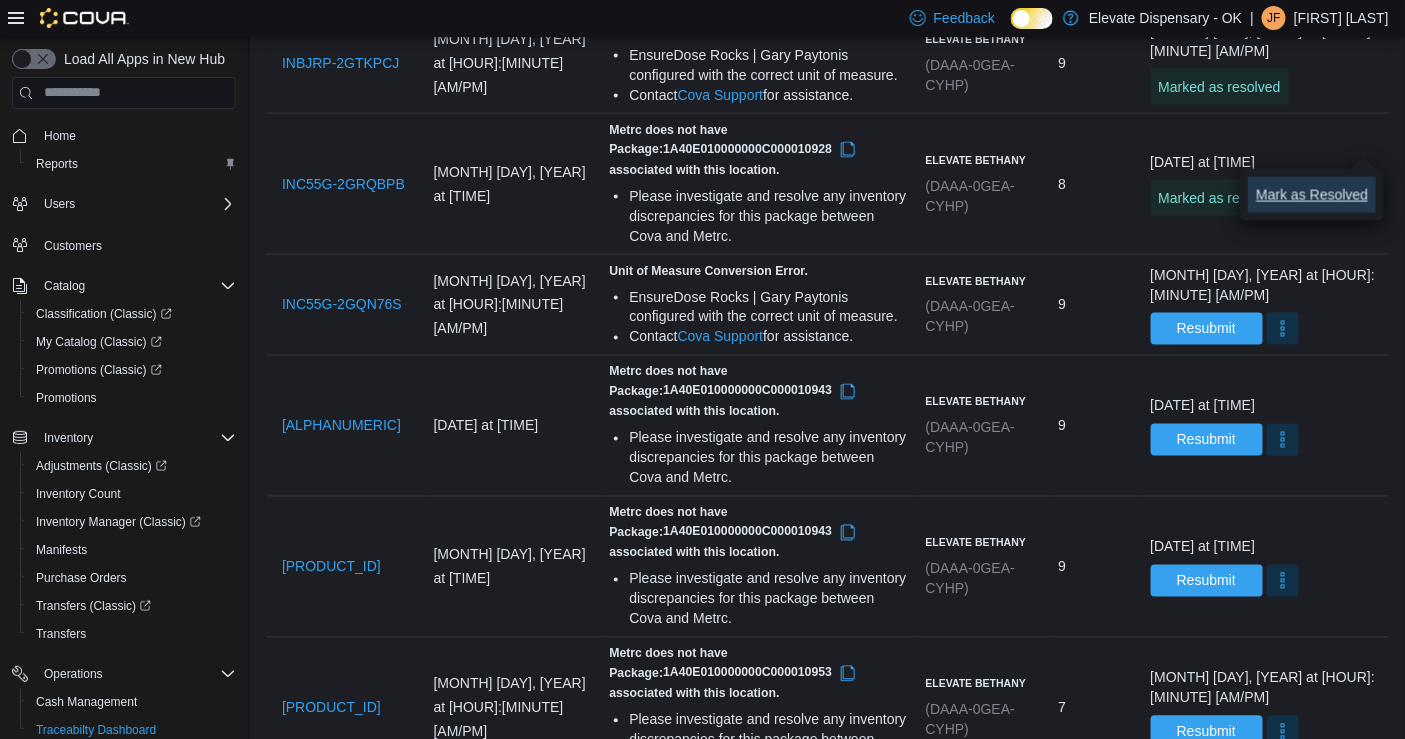 click on "Mark as Resolved" at bounding box center (1312, 195) 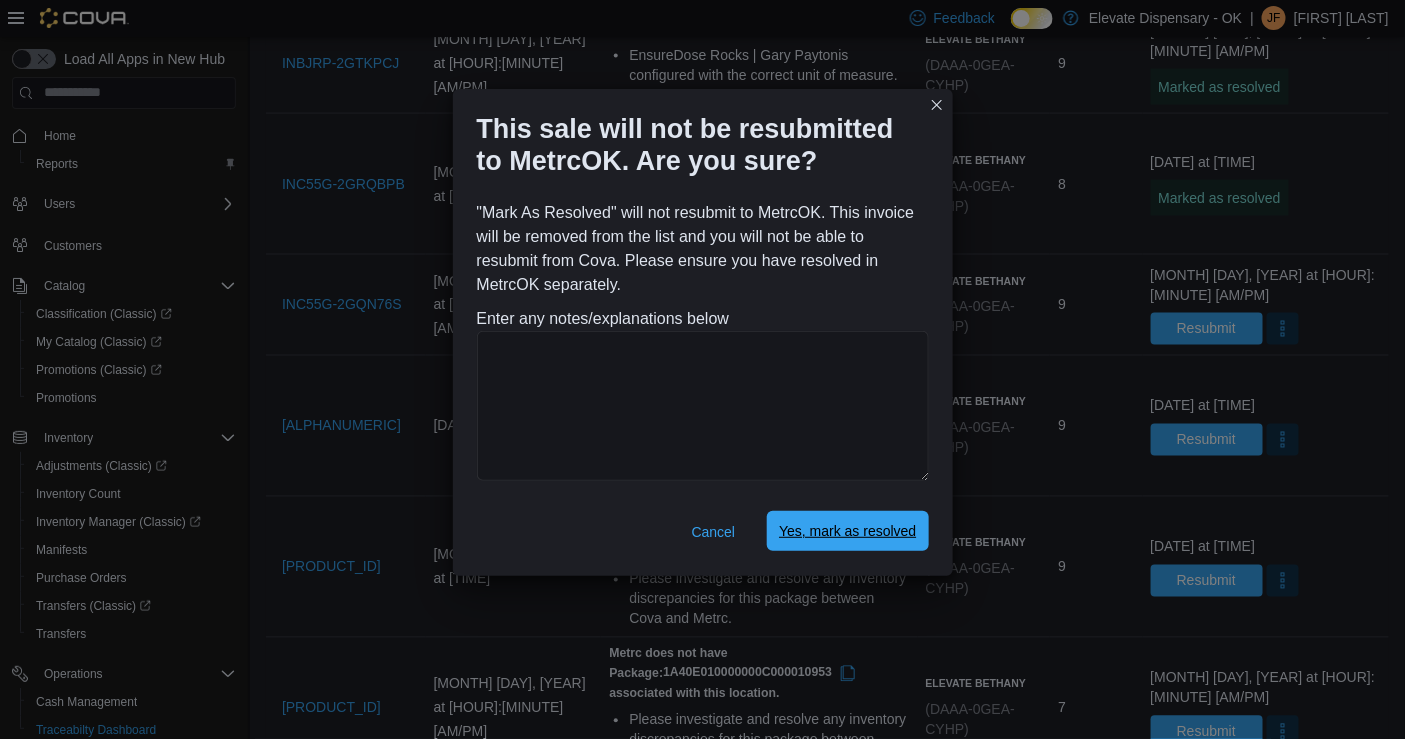 click on "Yes, mark as resolved" at bounding box center (847, 531) 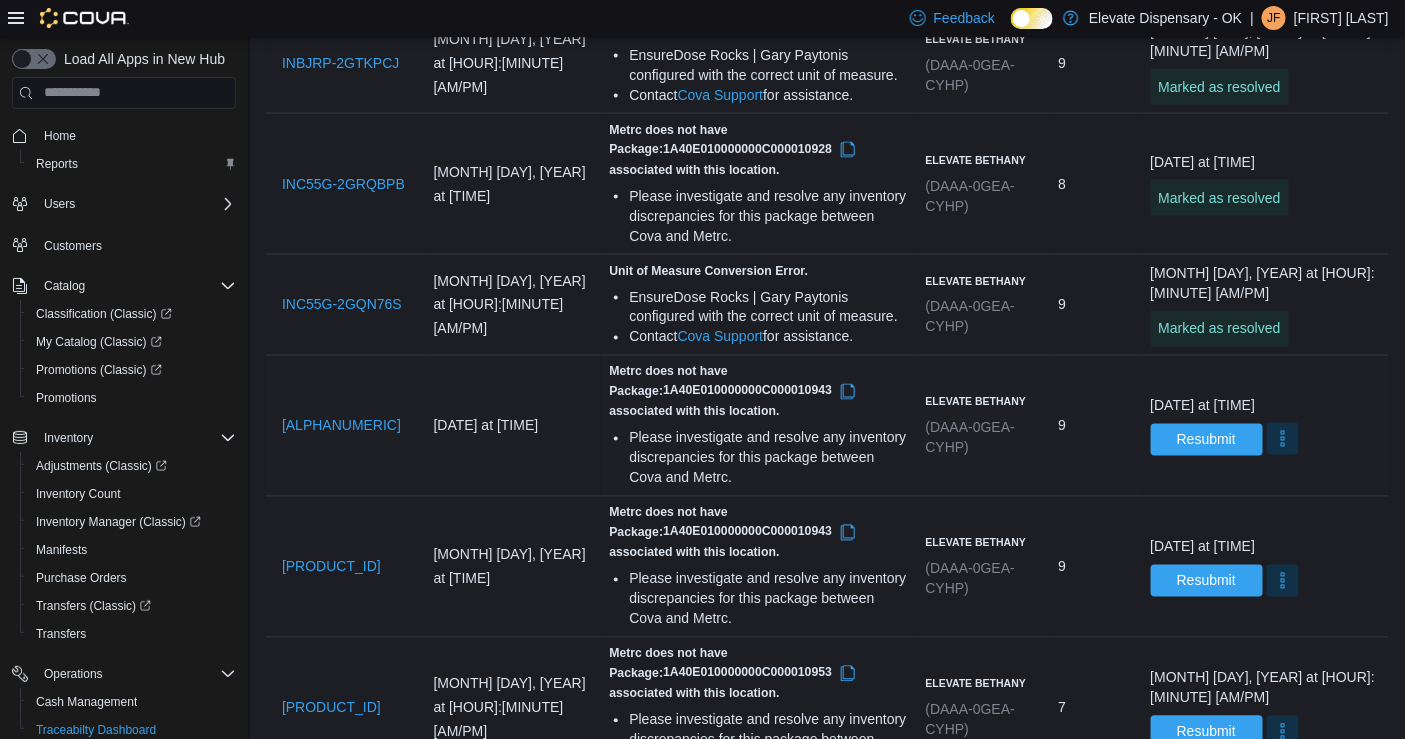 click at bounding box center [1283, 439] 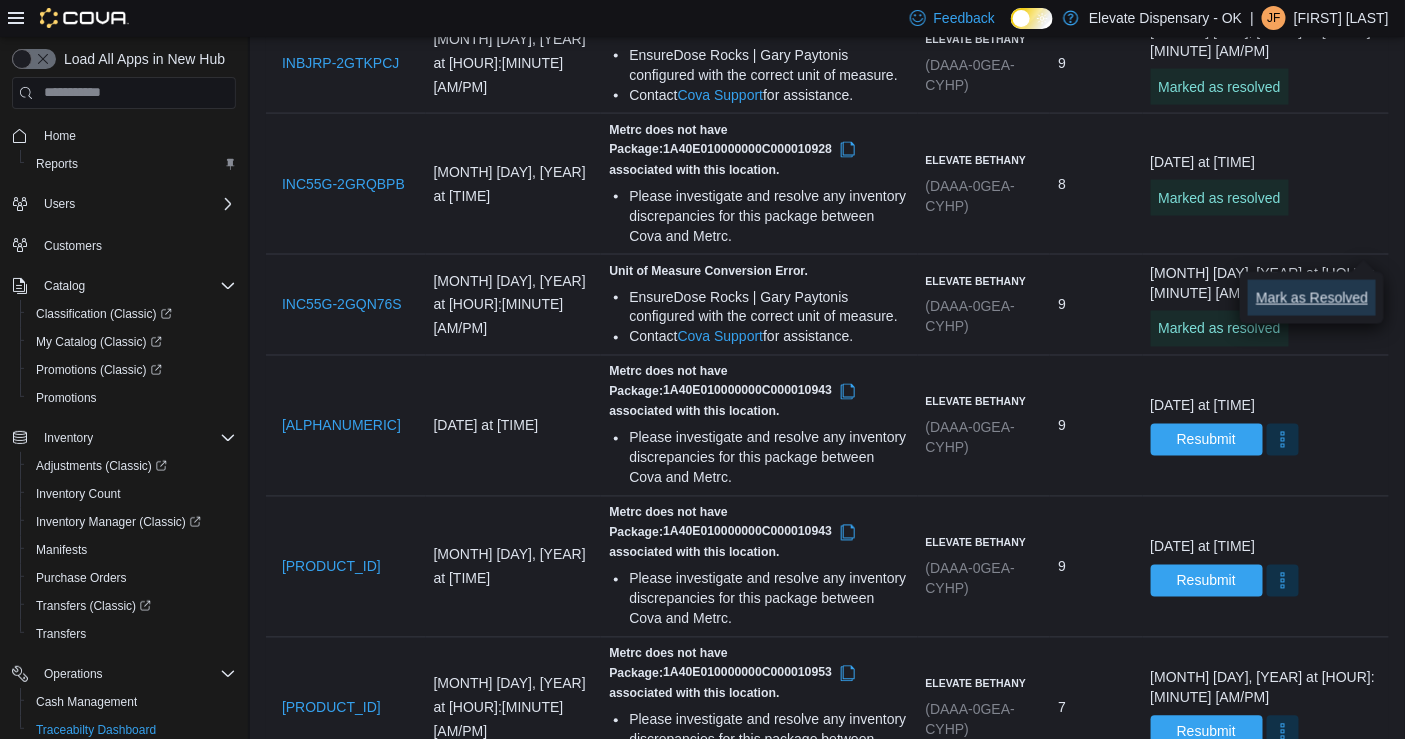 click on "Mark as Resolved" at bounding box center (1312, 298) 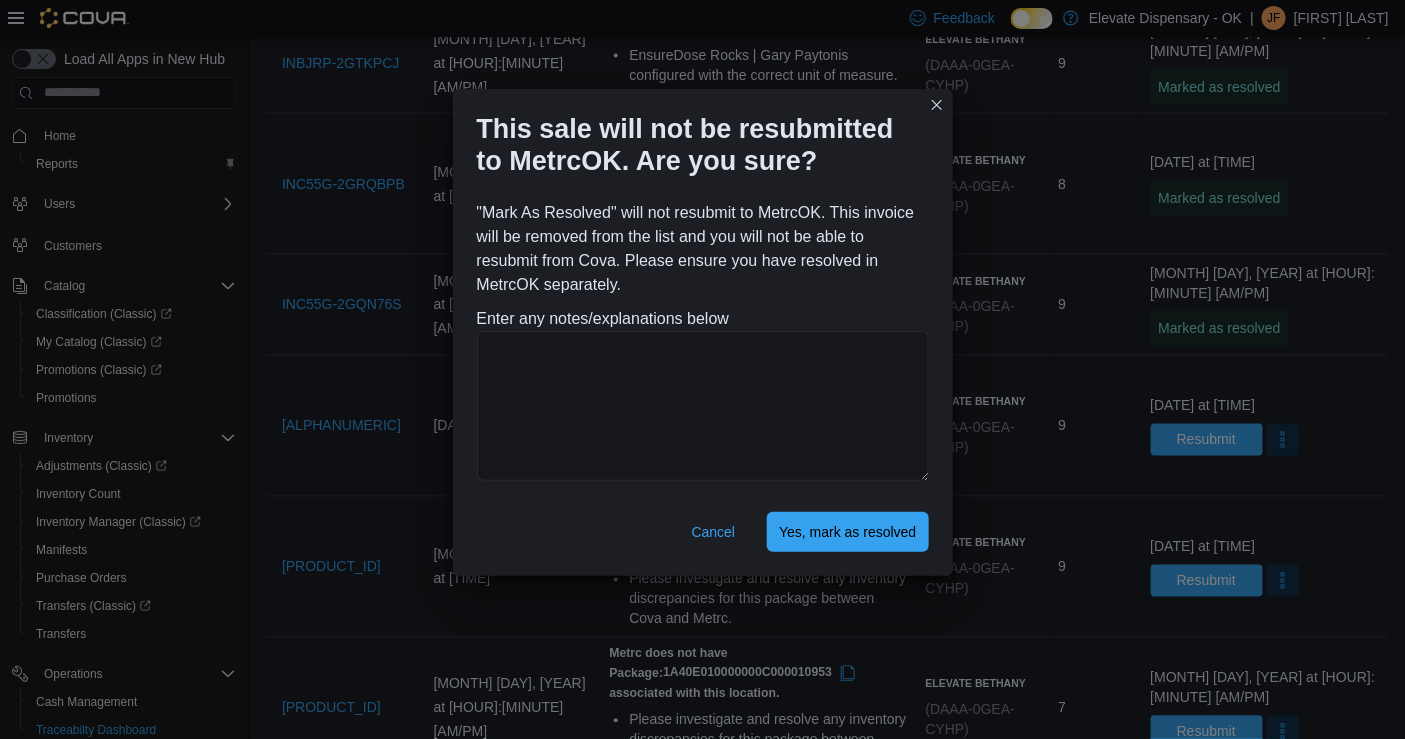 click on "Cancel Yes, mark as resolved" at bounding box center (703, 536) 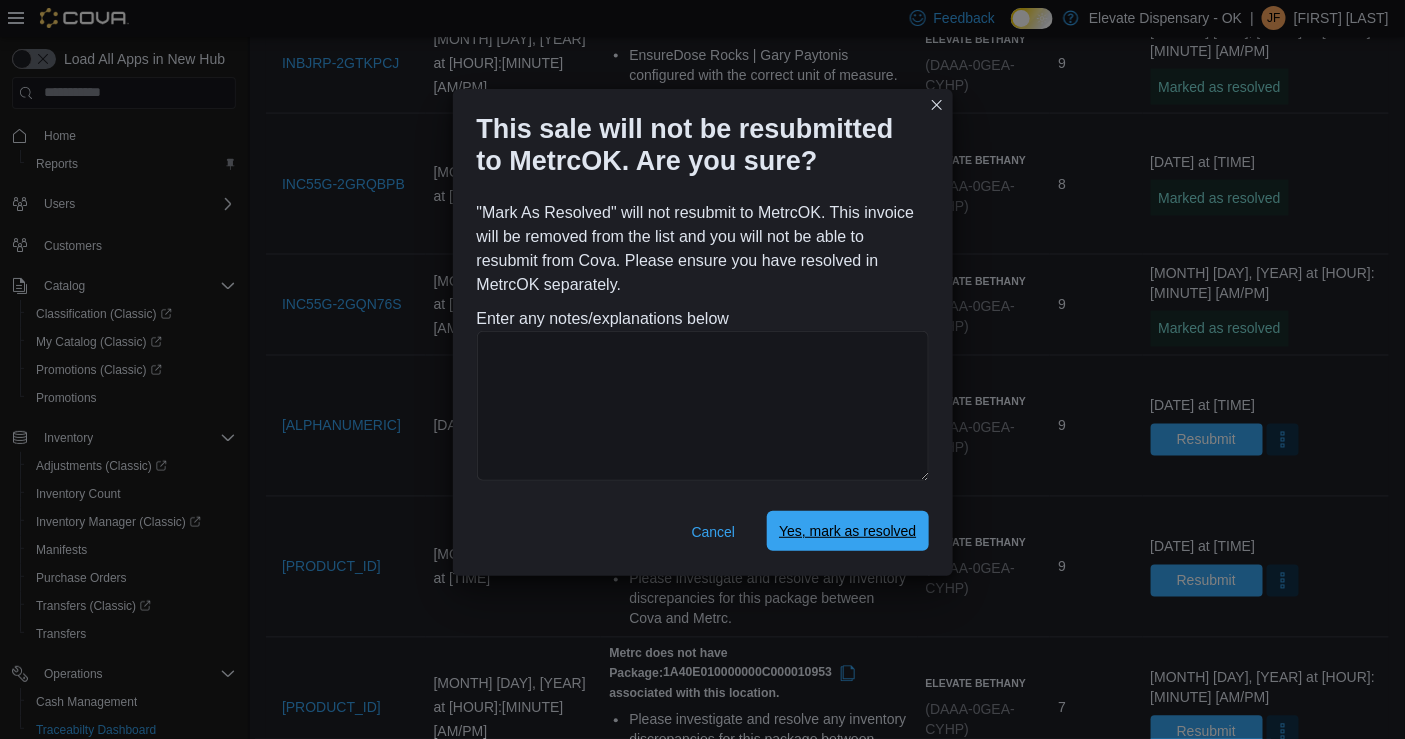 click on "Yes, mark as resolved" at bounding box center [847, 531] 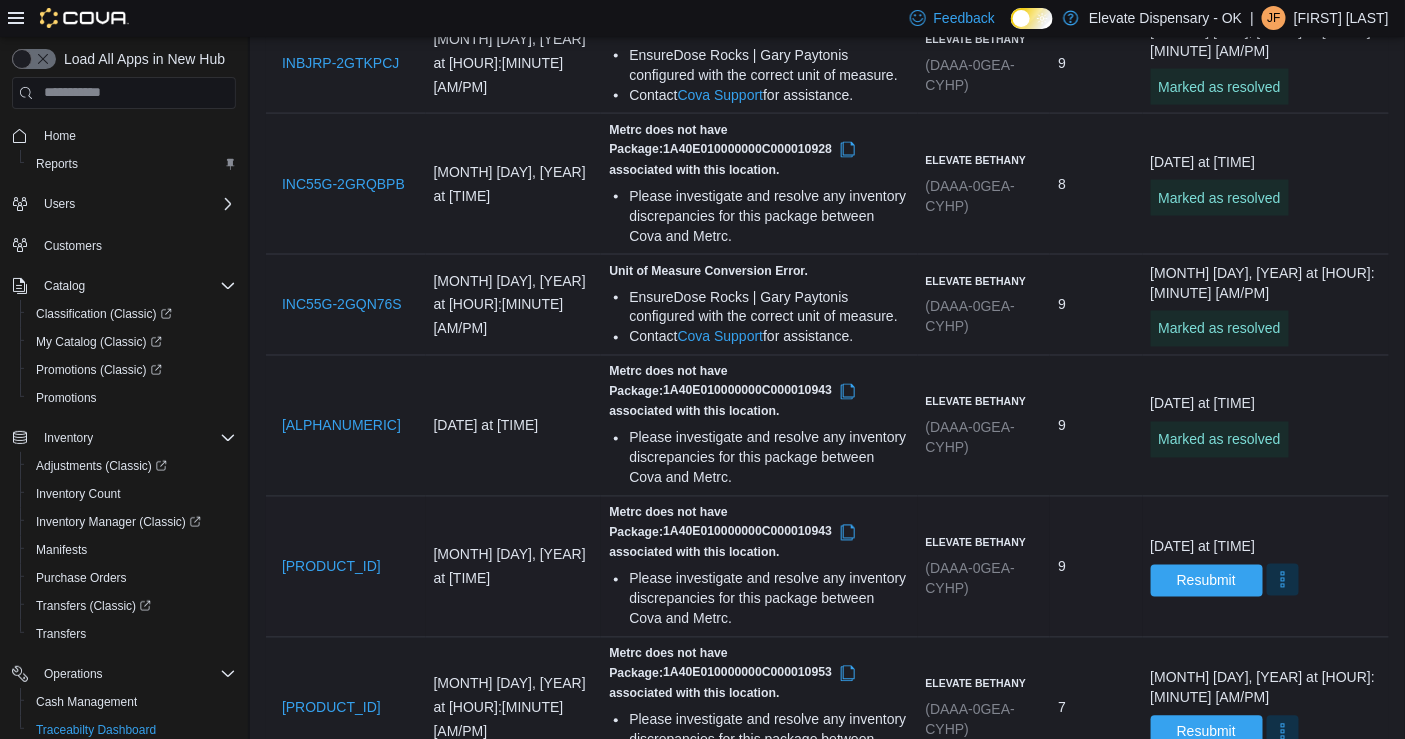 click at bounding box center [1283, 580] 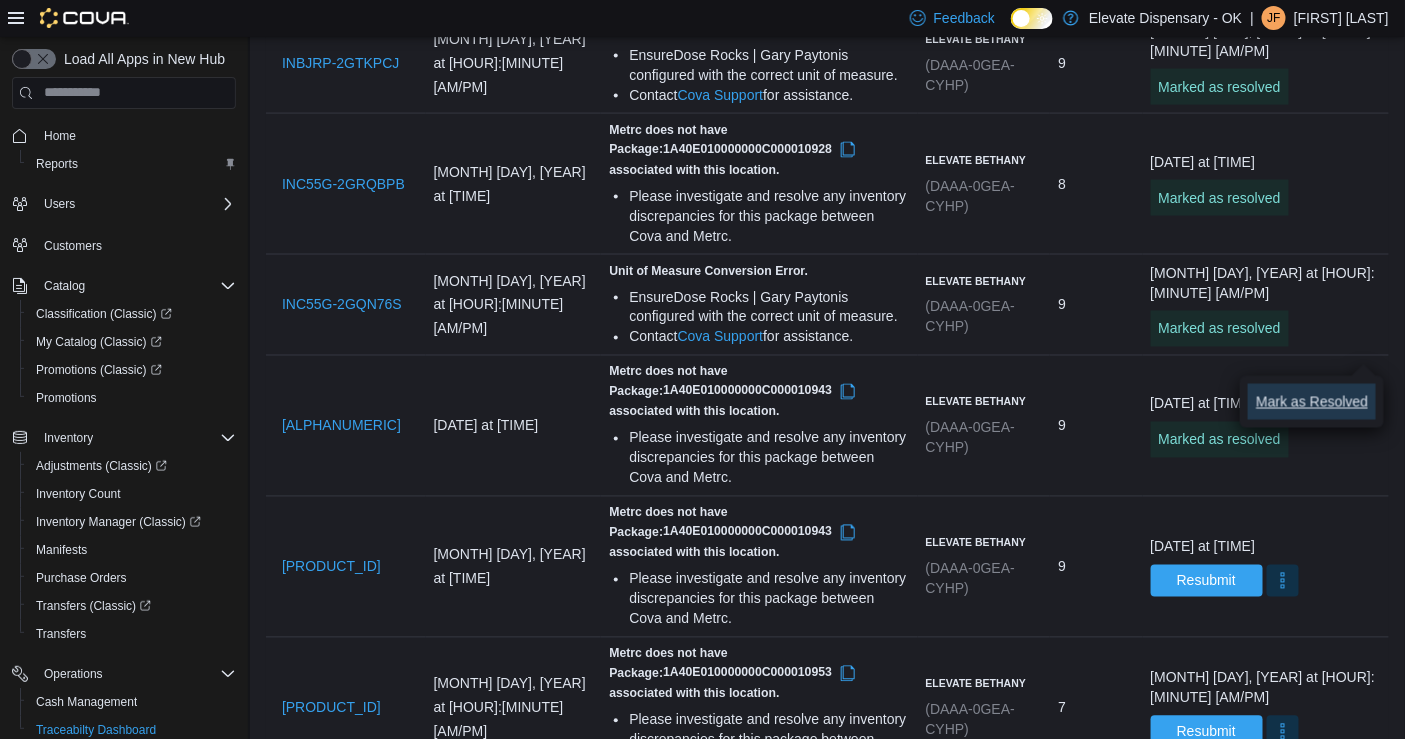 click on "Mark as Resolved" at bounding box center (1312, 402) 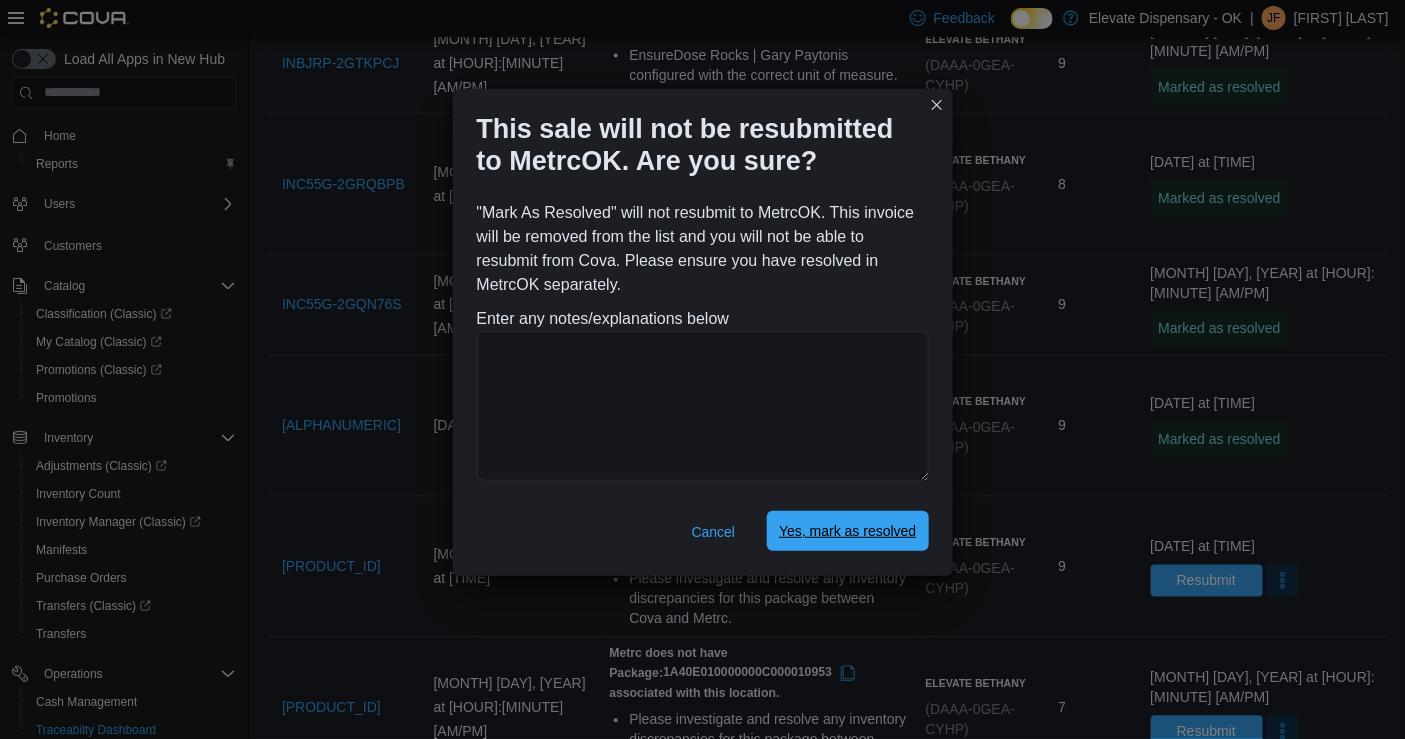 click on "Yes, mark as resolved" at bounding box center [847, 531] 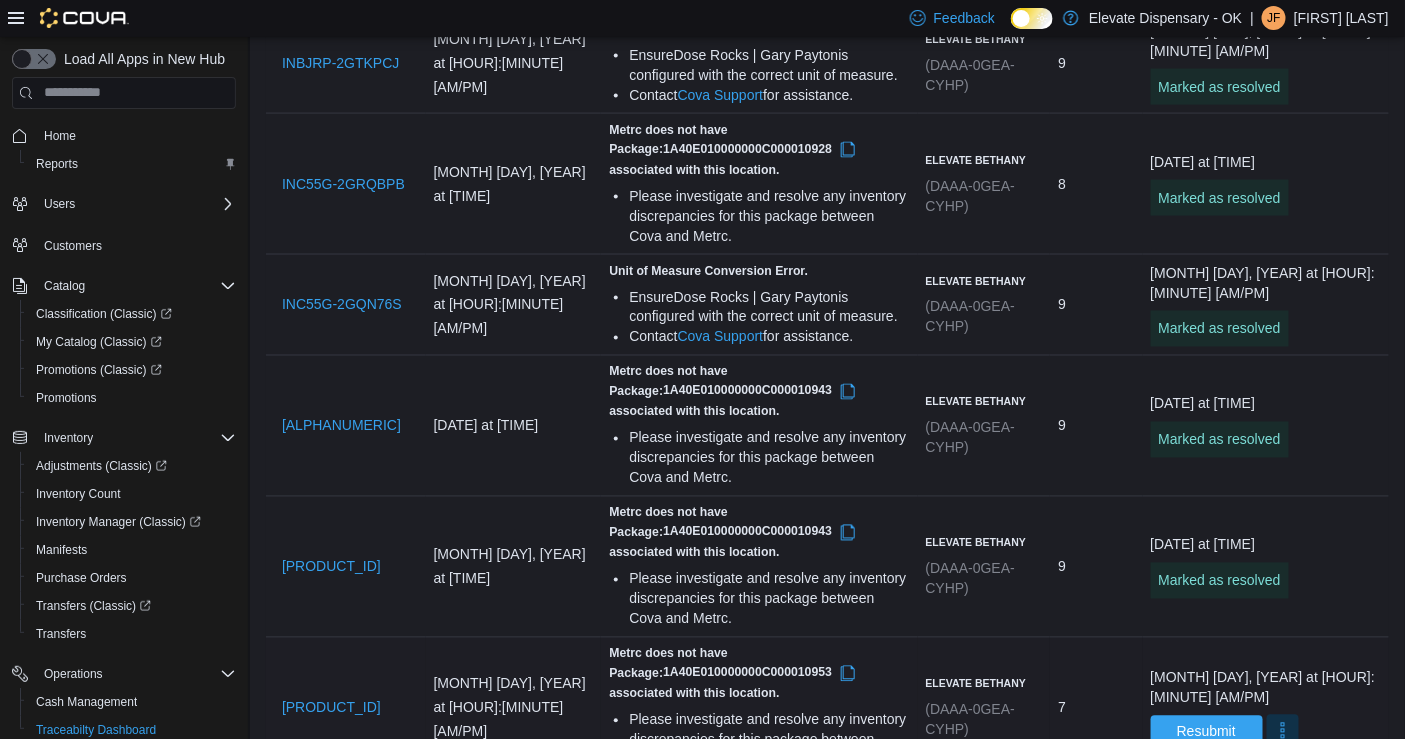 click at bounding box center (1283, 731) 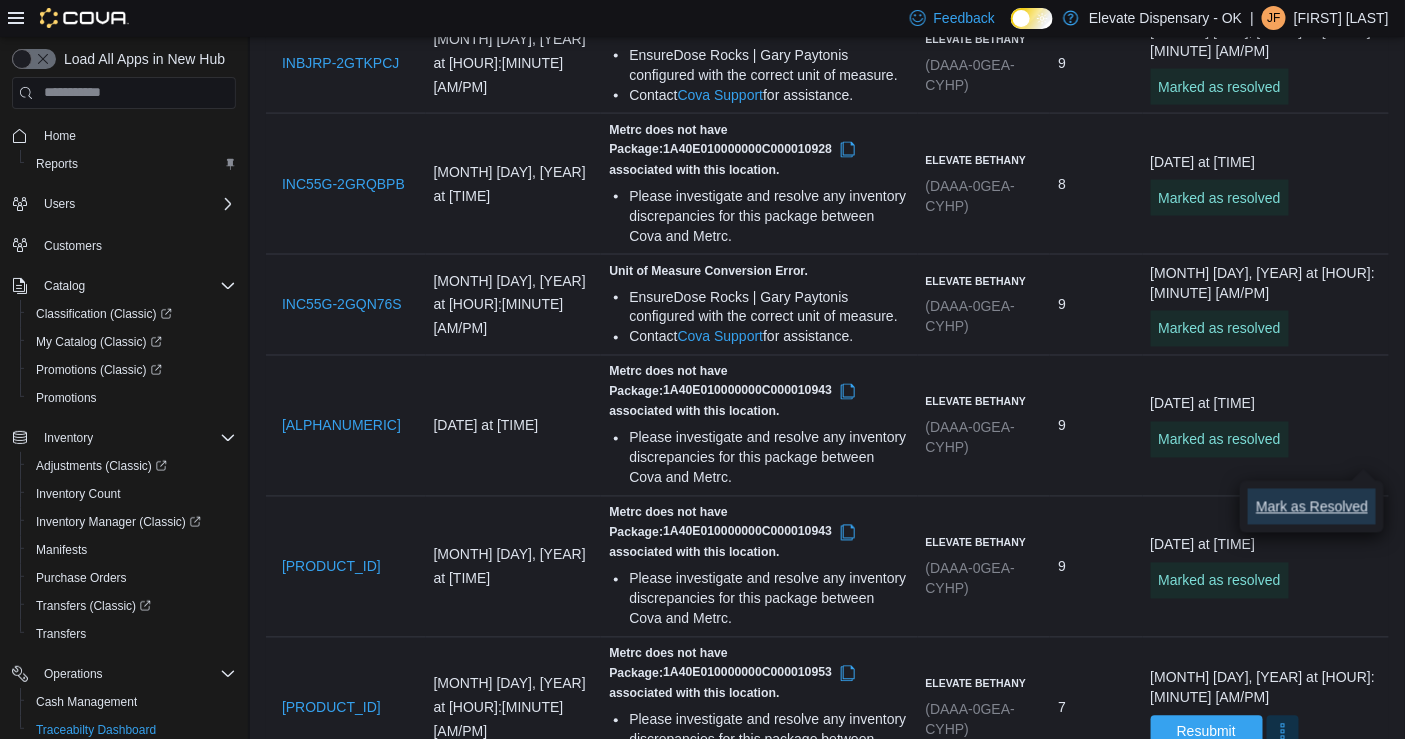 click on "Mark as Resolved" at bounding box center (1312, 507) 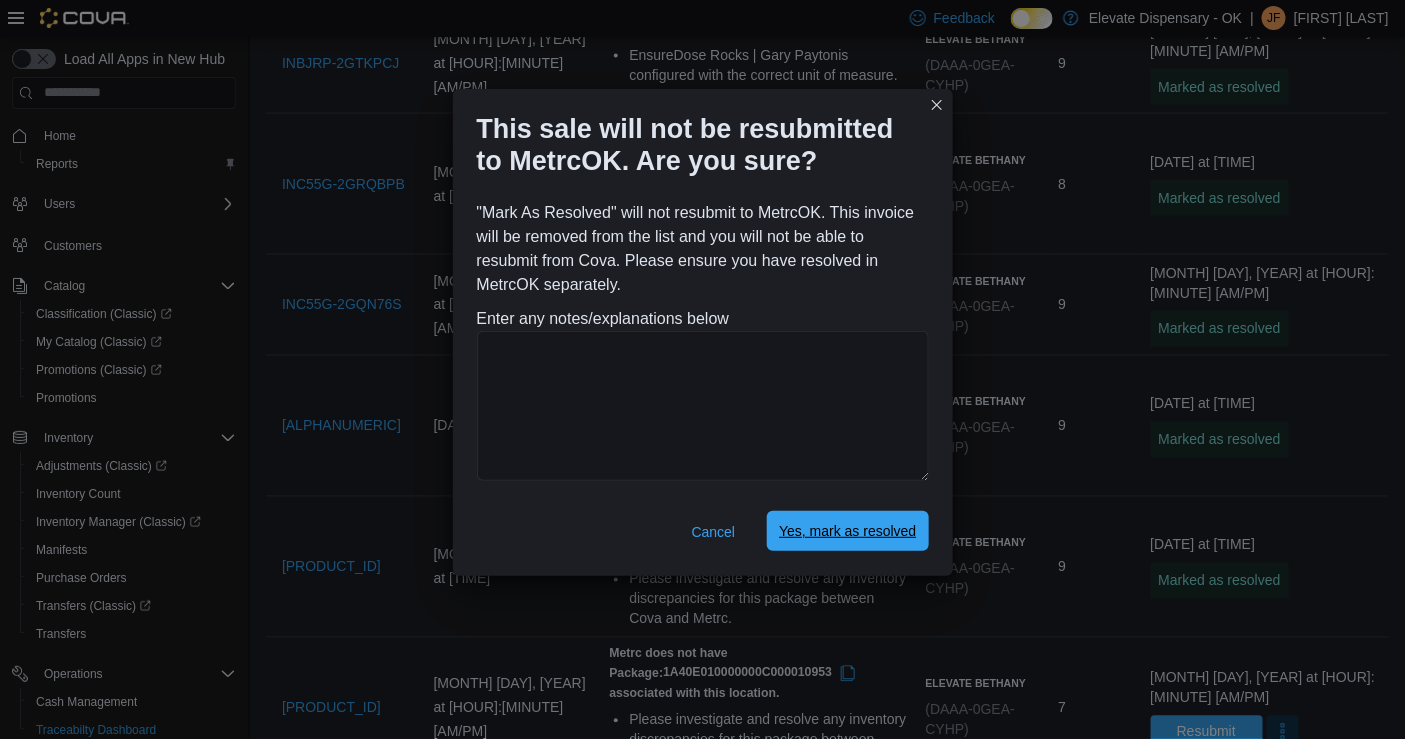click on "Yes, mark as resolved" at bounding box center (847, 531) 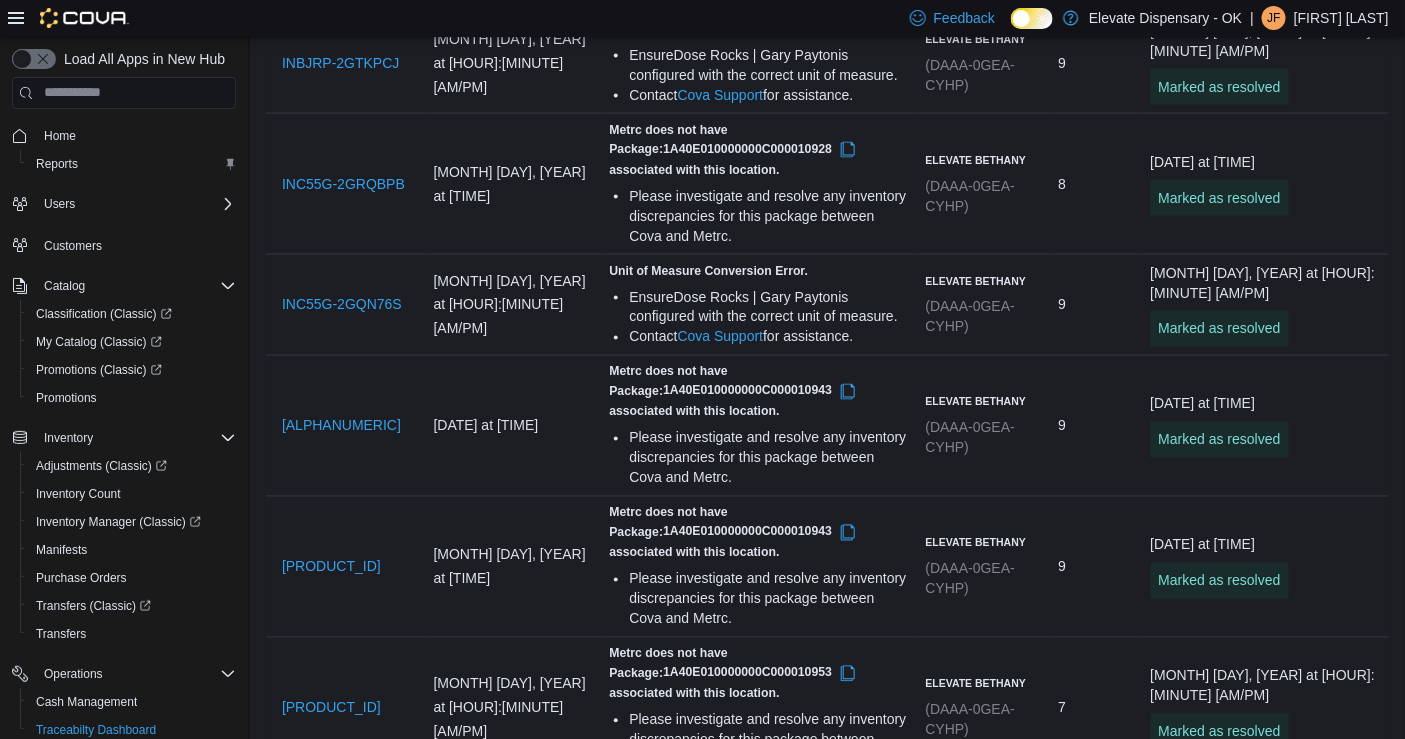 click at bounding box center (1283, 872) 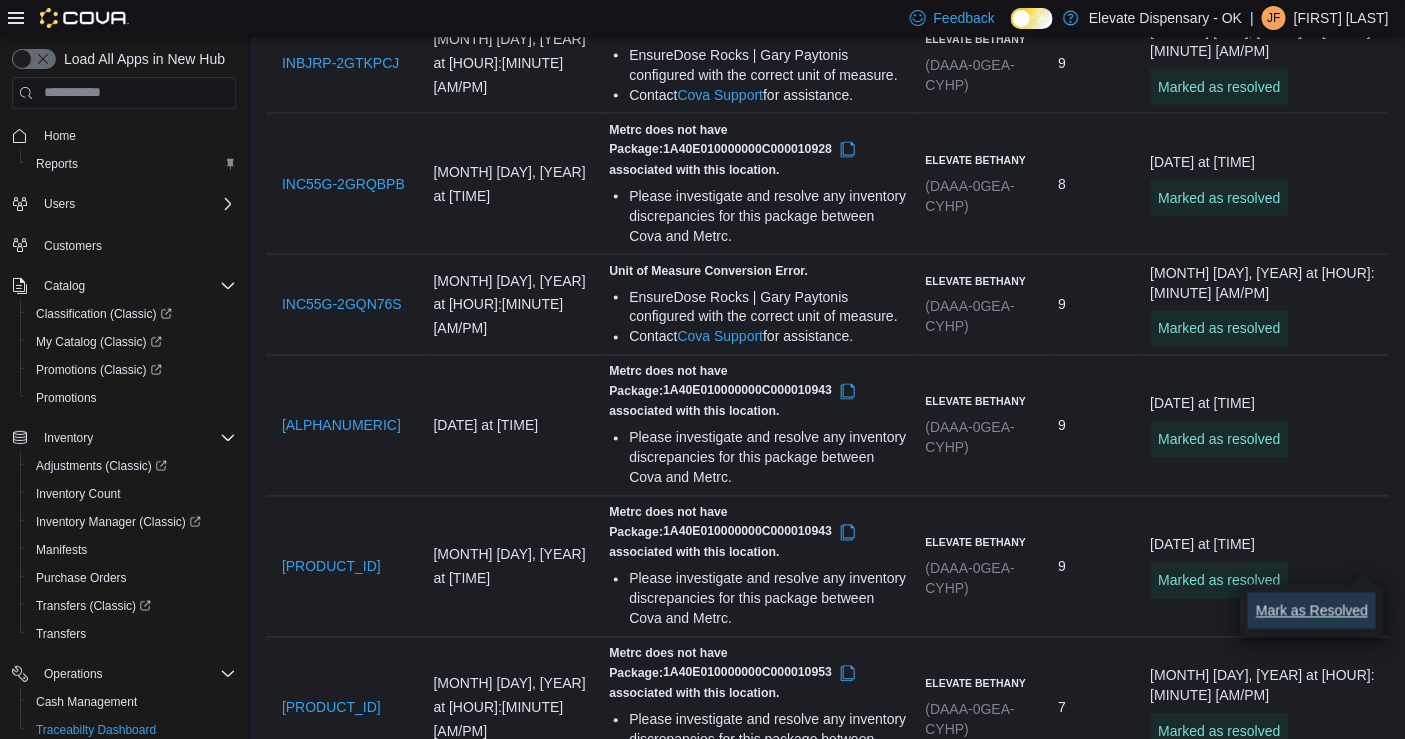 click on "Mark as Resolved" at bounding box center [1312, 611] 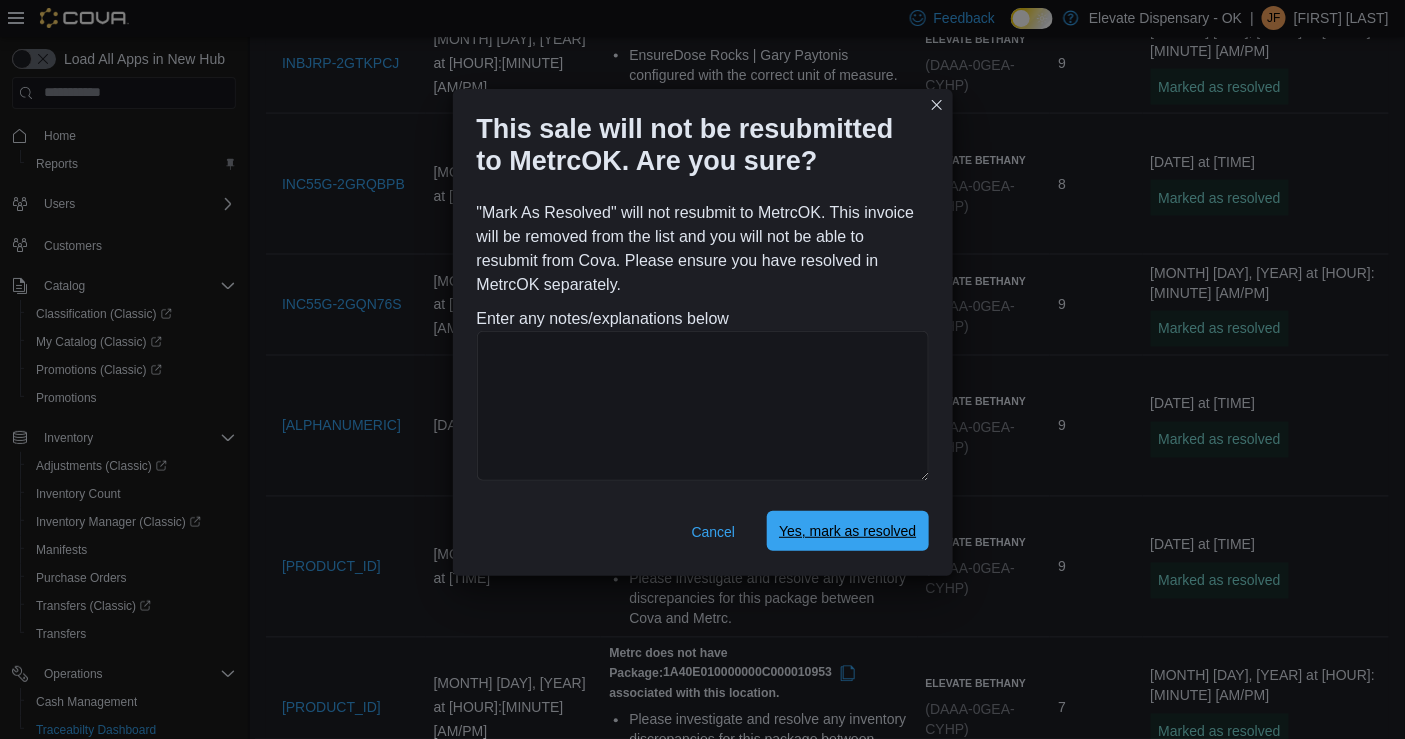 click on "Yes, mark as resolved" at bounding box center [847, 531] 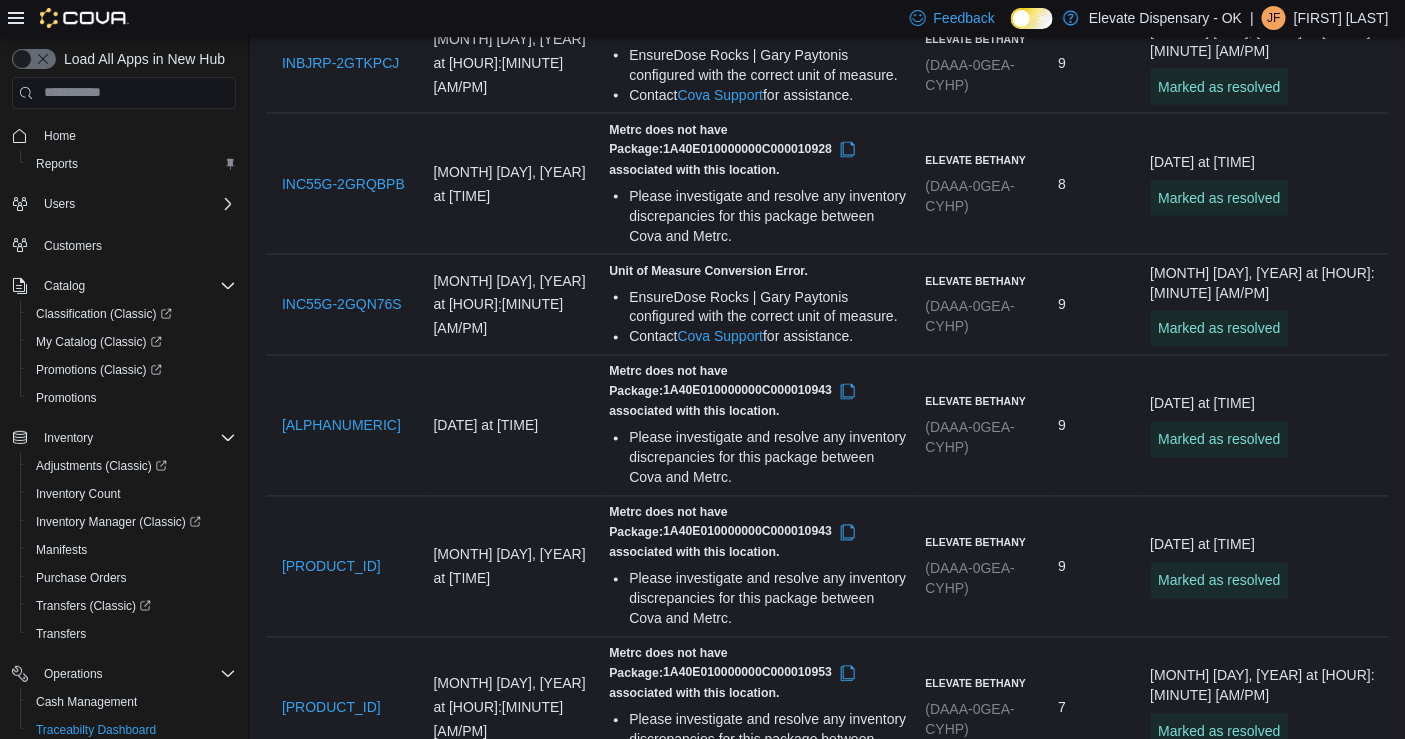 click at bounding box center (1283, 1003) 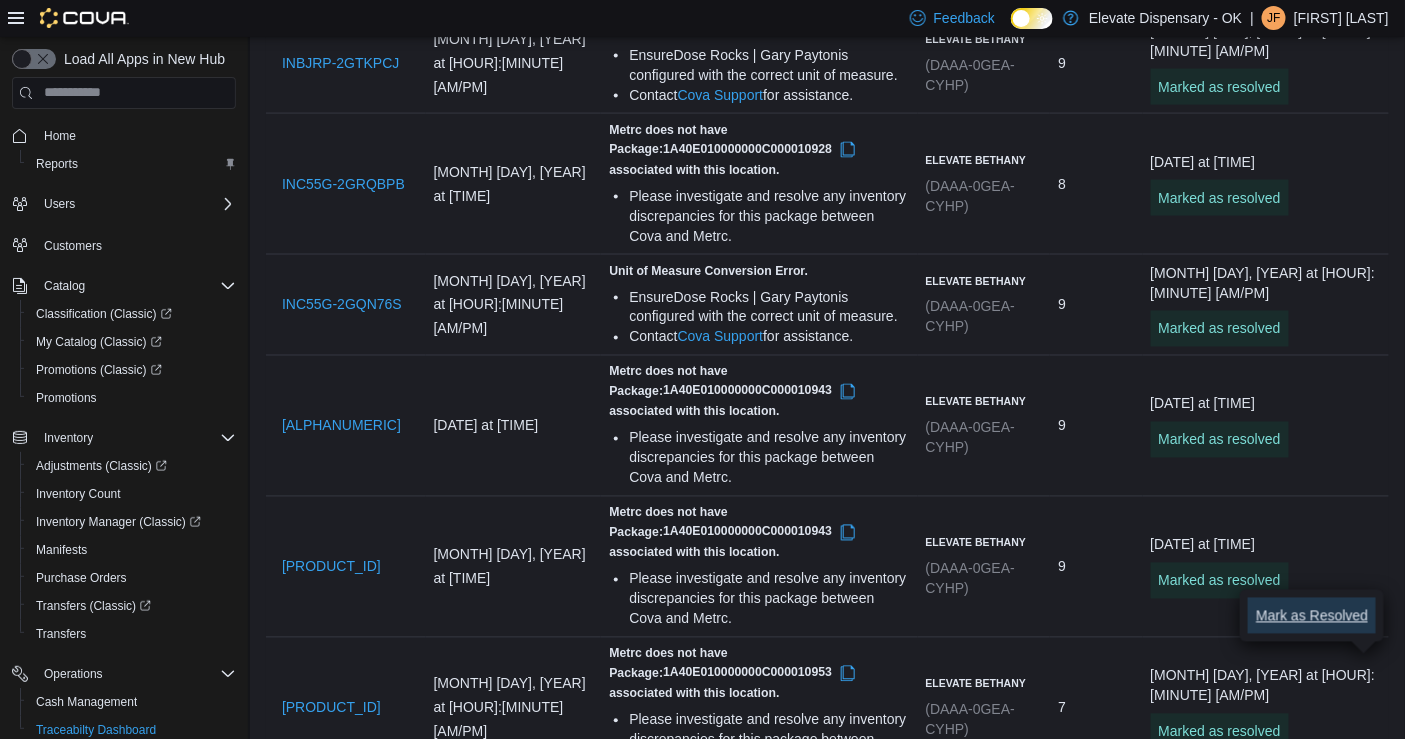 click on "Mark as Resolved" at bounding box center (1312, 616) 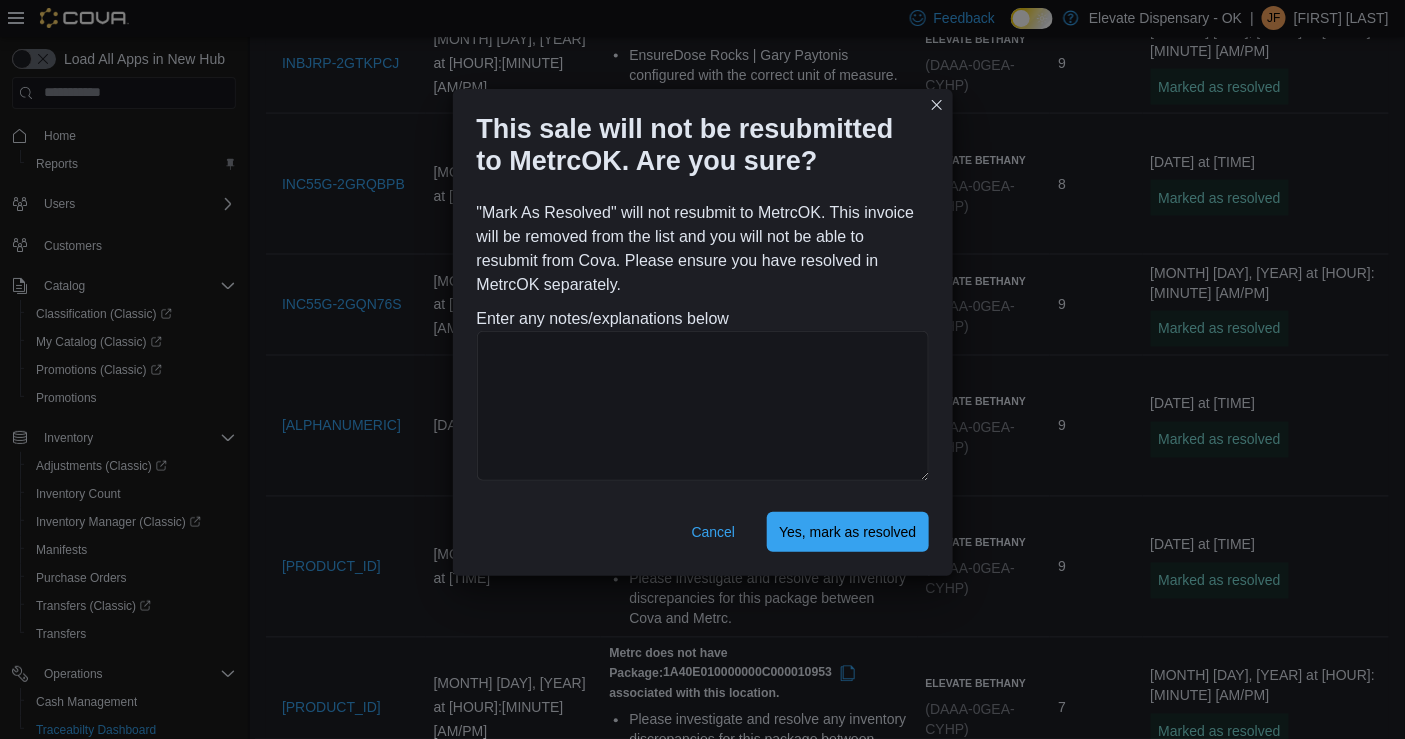 click on "Cancel Yes, mark as resolved" at bounding box center [703, 536] 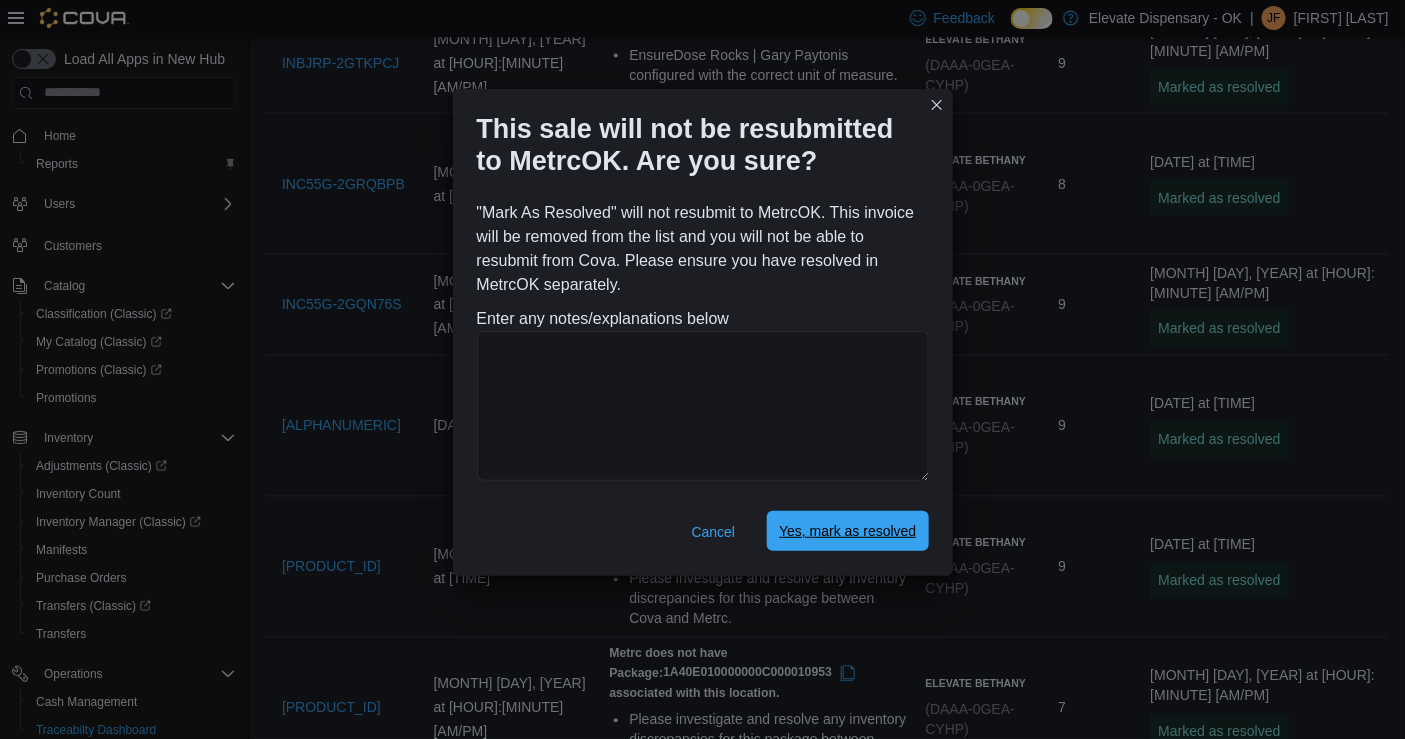 click on "Yes, mark as resolved" at bounding box center [847, 531] 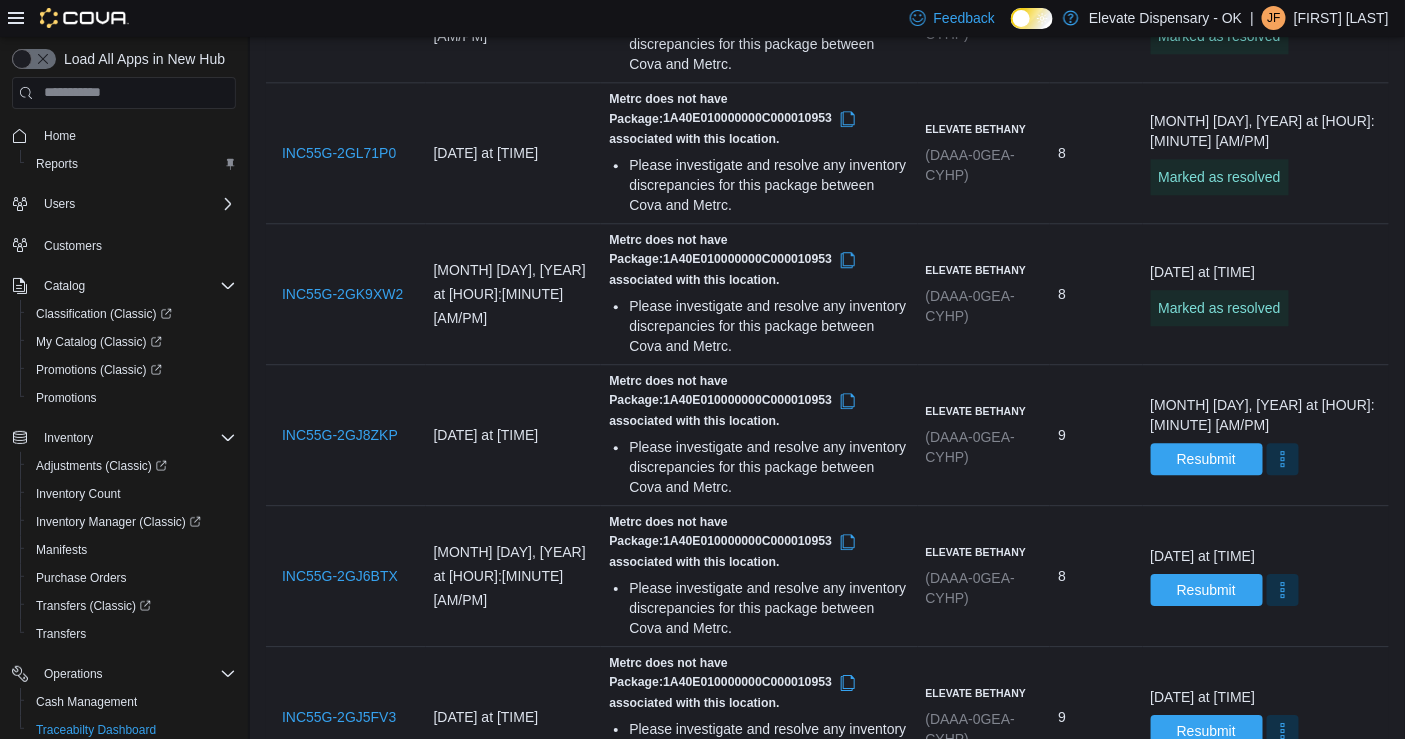 scroll, scrollTop: 1648, scrollLeft: 0, axis: vertical 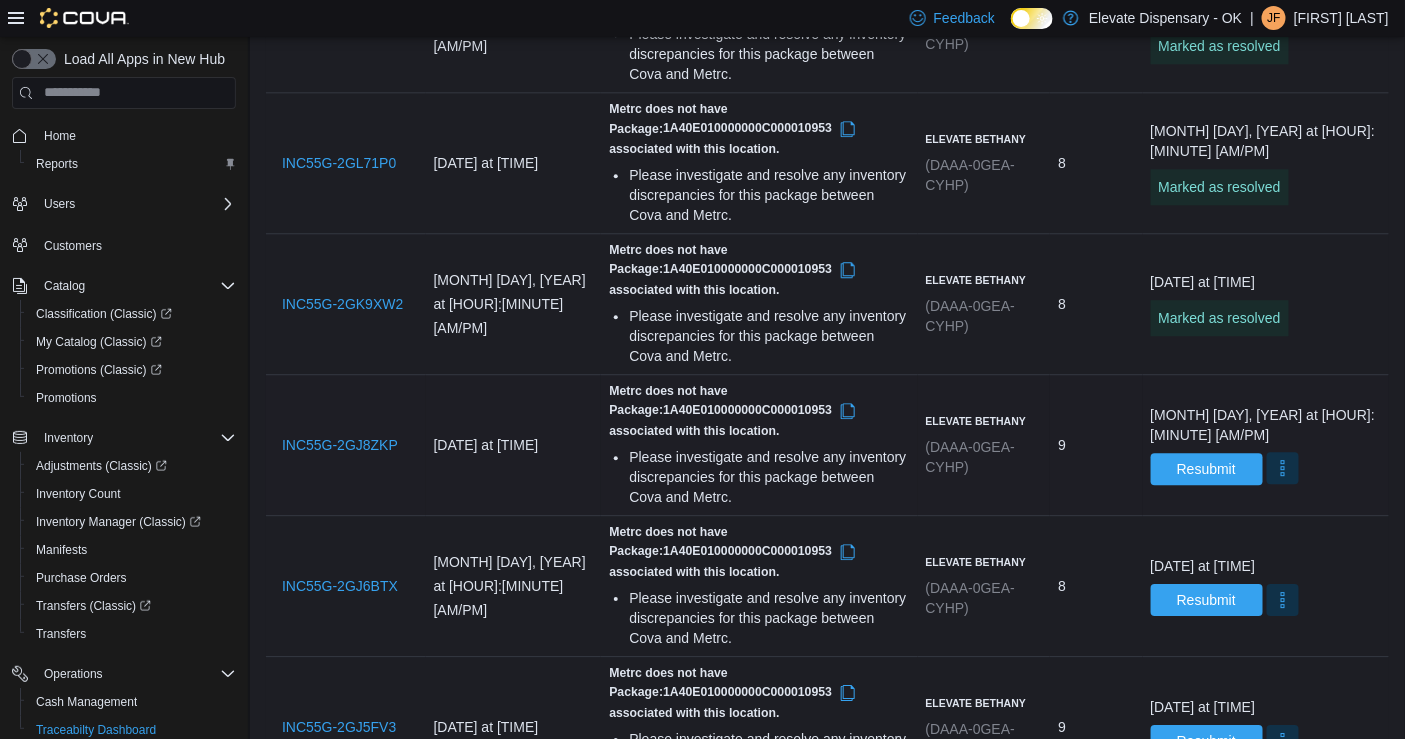 click at bounding box center [1283, 468] 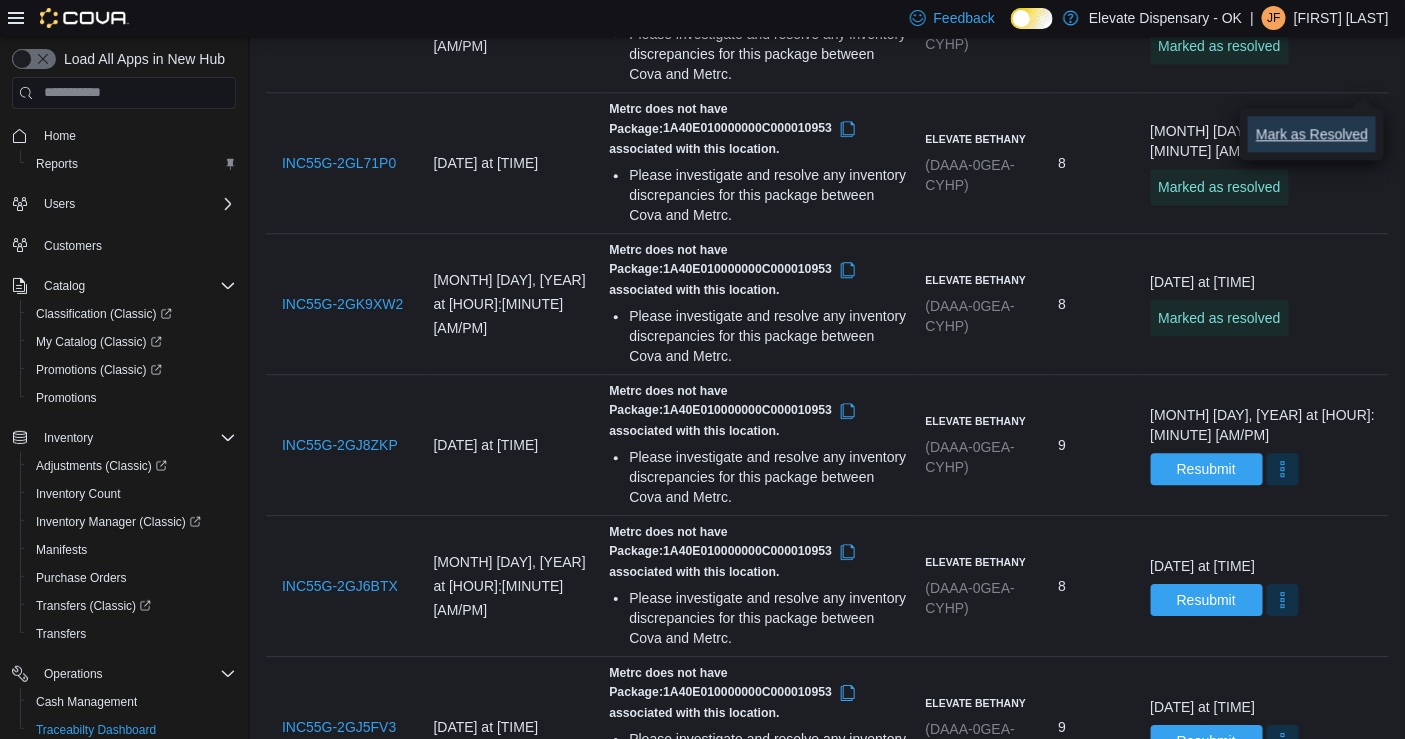 click on "Mark as Resolved" at bounding box center (1312, 134) 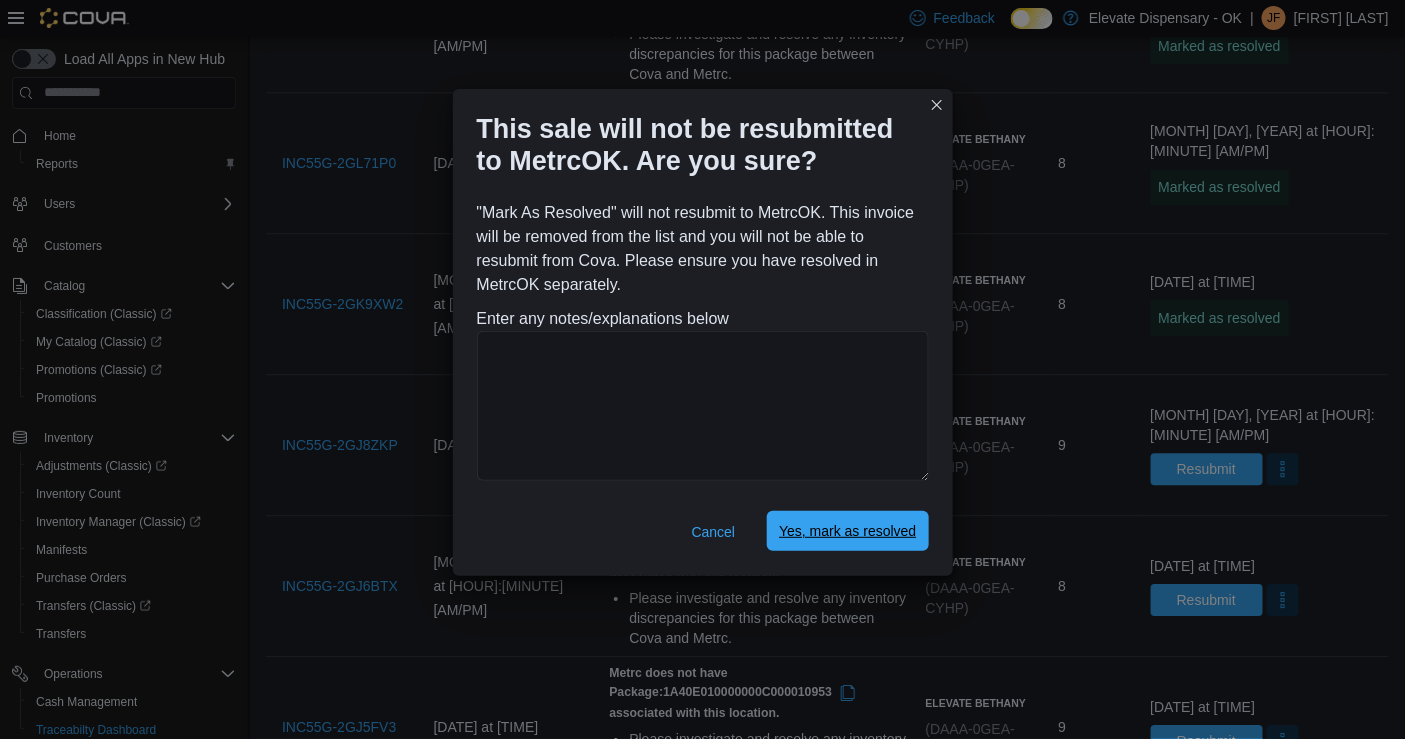 click on "Yes, mark as resolved" at bounding box center (847, 531) 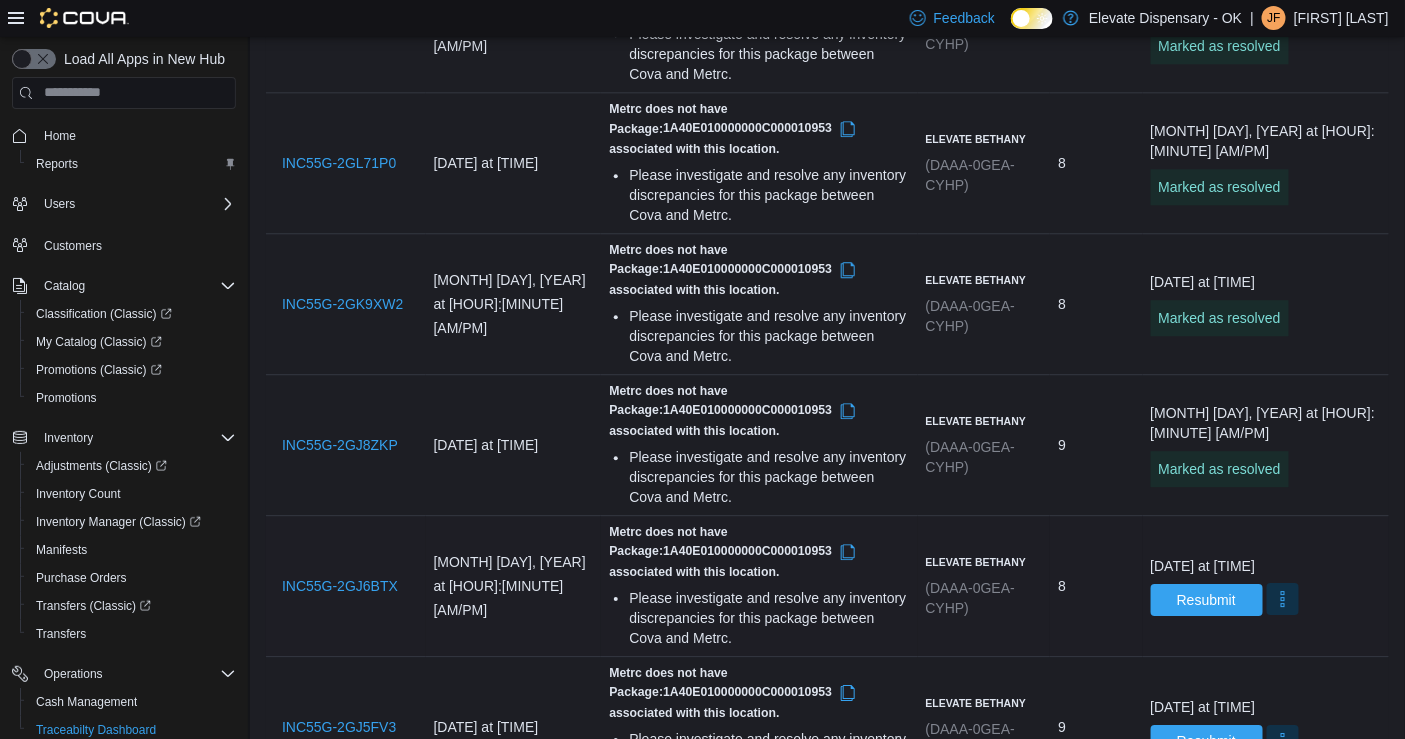click at bounding box center [1283, 599] 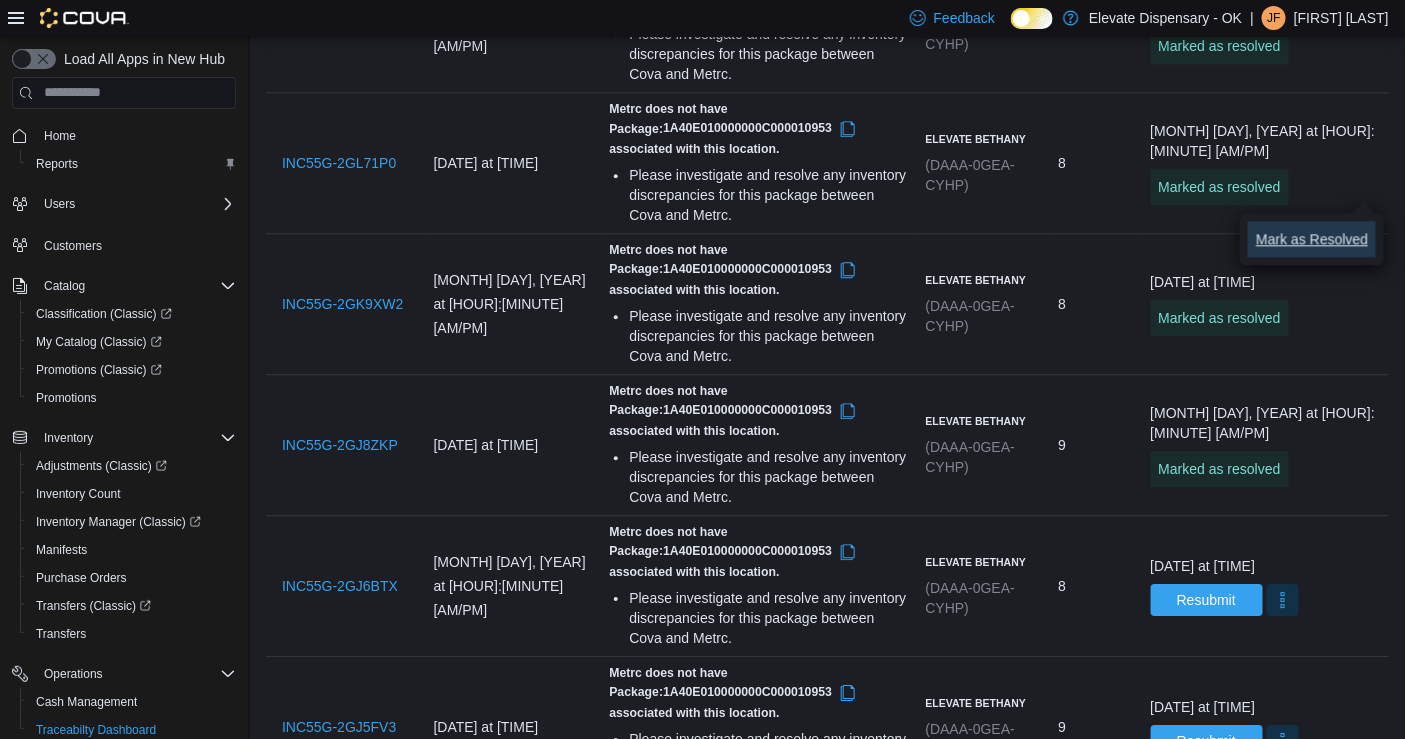 click on "Mark as Resolved" at bounding box center [1312, 239] 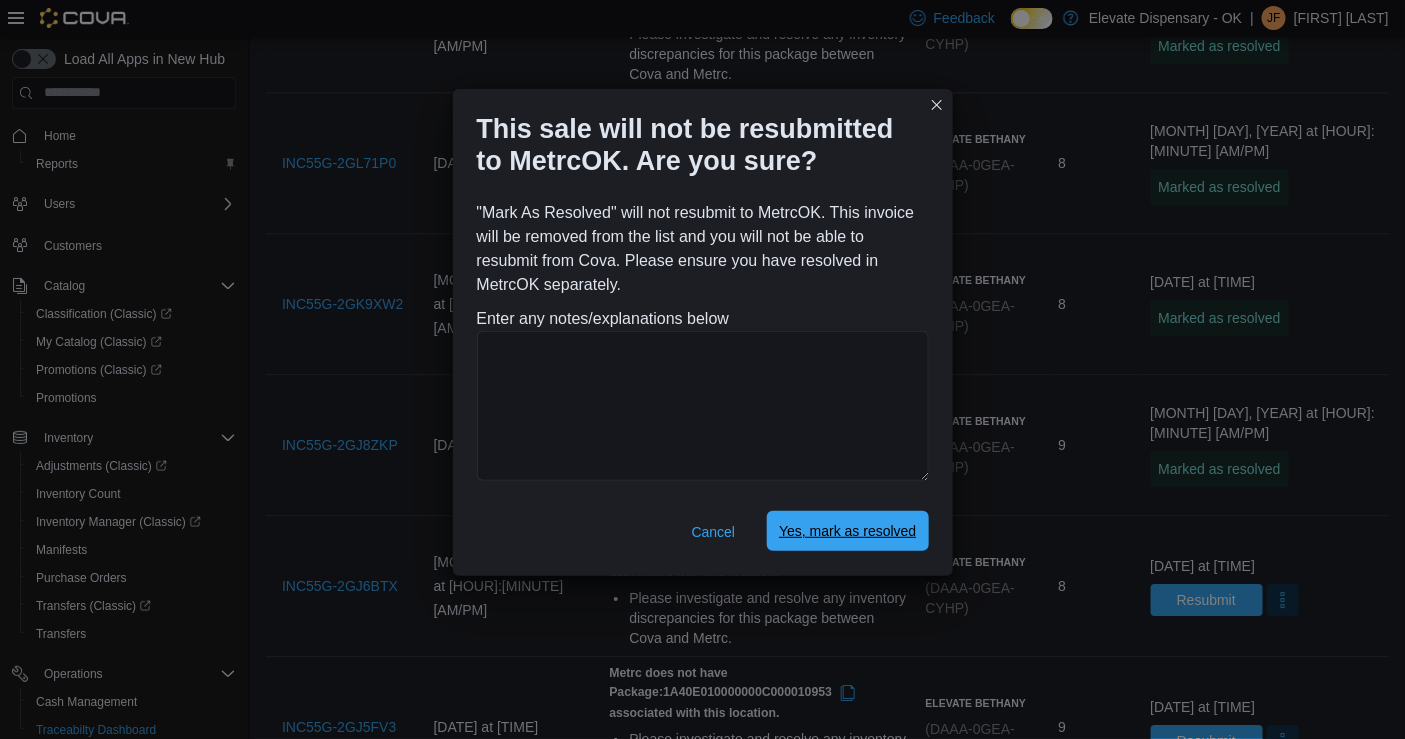 click on "Yes, mark as resolved" at bounding box center (847, 531) 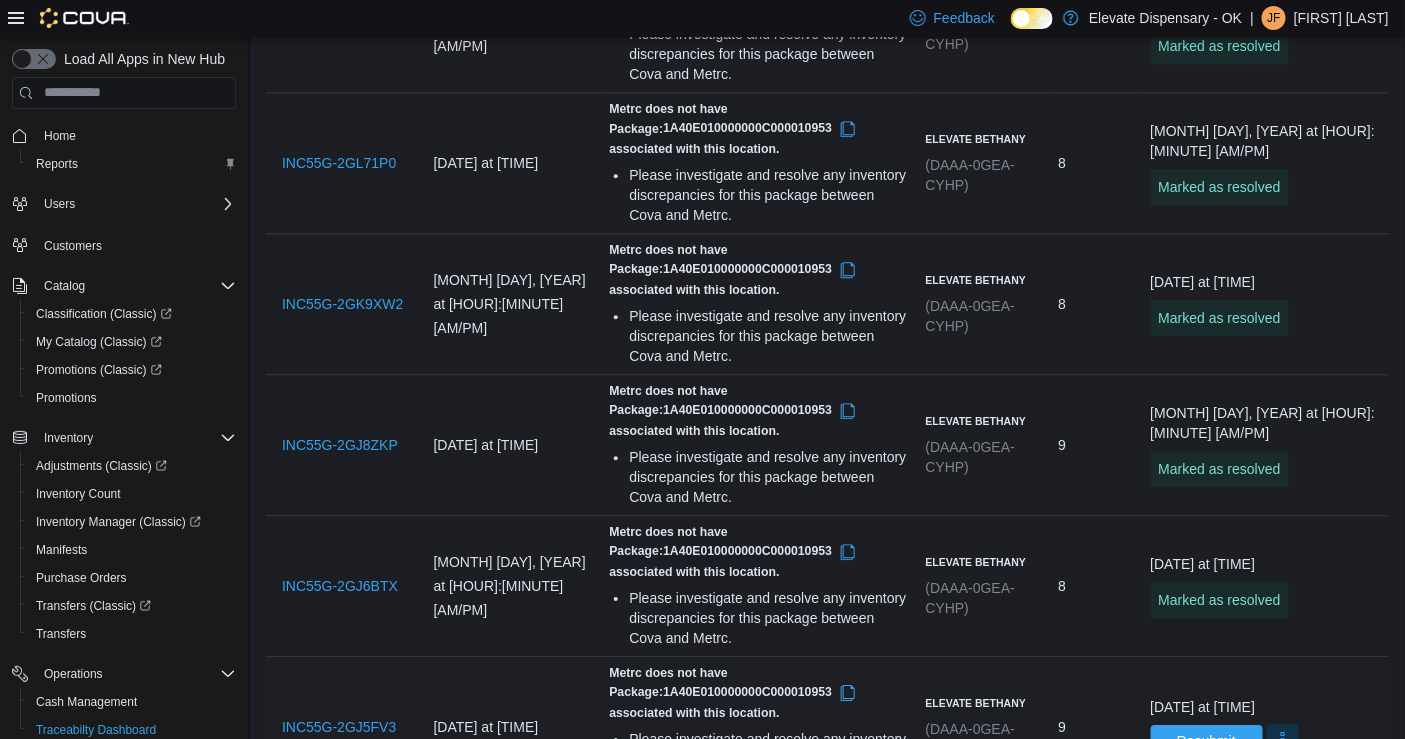 click at bounding box center [1283, 740] 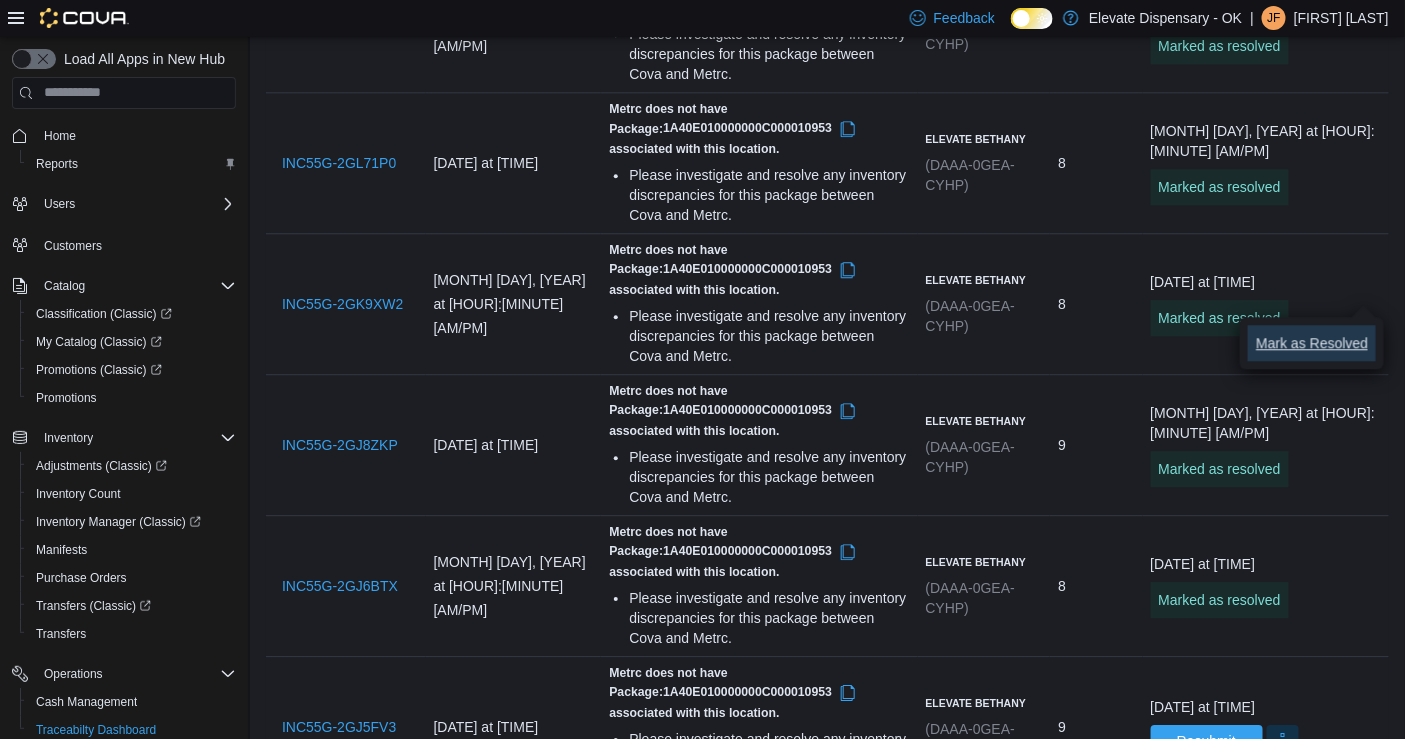 click on "Mark as Resolved" at bounding box center [1312, 343] 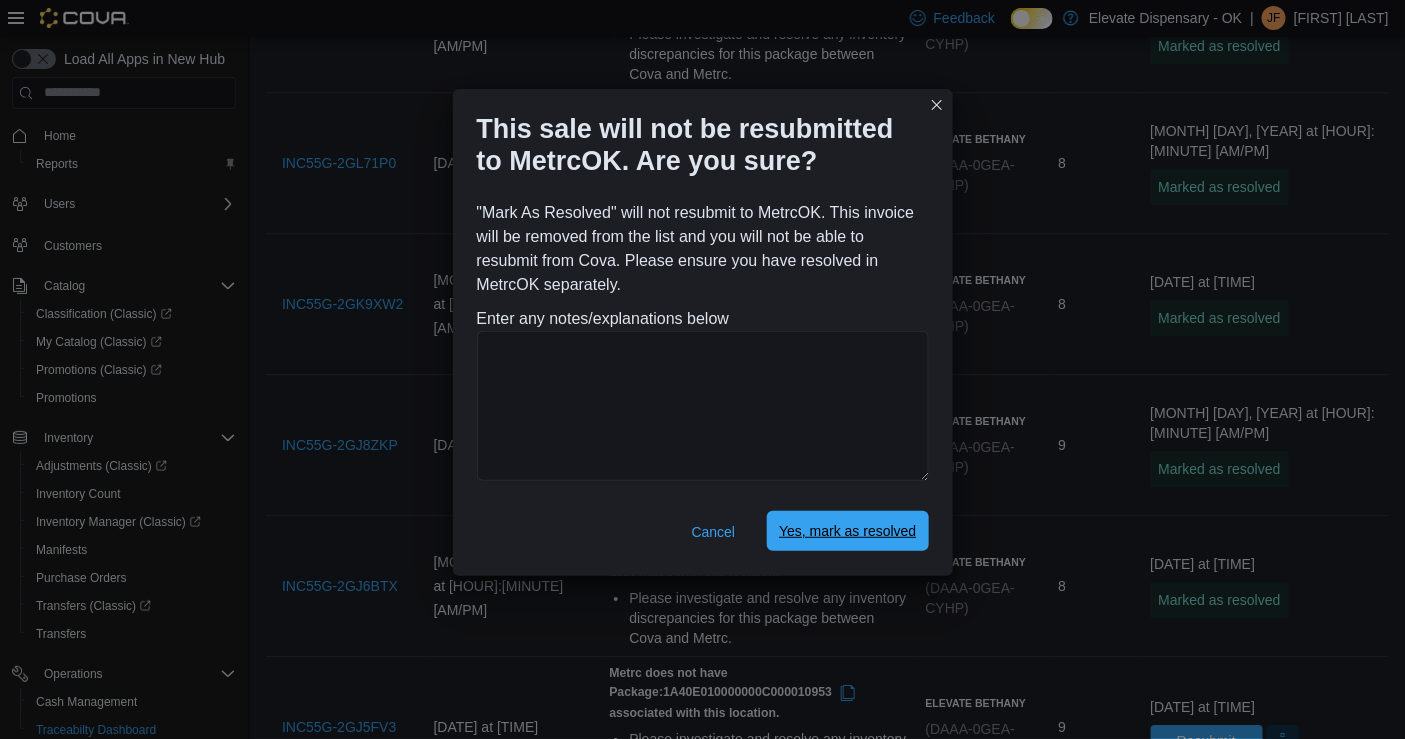 click on "Yes, mark as resolved" at bounding box center (847, 531) 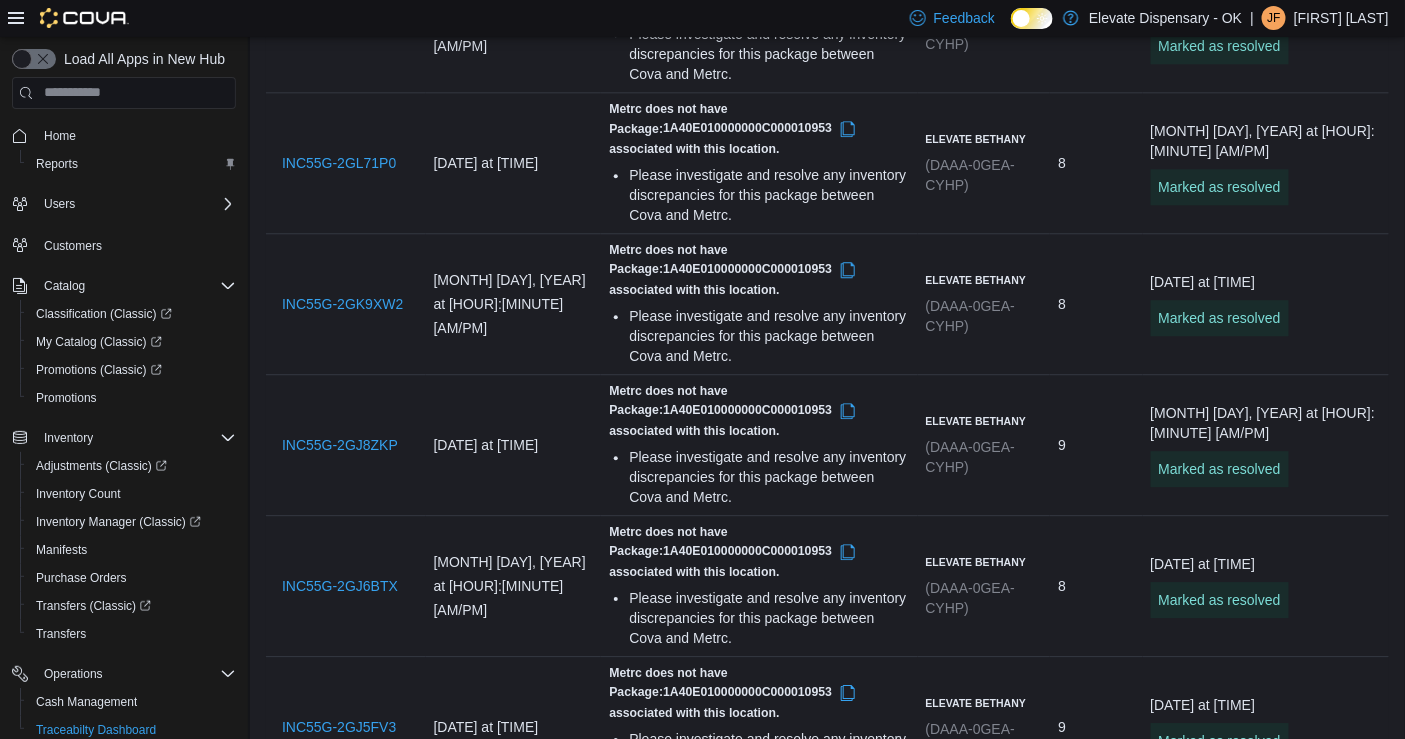 click at bounding box center [1283, 881] 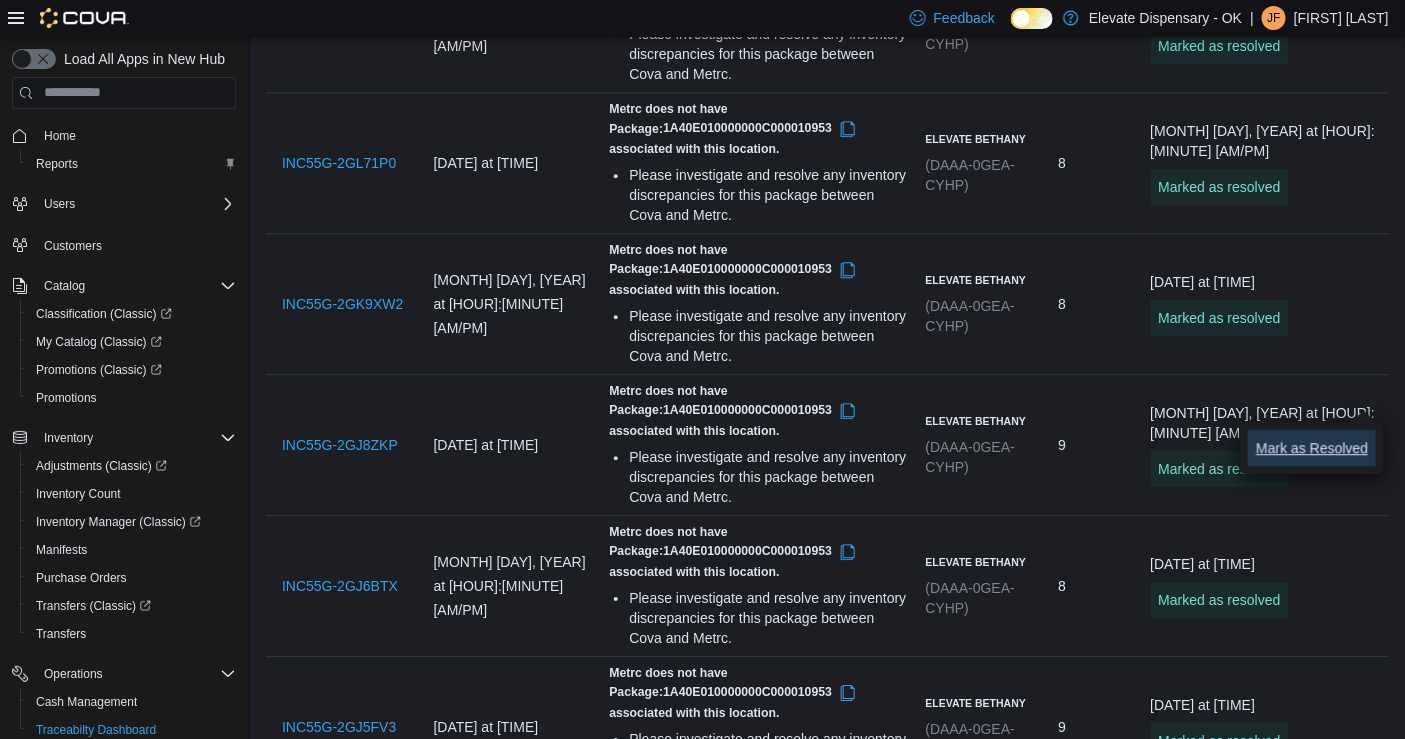 click on "Mark as Resolved" at bounding box center [1312, 448] 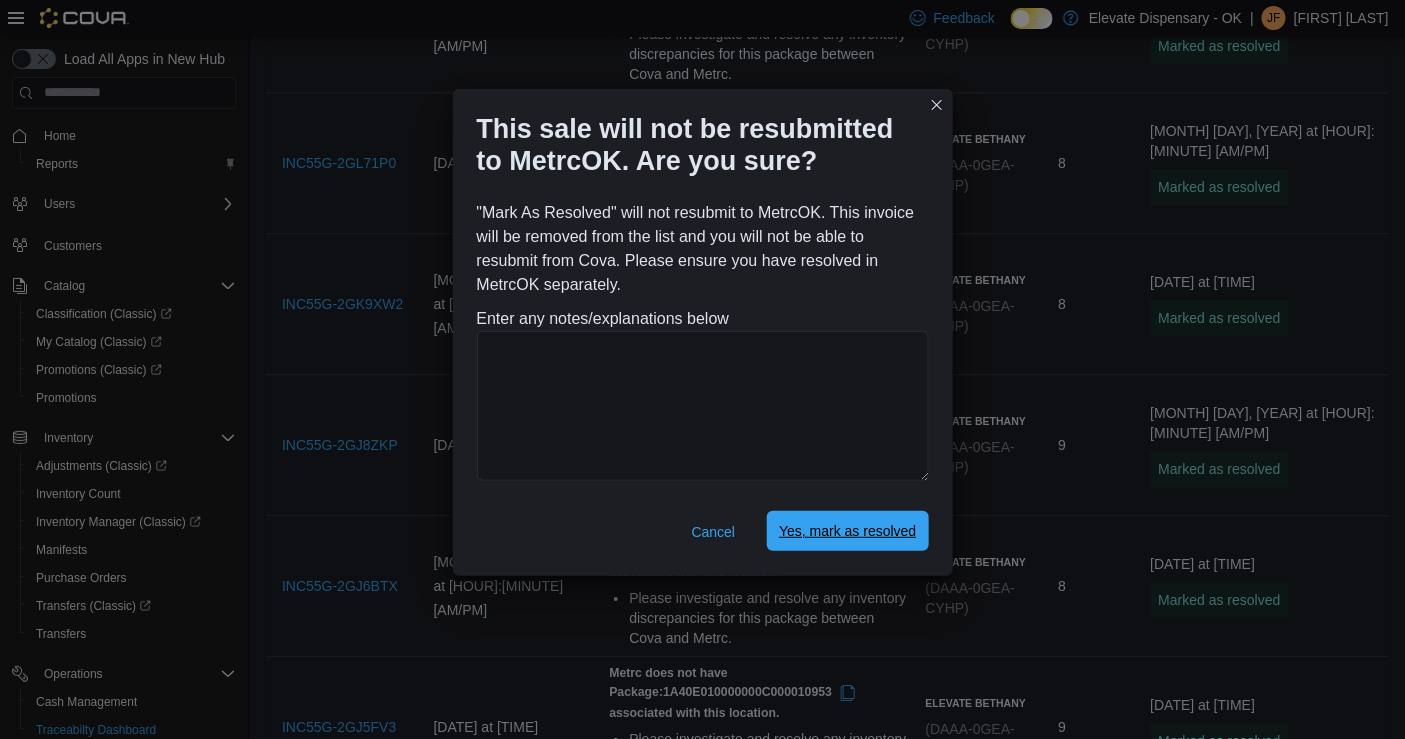 click on "Yes, mark as resolved" at bounding box center (847, 531) 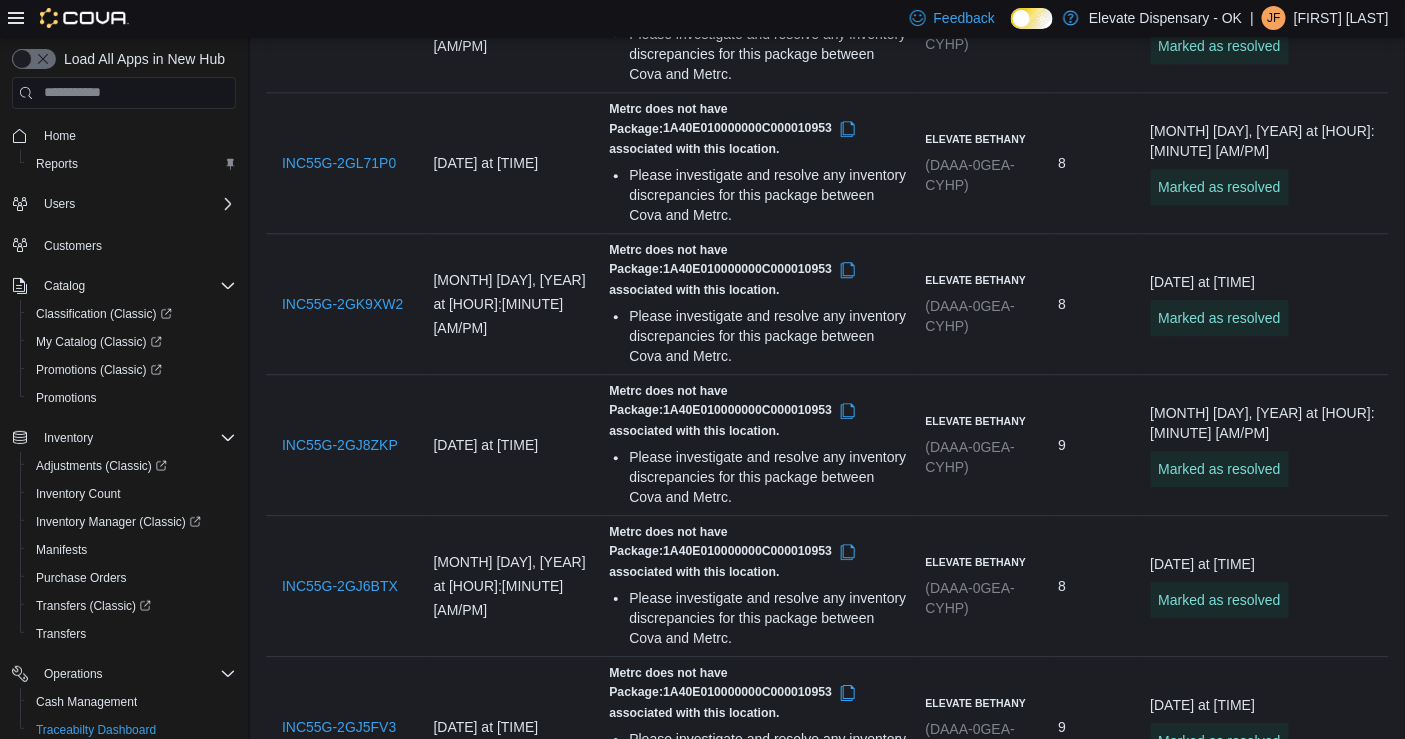 click at bounding box center (1283, 1032) 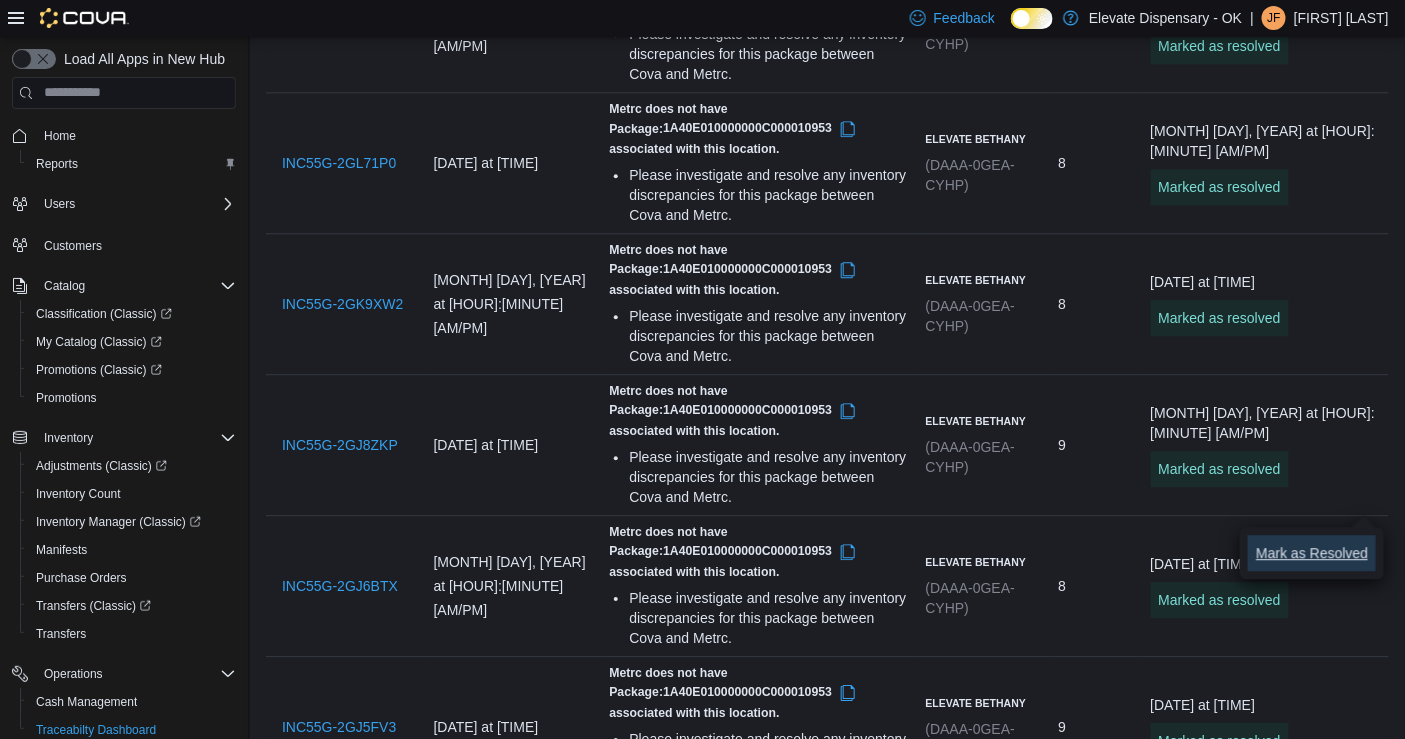 click on "Mark as Resolved" at bounding box center (1312, 553) 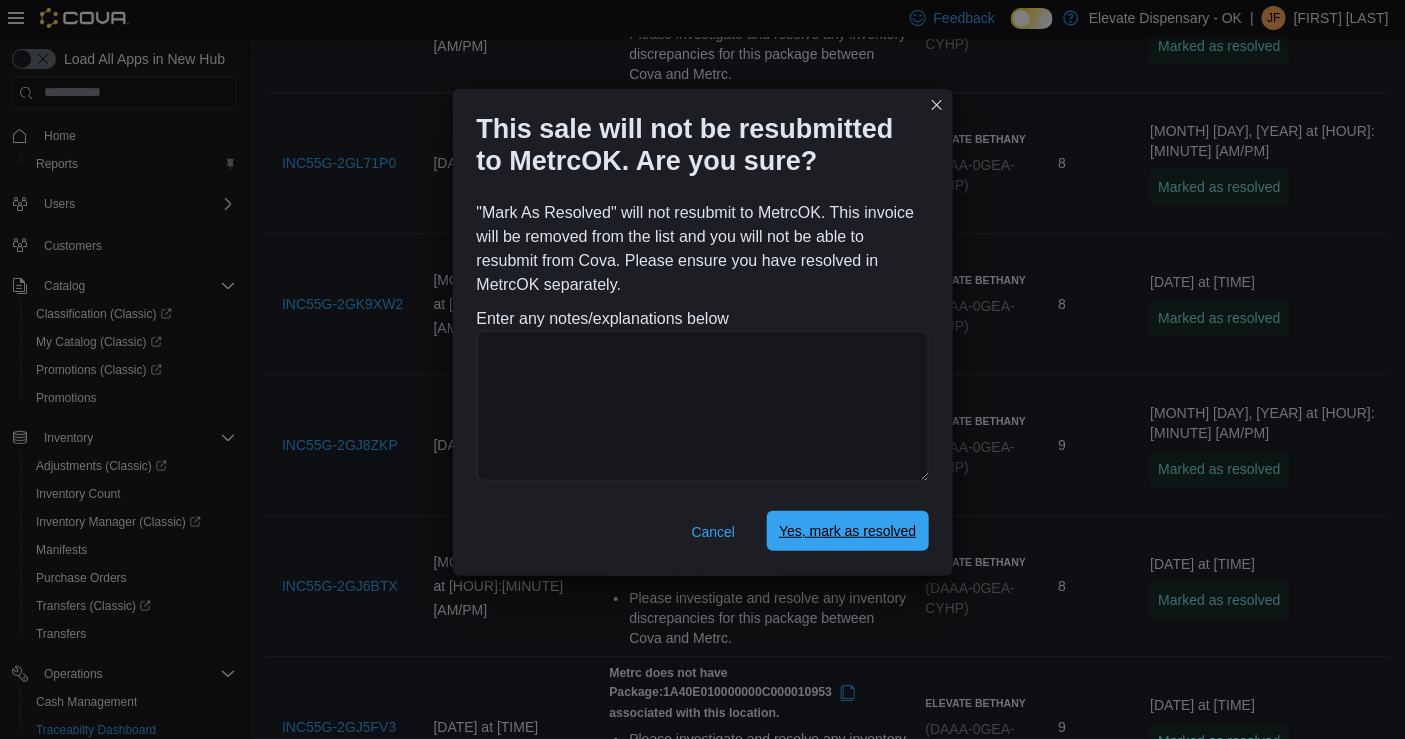 click on "Yes, mark as resolved" at bounding box center (847, 531) 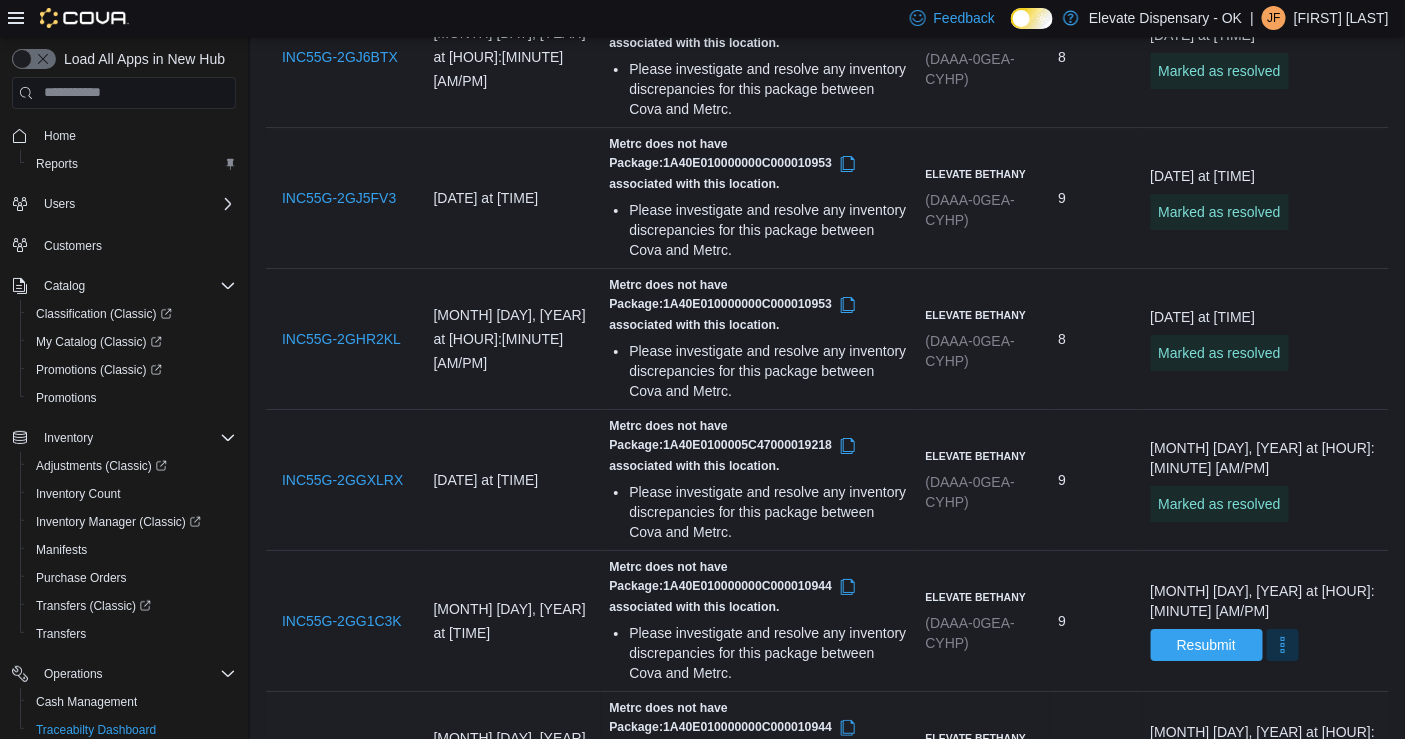 scroll, scrollTop: 2174, scrollLeft: 0, axis: vertical 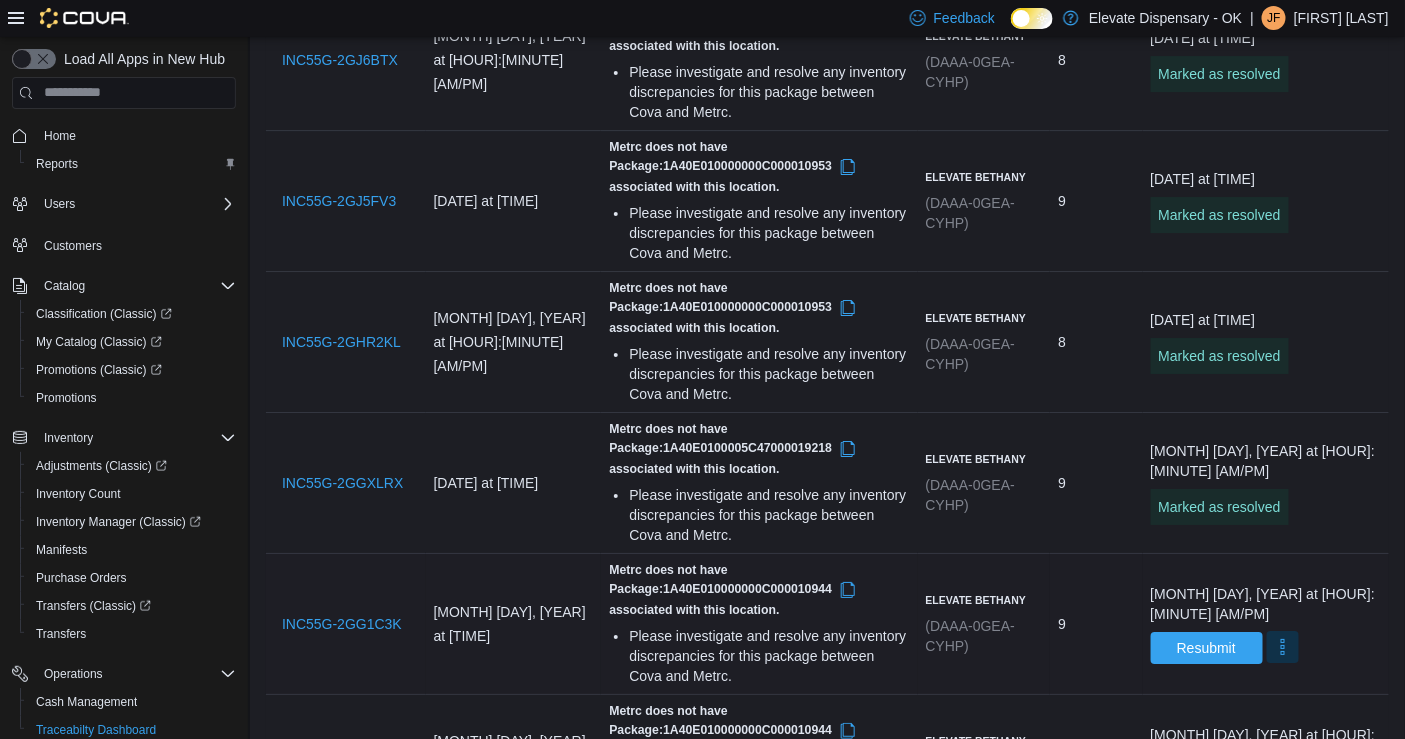 click at bounding box center (1283, 647) 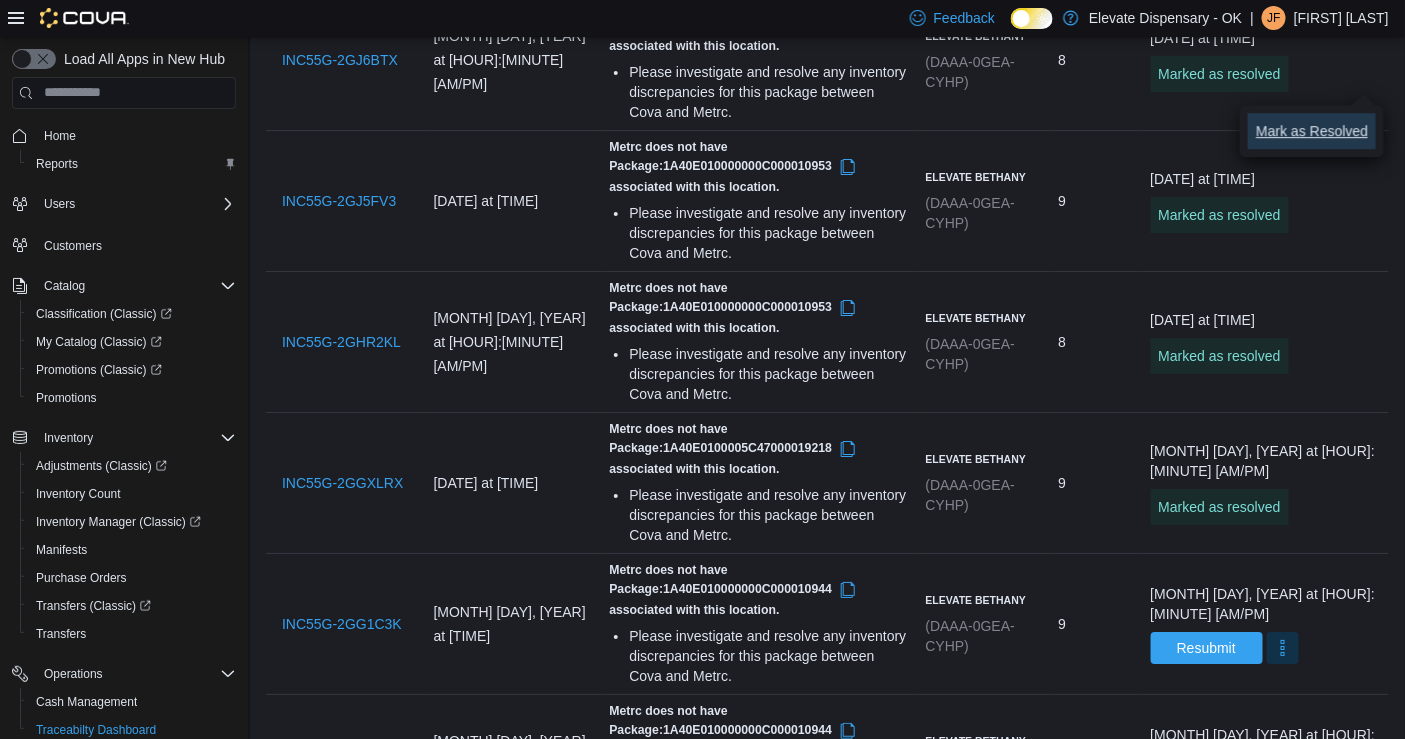 click on "Mark as Resolved" at bounding box center [1312, 131] 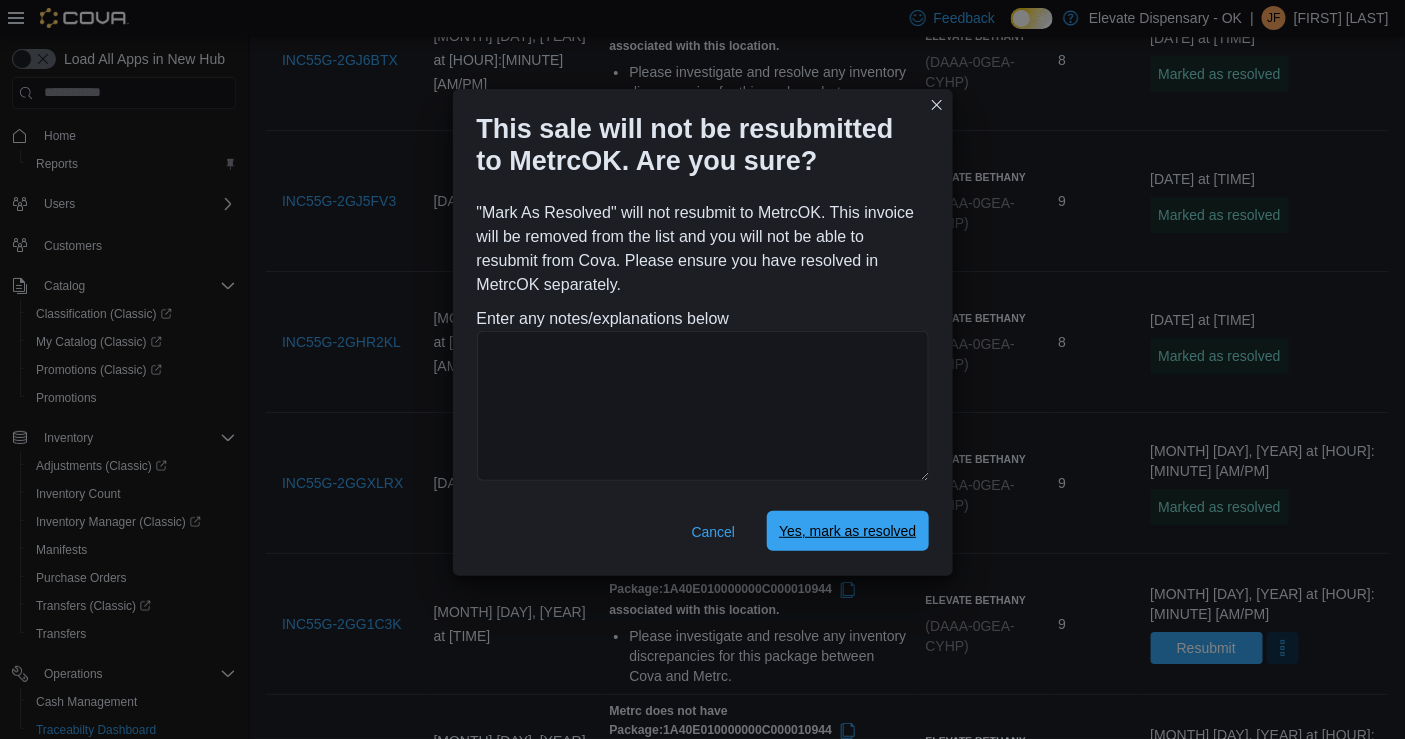 click on "Yes, mark as resolved" at bounding box center [847, 531] 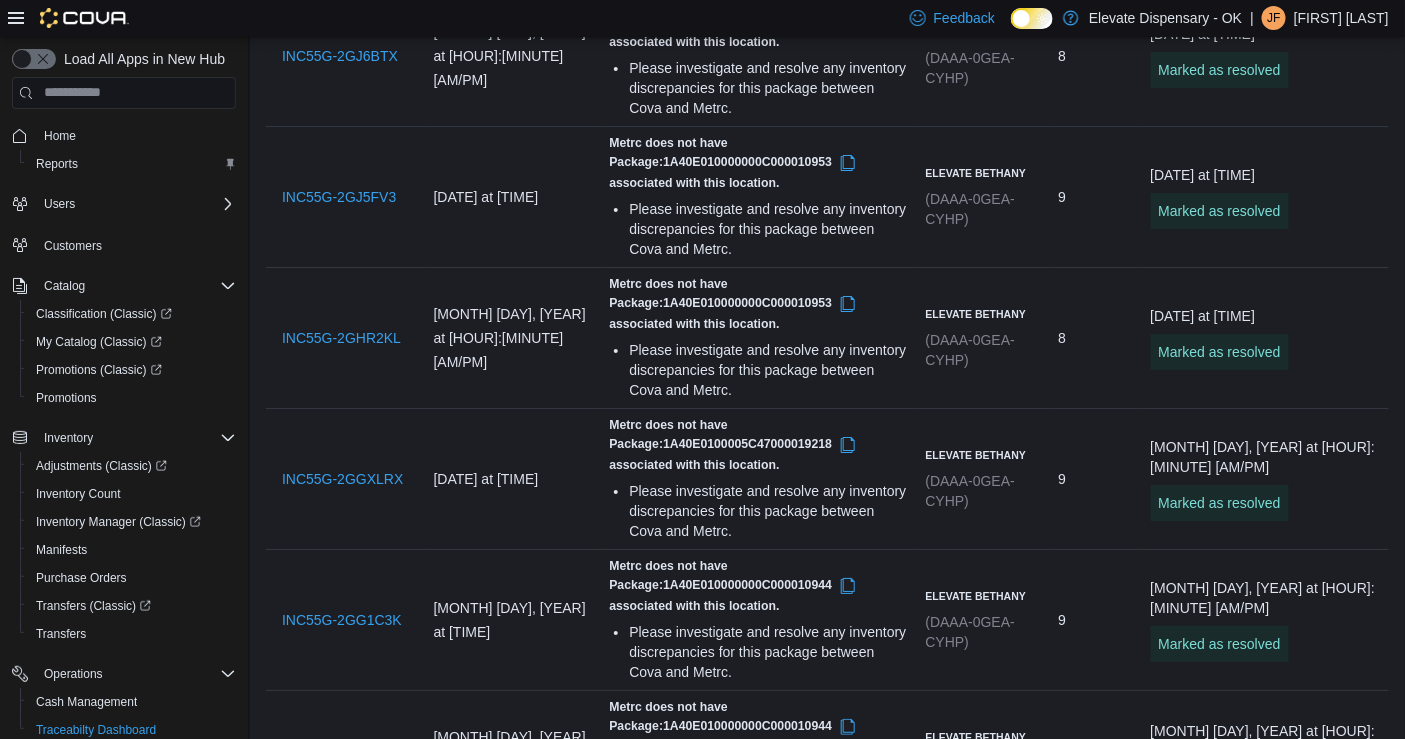 scroll, scrollTop: 2236, scrollLeft: 0, axis: vertical 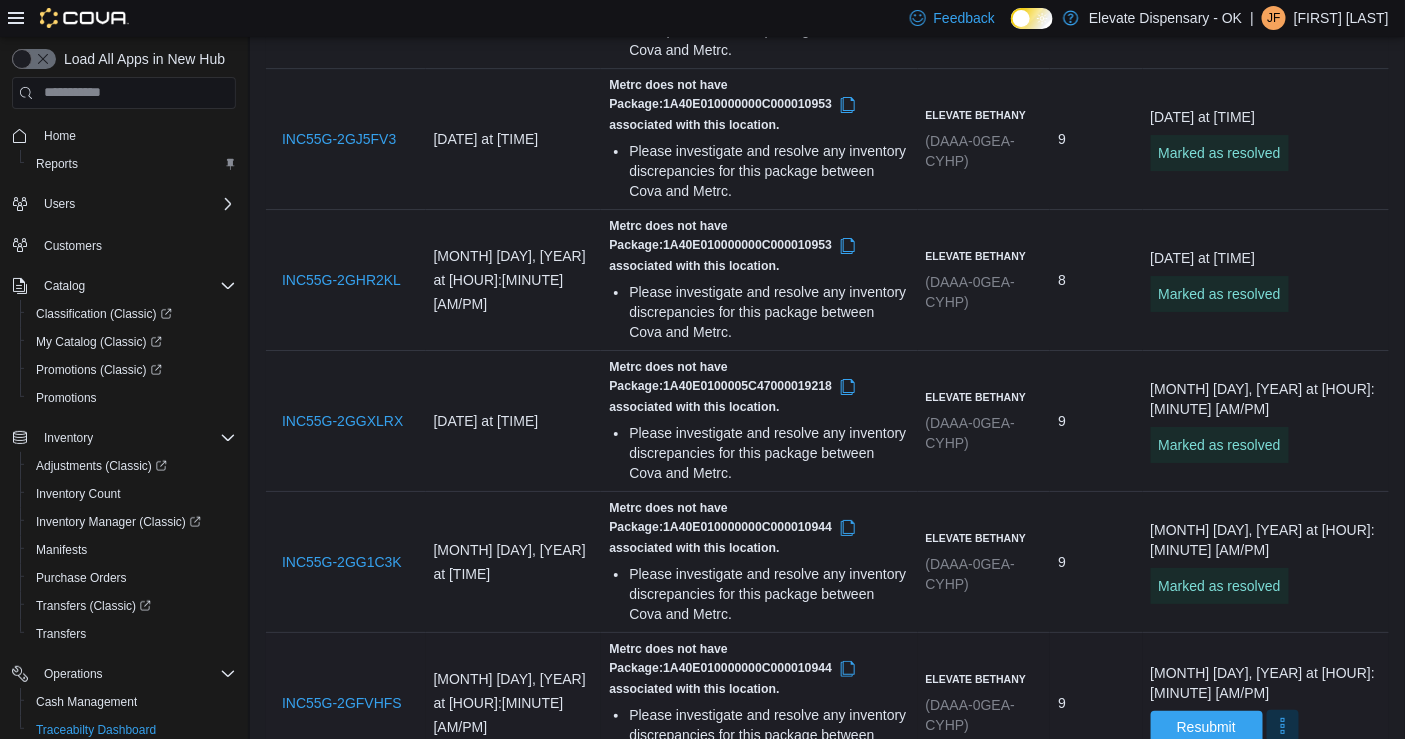 click at bounding box center (1283, 726) 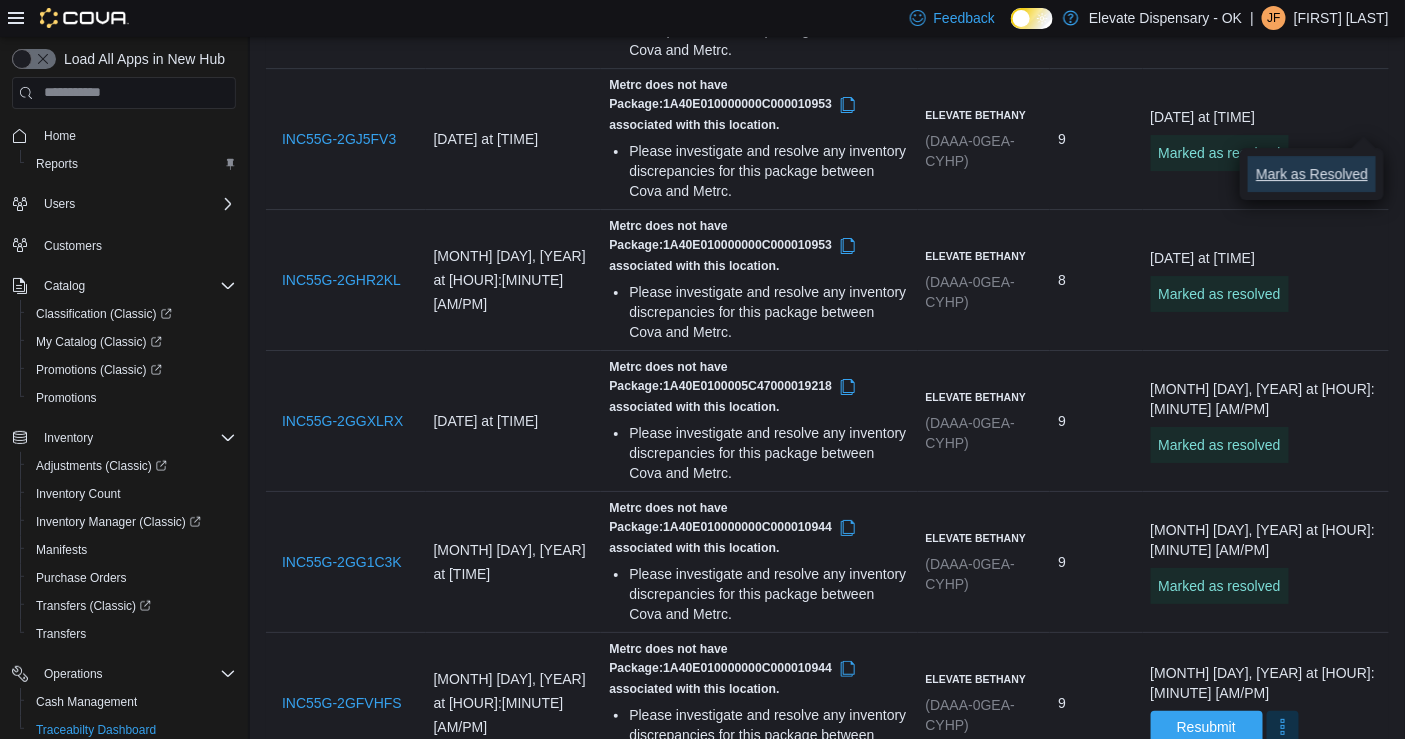 click on "Mark as Resolved" at bounding box center [1312, 174] 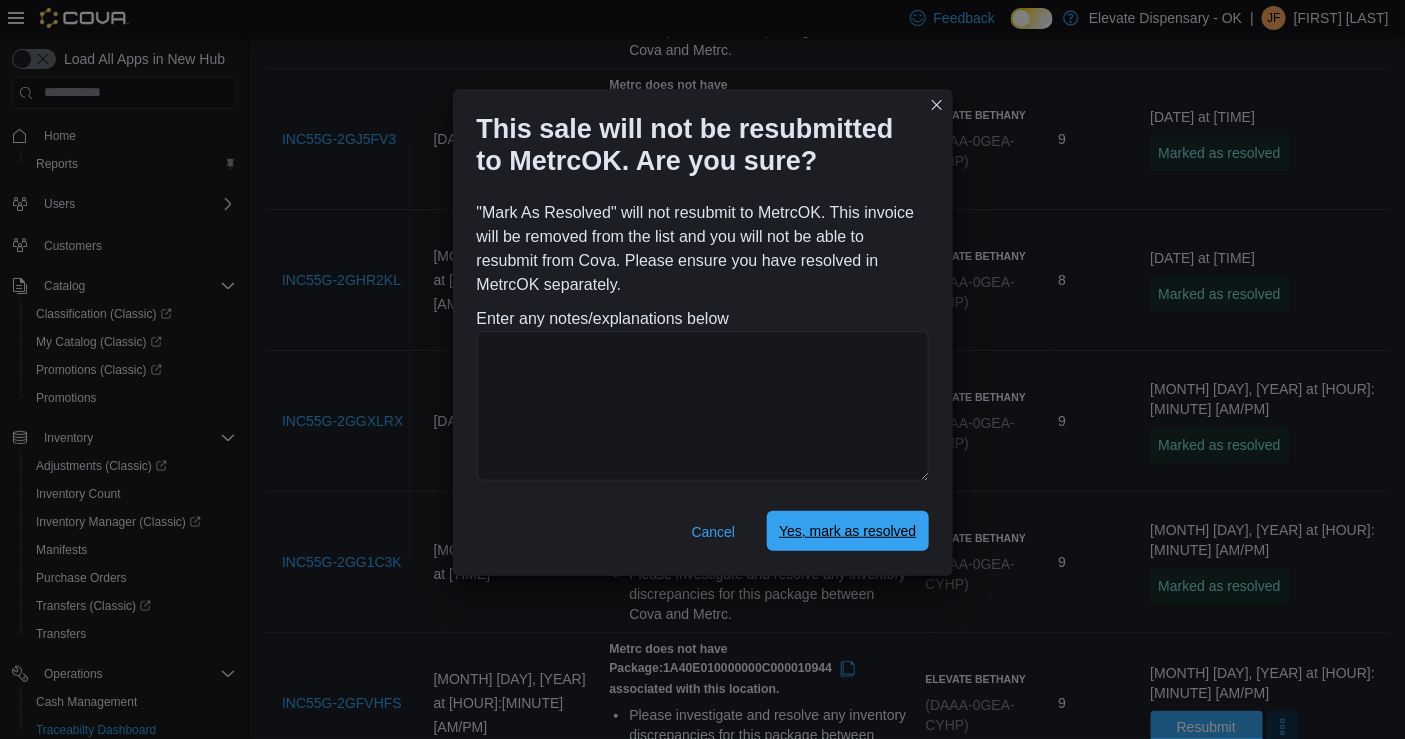 click on "Yes, mark as resolved" at bounding box center [847, 531] 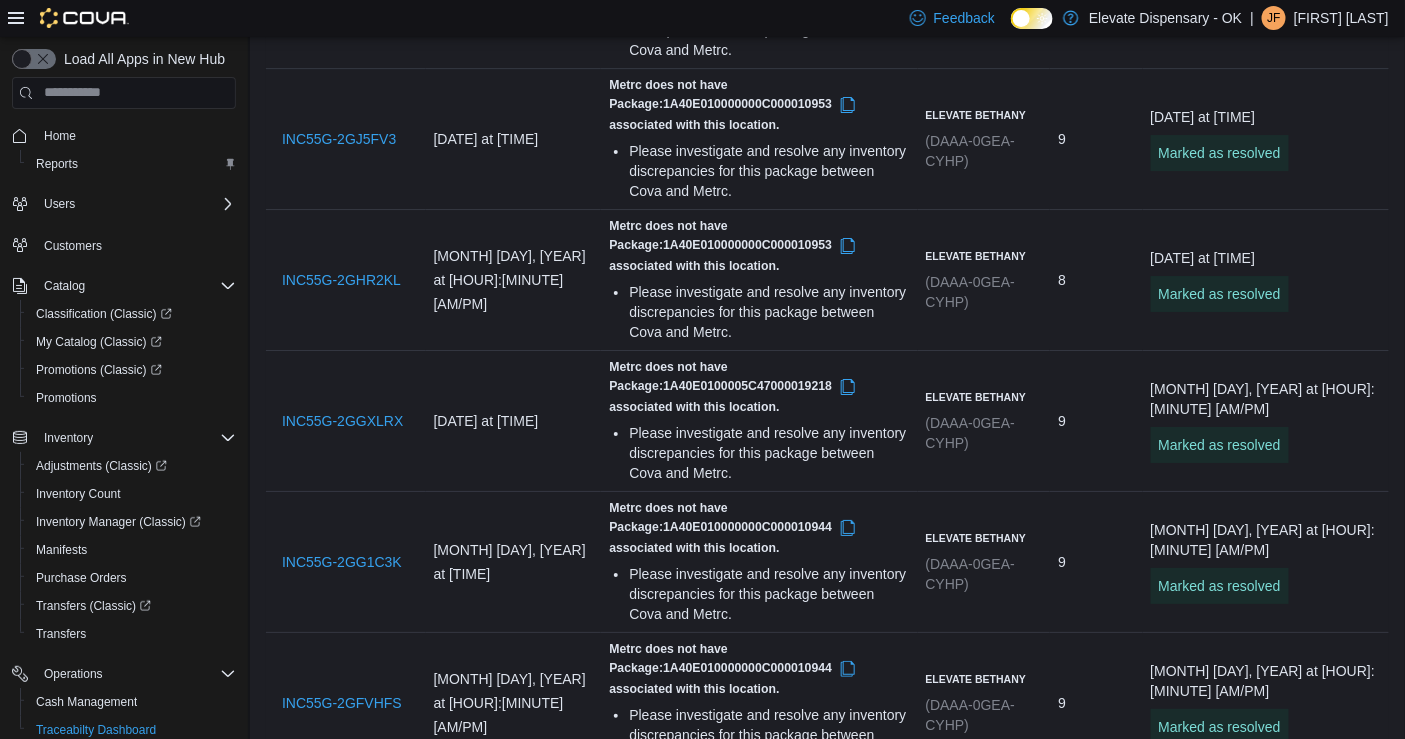 click at bounding box center (1283, 857) 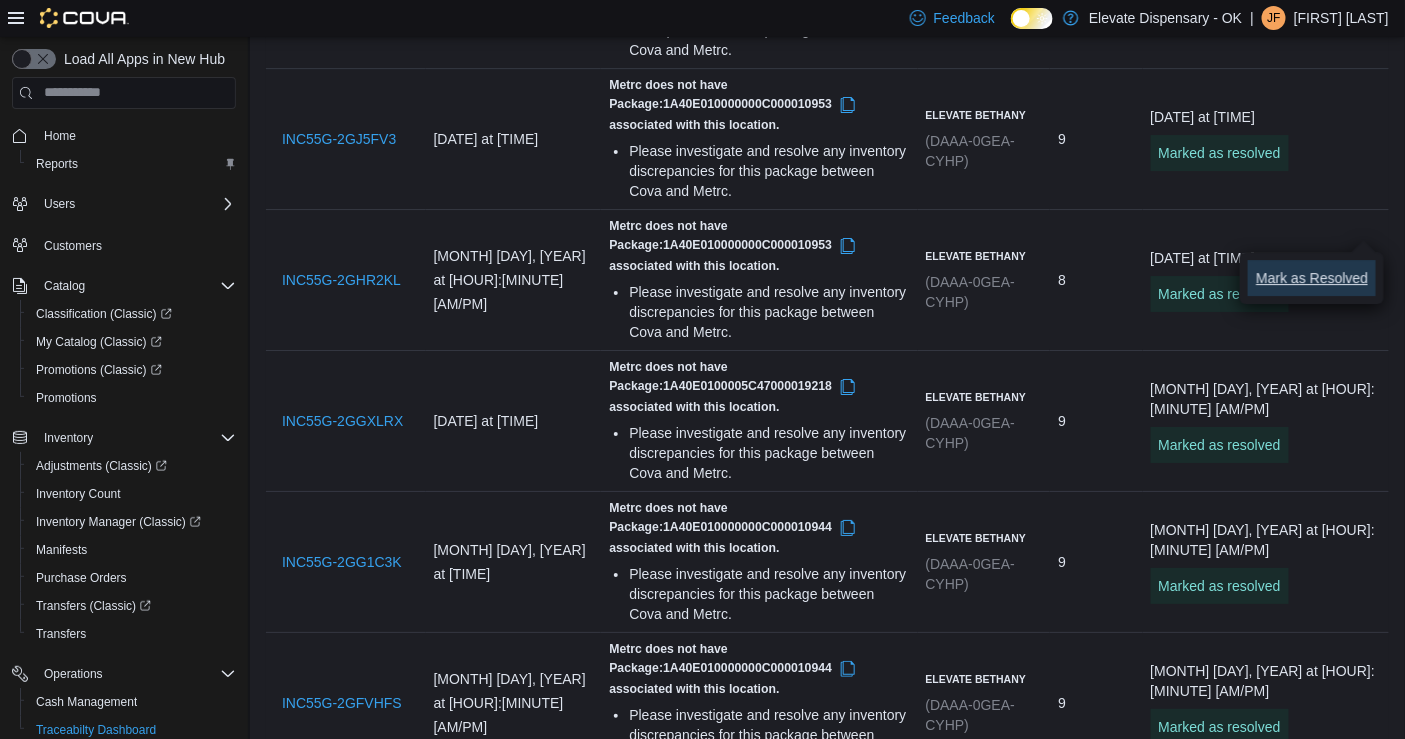 click on "Mark as Resolved" at bounding box center [1312, 278] 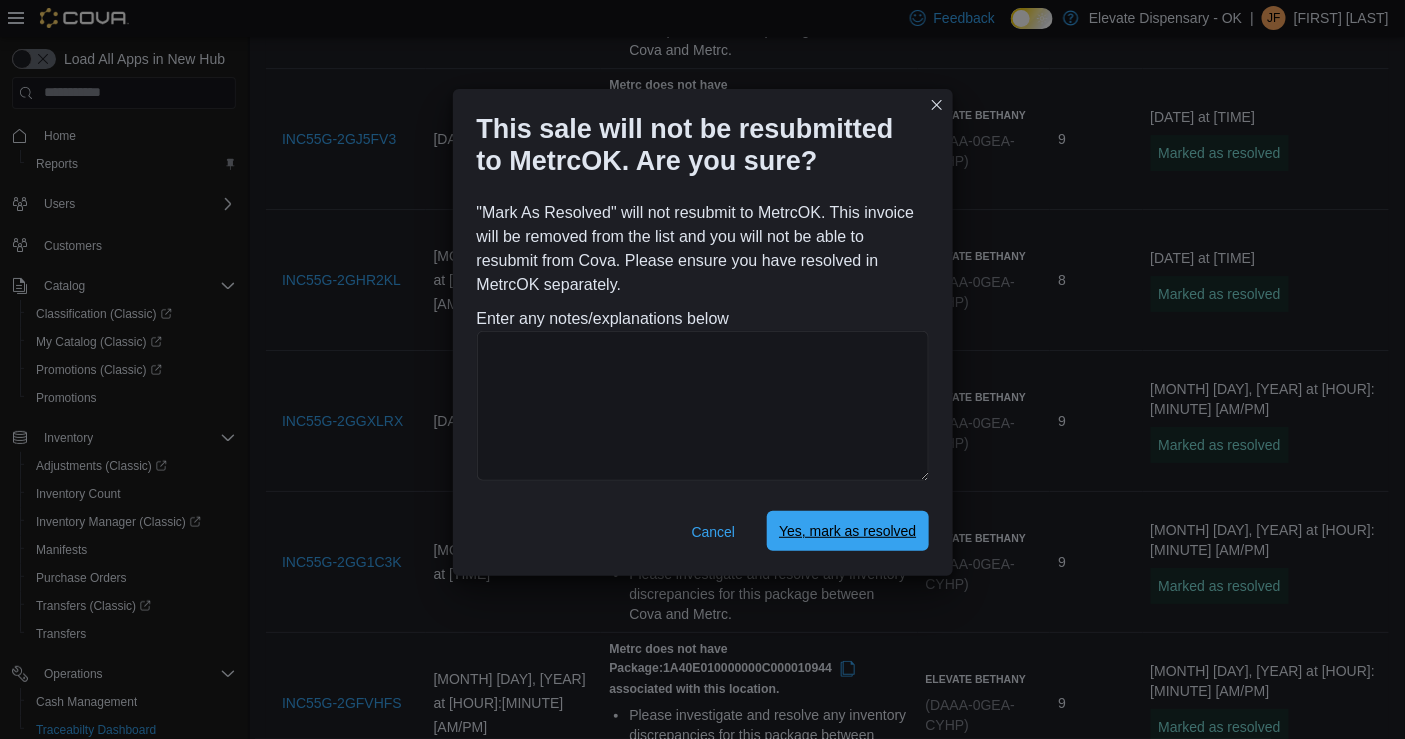 click on "Yes, mark as resolved" at bounding box center (847, 531) 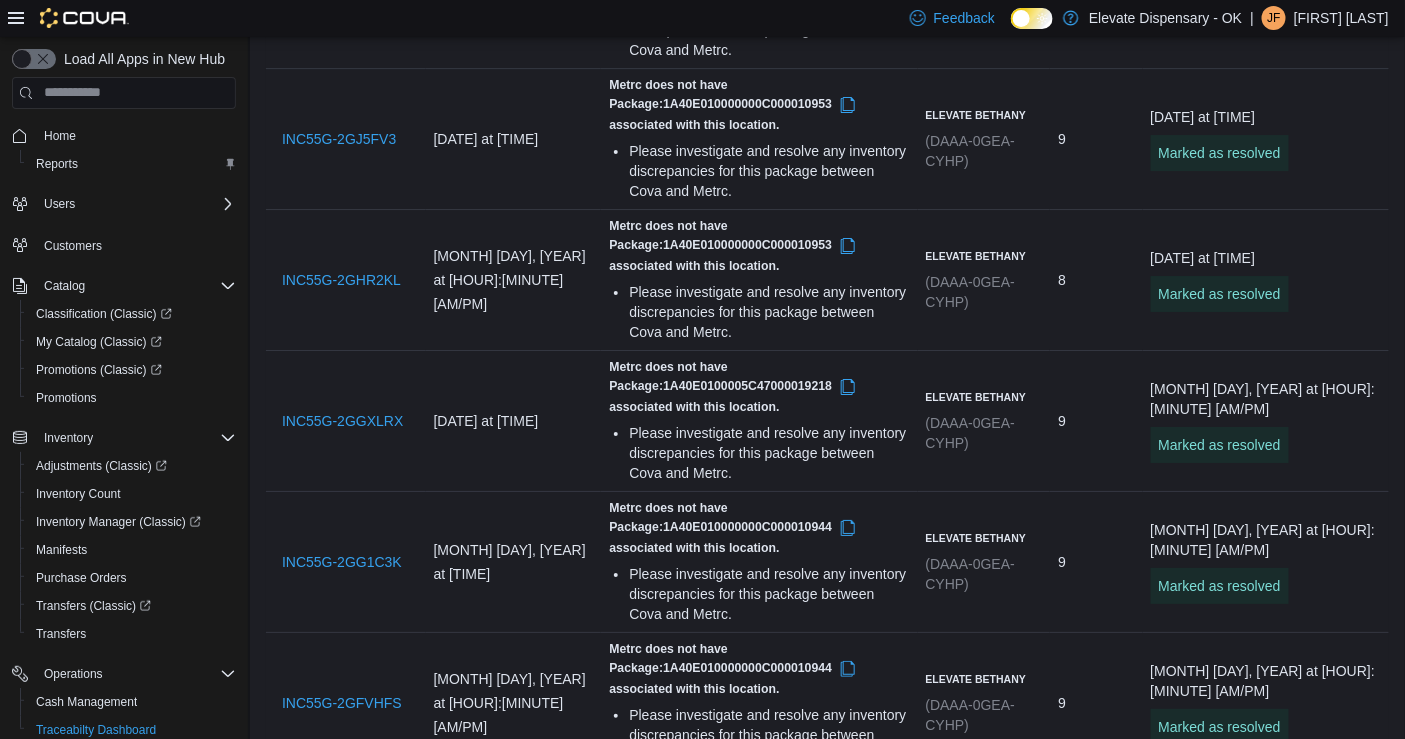 click at bounding box center (1283, 998) 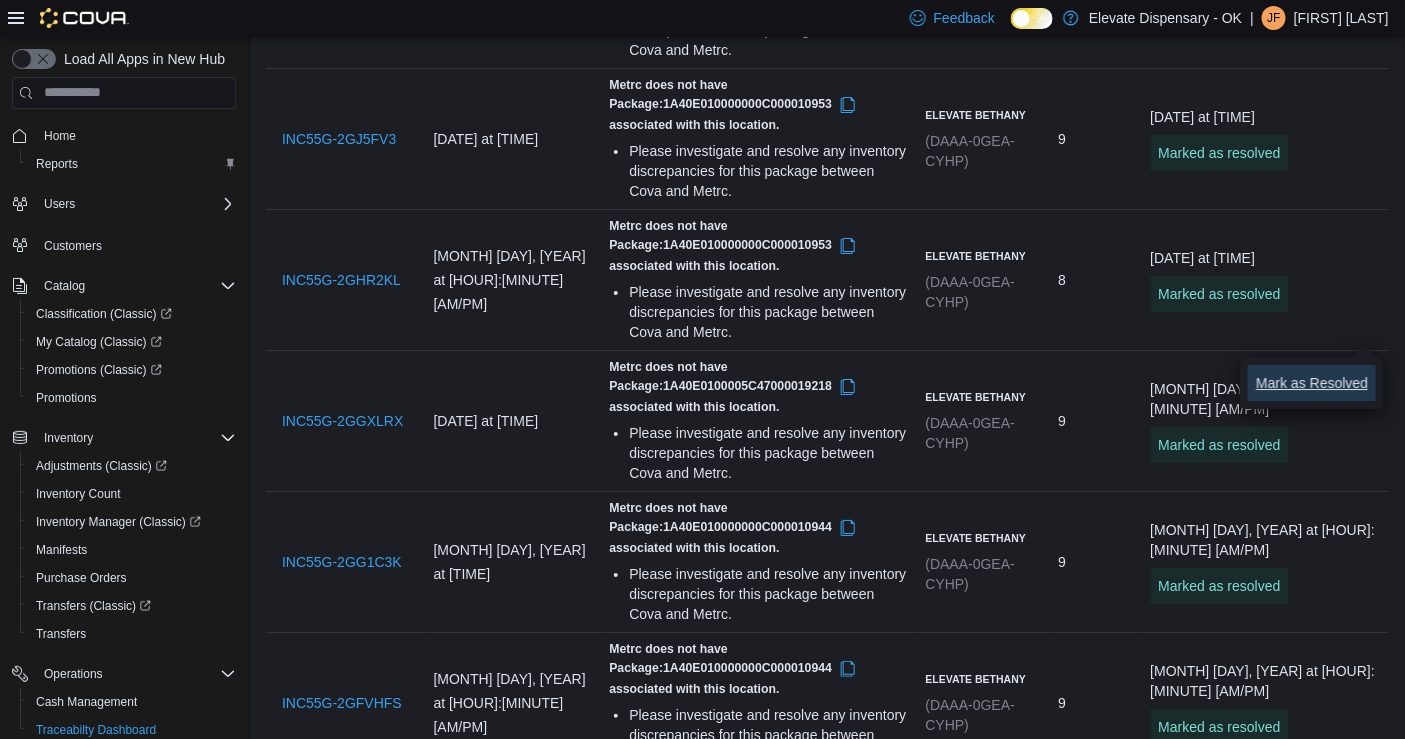 click on "Mark as Resolved" at bounding box center [1312, 383] 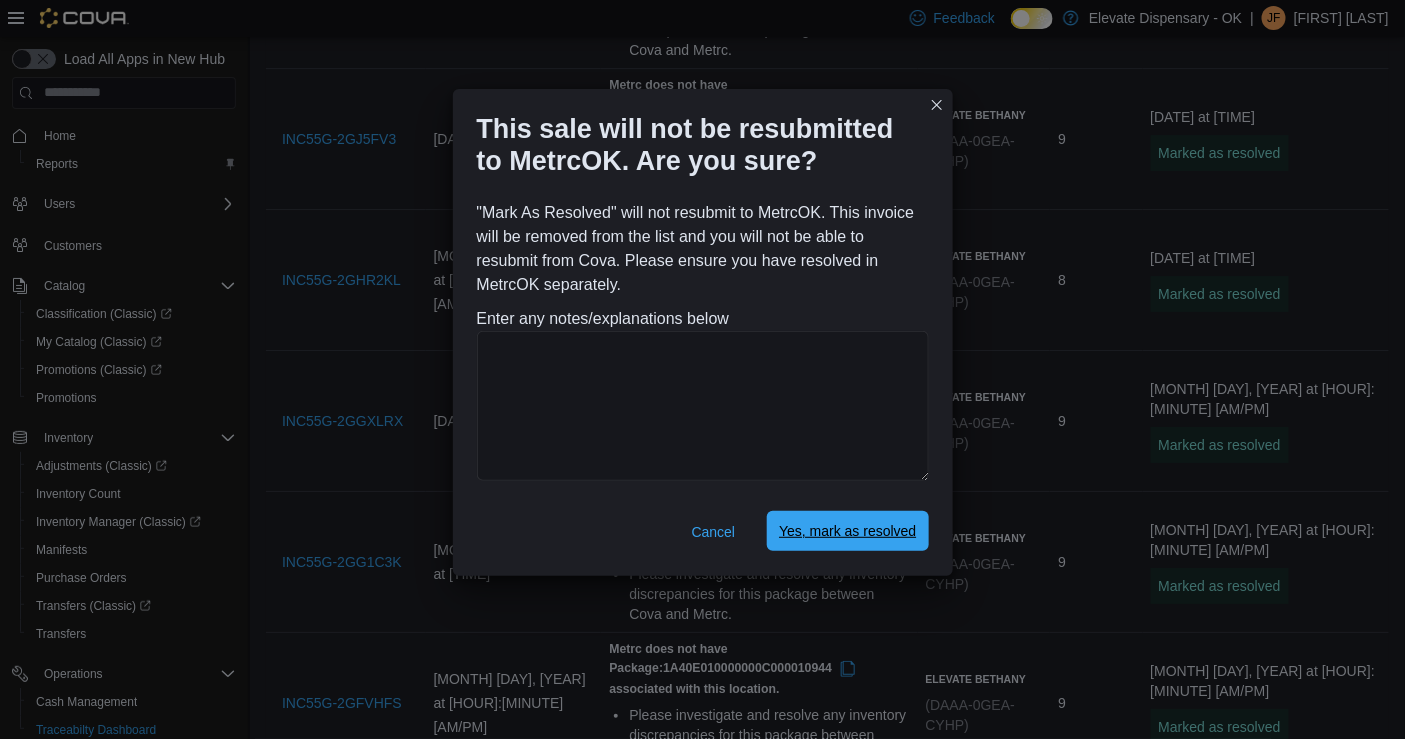 click on "Yes, mark as resolved" at bounding box center [847, 531] 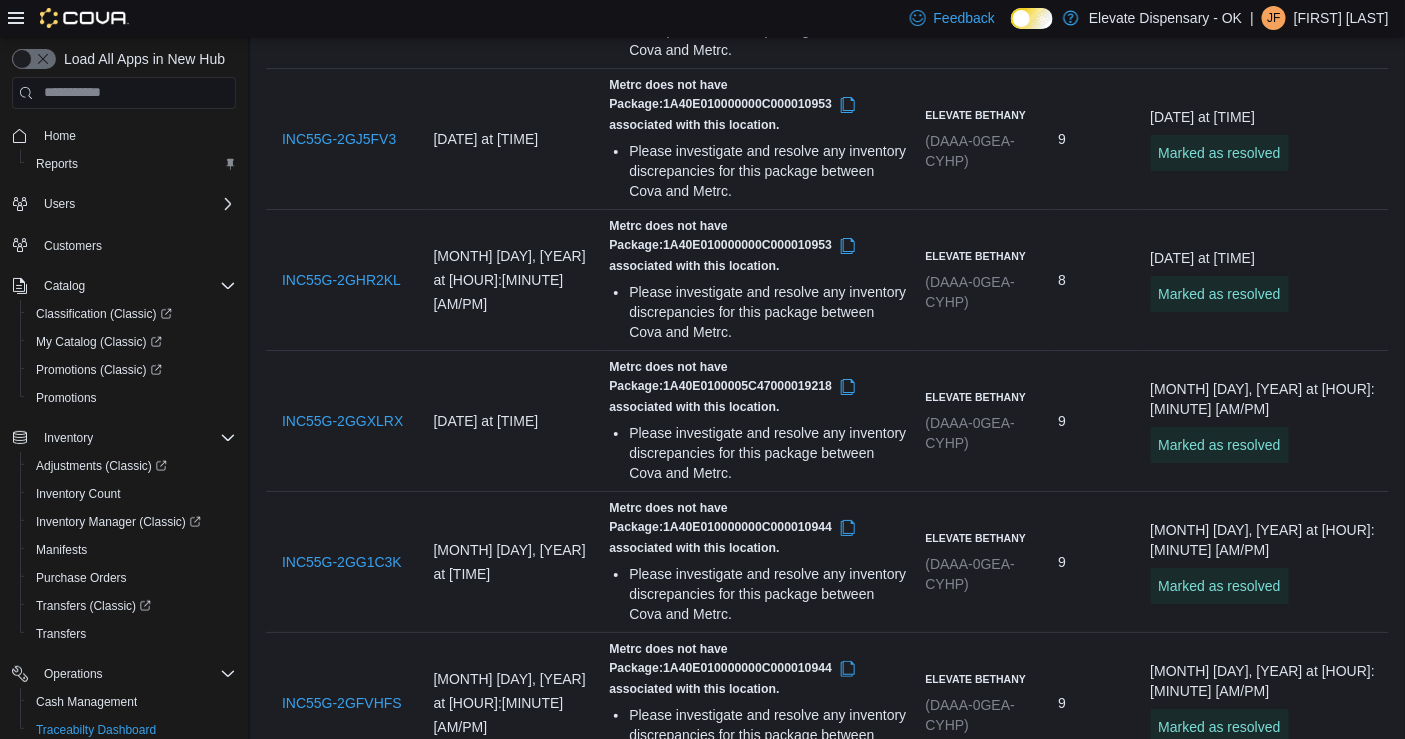 click at bounding box center (1283, 1139) 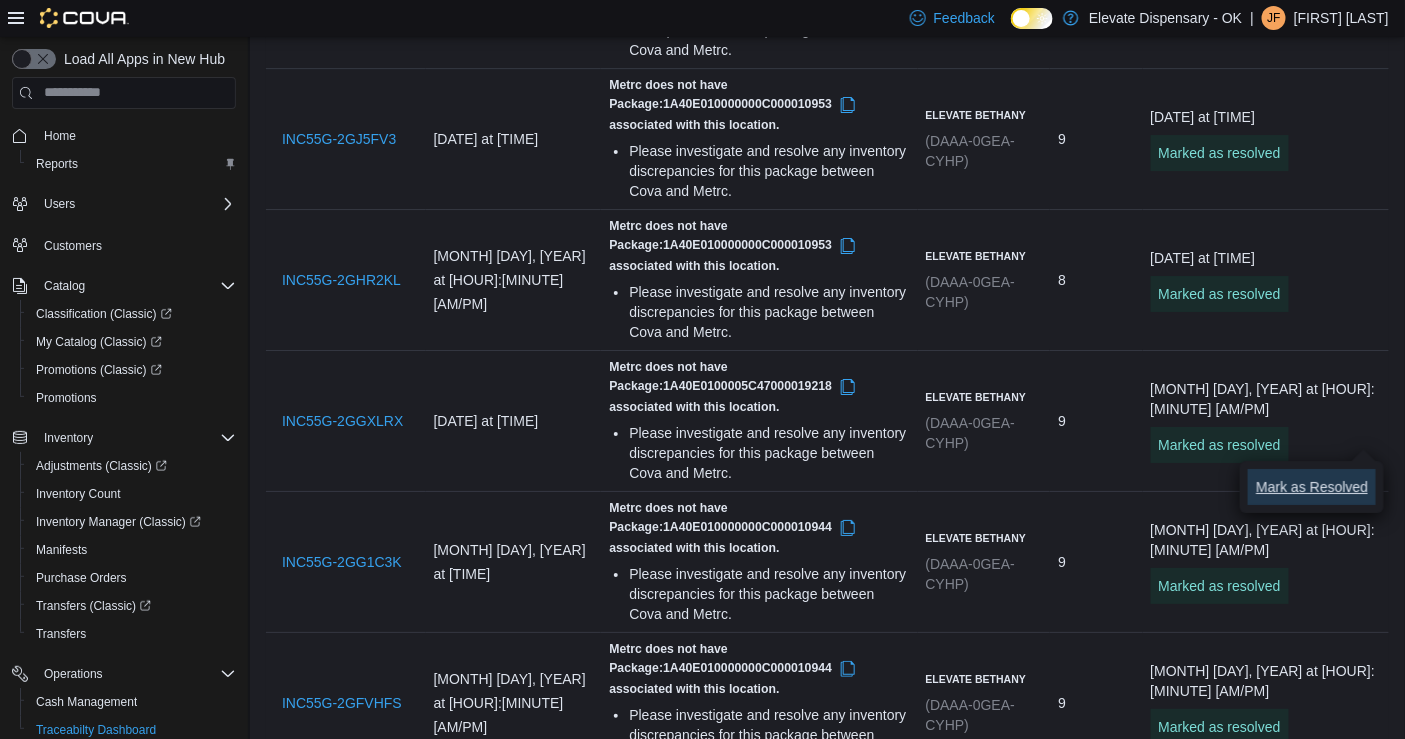 click on "Mark as Resolved" at bounding box center (1312, 487) 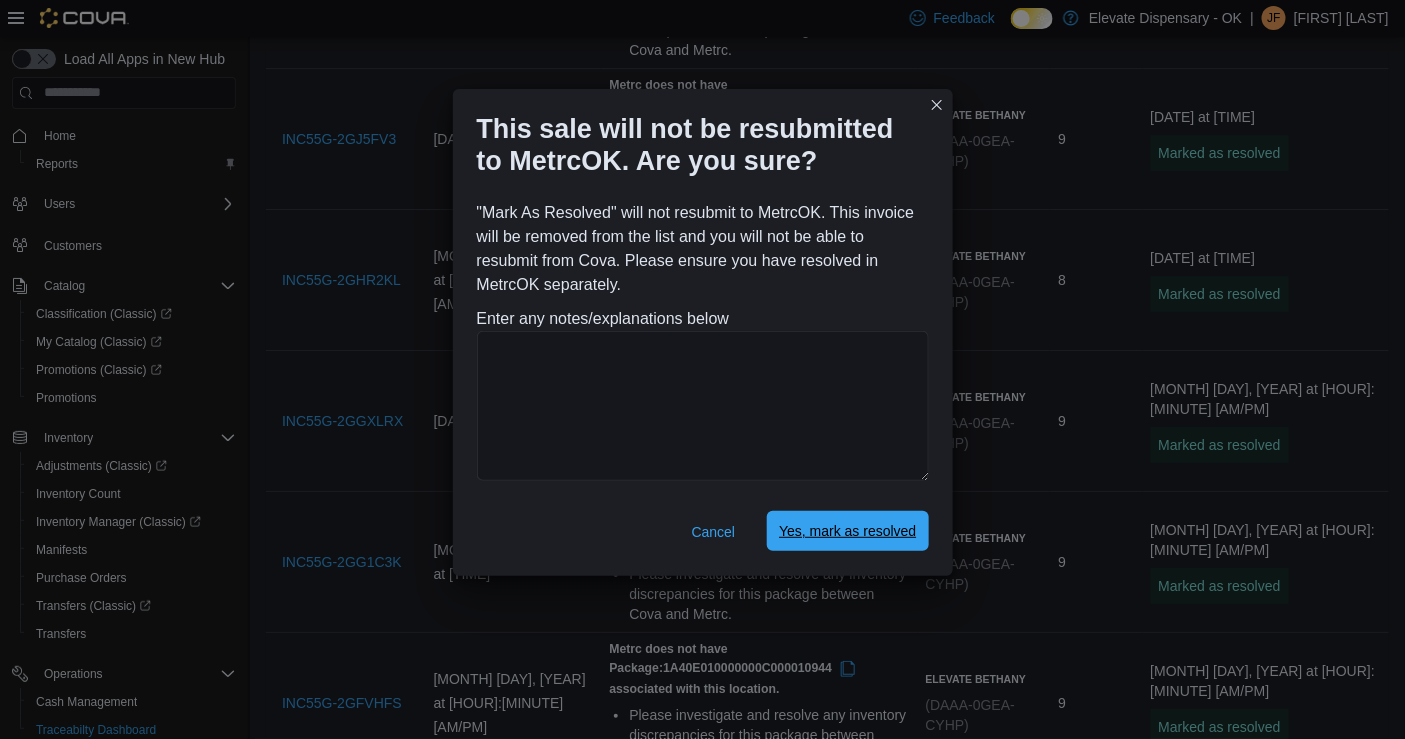 click on "Yes, mark as resolved" at bounding box center (847, 531) 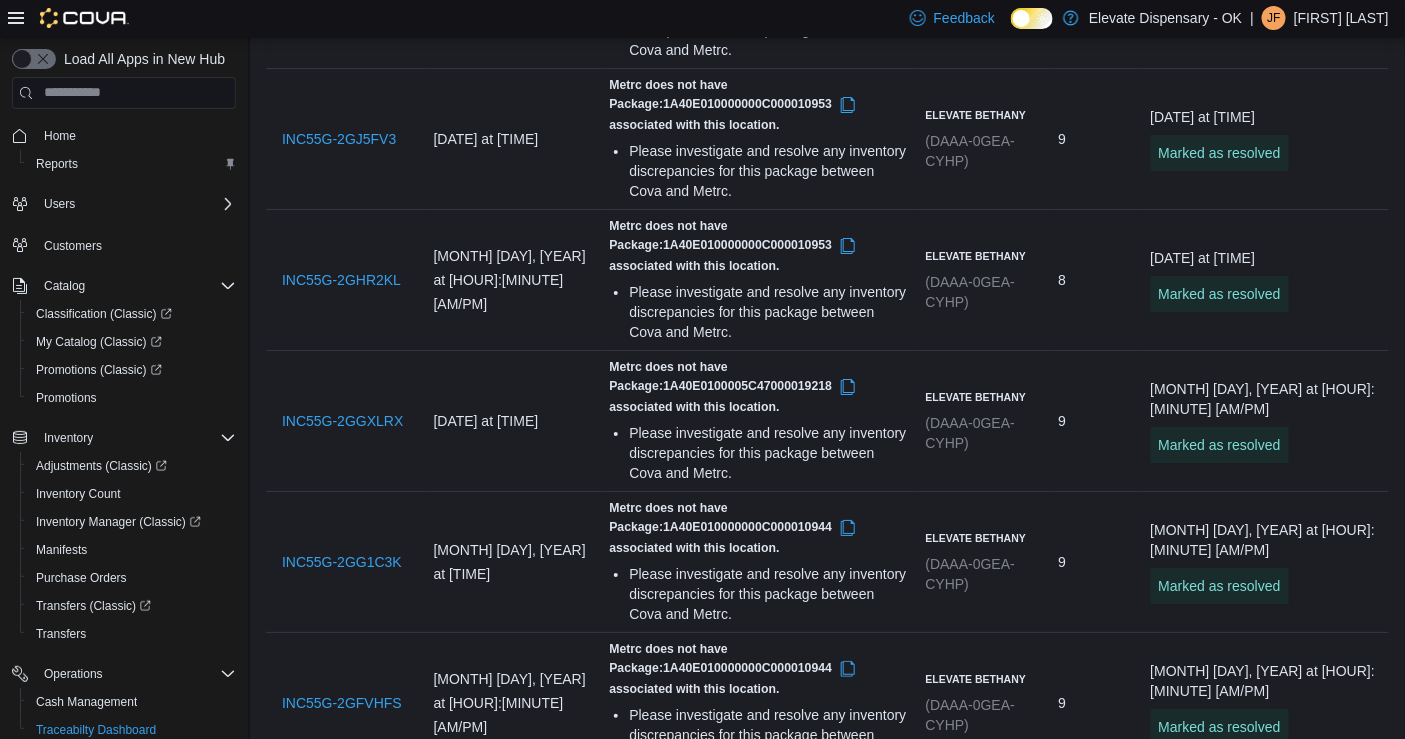 click at bounding box center [1283, 1290] 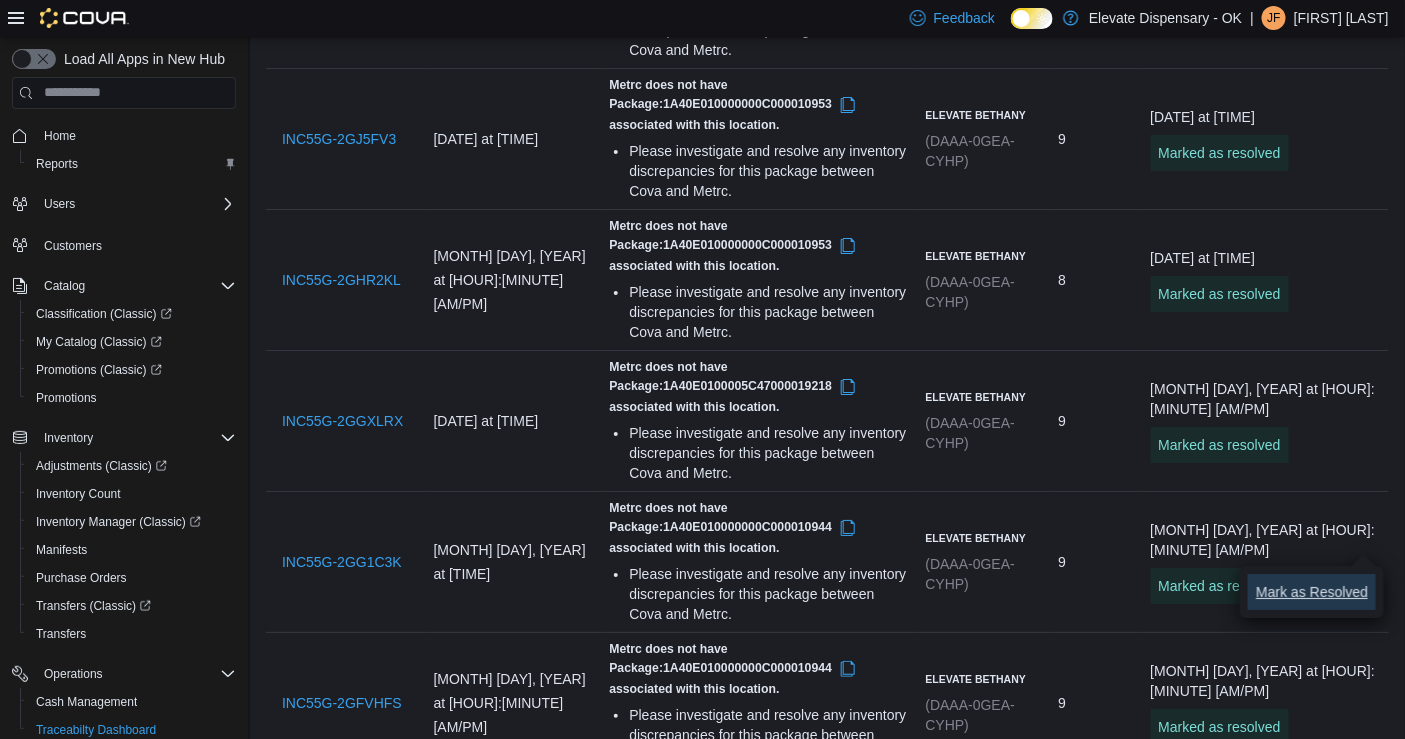 click on "Mark as Resolved" at bounding box center (1312, 592) 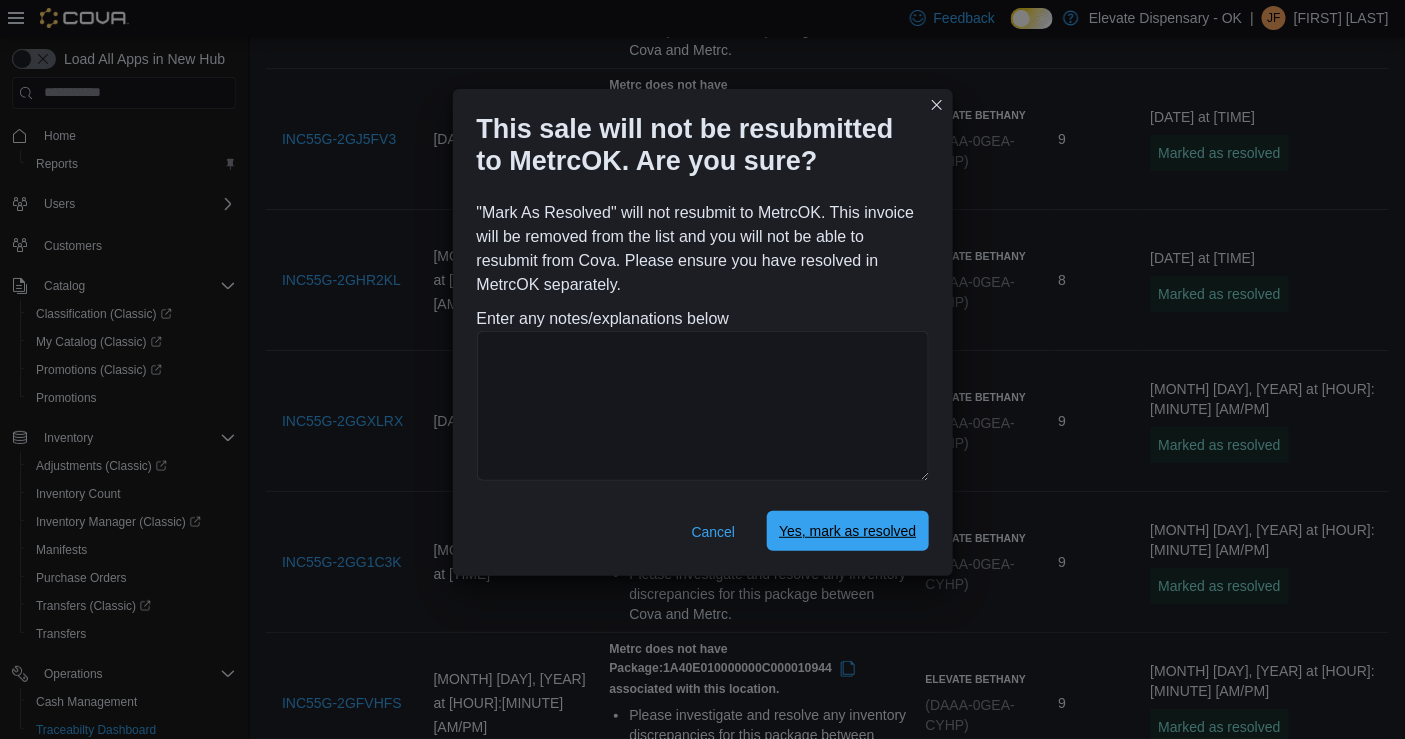 click on "Yes, mark as resolved" at bounding box center (847, 531) 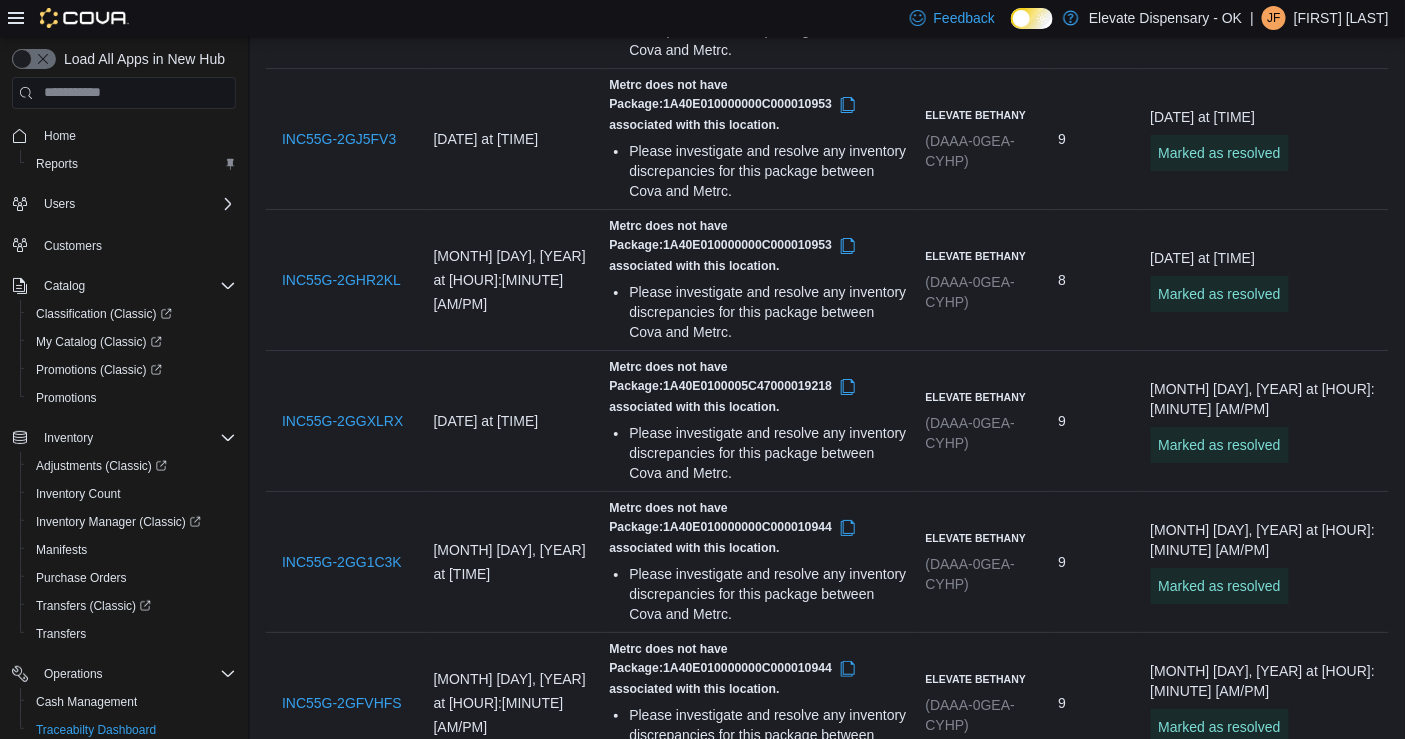 click at bounding box center (1283, 1431) 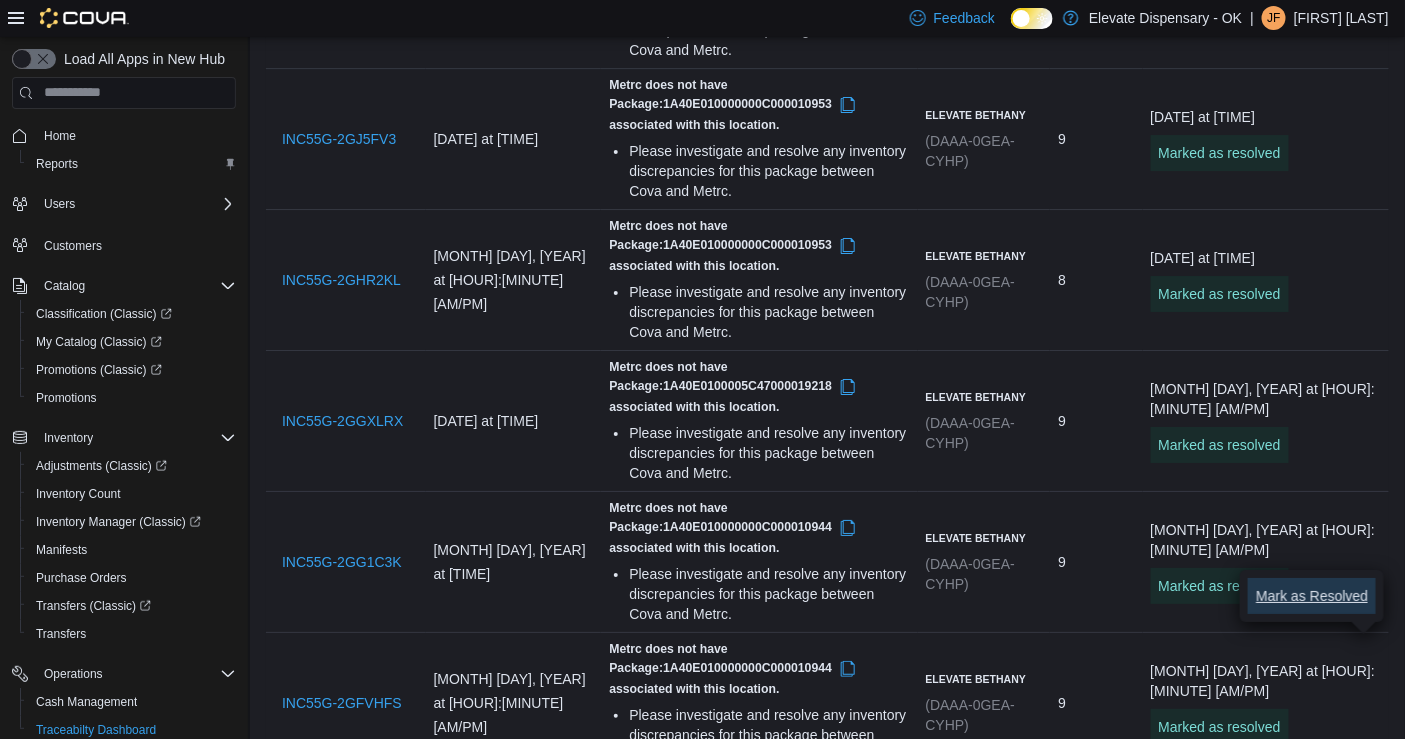 click on "Mark as Resolved" at bounding box center (1312, 596) 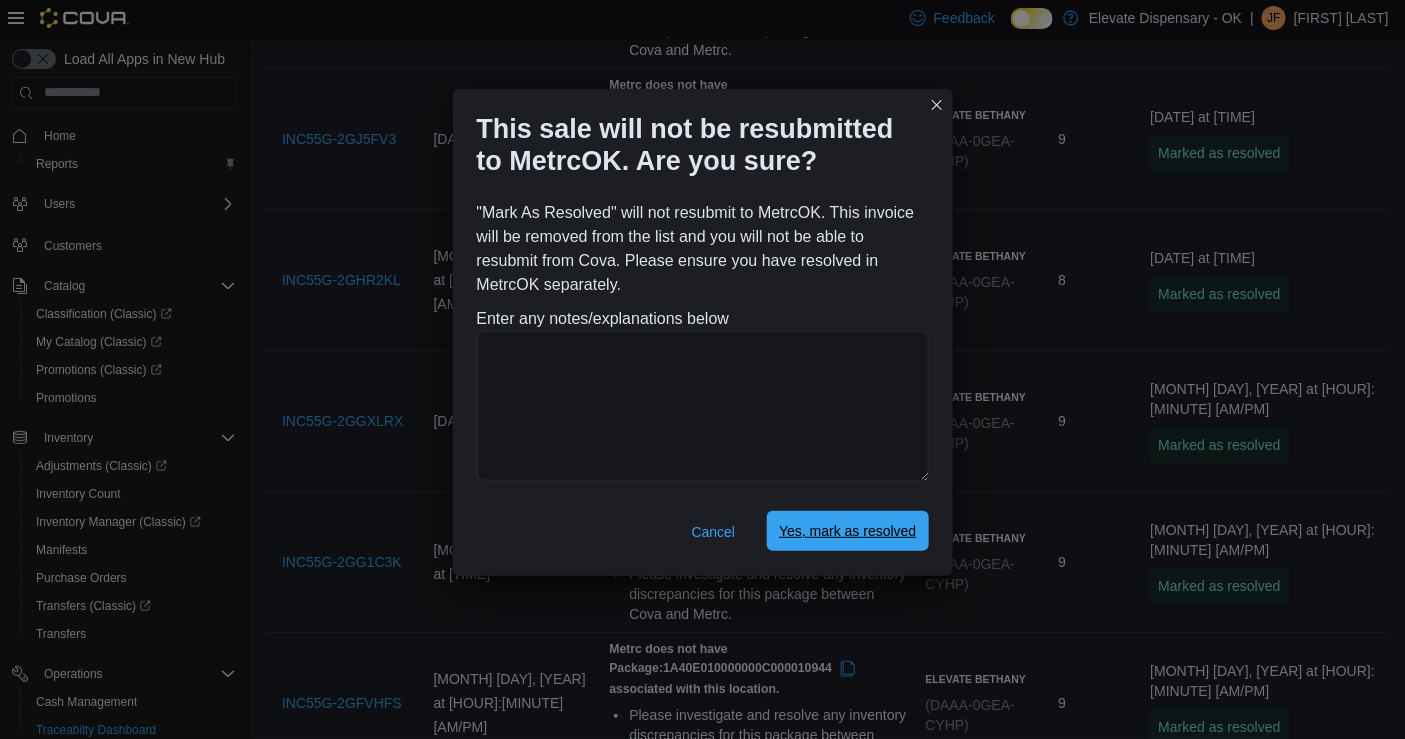 click on "Yes, mark as resolved" at bounding box center [847, 531] 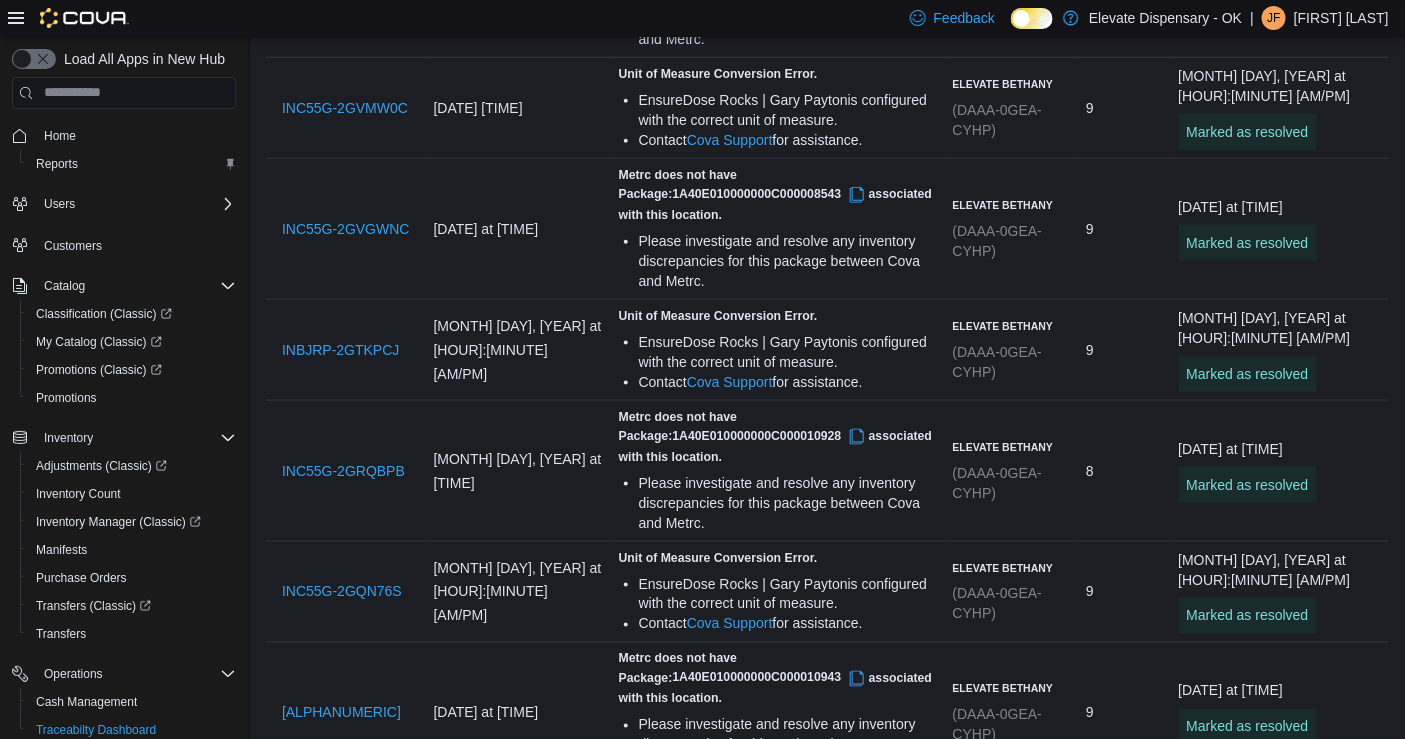 scroll, scrollTop: 0, scrollLeft: 0, axis: both 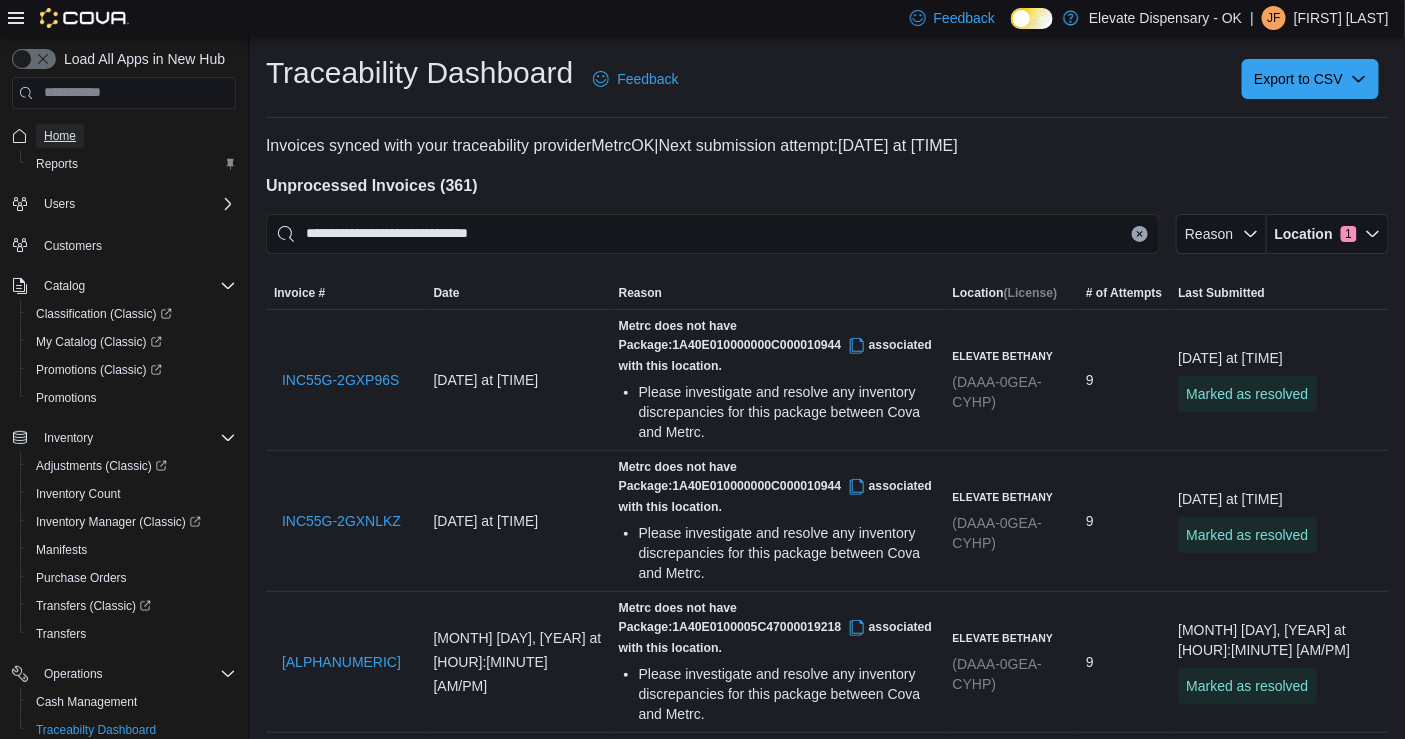 click on "Home" at bounding box center (60, 136) 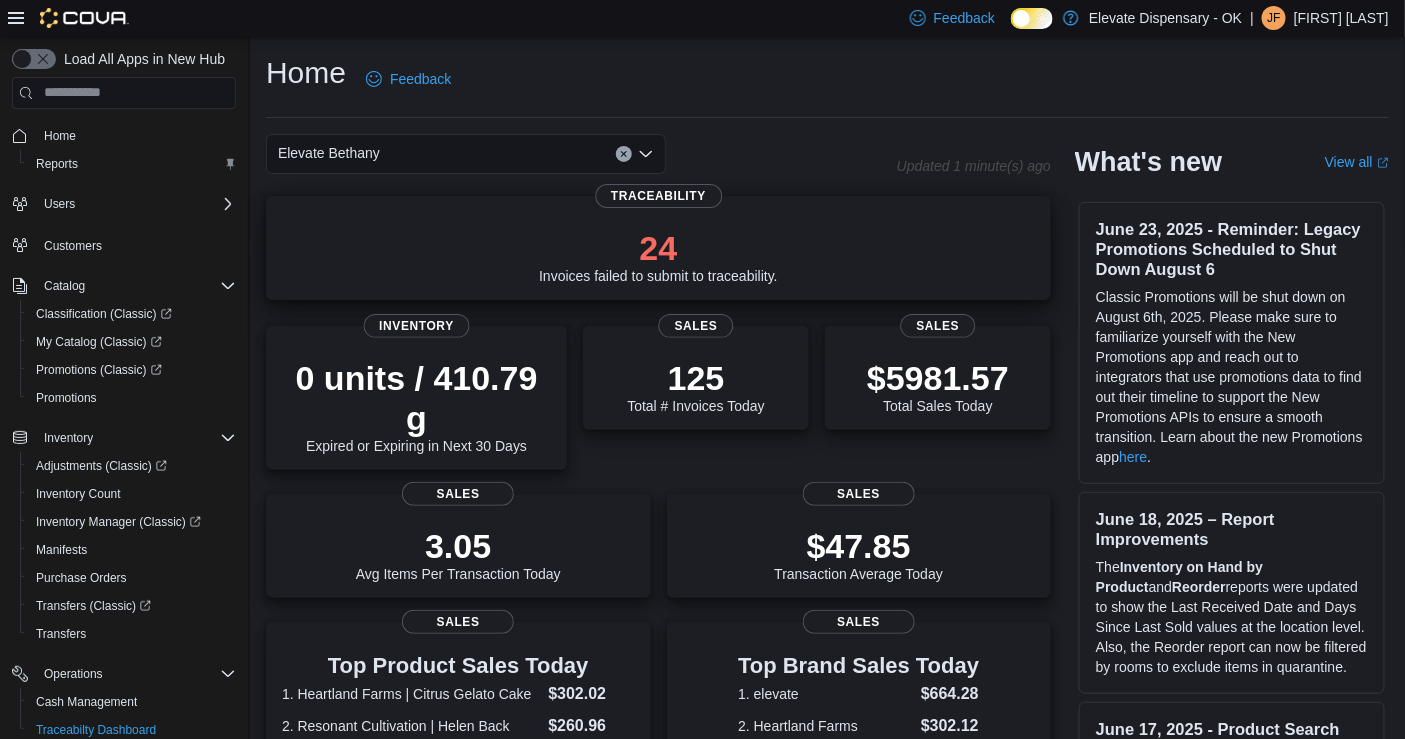 click on "24" at bounding box center [658, 248] 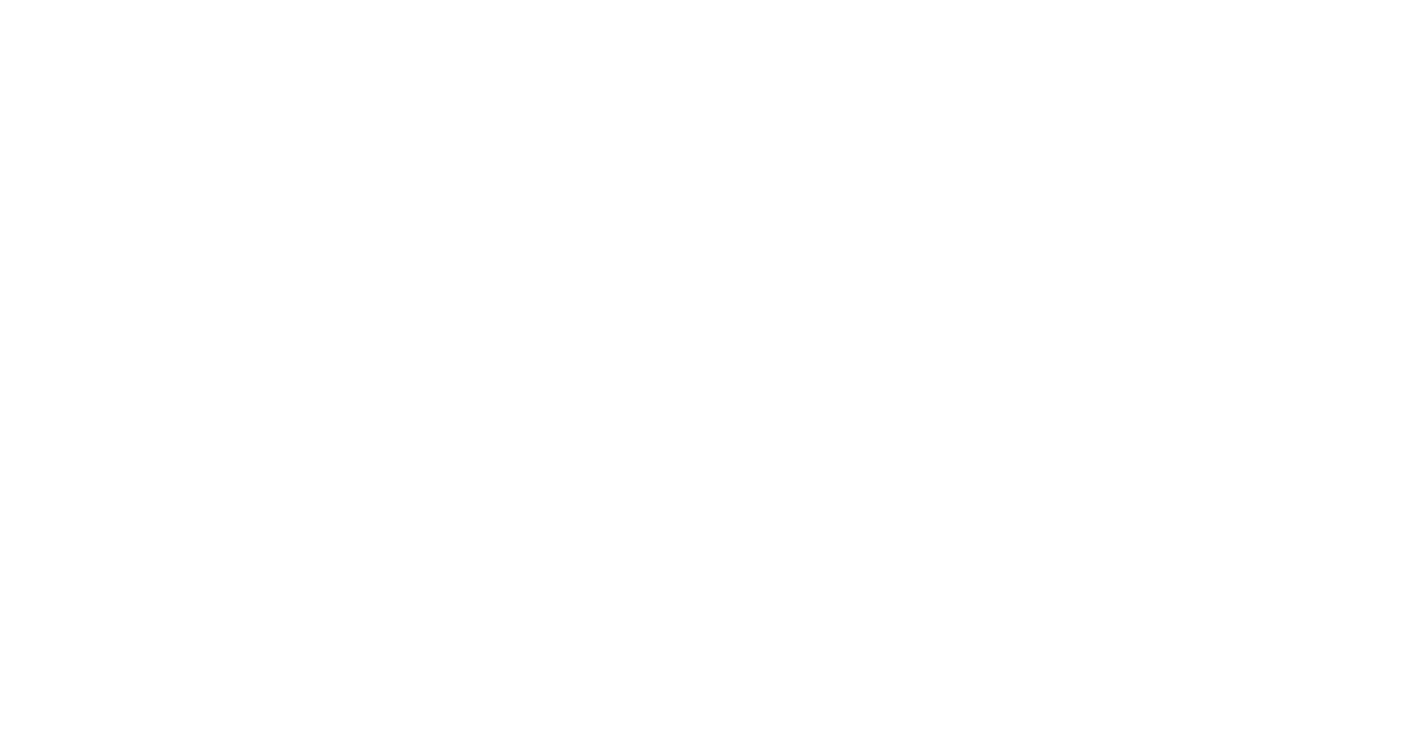 scroll, scrollTop: 0, scrollLeft: 0, axis: both 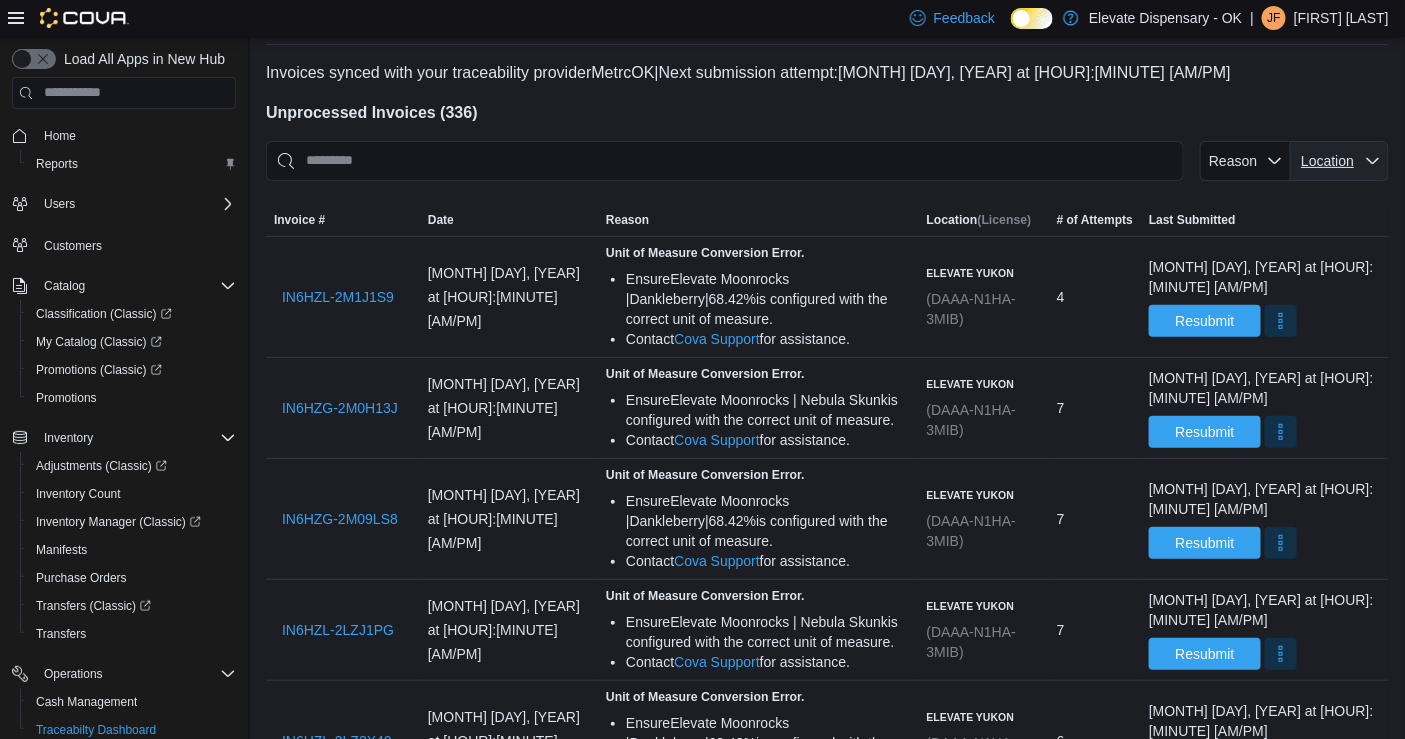 click on "Location" at bounding box center (1327, 161) 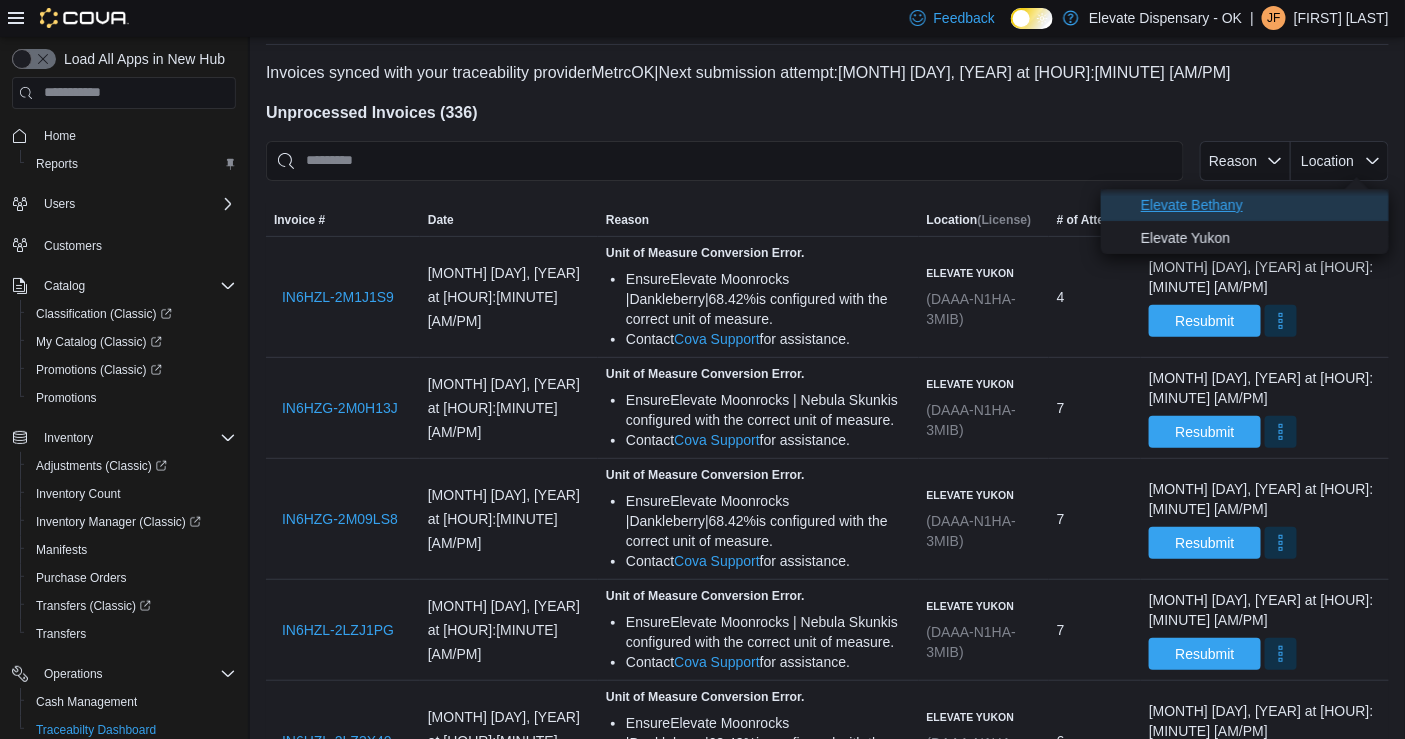click on "Elevate Bethany" at bounding box center (1259, 205) 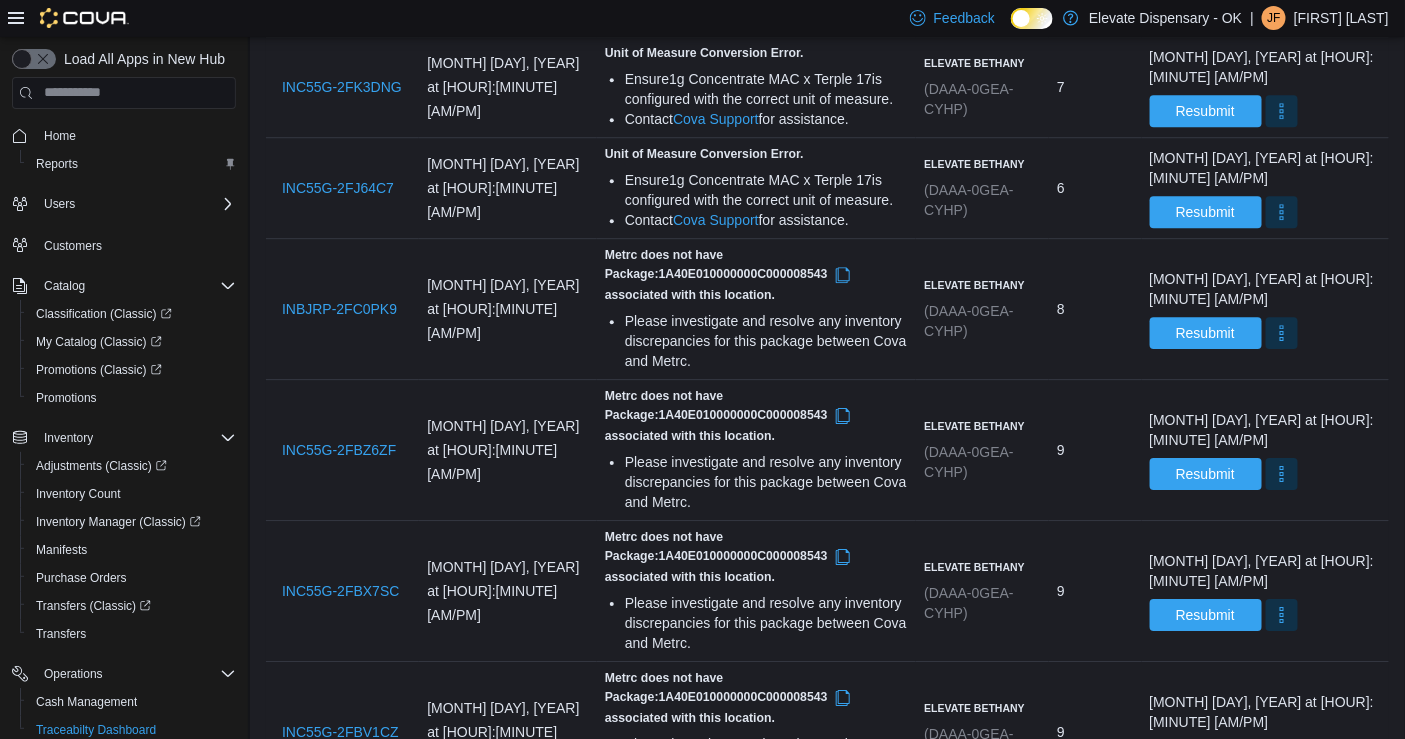 scroll, scrollTop: 2127, scrollLeft: 0, axis: vertical 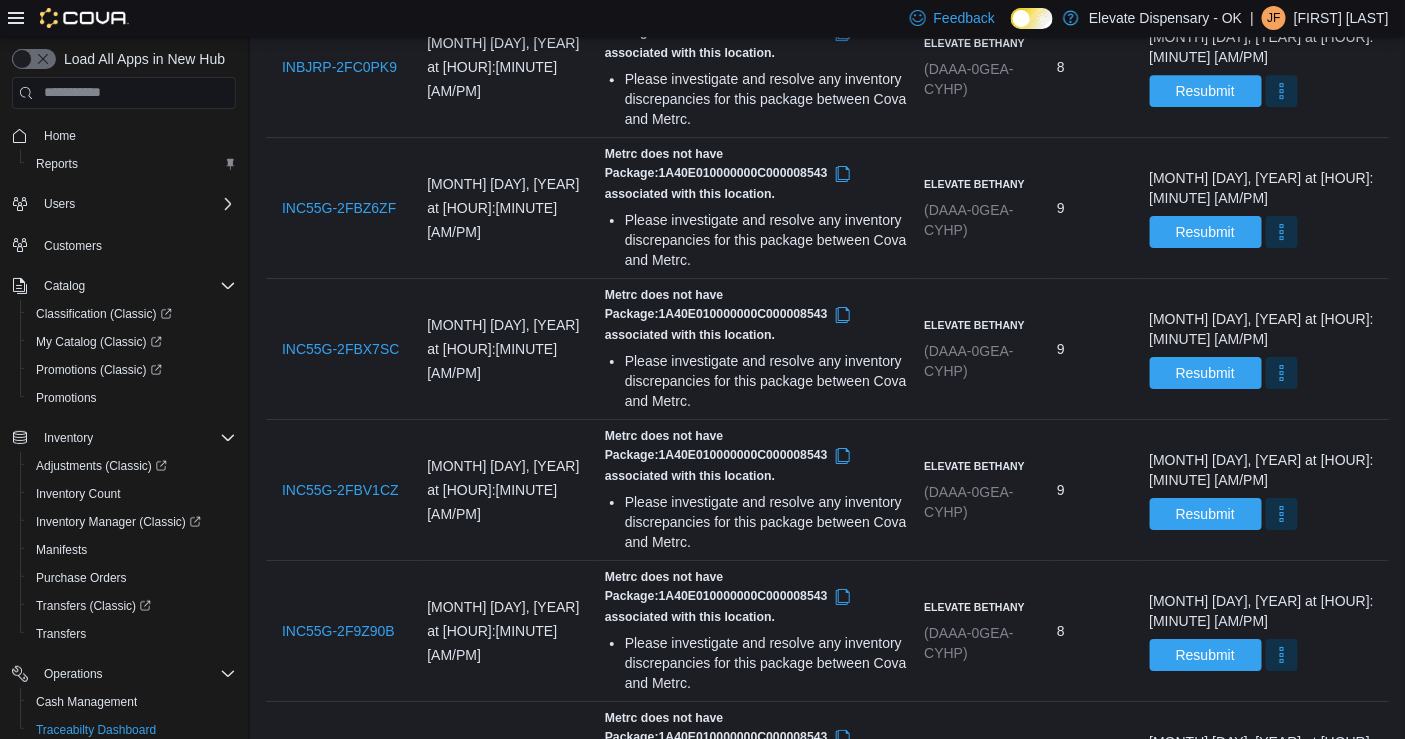 click on "INC55G-2F7DKS0" at bounding box center [340, 1336] 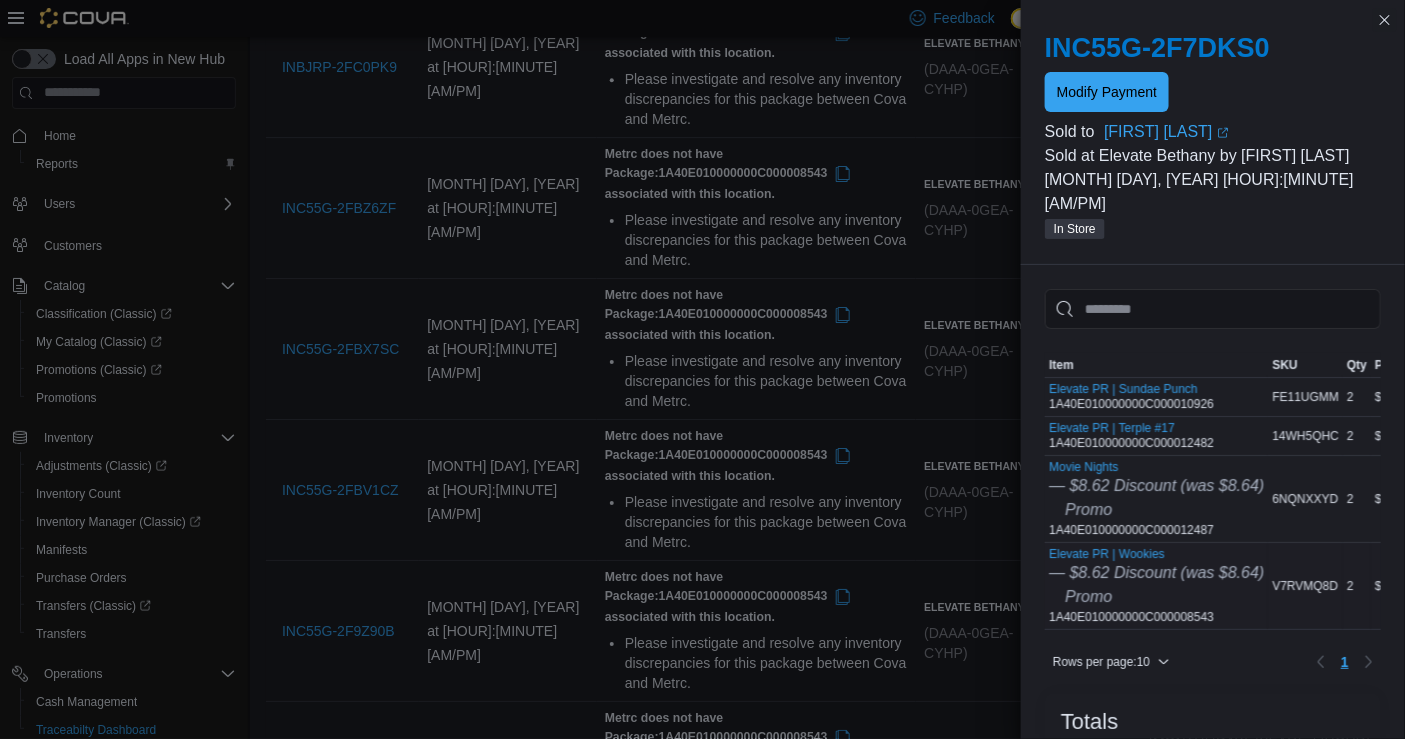 click on "Elevate PR | Wookies — $8.62 Discount
(was $8.64) Promo 1A40E010000000C000008543" at bounding box center (1156, 586) 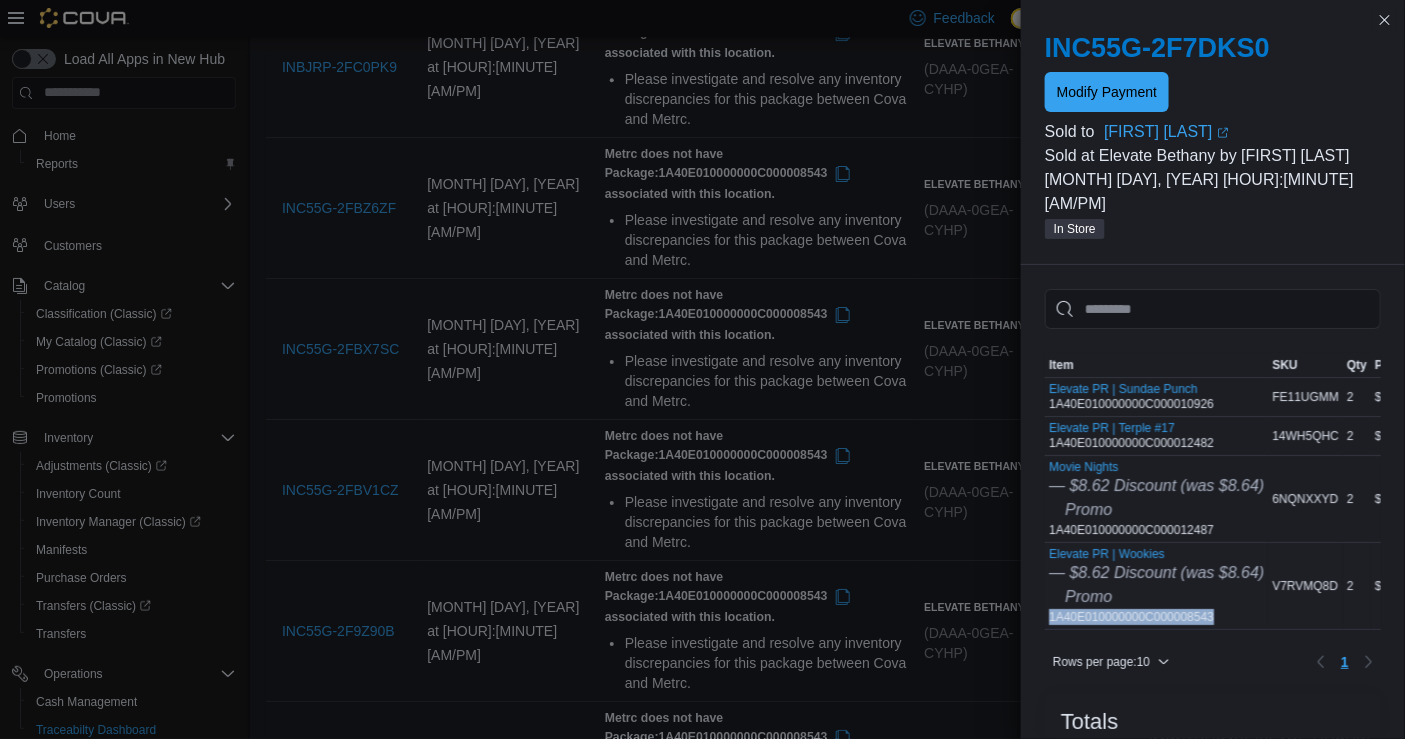 click on "Elevate PR | Wookies — $8.62 Discount
(was $8.64) Promo 1A40E010000000C000008543" at bounding box center (1156, 586) 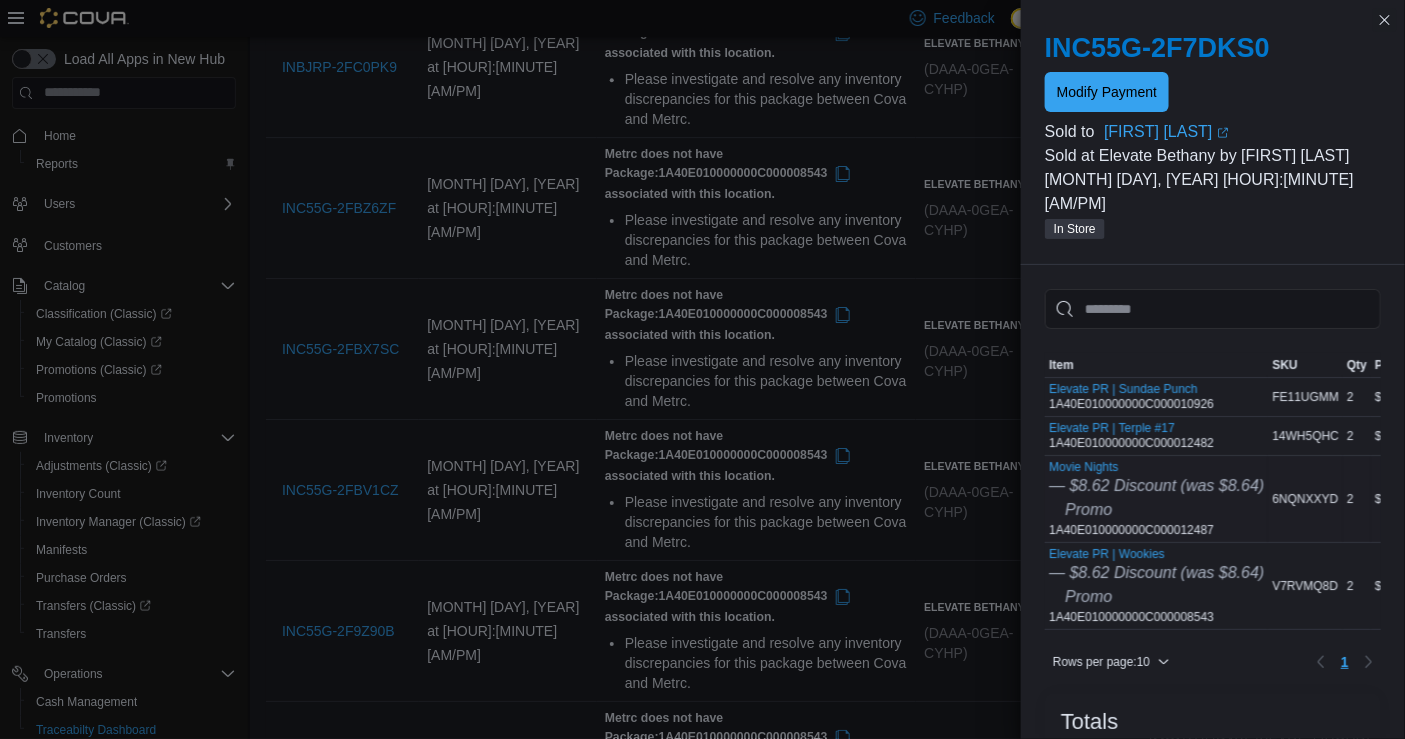 click on "Movie Nights — $8.62 Discount
(was $8.64) Promo 1A40E010000000C000012487" at bounding box center [1156, 499] 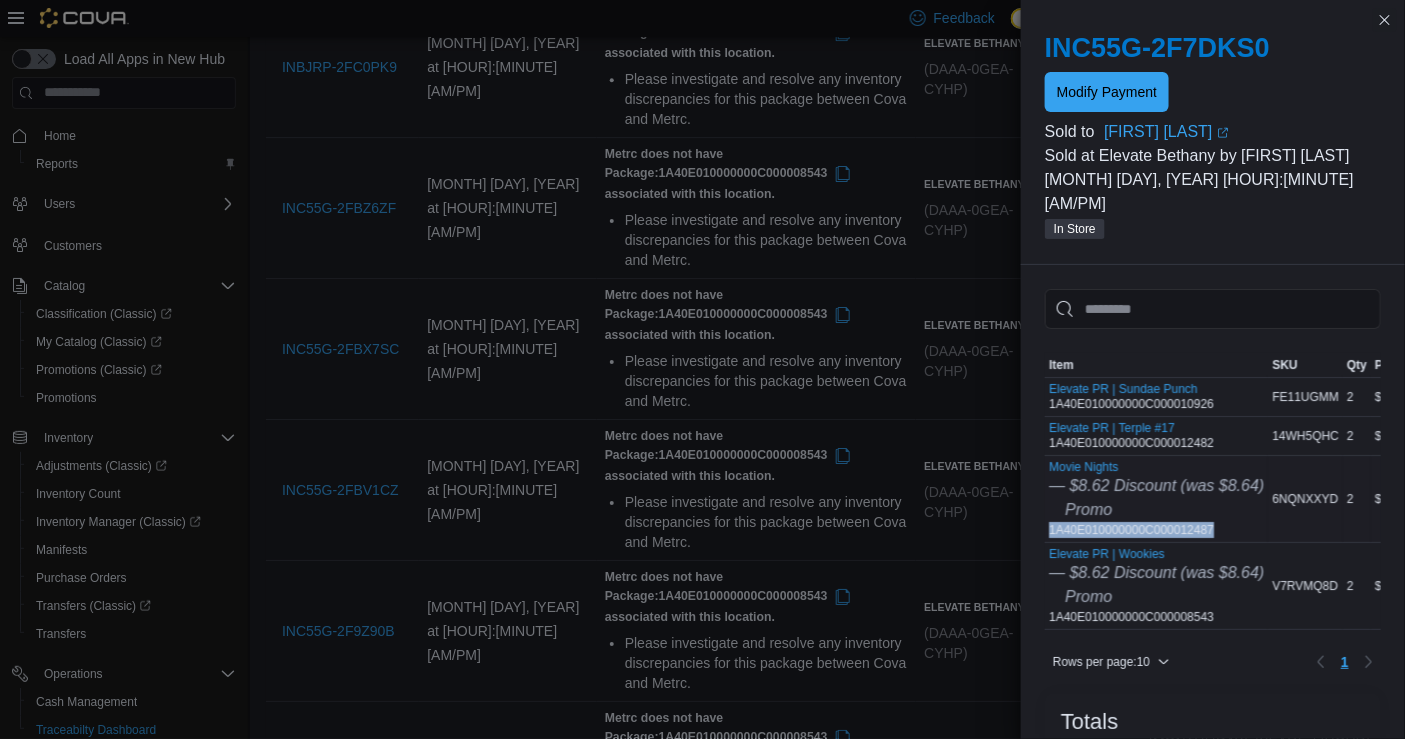 click on "Movie Nights — $8.62 Discount
(was $8.64) Promo 1A40E010000000C000012487" at bounding box center (1156, 499) 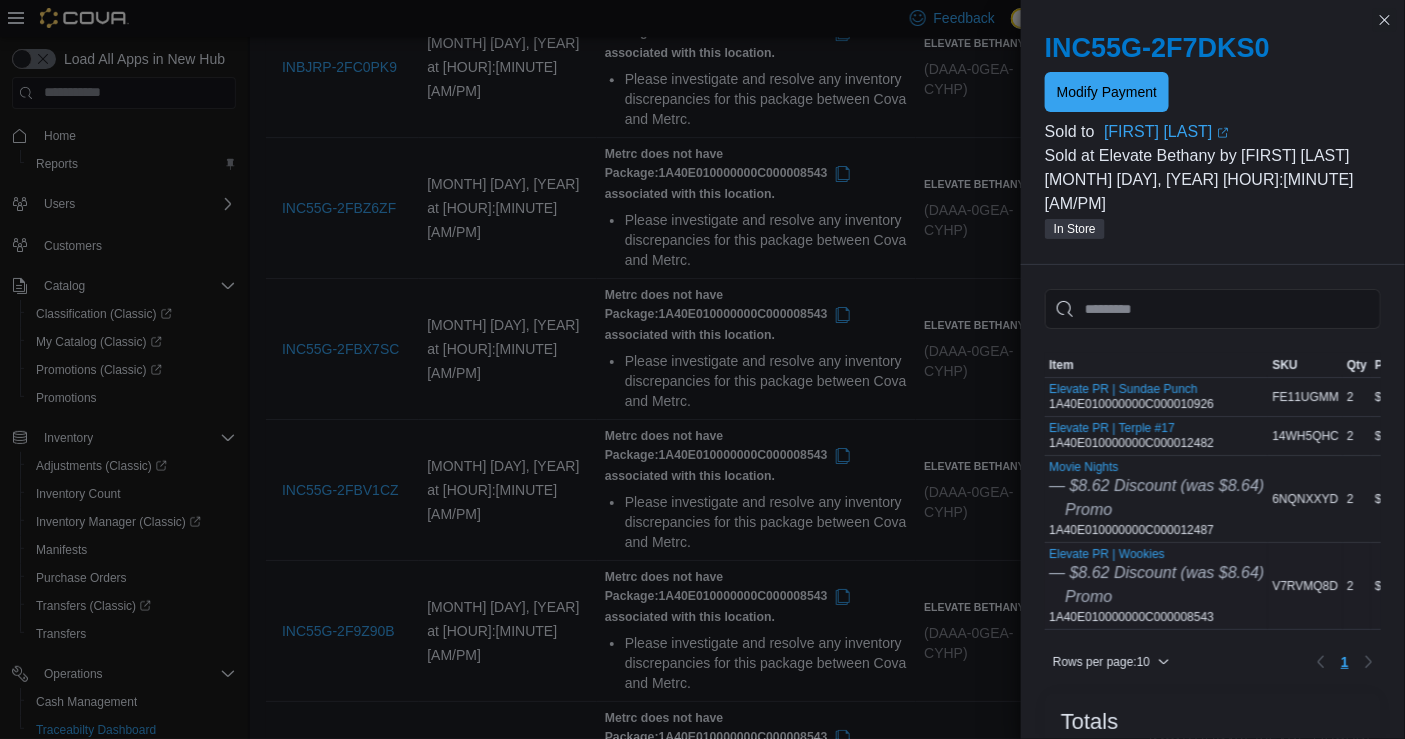 click on "Elevate PR | Wookies — $8.62 Discount
(was $8.64) Promo 1A40E010000000C000008543" at bounding box center [1156, 586] 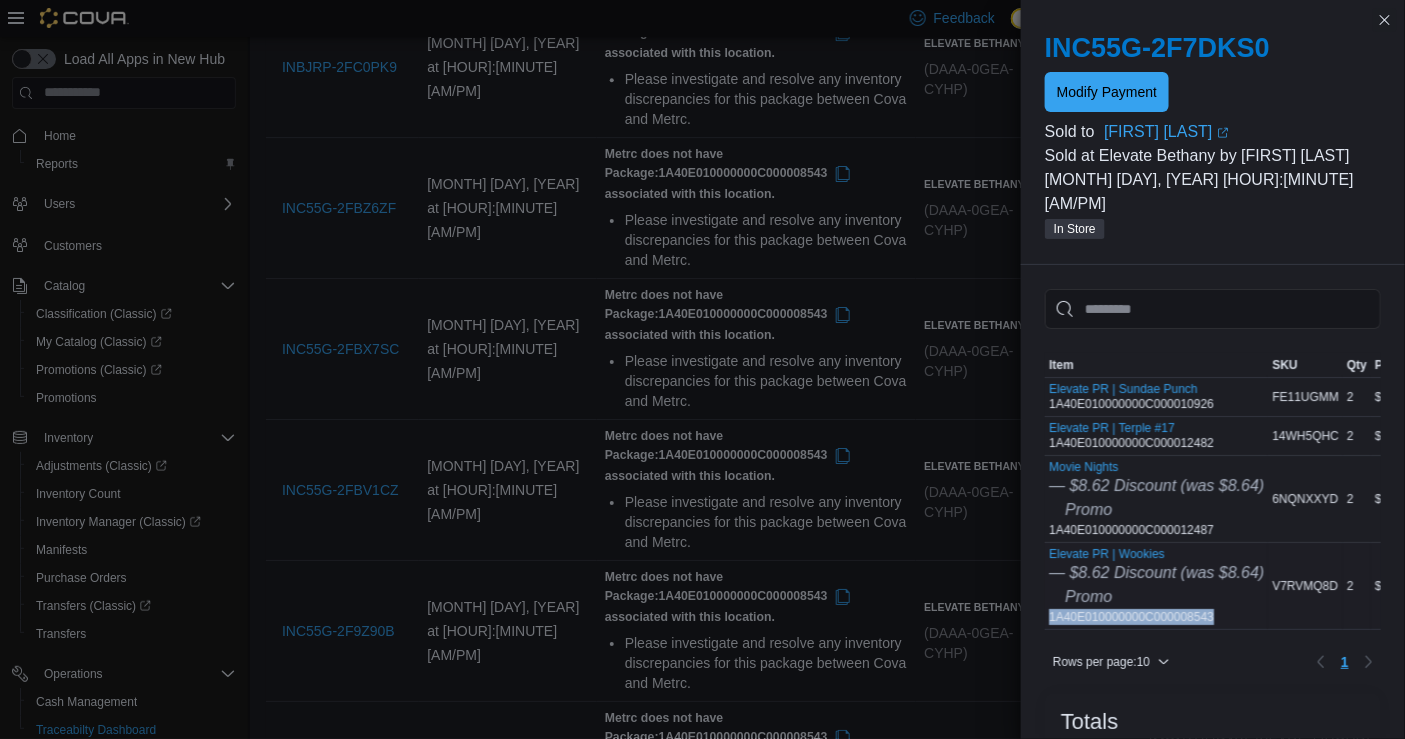 click on "Elevate PR | Wookies — $8.62 Discount
(was $8.64) Promo 1A40E010000000C000008543" at bounding box center [1156, 586] 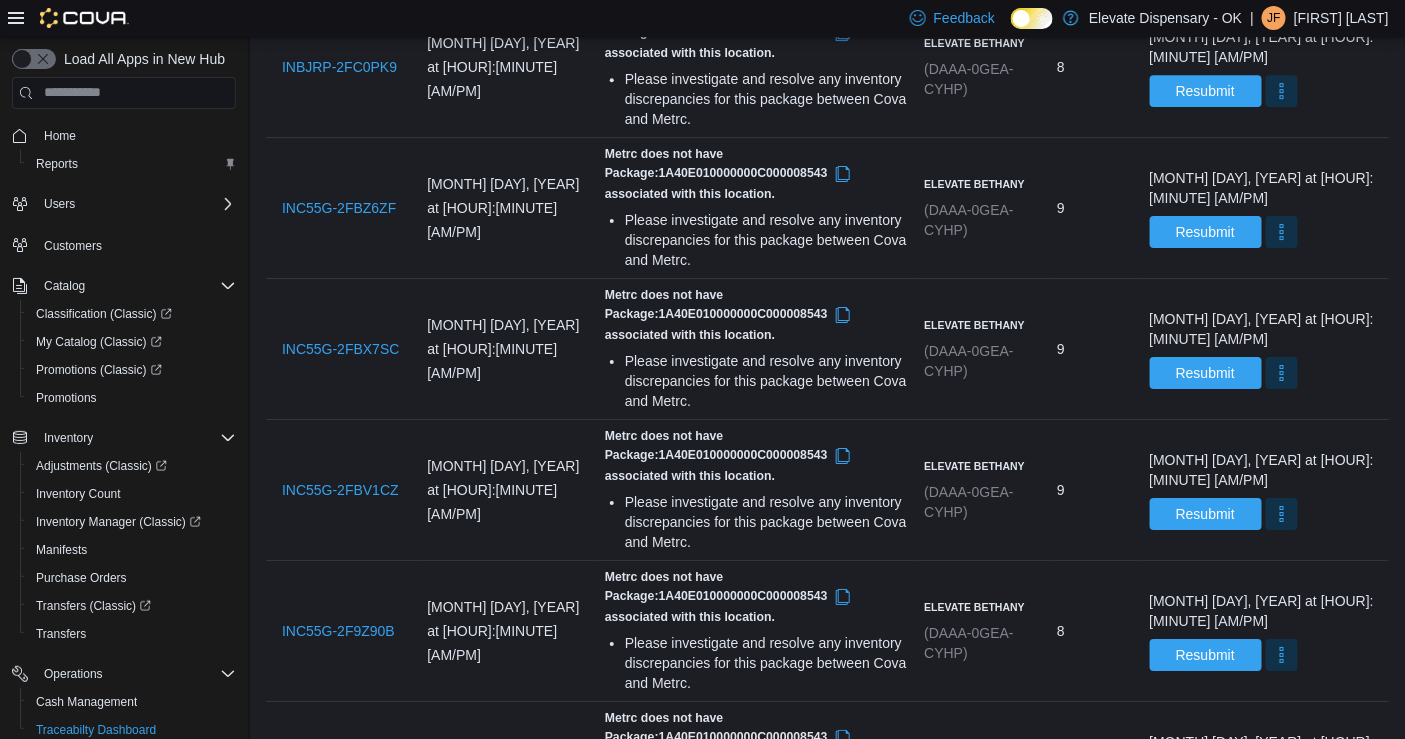 click on "INC55G-2F8NFG7" at bounding box center [340, 1195] 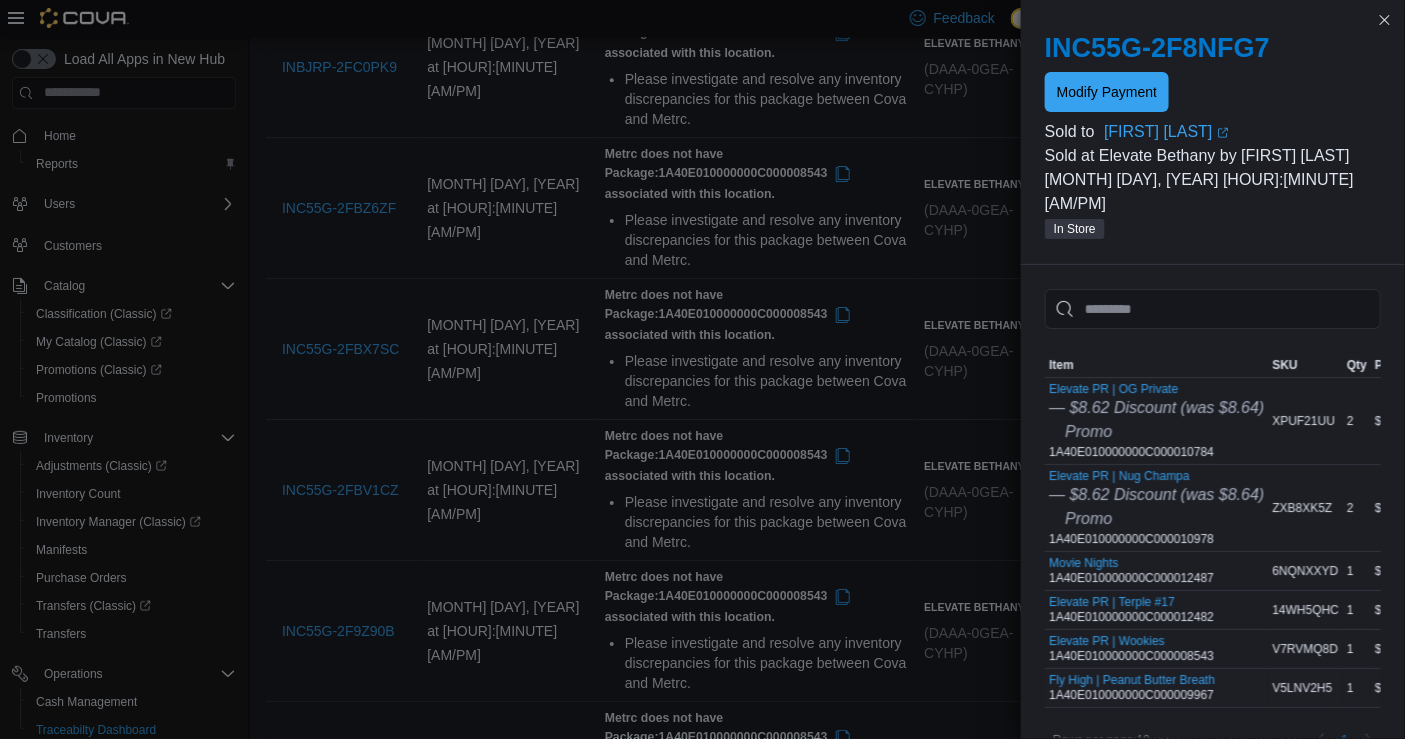 click on "Fly High | Peanut Butter Breath 1A40E010000000C000009967" at bounding box center (1132, 688) 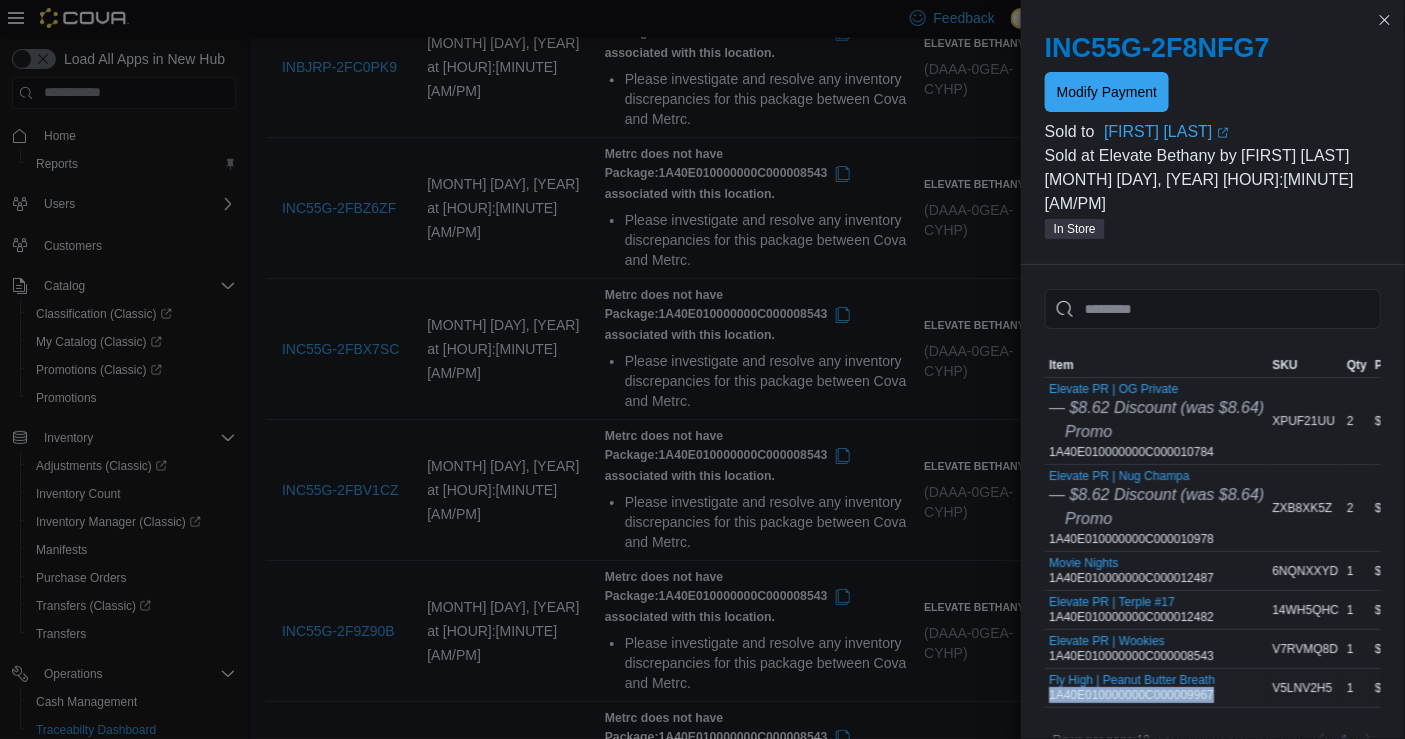 click on "Fly High | Peanut Butter Breath 1A40E010000000C000009967" at bounding box center (1132, 688) 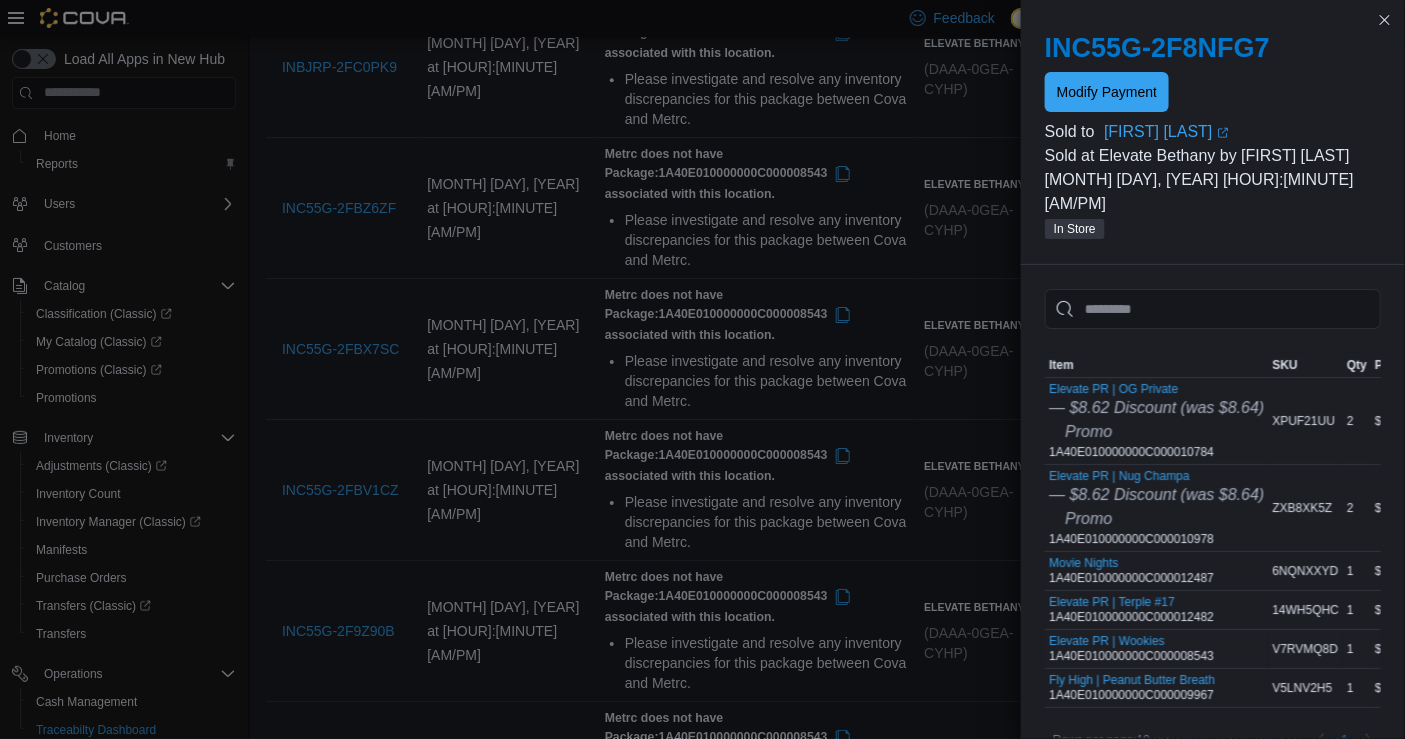 click on "Elevate PR | Wookies 1A40E010000000C000008543" at bounding box center (1131, 649) 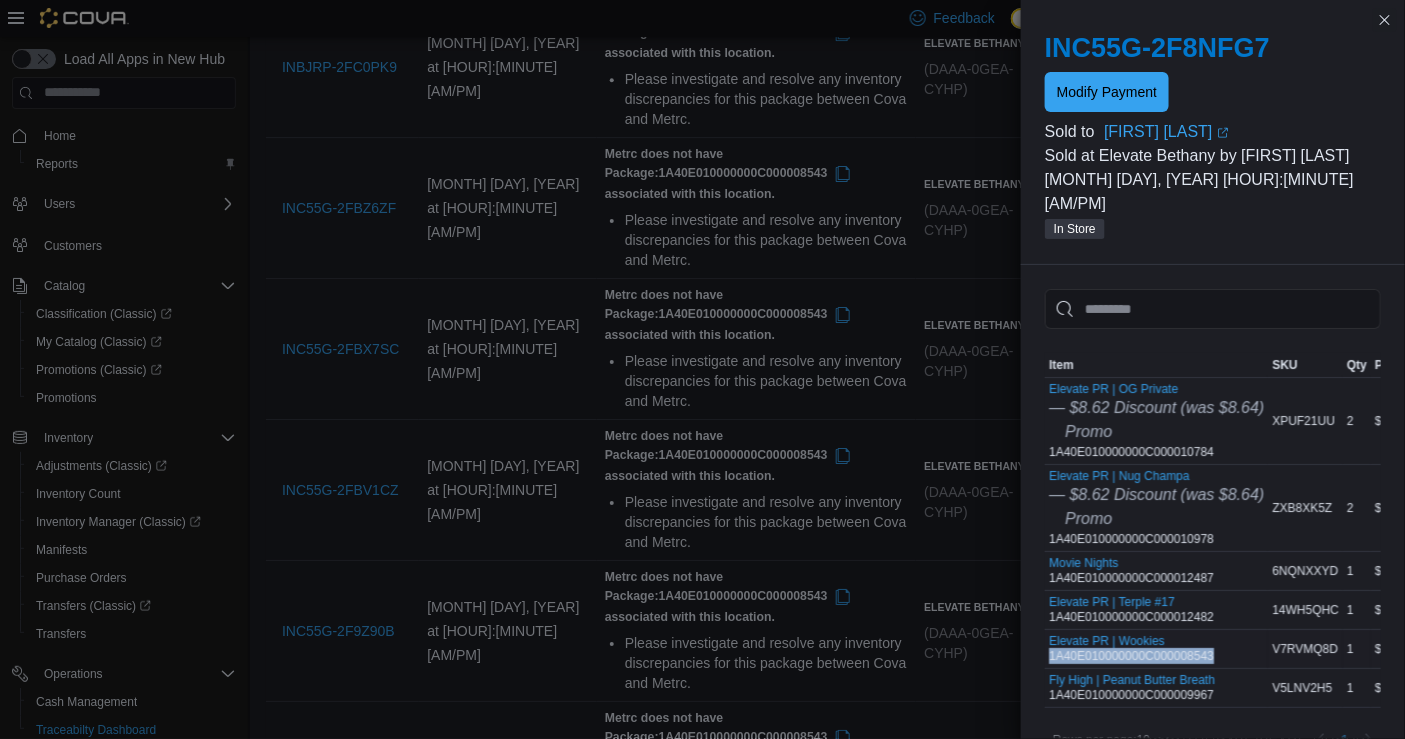 copy on "1A40E010000000C000008543" 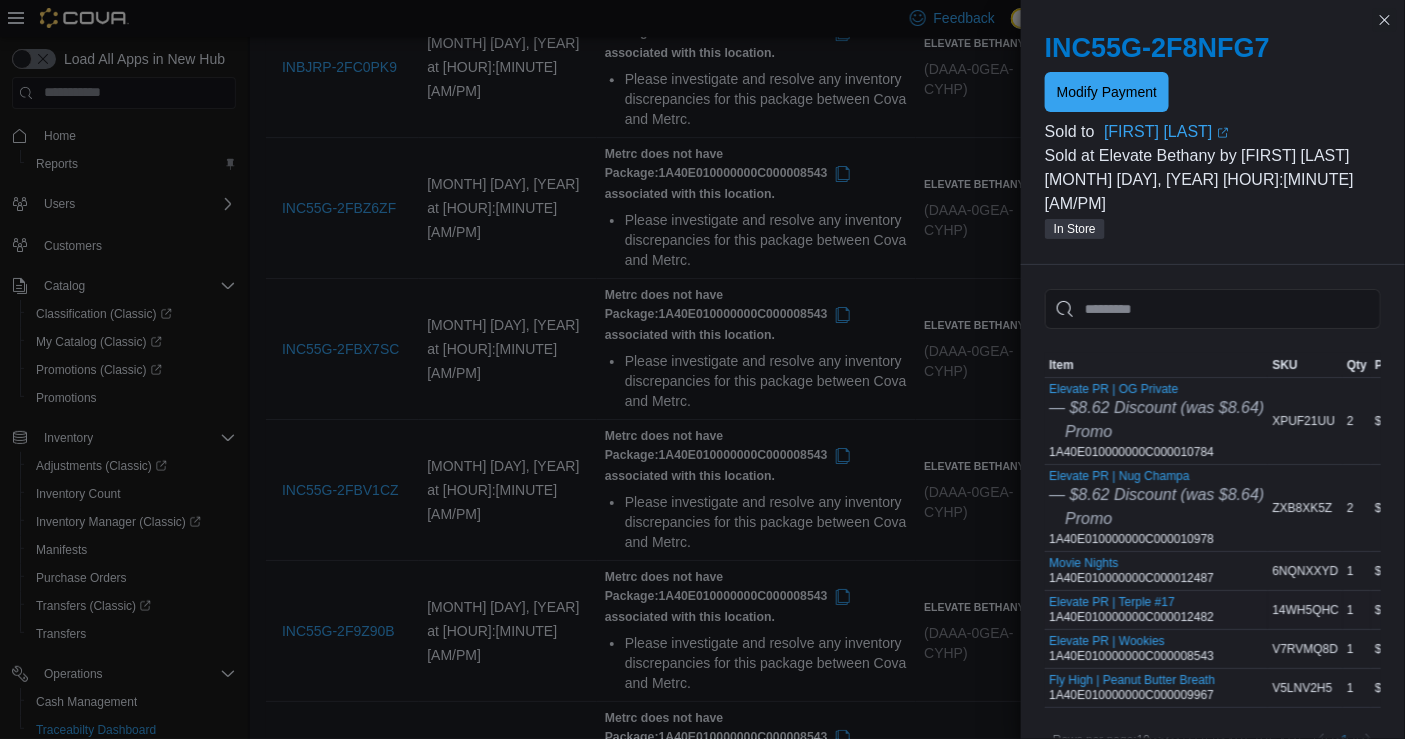 click on "Elevate PR | Terple #17 1A40E010000000C000012482" at bounding box center (1131, 610) 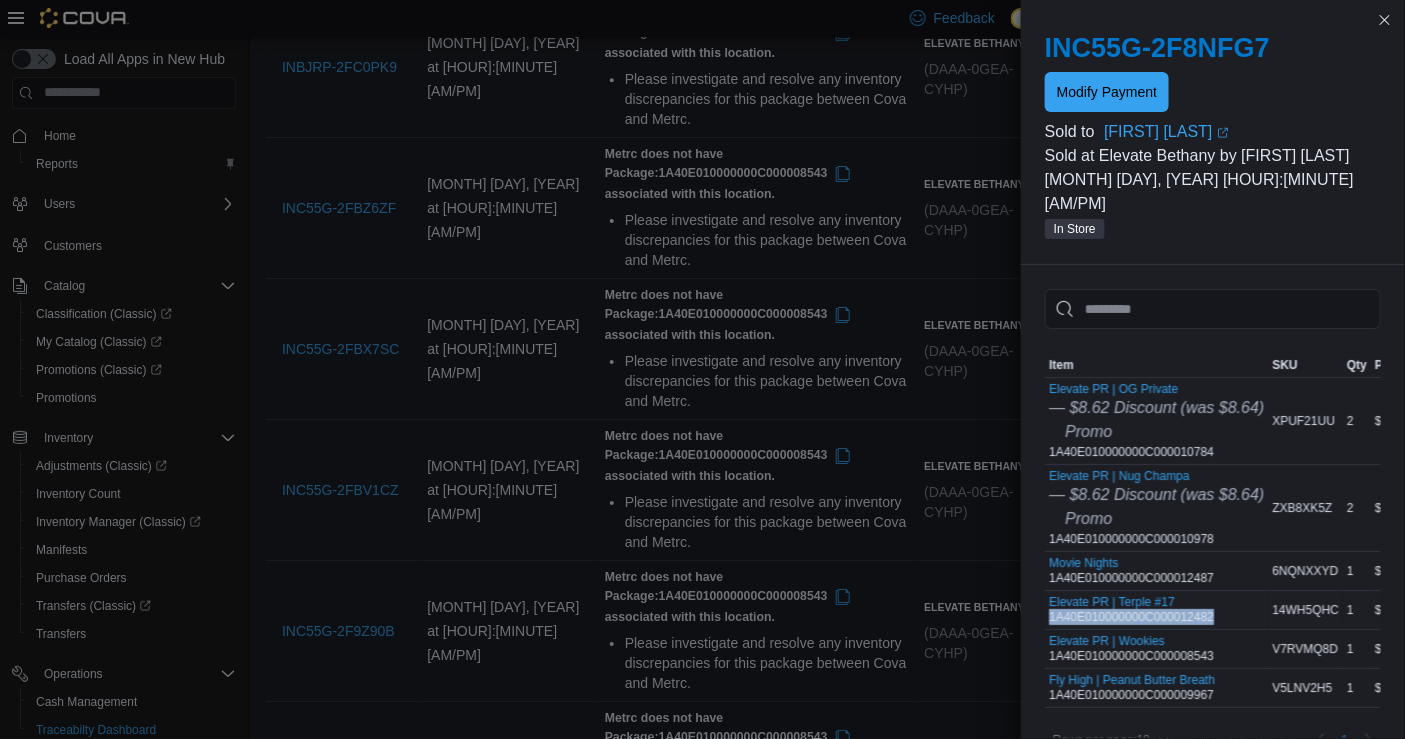 click on "Elevate PR | Terple #17 1A40E010000000C000012482" at bounding box center (1131, 610) 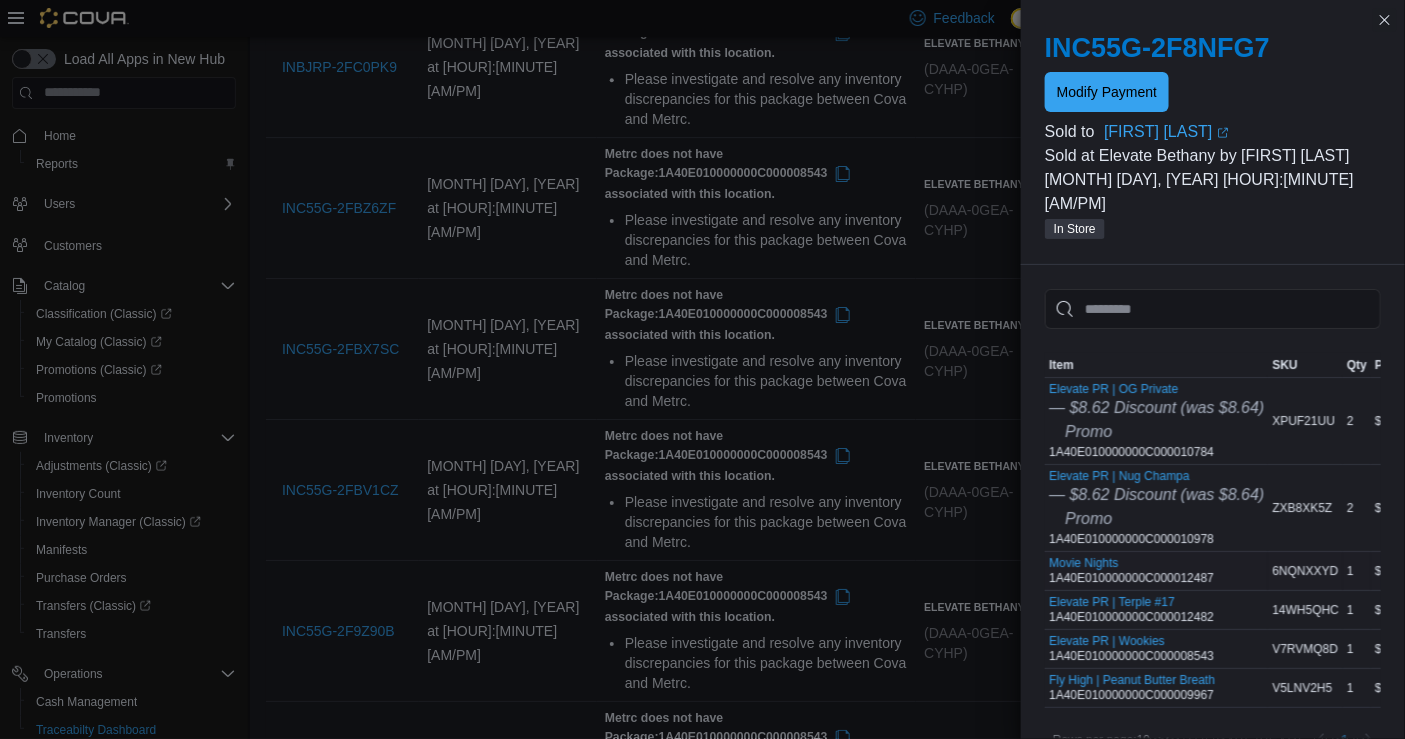 click on "Movie Nights 1A40E010000000C000012487" at bounding box center [1131, 571] 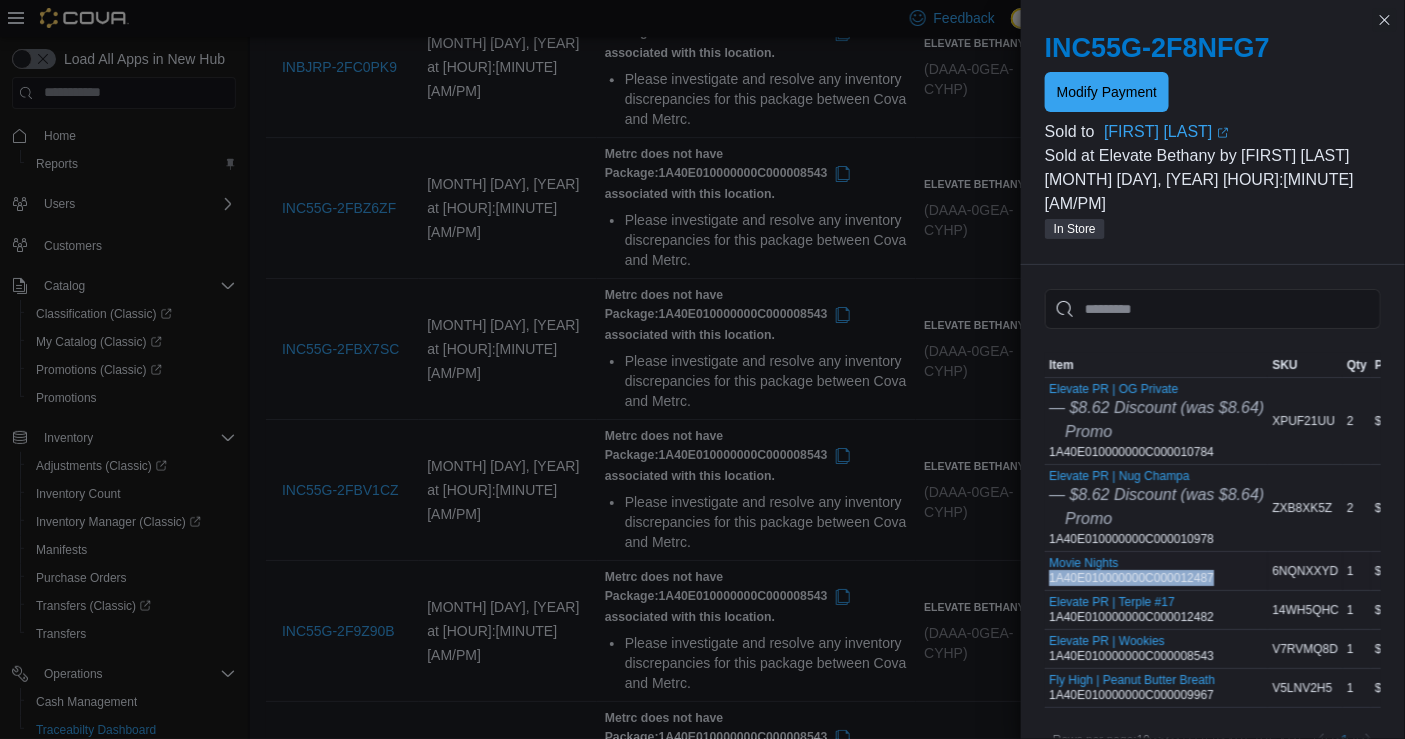 click on "Movie Nights 1A40E010000000C000012487" at bounding box center (1131, 571) 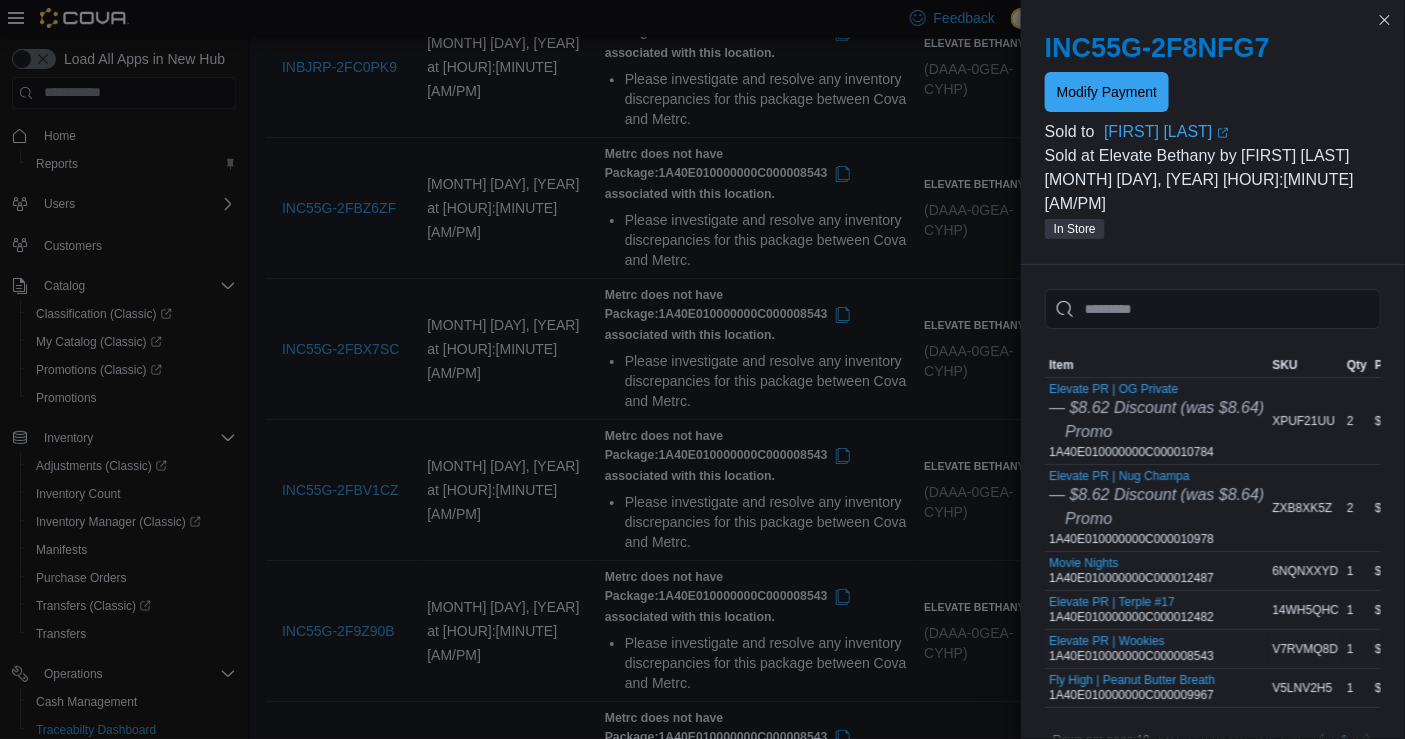 click on "Elevate PR | Wookies 1A40E010000000C000008543" at bounding box center (1156, 649) 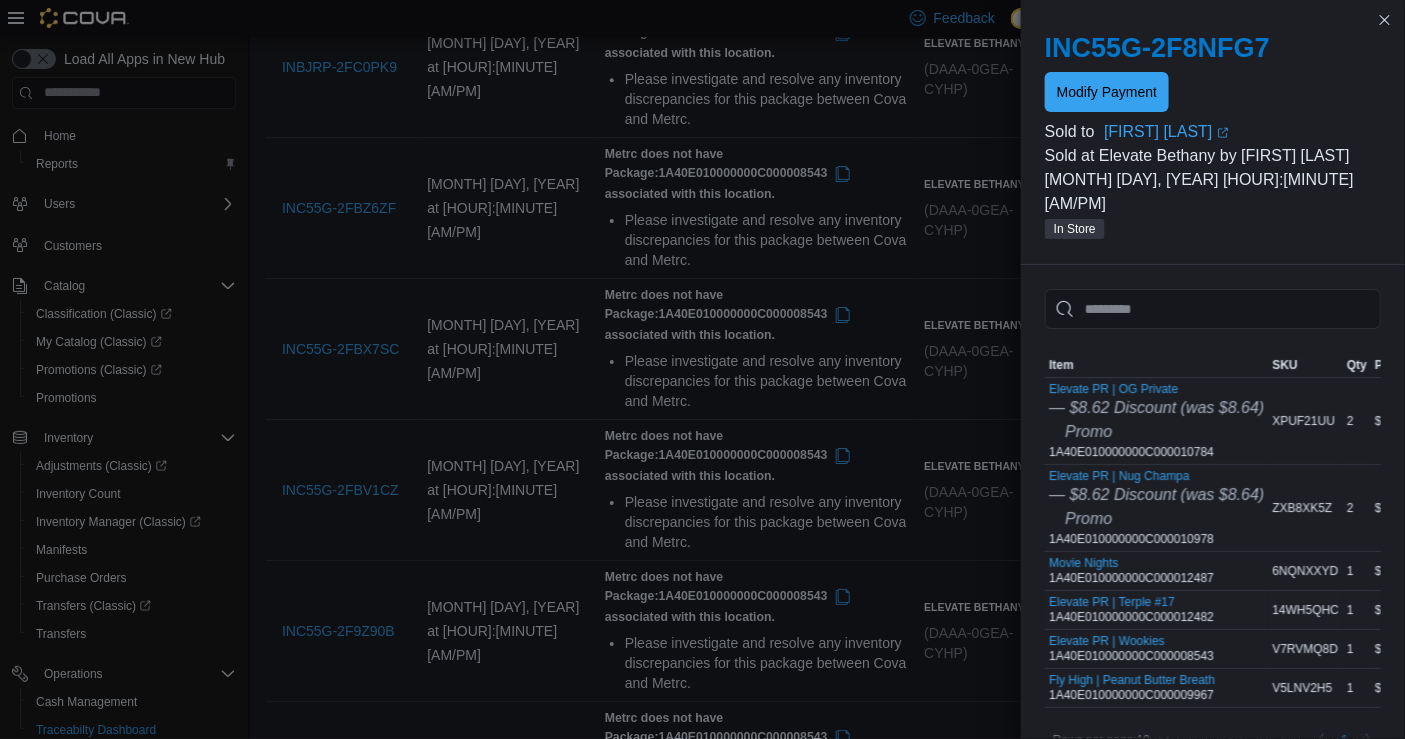 click on "Elevate PR | Terple #17 1A40E010000000C000012482" at bounding box center (1131, 610) 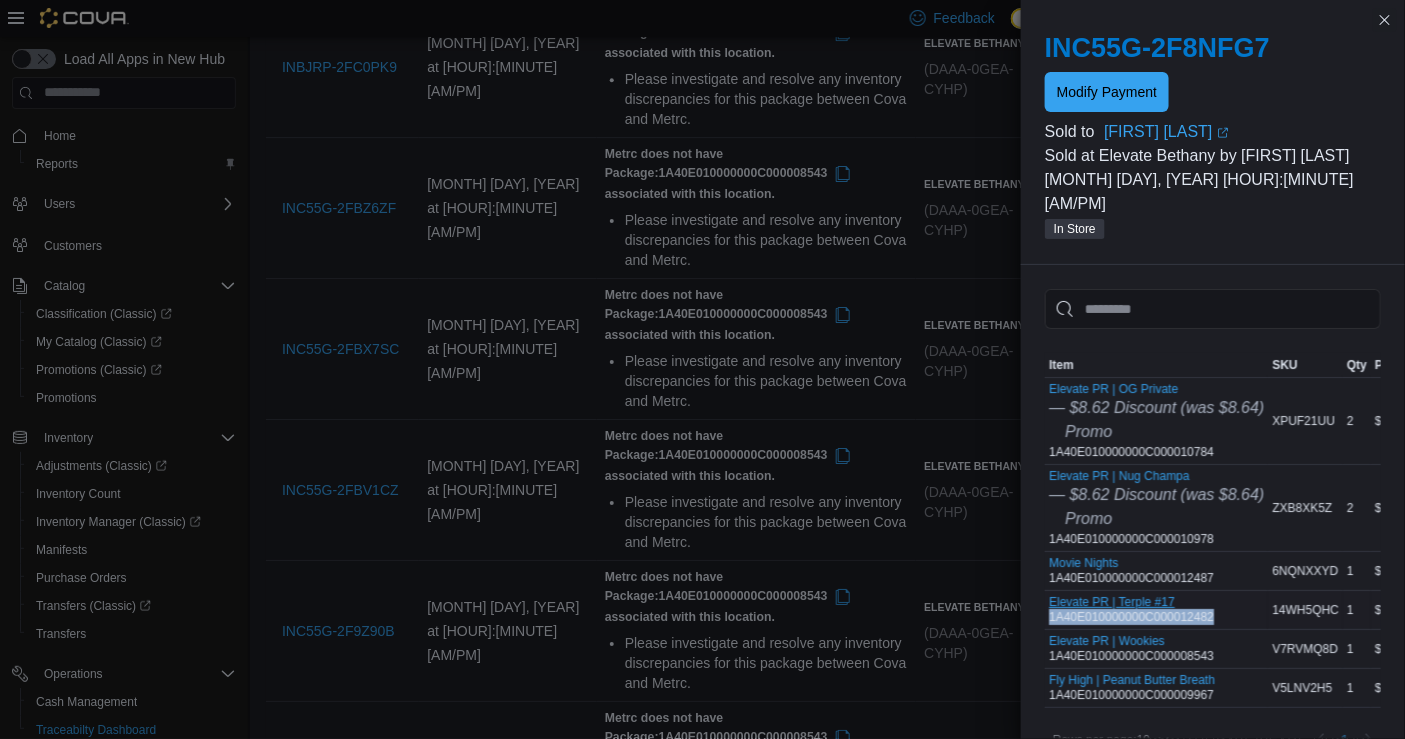 drag, startPoint x: 1217, startPoint y: 617, endPoint x: 1192, endPoint y: 597, distance: 32.01562 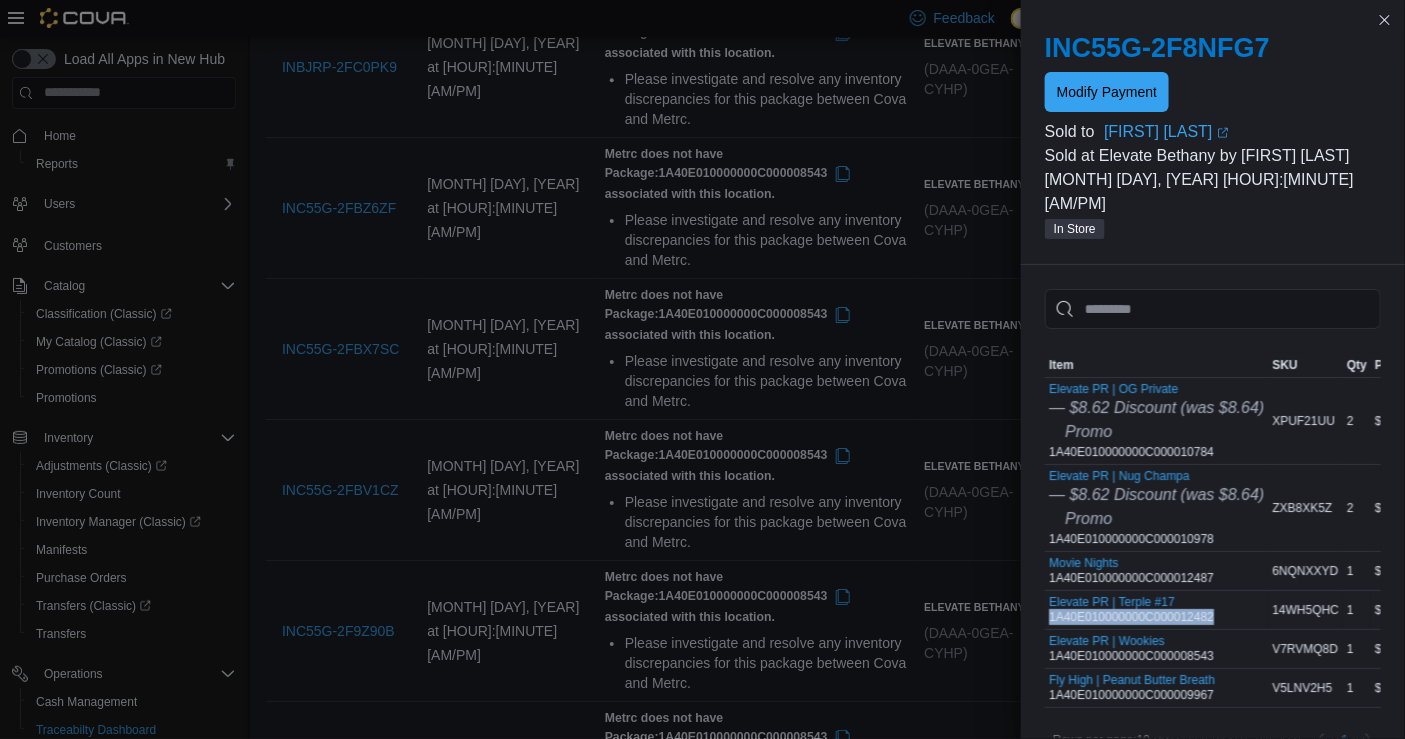 copy on "1A40E010000000C000012482" 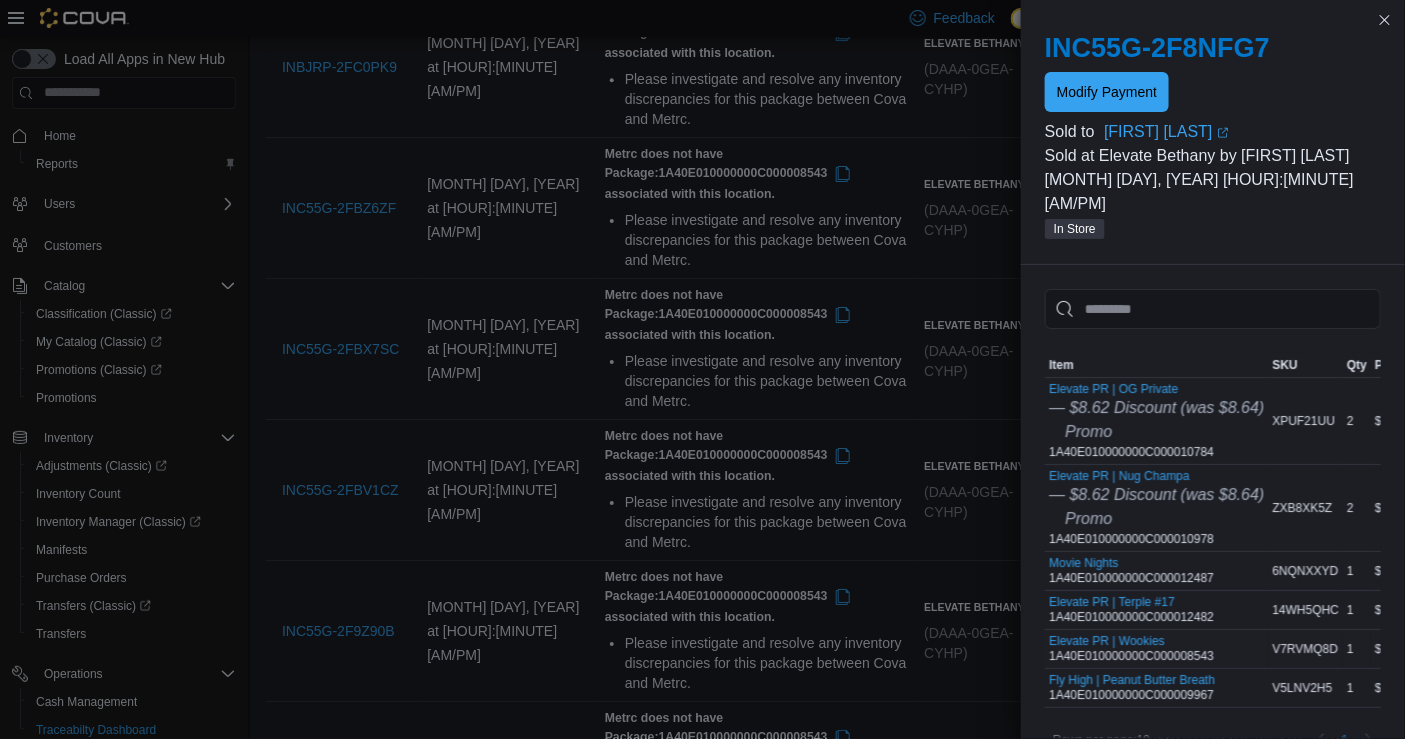 click on "Elevate PR | Wookies 1A40E010000000C000008543" at bounding box center (1131, 649) 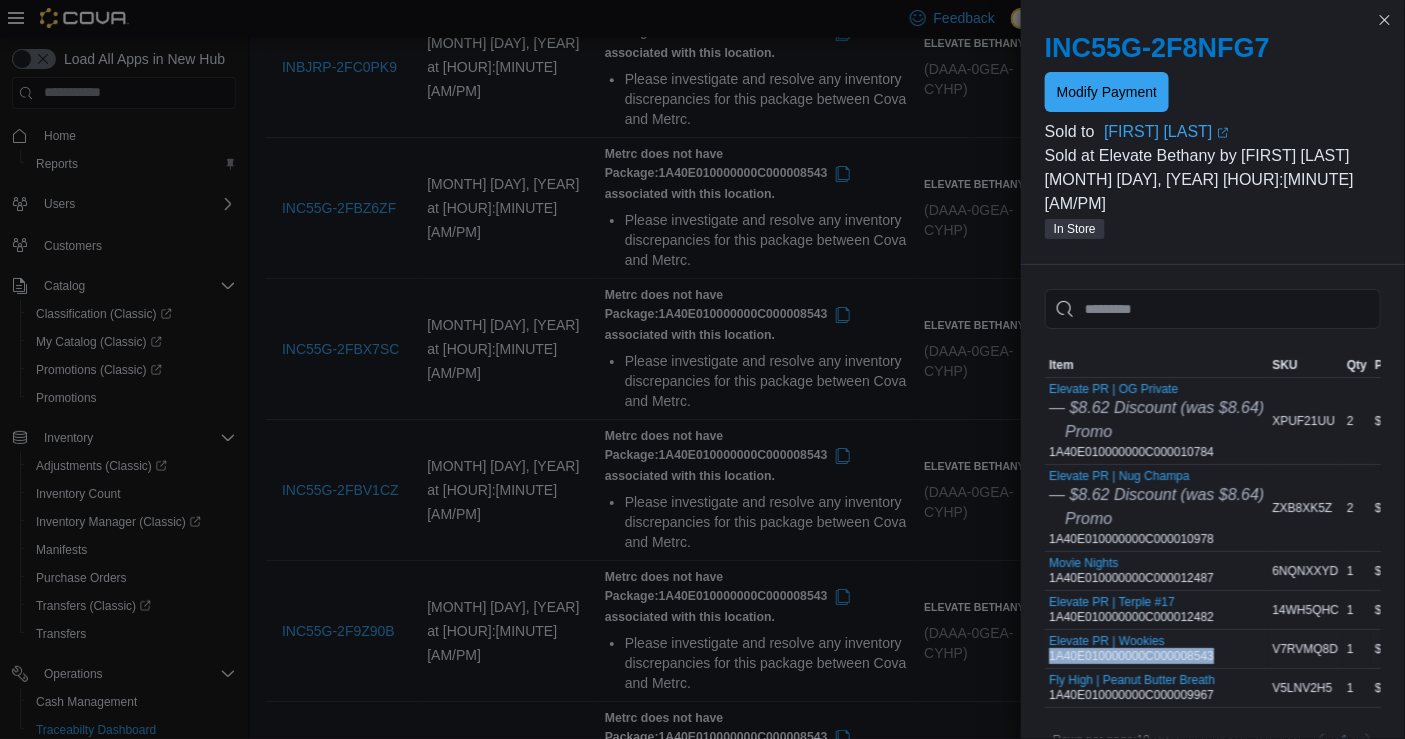 click on "Elevate PR | Wookies 1A40E010000000C000008543" at bounding box center (1131, 649) 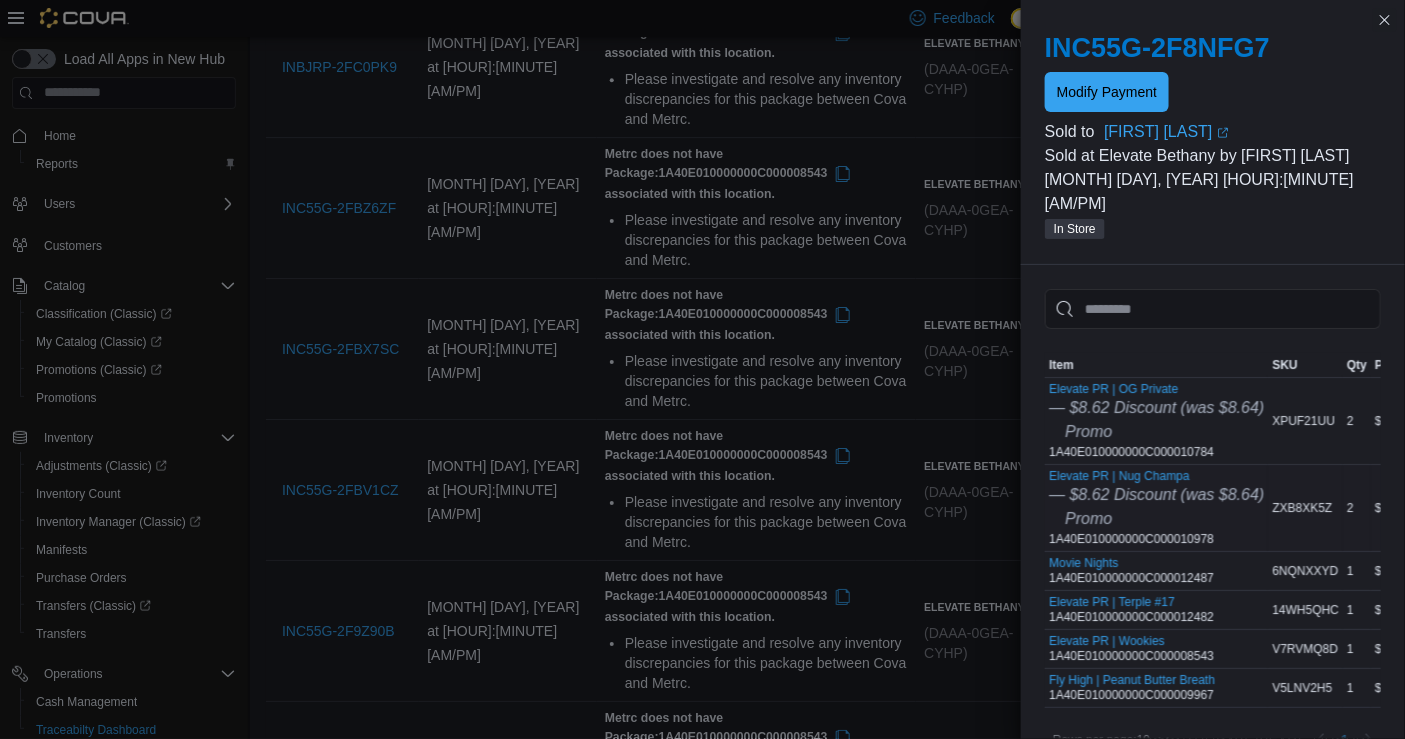 click on "Elevate PR | Nug Champa — $8.62 Discount
(was $8.64) Promo 1A40E010000000C000010978" at bounding box center [1156, 508] 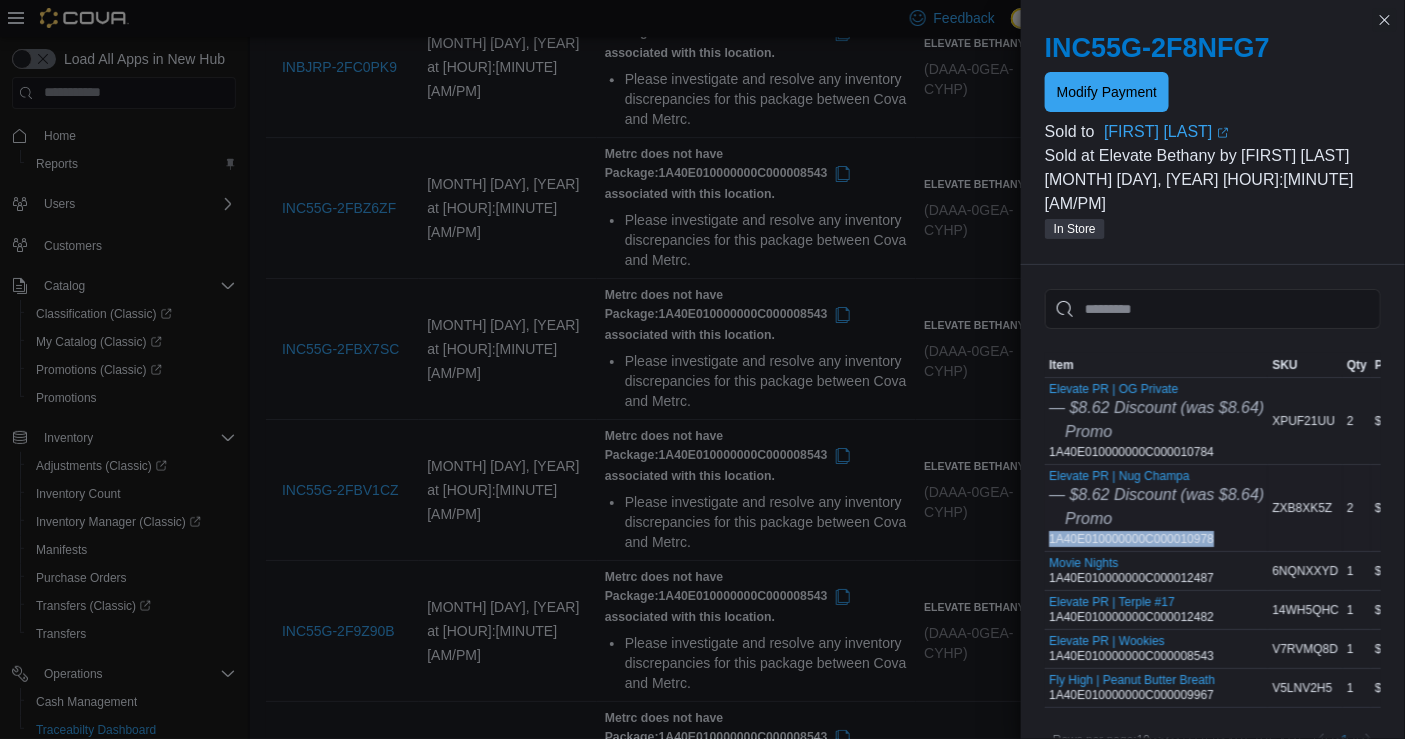 click on "Elevate PR | Nug Champa — $8.62 Discount
(was $8.64) Promo 1A40E010000000C000010978" at bounding box center [1156, 508] 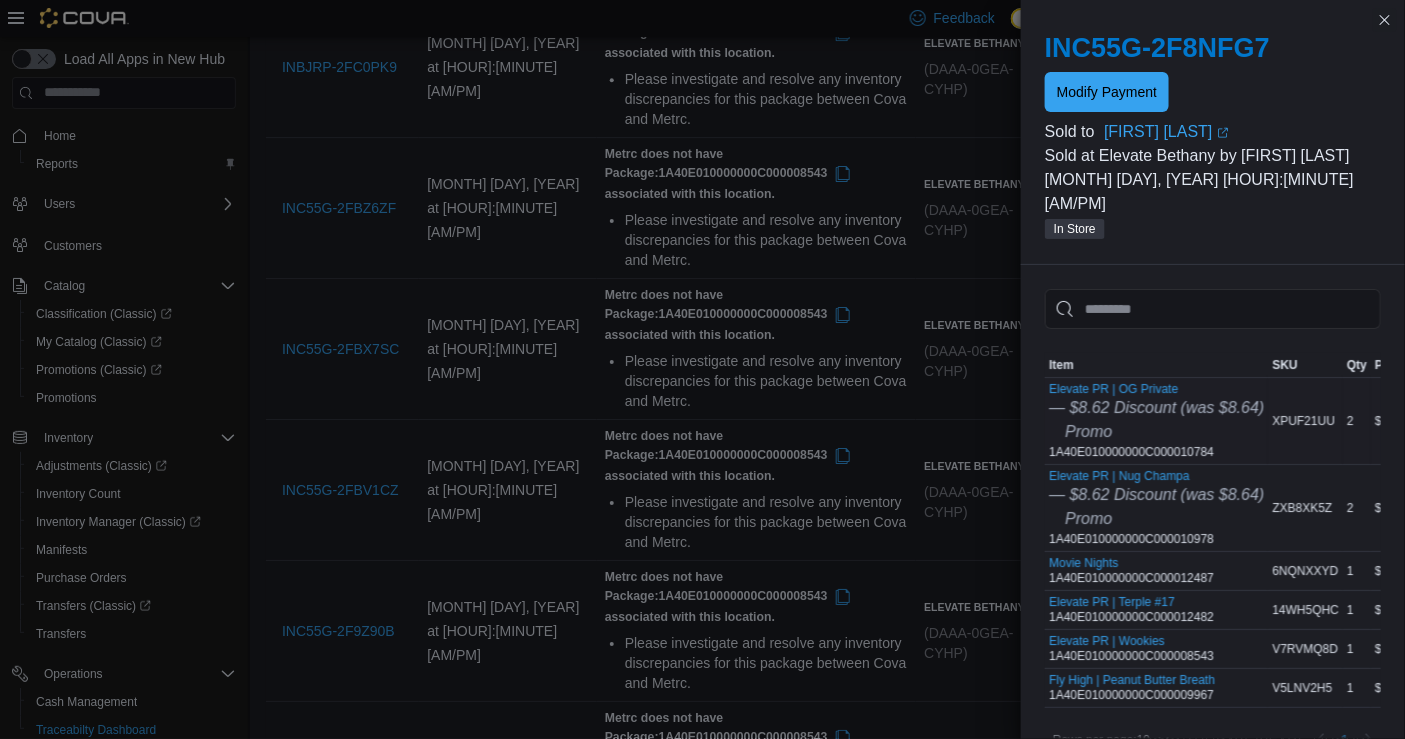 click on "Elevate PR | OG Private — $8.62 Discount
(was $8.64) Promo 1A40E010000000C000010784" at bounding box center (1156, 421) 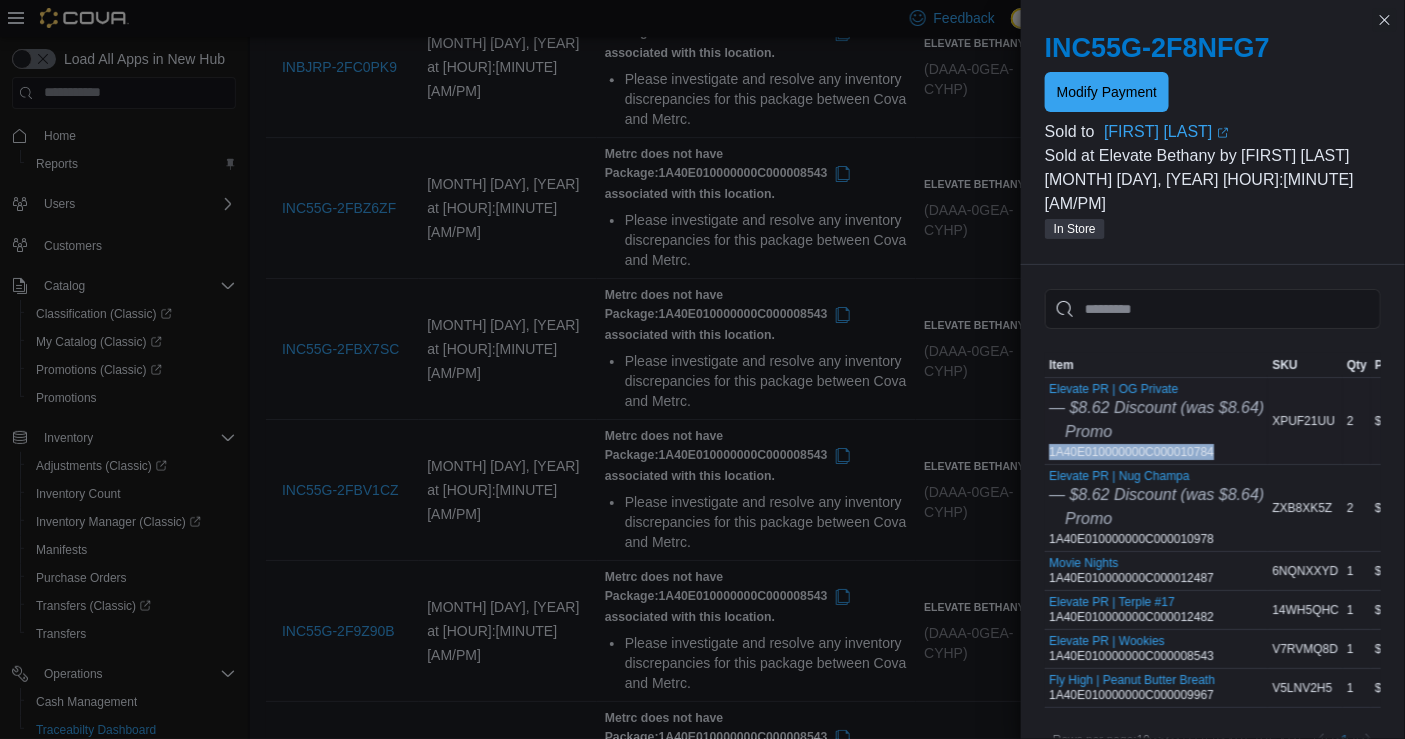 click on "Elevate PR | OG Private — $8.62 Discount
(was $8.64) Promo 1A40E010000000C000010784" at bounding box center [1156, 421] 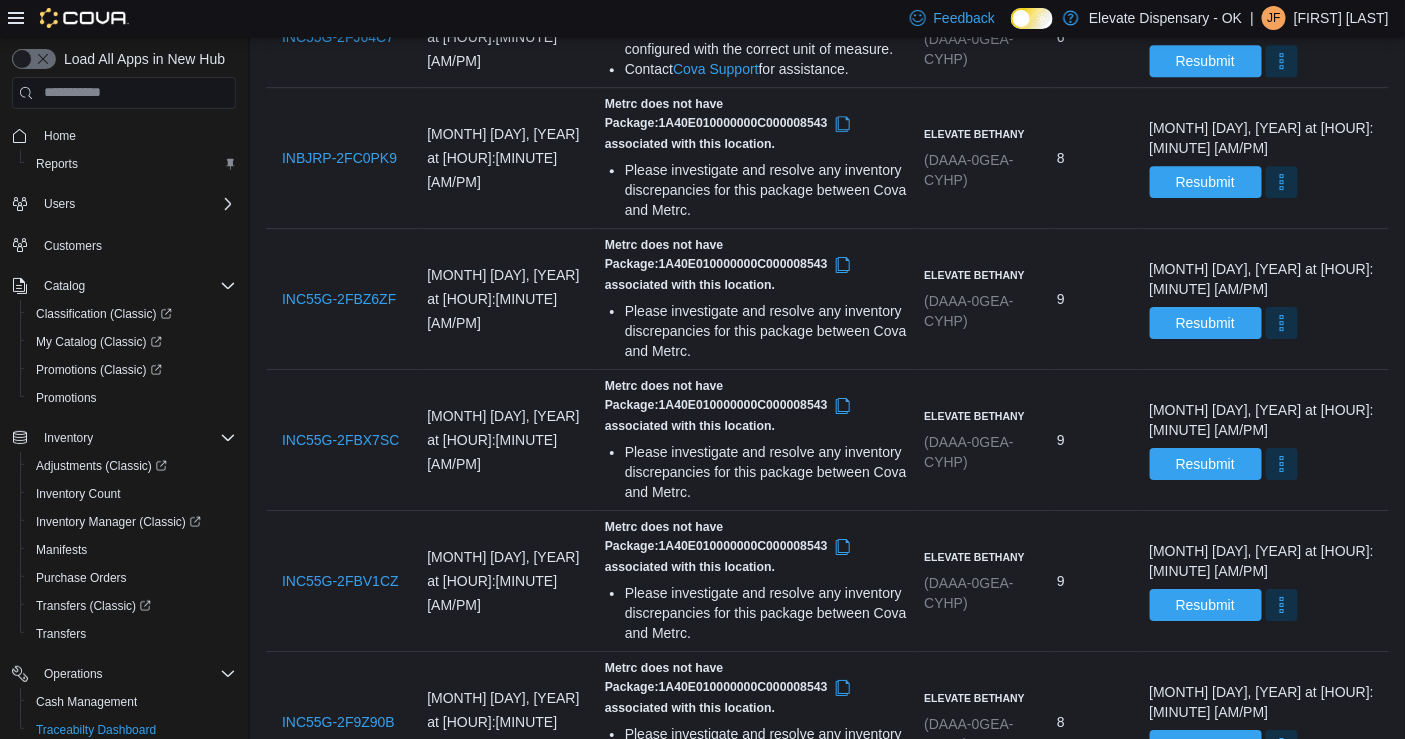 scroll, scrollTop: 2017, scrollLeft: 0, axis: vertical 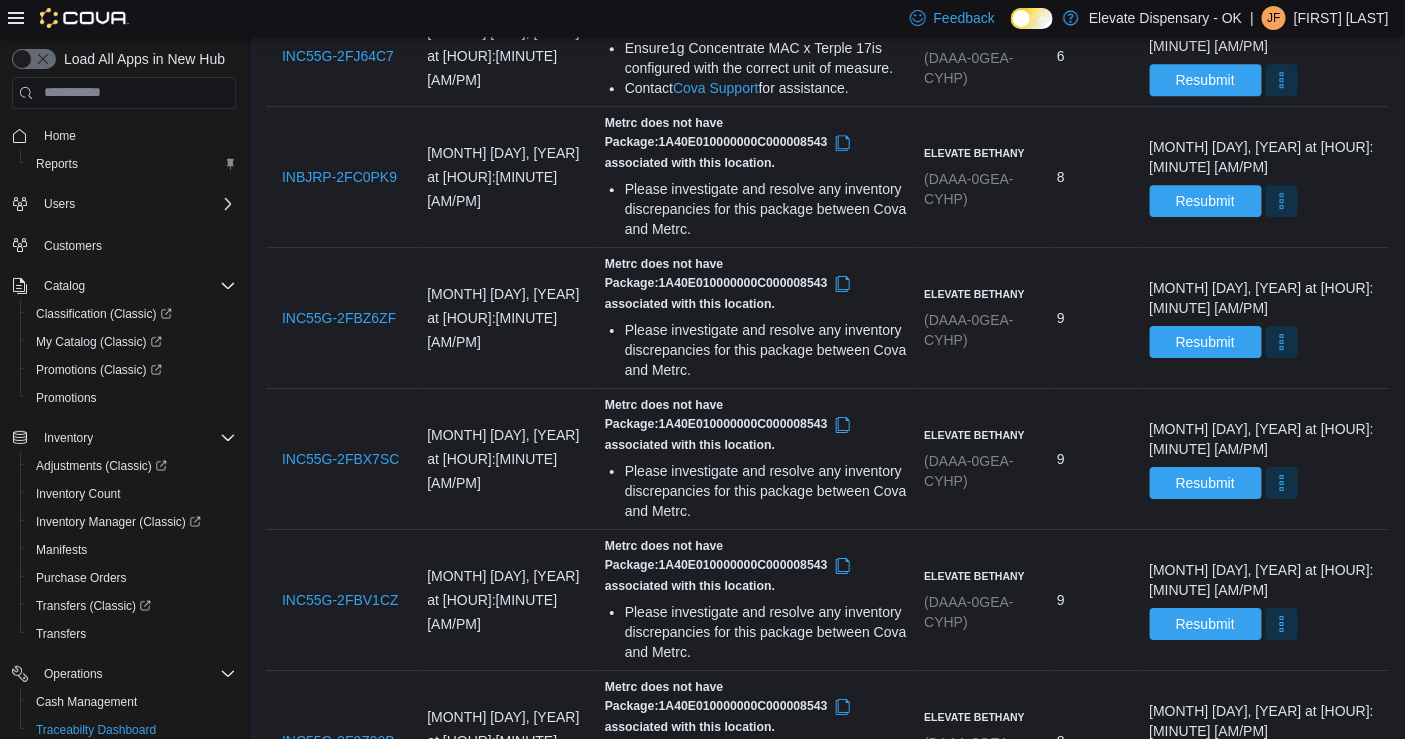 click on "INC55G-2F8Q0S8" at bounding box center [339, 1164] 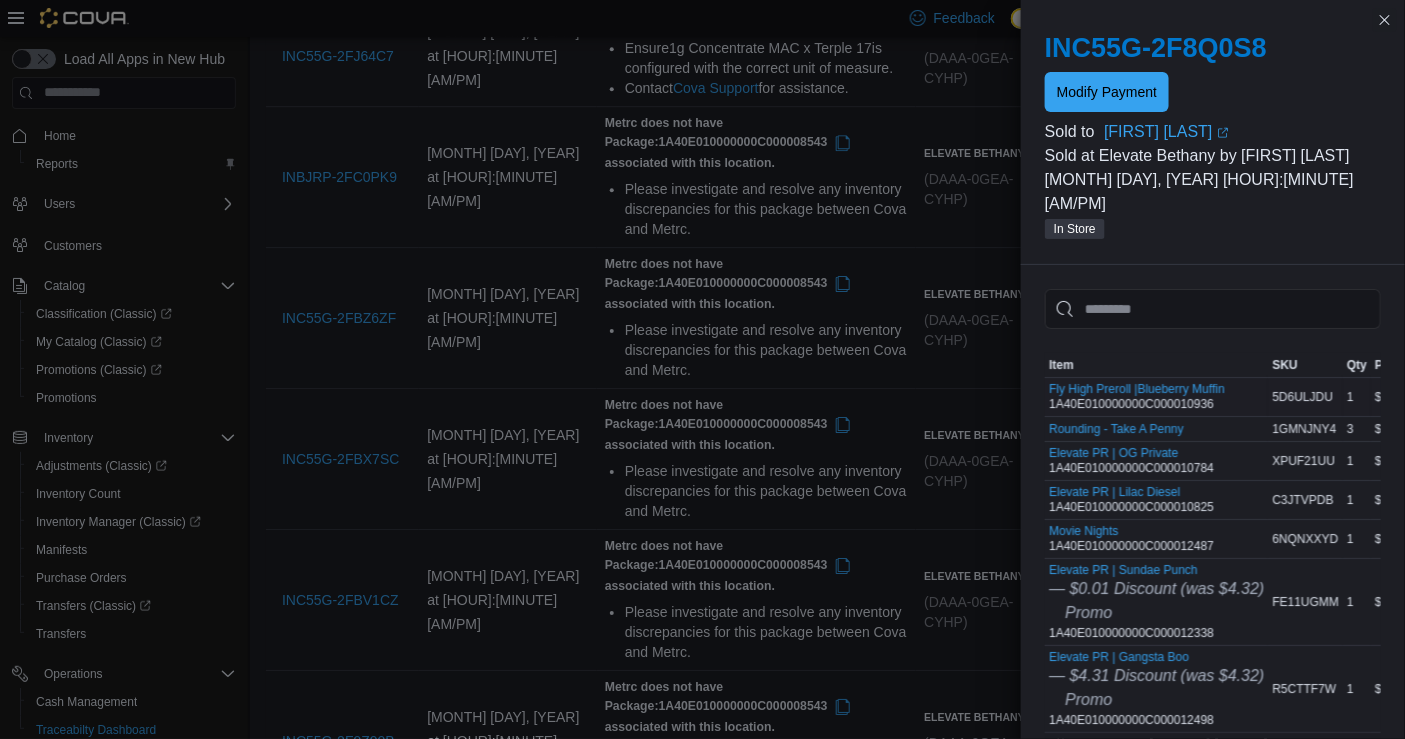 click on "Fly High Preroll |Blueberry Muffin 1A40E010000000C000010936" at bounding box center (1137, 397) 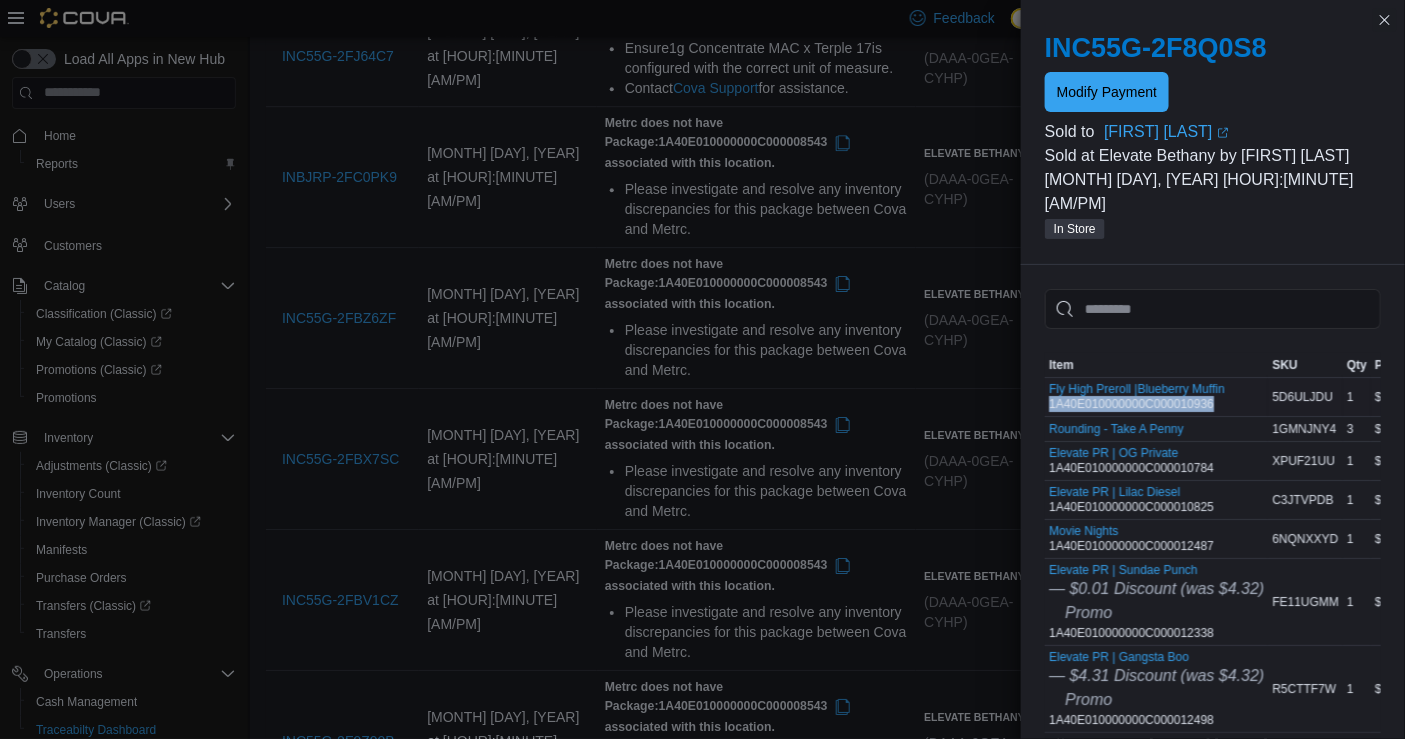 click on "Fly High Preroll |Blueberry Muffin 1A40E010000000C000010936" at bounding box center (1137, 397) 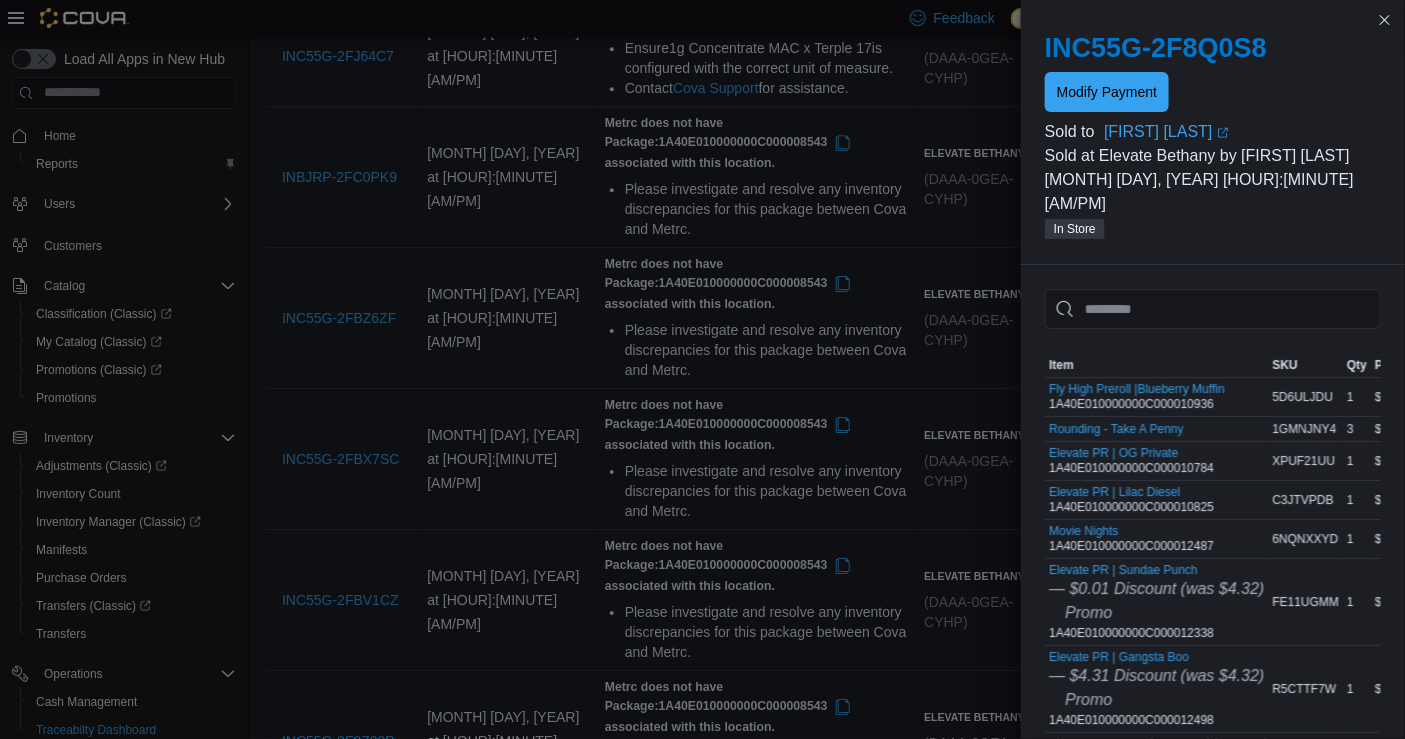 click on "Elevate PR | OG Private 1A40E010000000C000010784" at bounding box center (1131, 461) 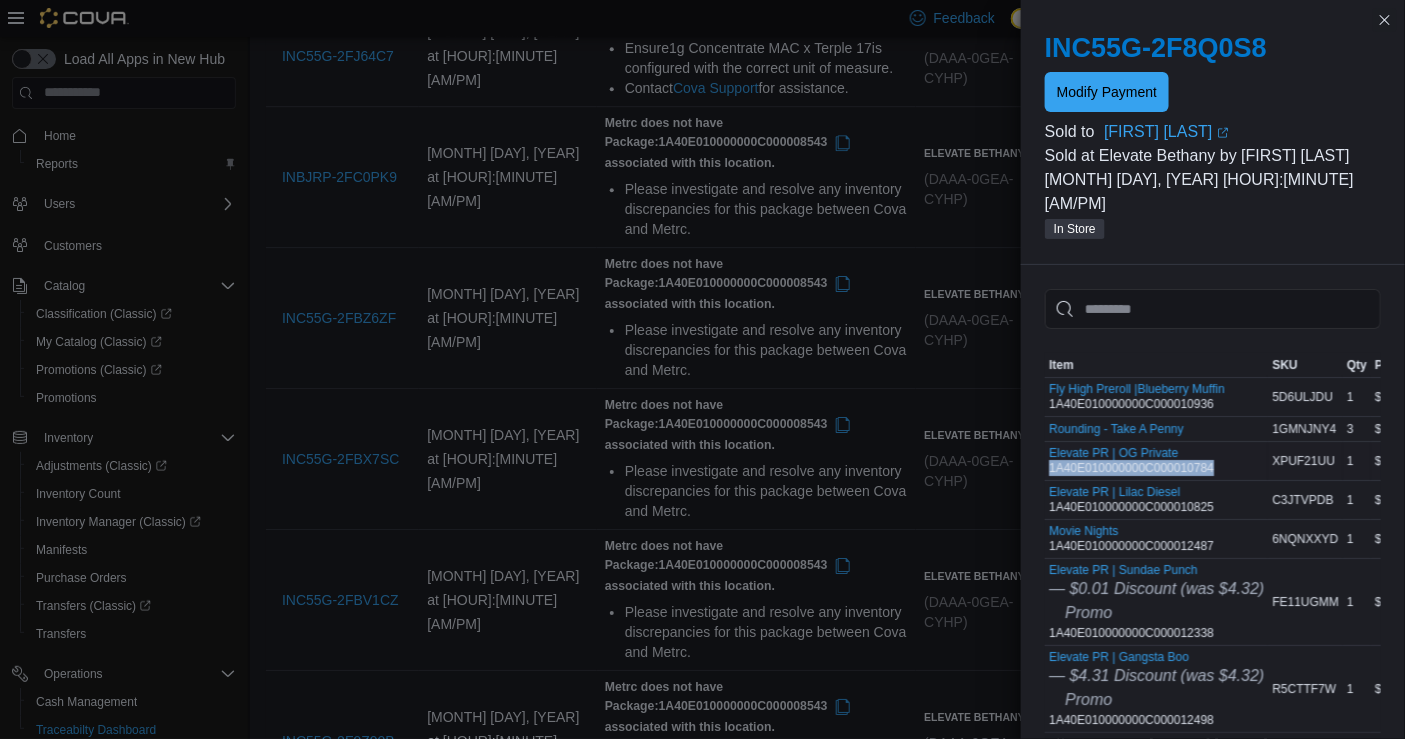 click on "Elevate PR | OG Private 1A40E010000000C000010784" at bounding box center (1131, 461) 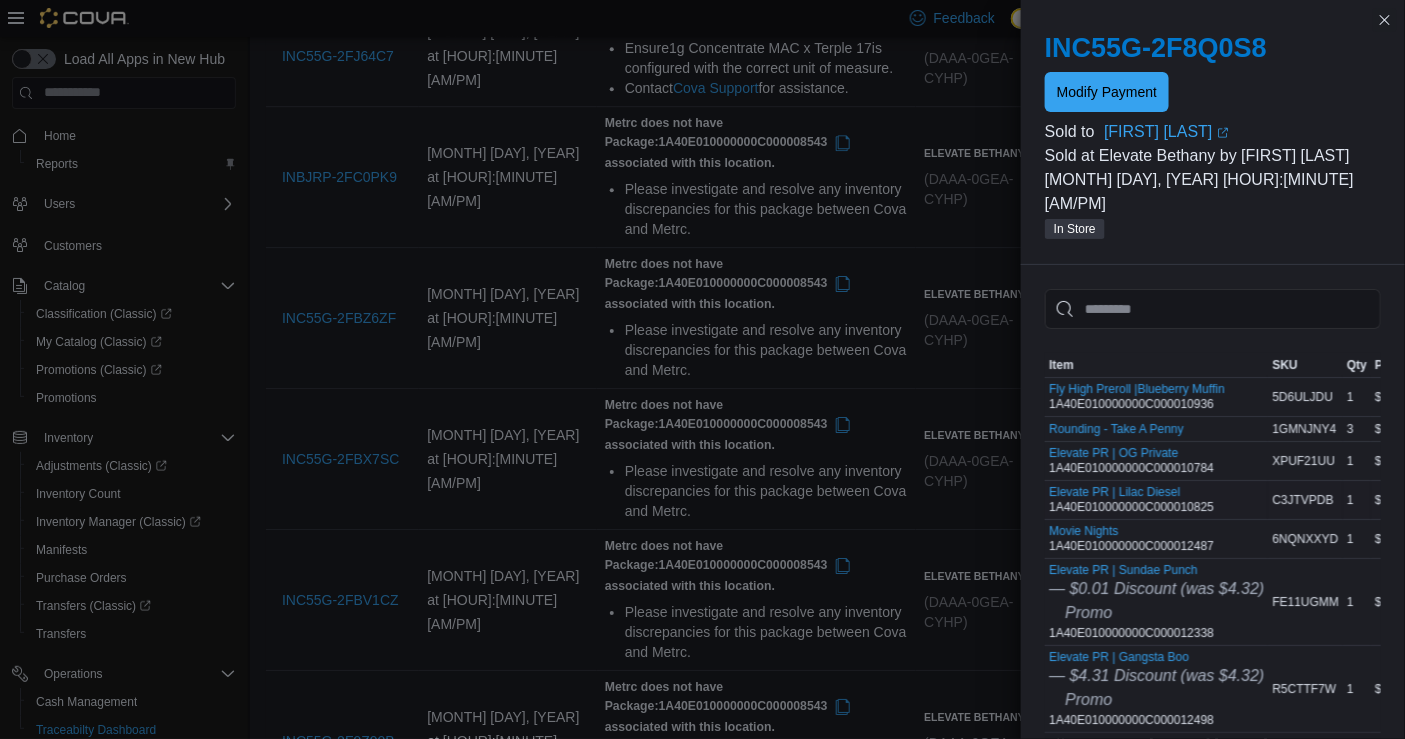 click on "Elevate PR | Lilac Diesel 1A40E010000000C000010825" at bounding box center (1131, 500) 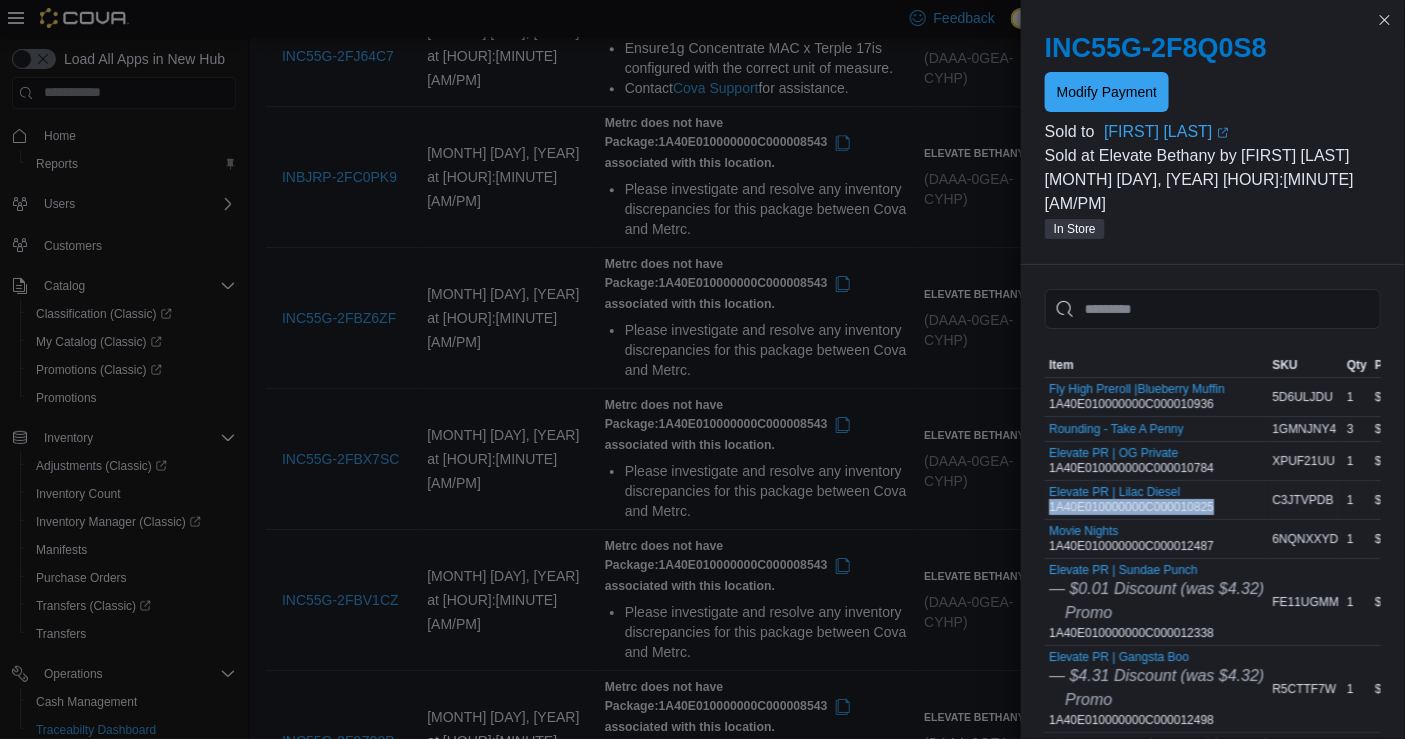 click on "Elevate PR | Lilac Diesel 1A40E010000000C000010825" at bounding box center (1131, 500) 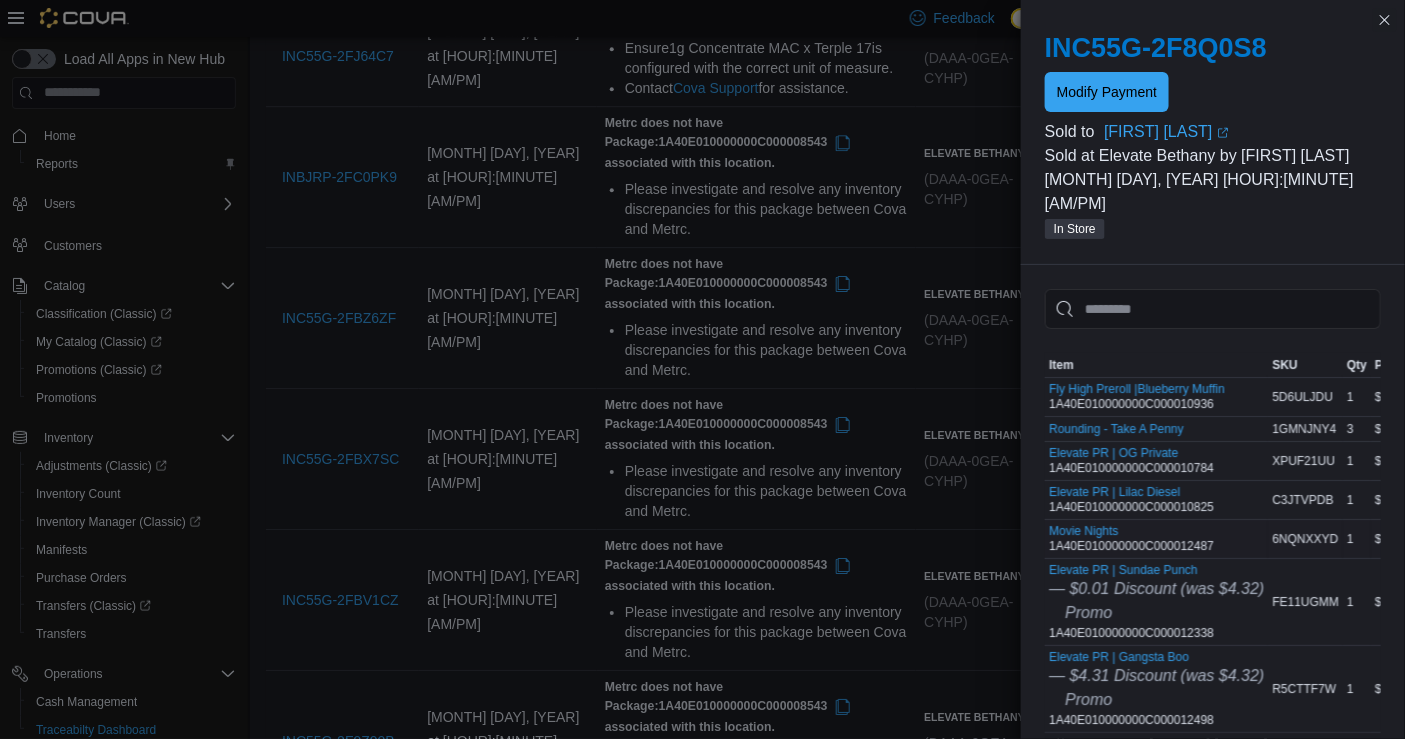 click on "Movie Nights 1A40E010000000C000012487" at bounding box center (1131, 539) 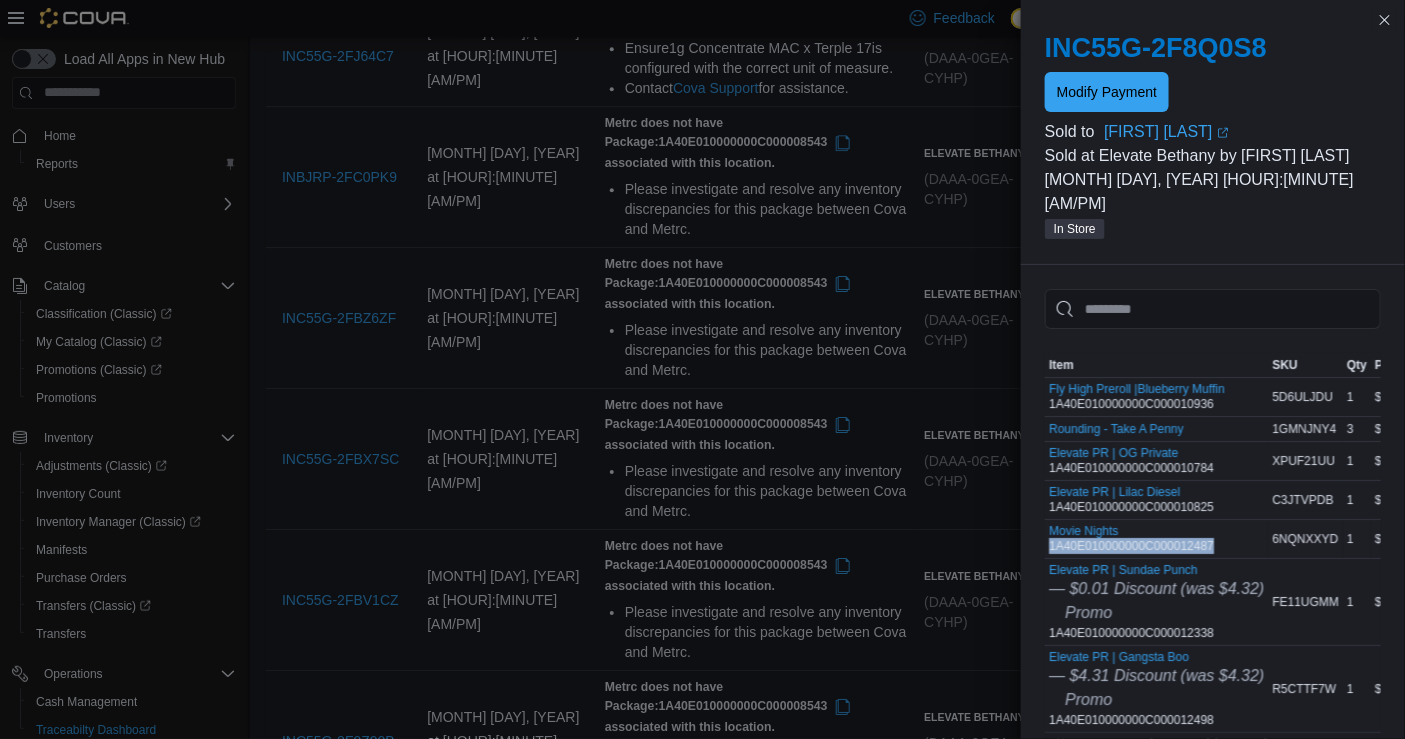 click on "Movie Nights 1A40E010000000C000012487" at bounding box center (1131, 539) 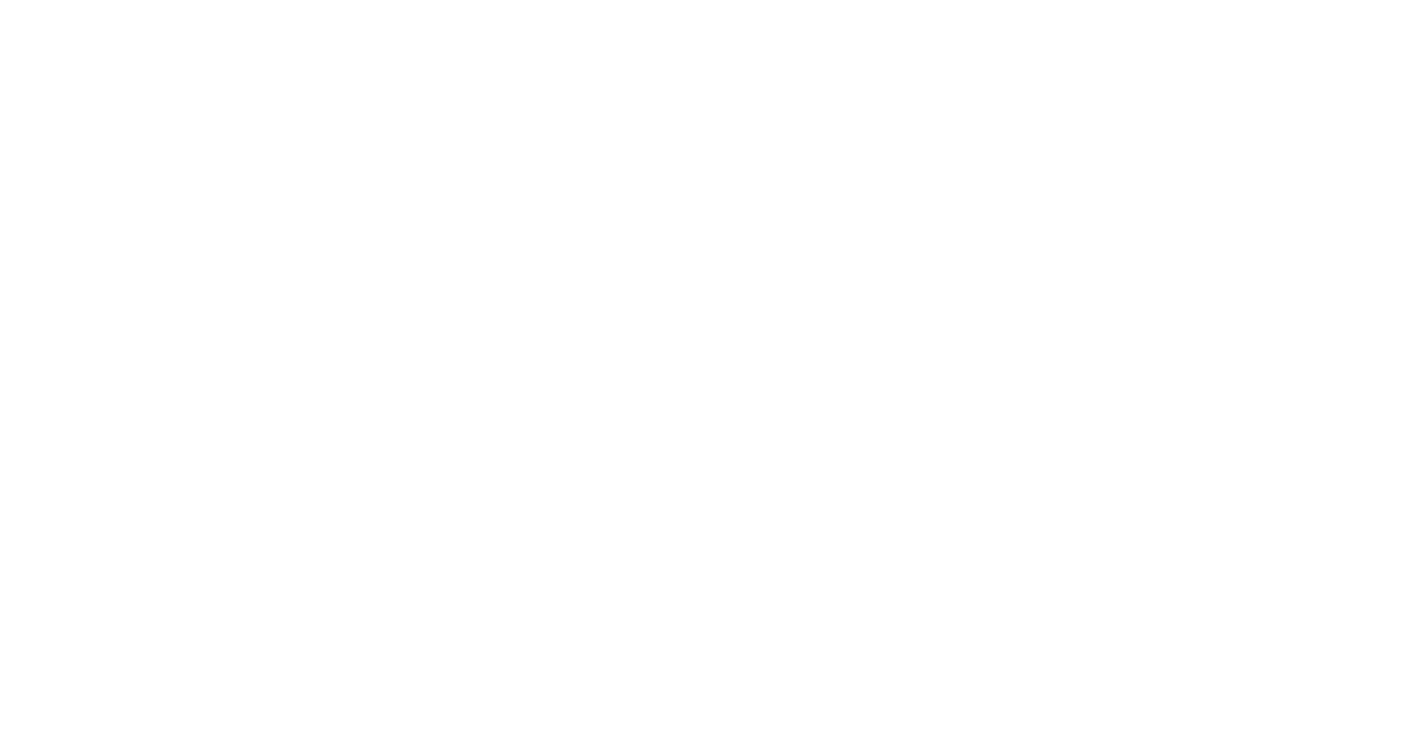 scroll, scrollTop: 0, scrollLeft: 0, axis: both 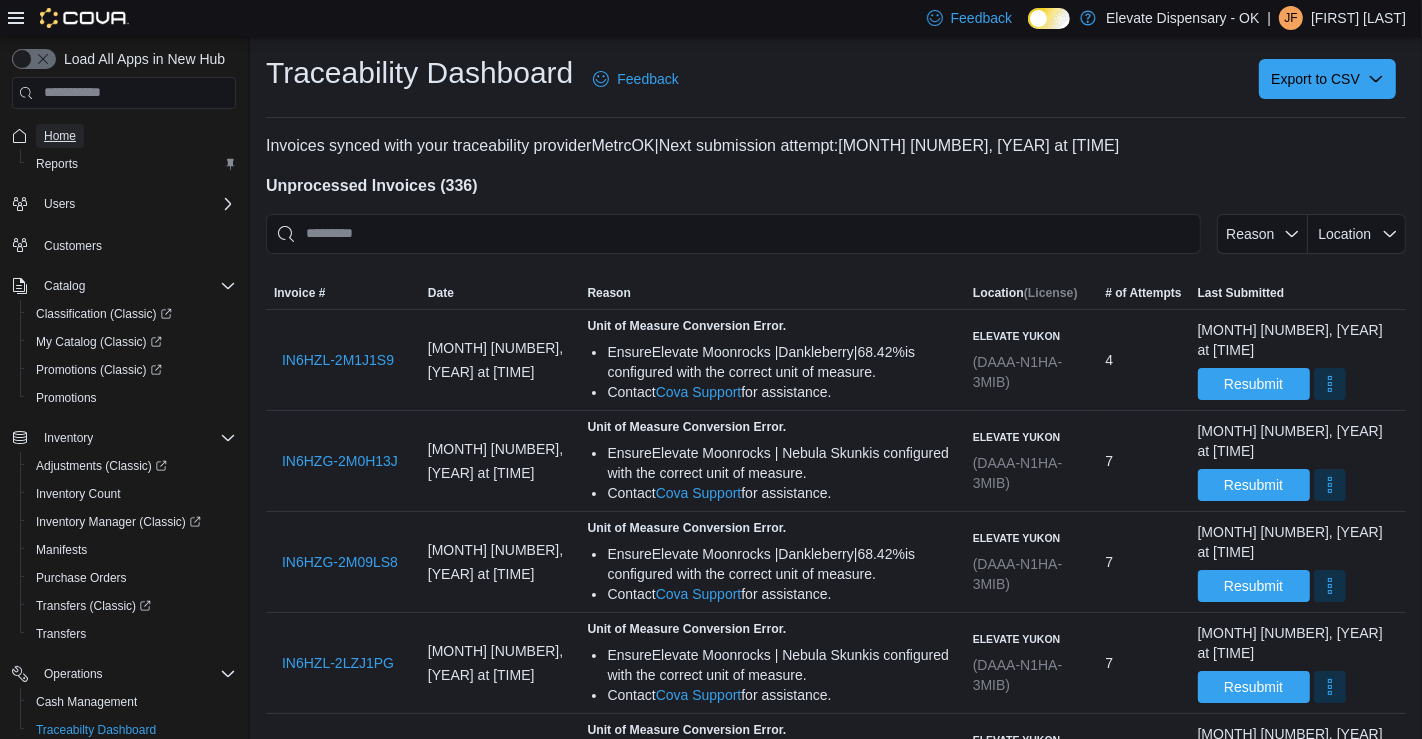 click on "Home" at bounding box center [60, 136] 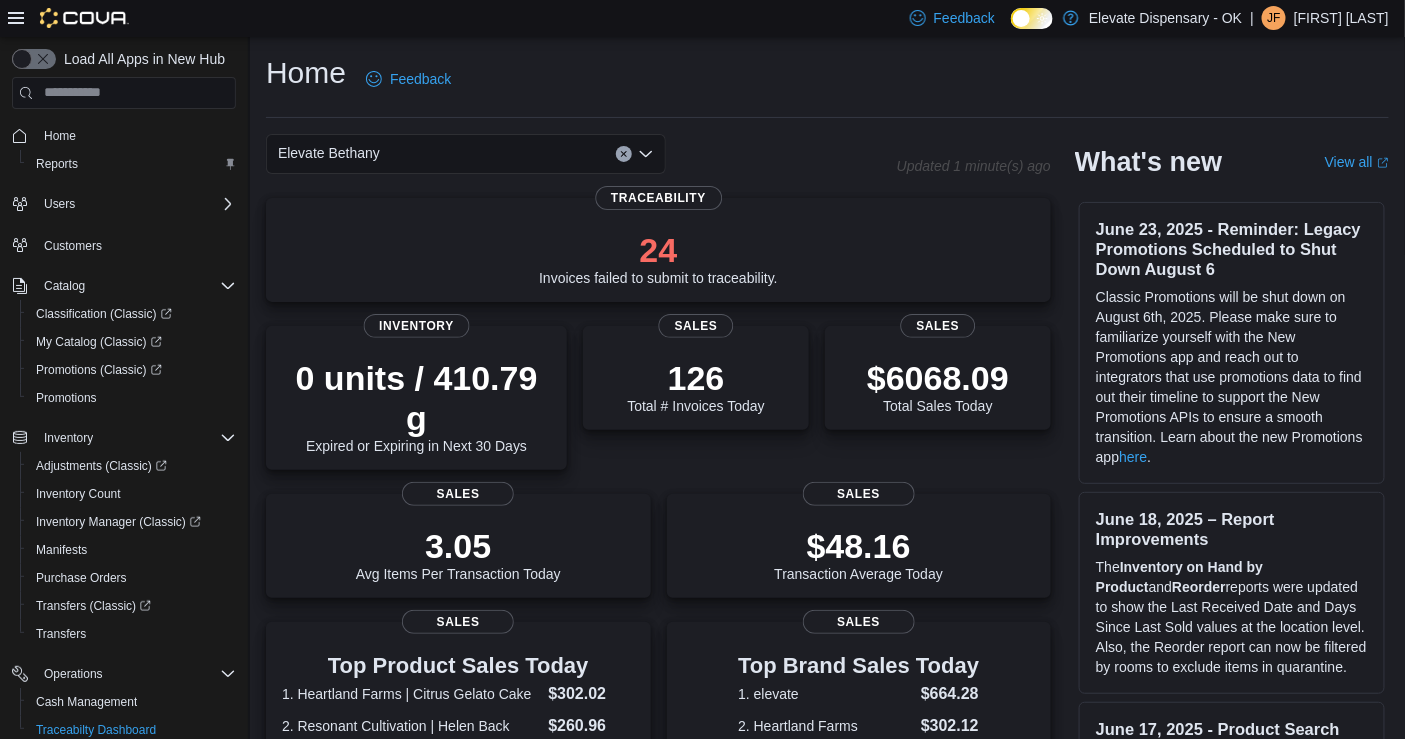 click 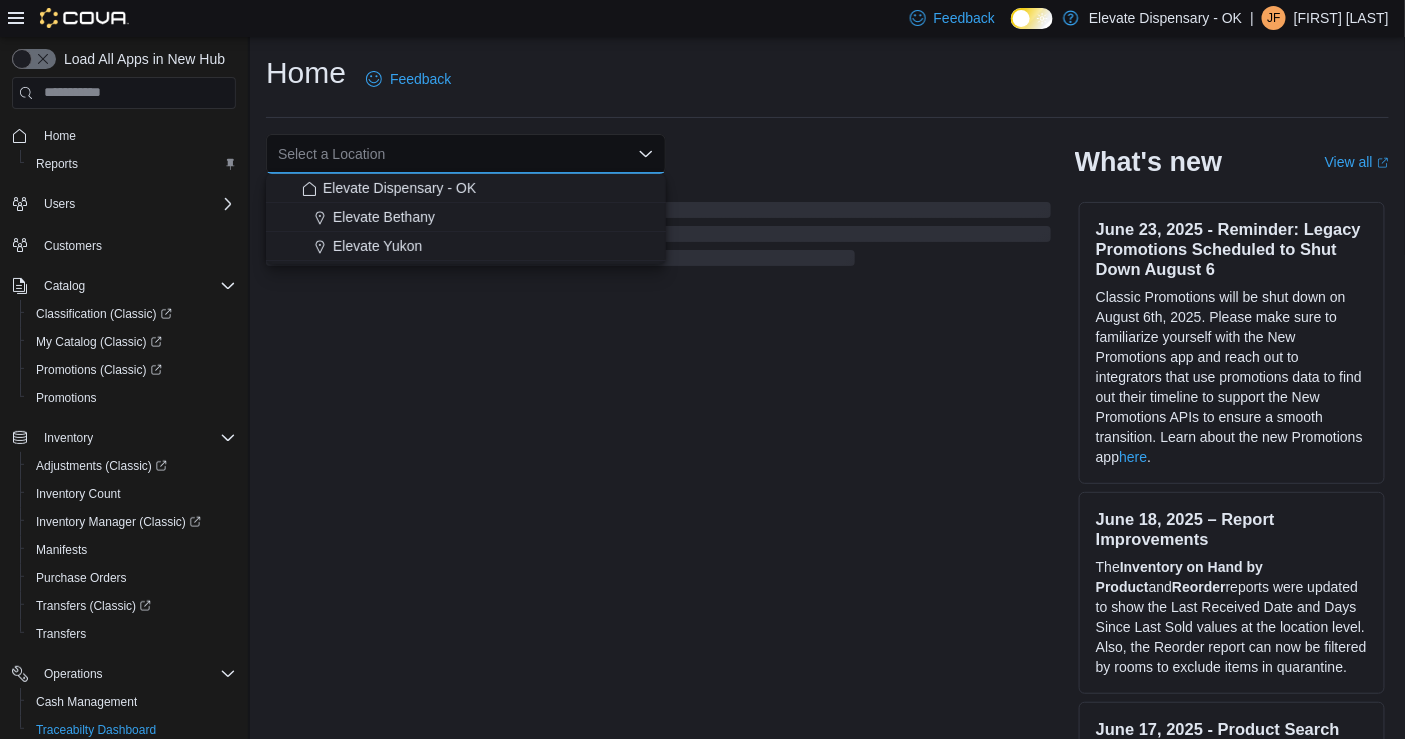 click on "Select a Location" at bounding box center [466, 154] 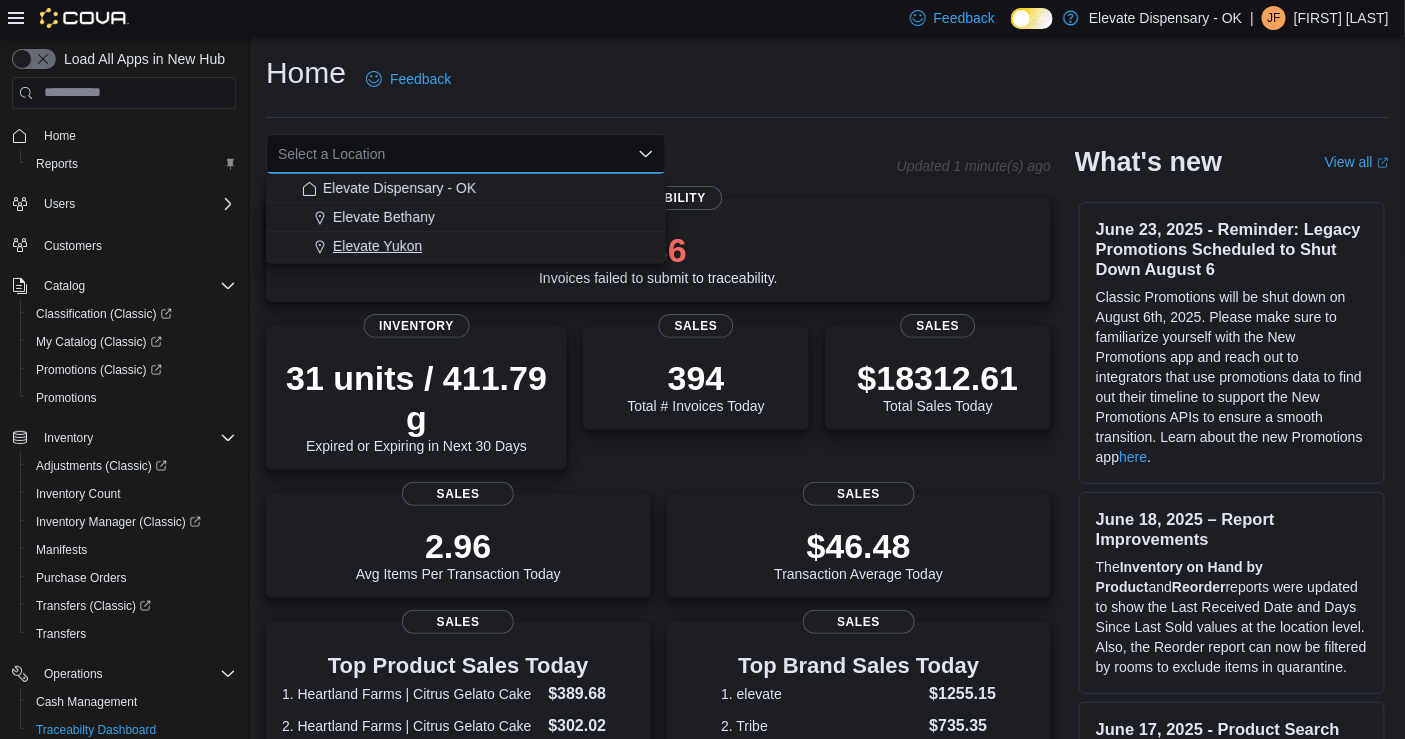 click on "Elevate Yukon" at bounding box center (478, 246) 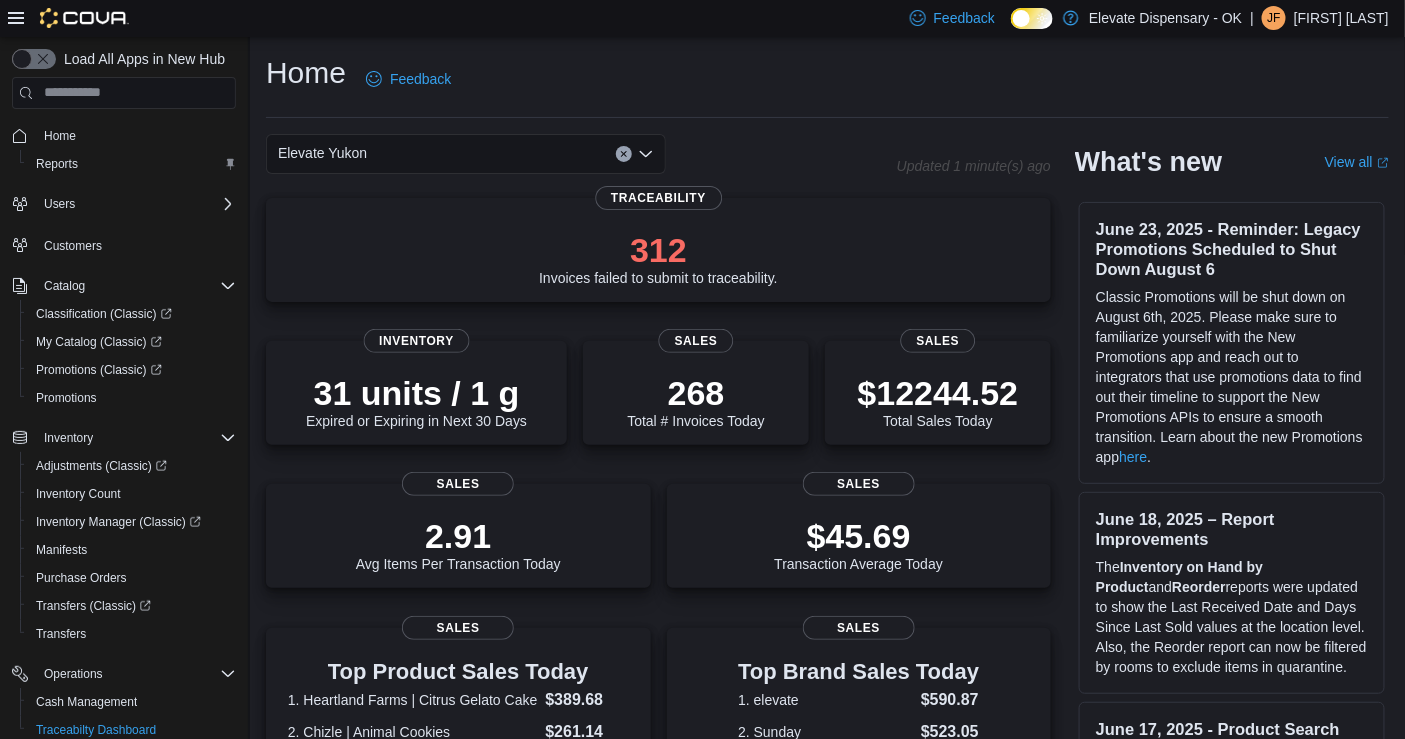 click 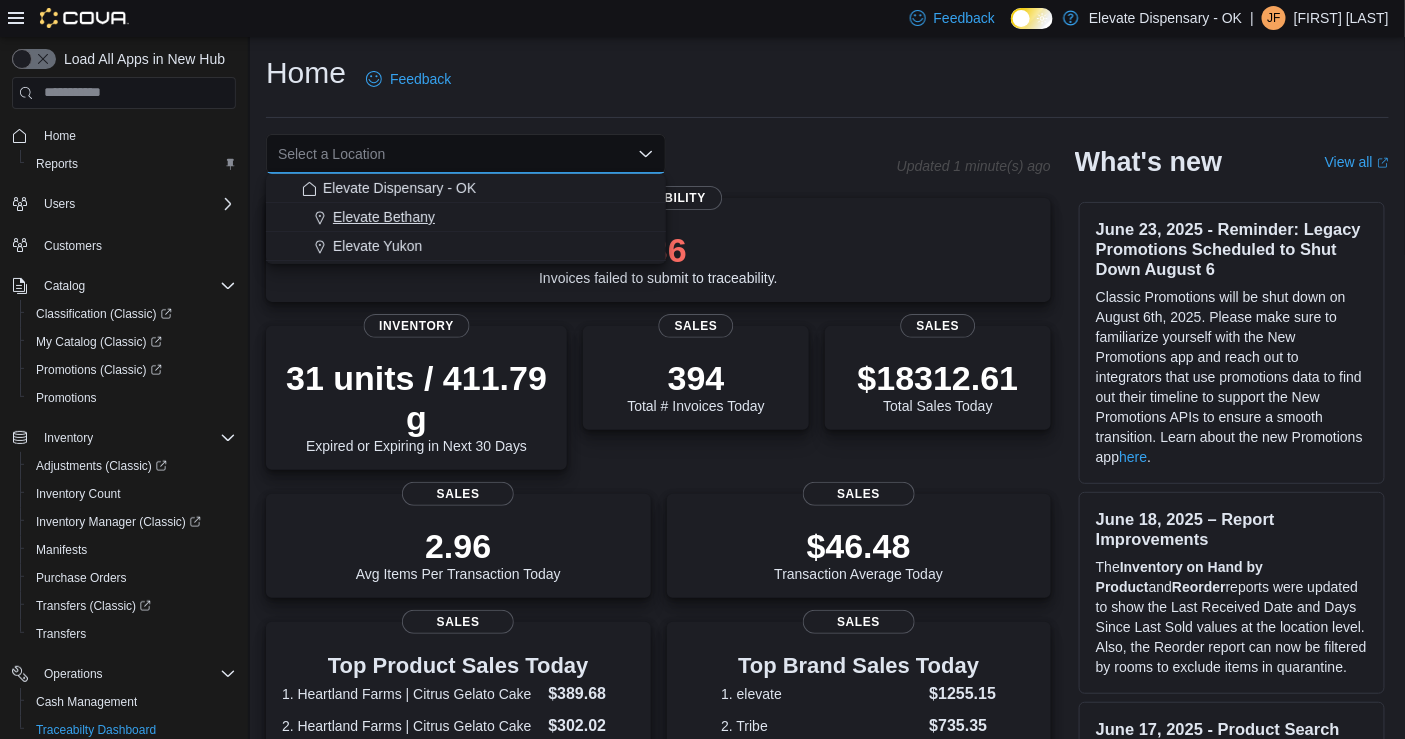 click on "Elevate Bethany" at bounding box center (478, 217) 